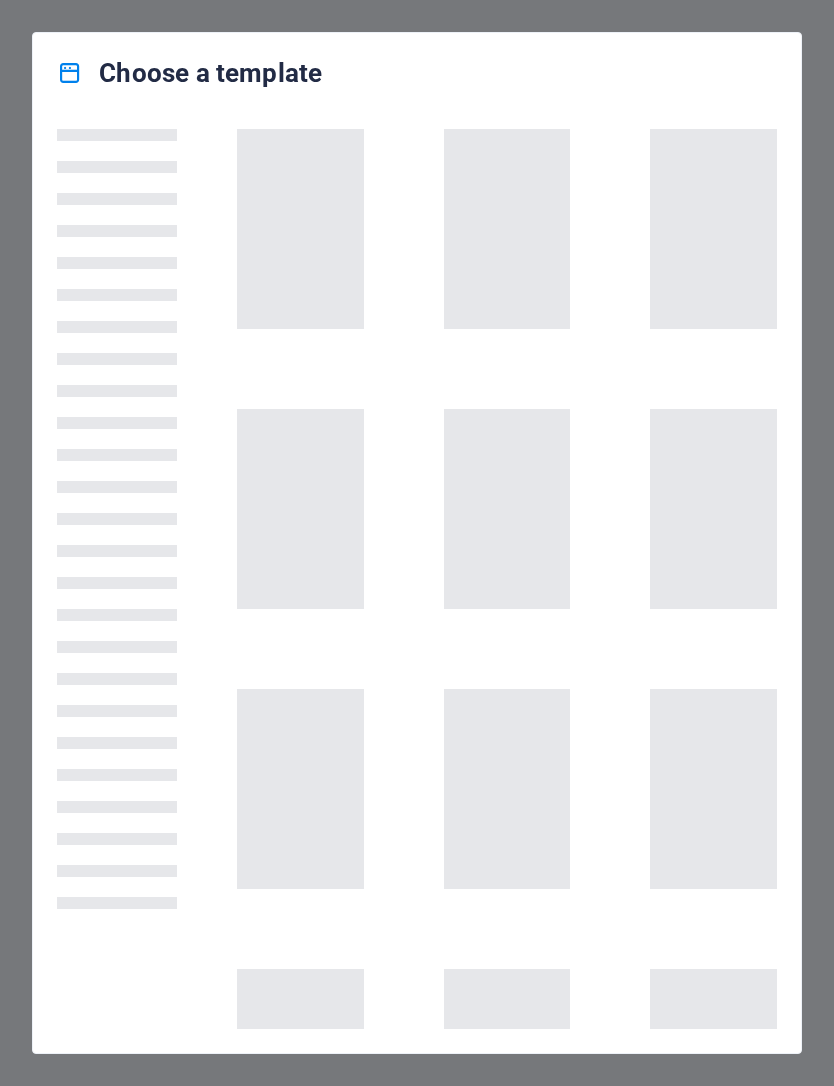 scroll, scrollTop: 0, scrollLeft: 0, axis: both 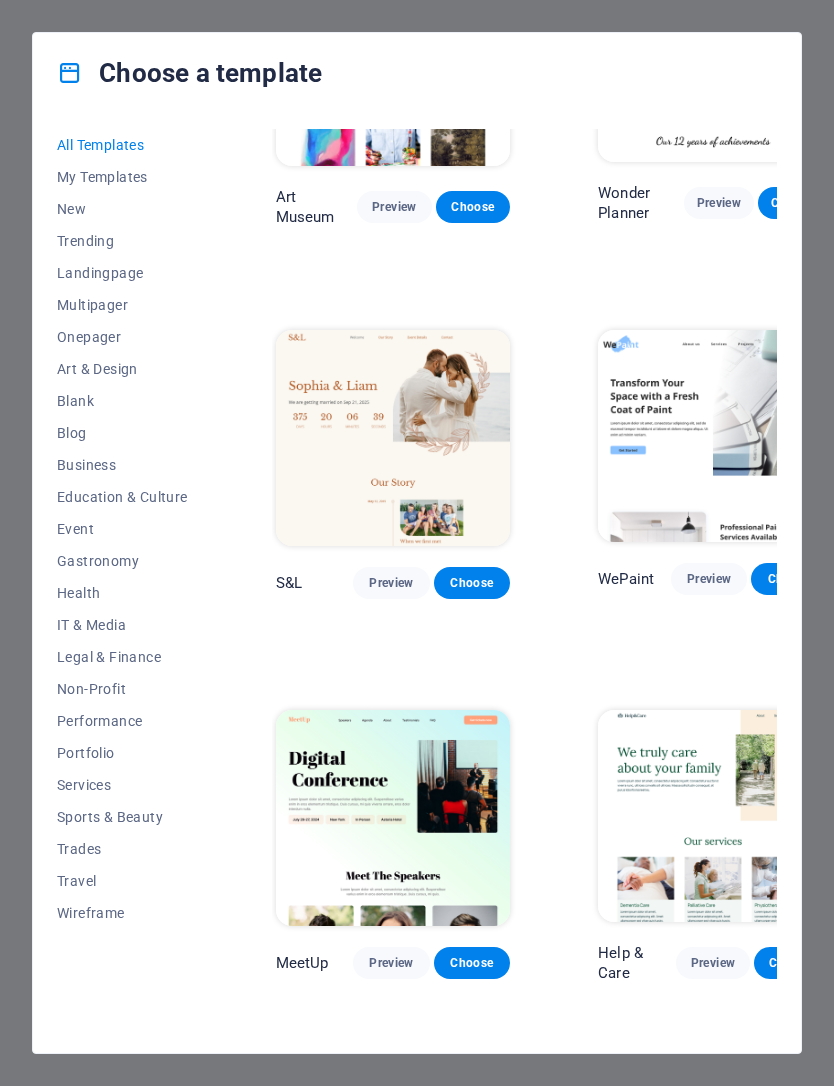 click on "Business" at bounding box center (122, 465) 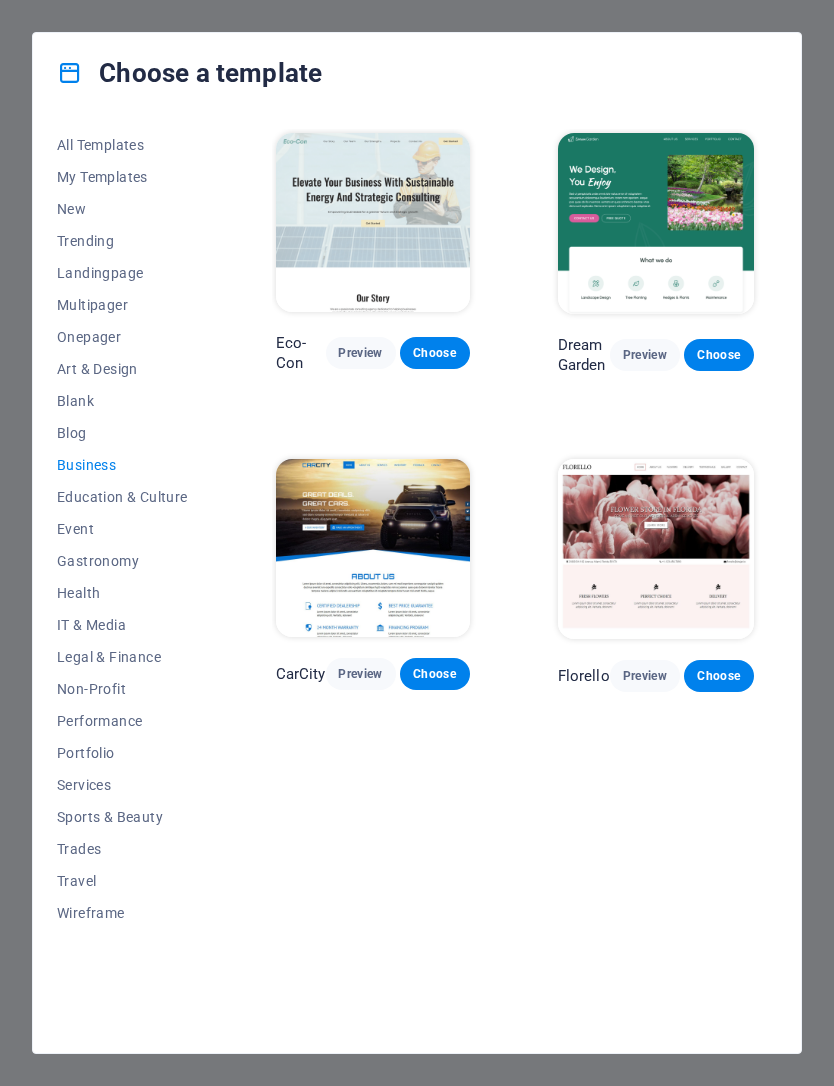 scroll, scrollTop: 0, scrollLeft: 0, axis: both 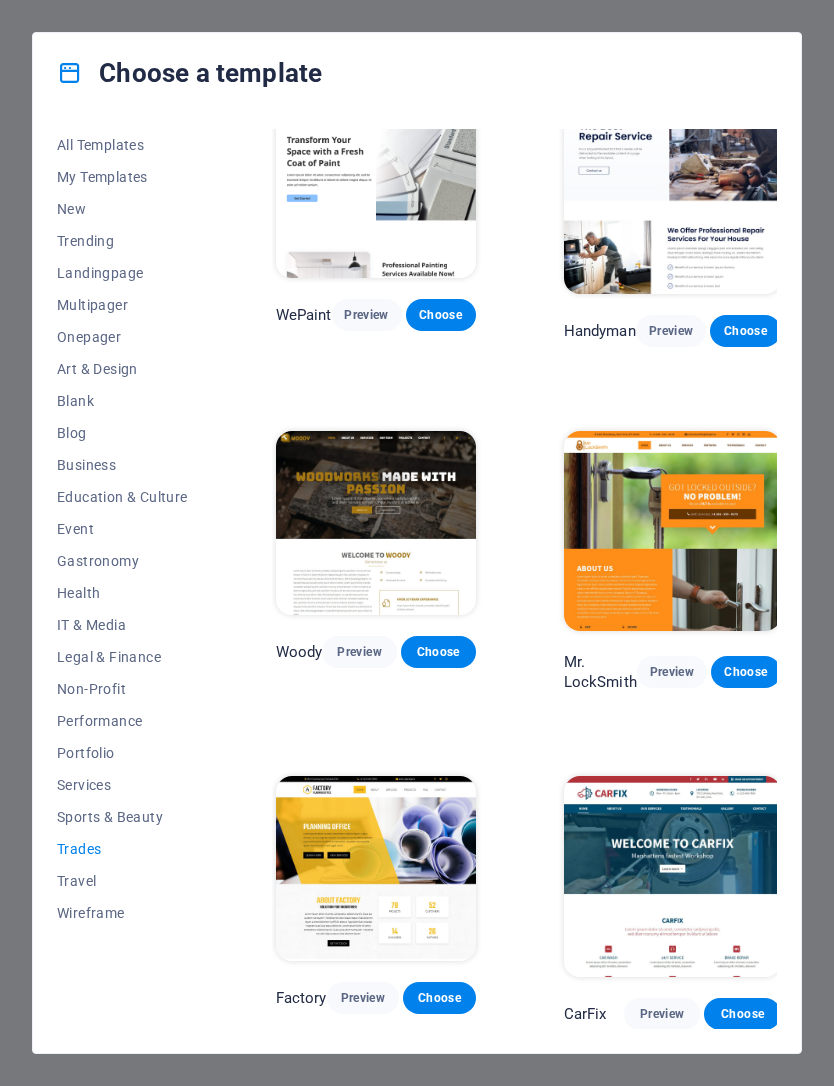click on "Services" at bounding box center (122, 785) 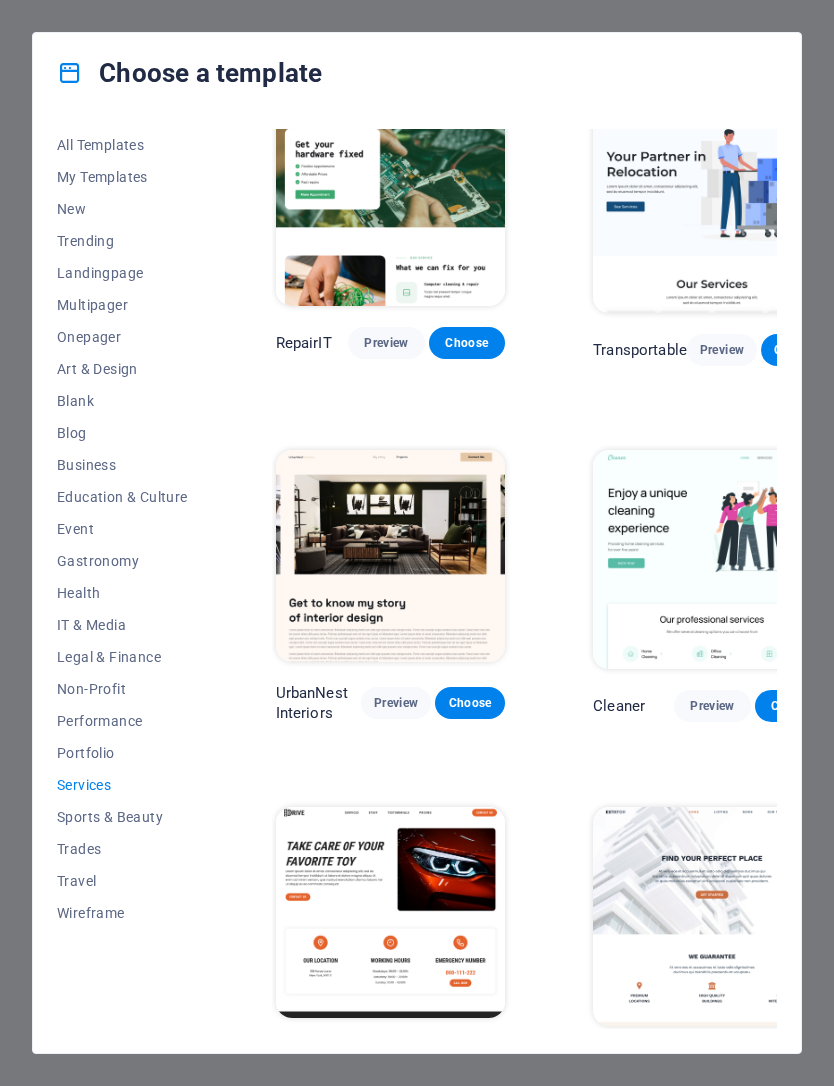 click on "Portfolio" at bounding box center [122, 753] 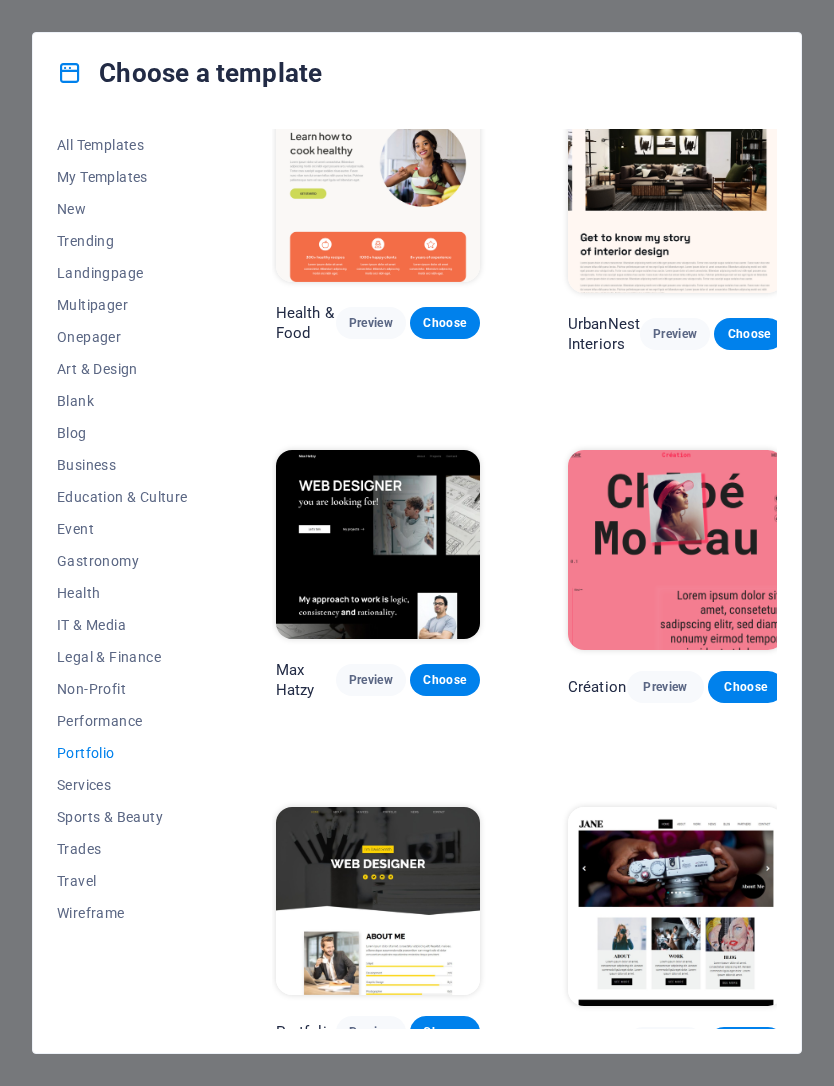 click on "Performance" at bounding box center [122, 721] 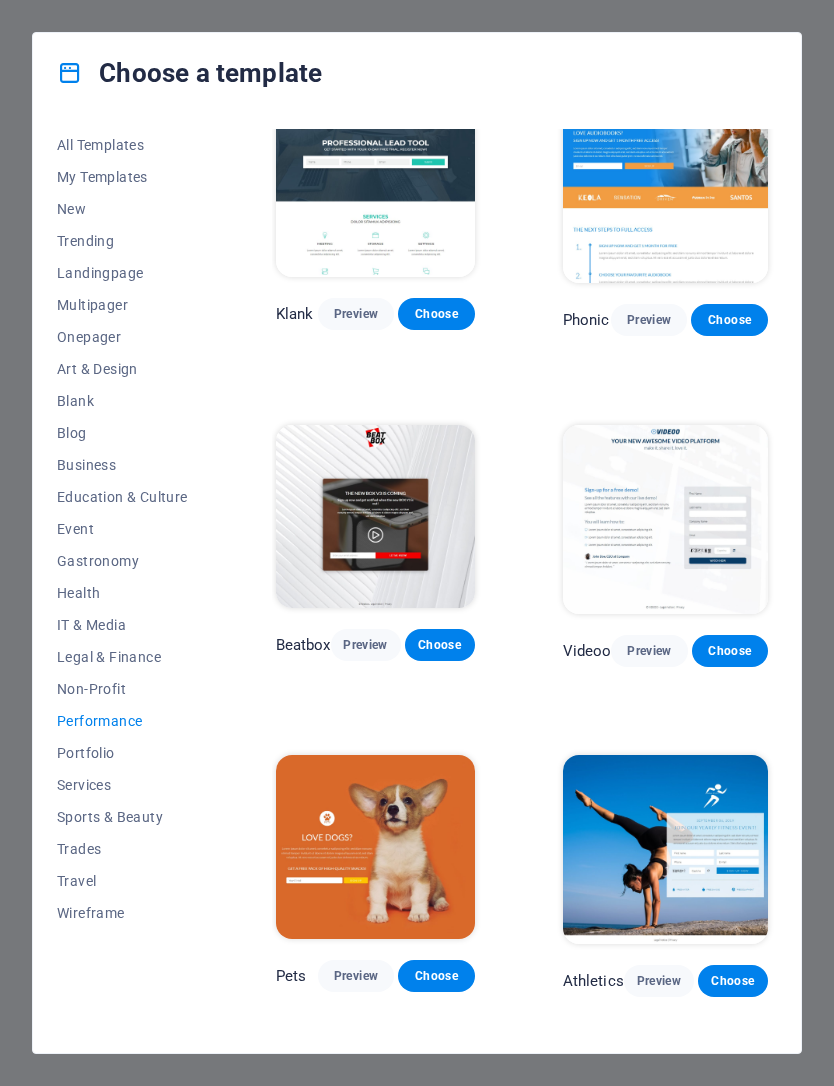 click on "All Templates" at bounding box center (122, 145) 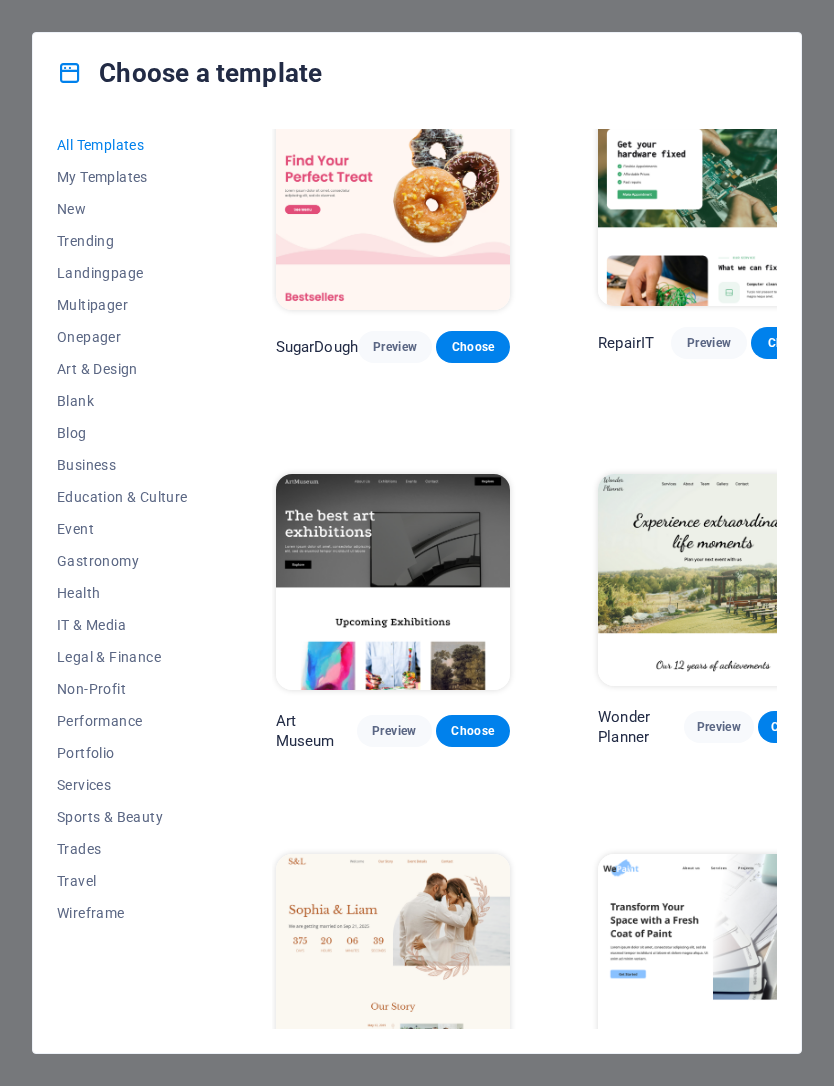 click on "Business" at bounding box center (122, 465) 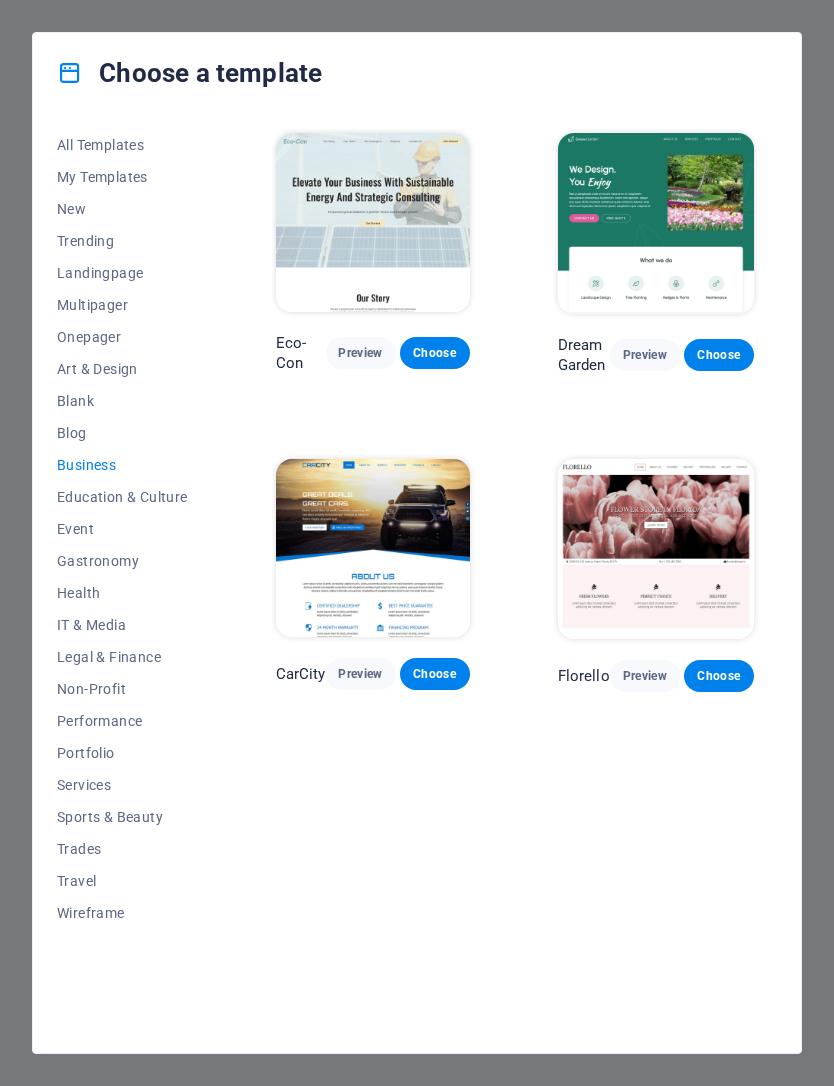 scroll, scrollTop: 0, scrollLeft: 0, axis: both 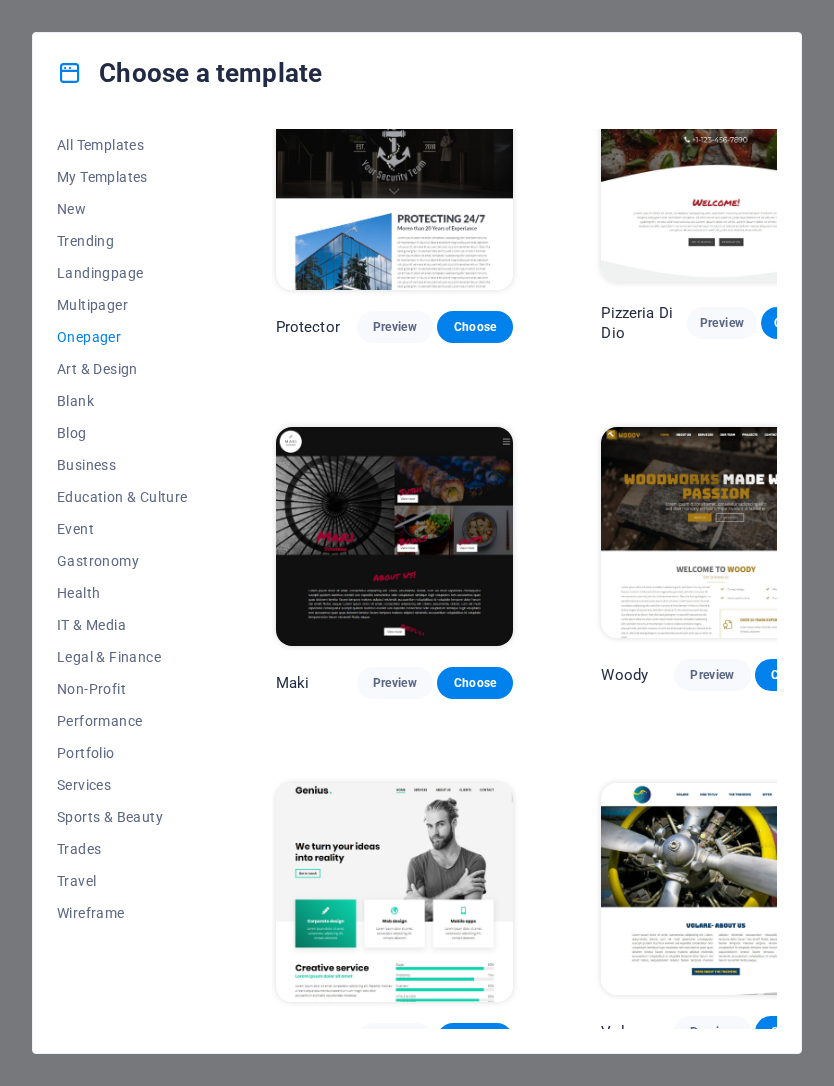 click on "Onepager" at bounding box center (122, 337) 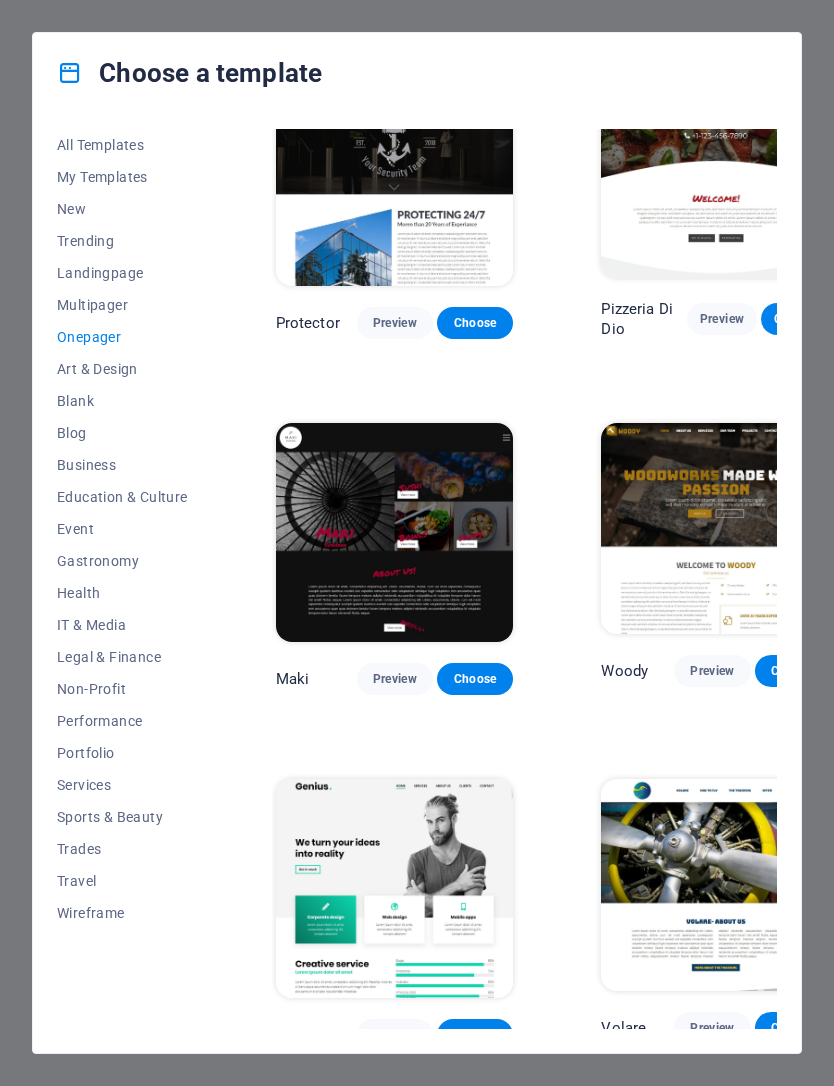 scroll, scrollTop: 2933, scrollLeft: 0, axis: vertical 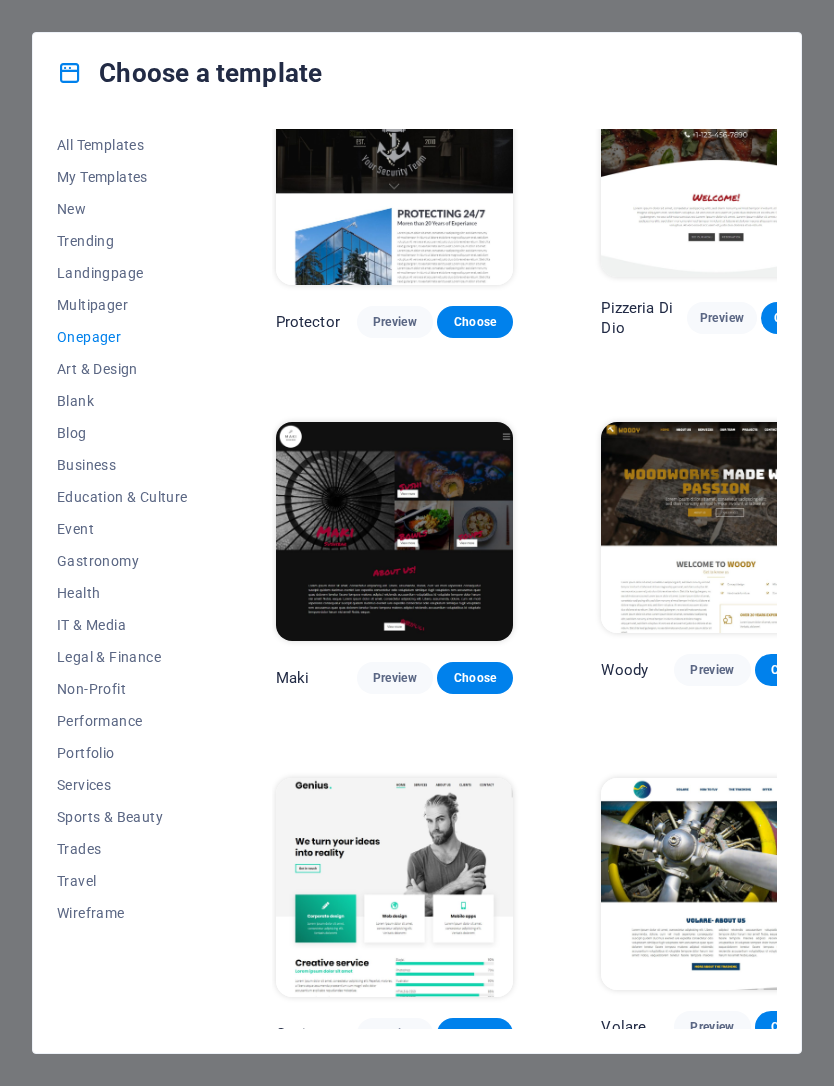 click on "Multipager" at bounding box center (122, 305) 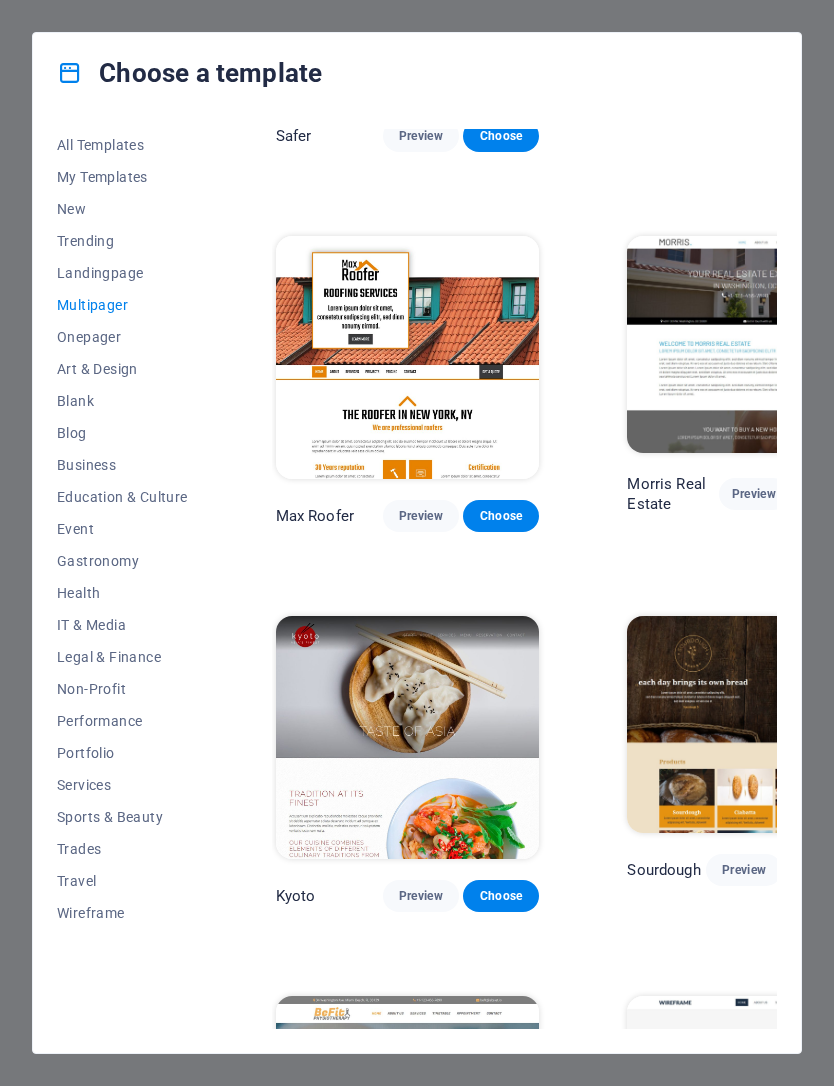 scroll, scrollTop: 4474, scrollLeft: 0, axis: vertical 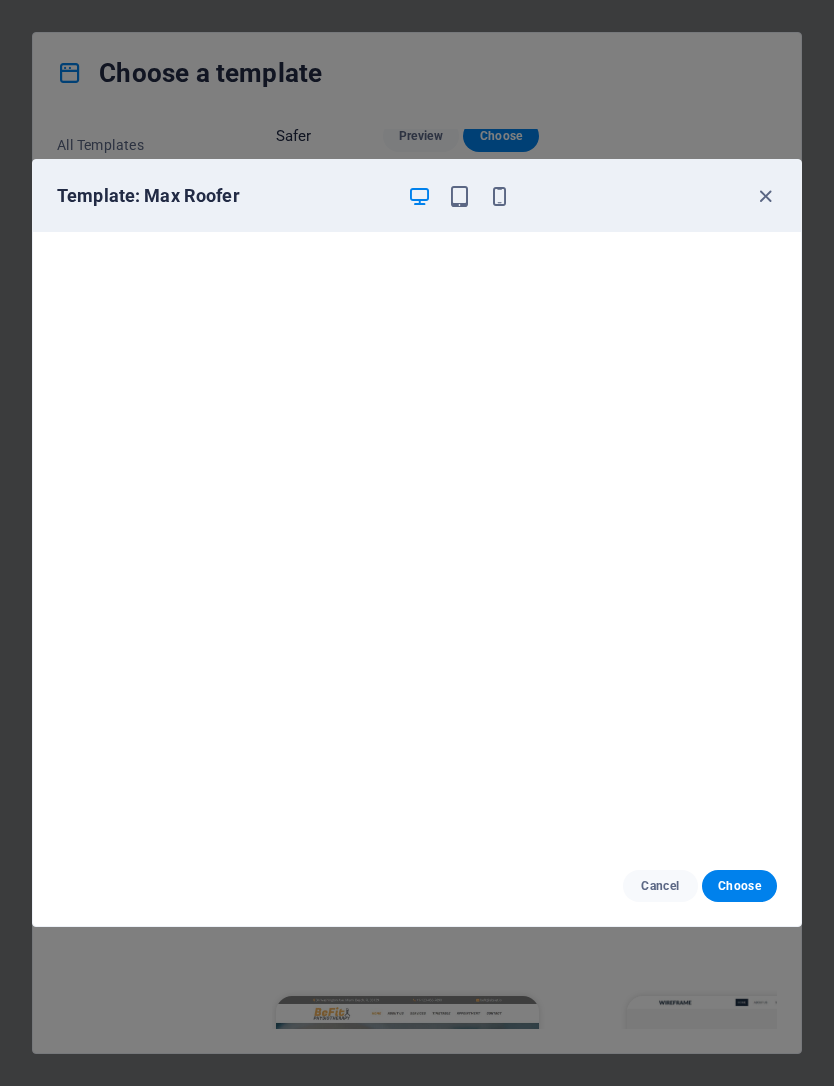 click on "Choose" at bounding box center (739, 886) 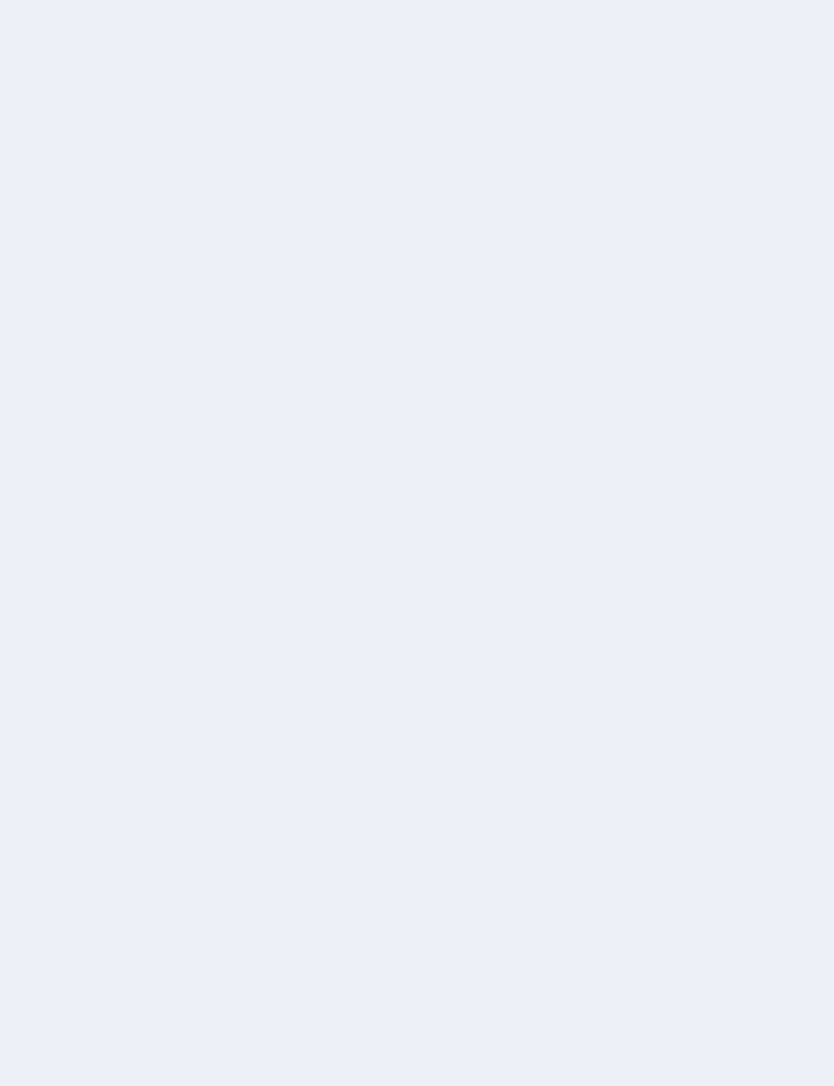 scroll, scrollTop: 0, scrollLeft: 0, axis: both 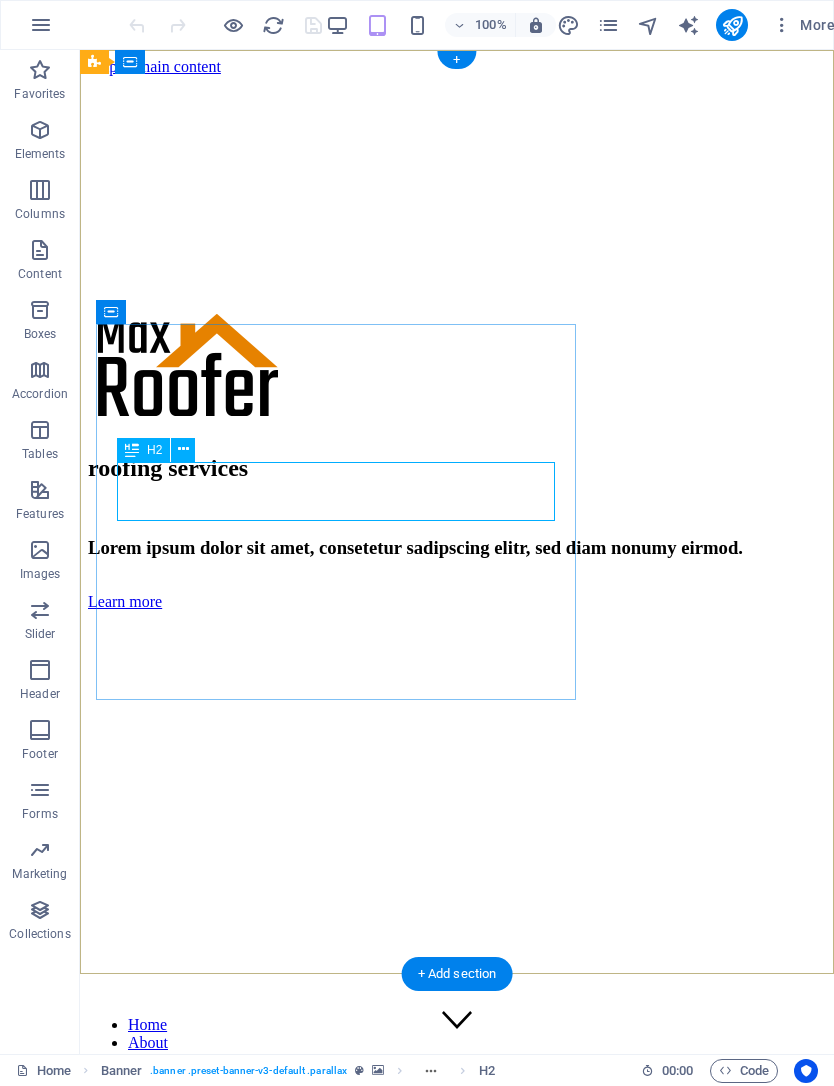 click on "roofing services" at bounding box center [457, 468] 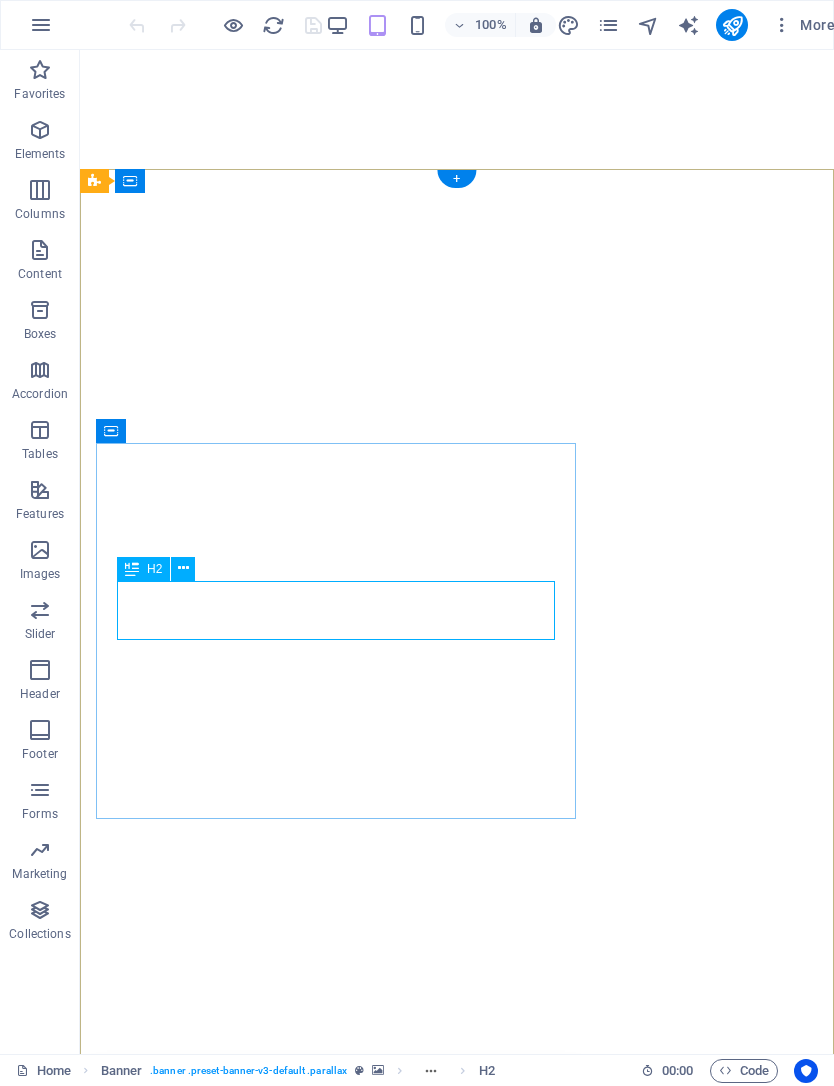 scroll, scrollTop: 0, scrollLeft: 0, axis: both 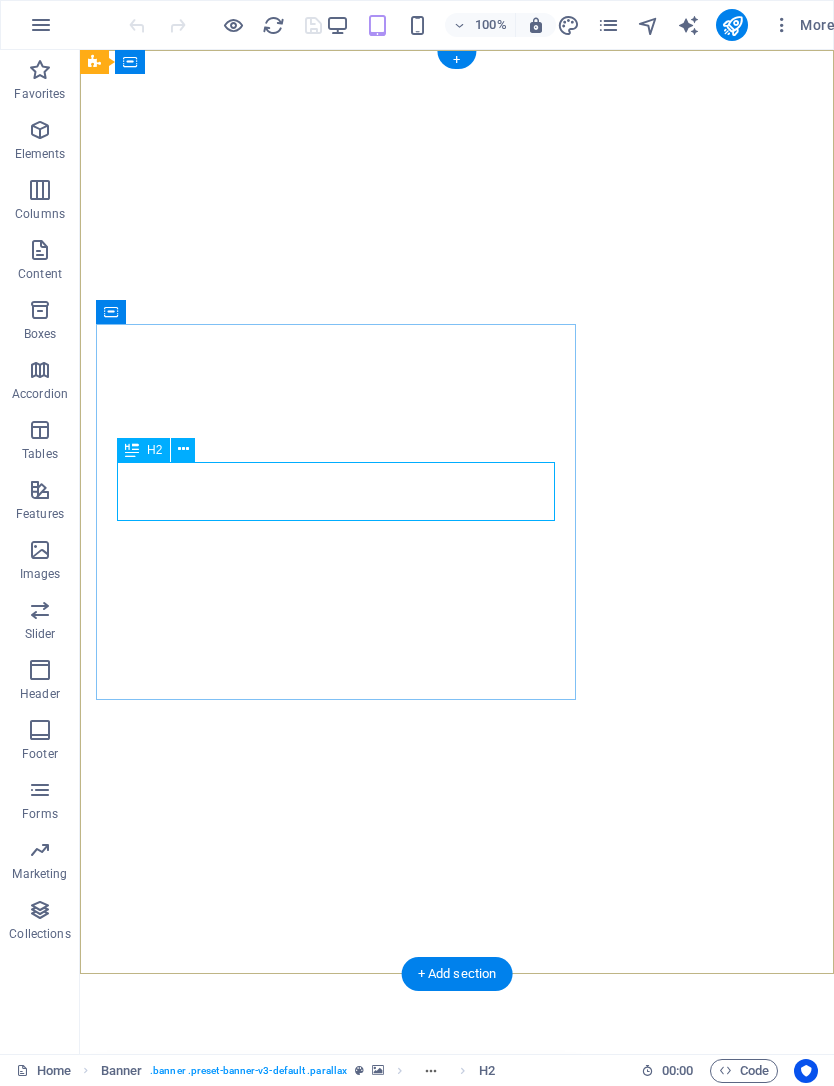 click at bounding box center (608, 25) 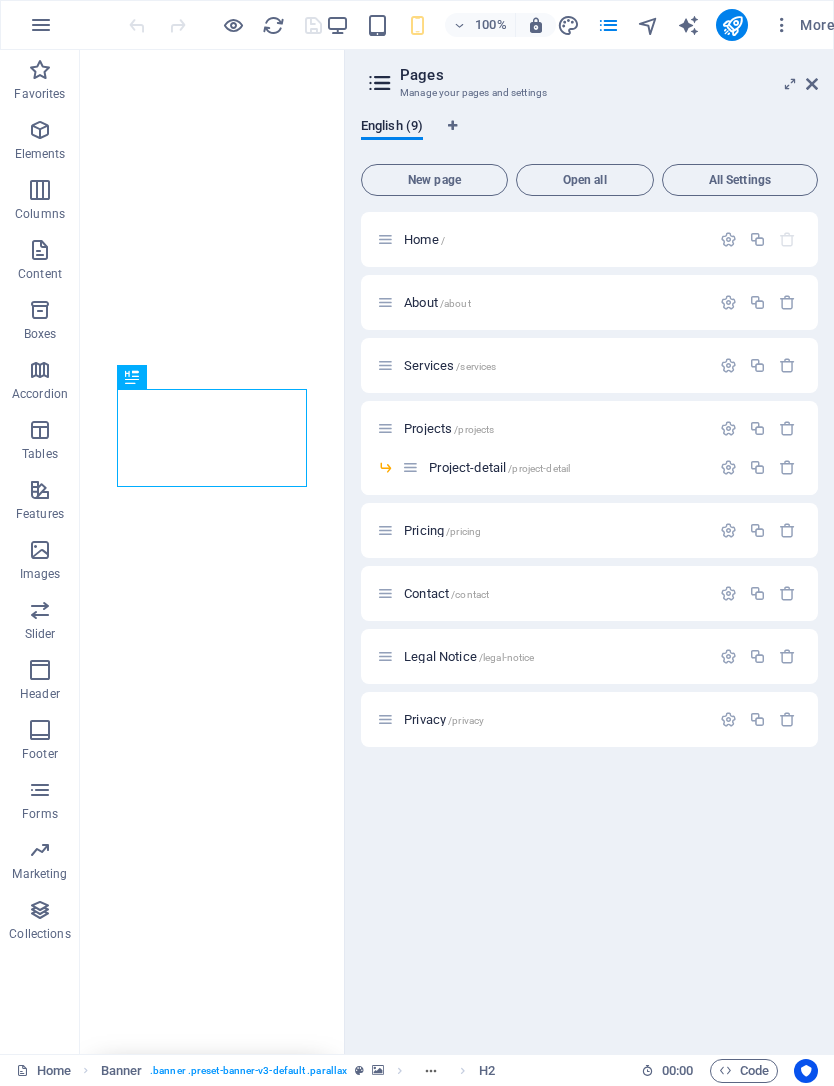 click on "New page Open all All Settings Home / About /about Services /services Projects /projects Project-detail /project-detail Pricing /pricing Contact /contact Legal Notice /legal-notice Privacy /privacy" at bounding box center (589, 597) 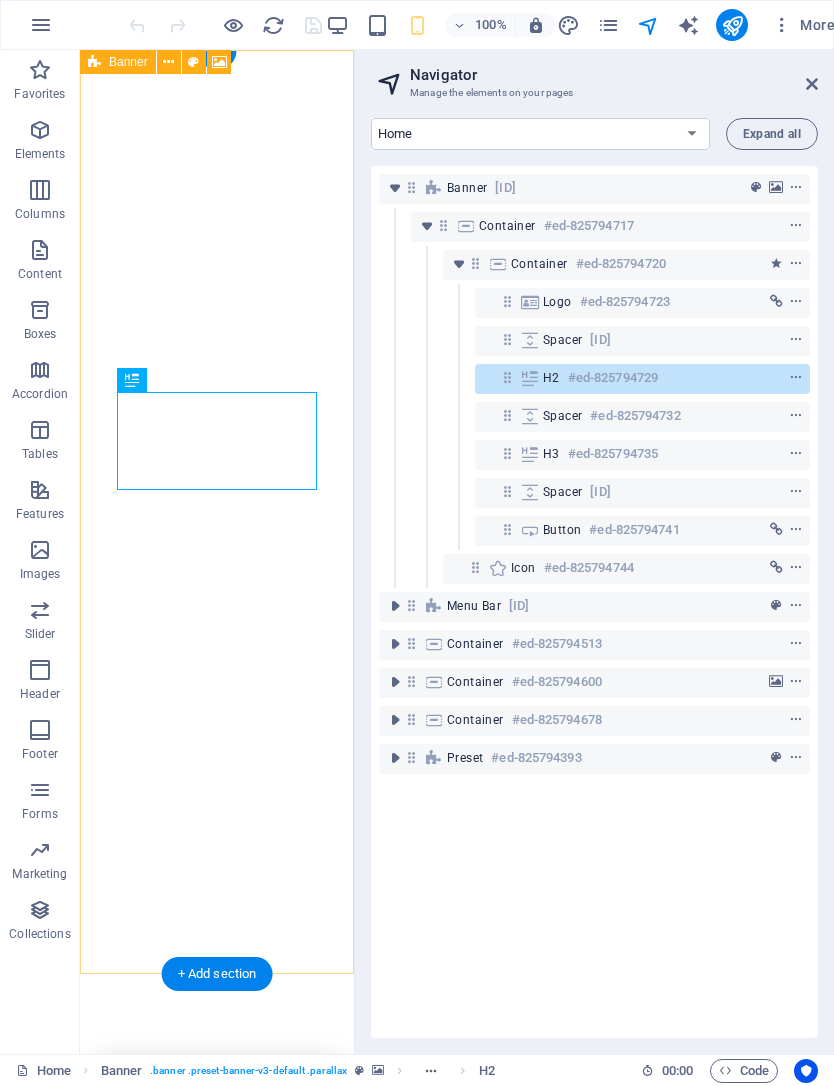 click at bounding box center [756, 188] 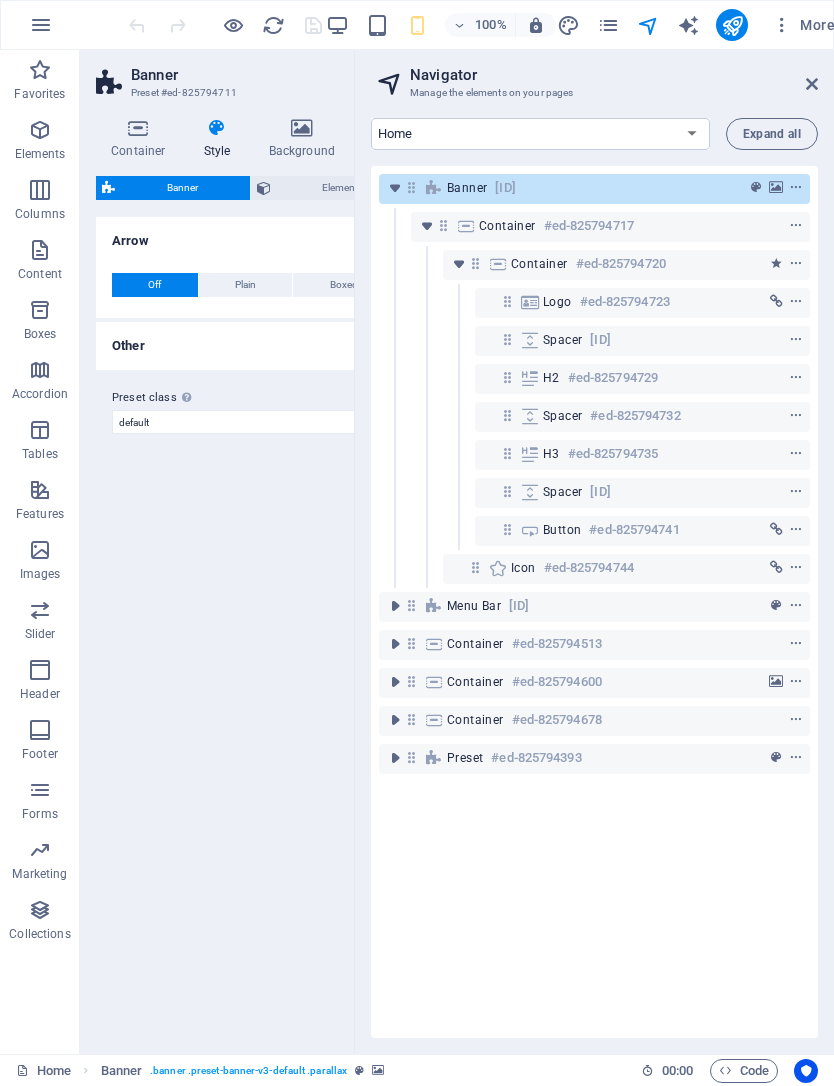 scroll, scrollTop: 0, scrollLeft: 0, axis: both 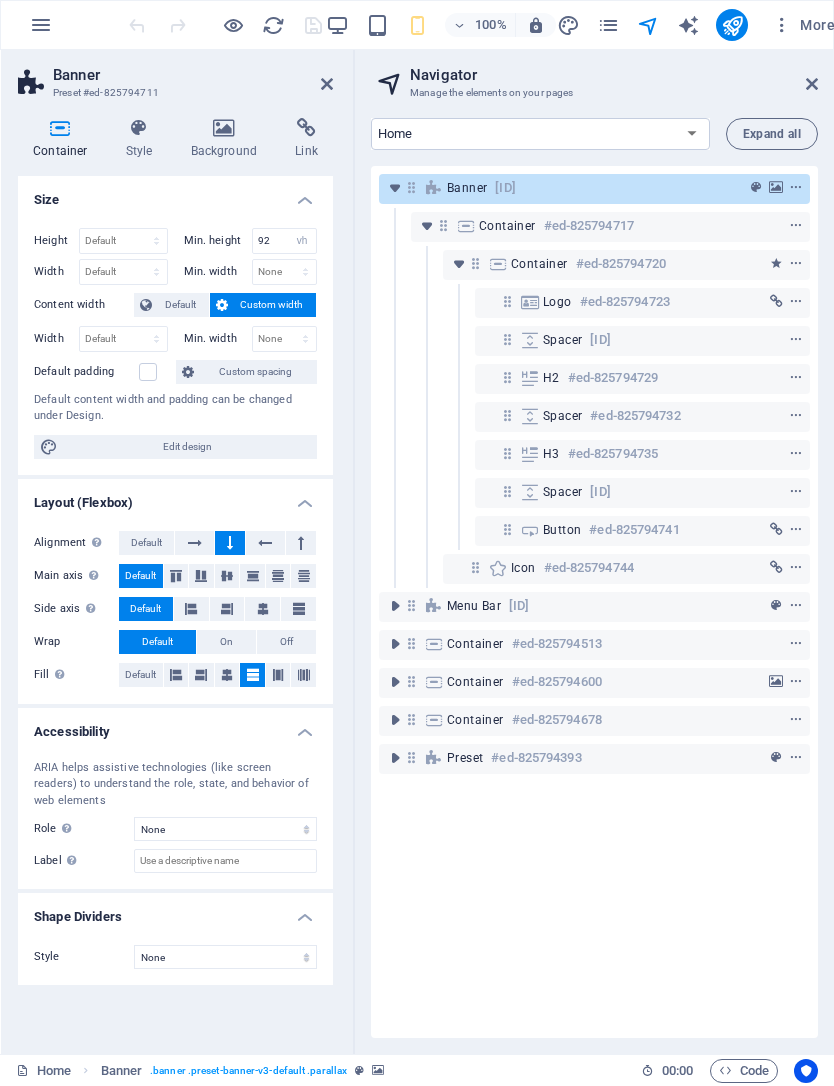 click at bounding box center (796, 302) 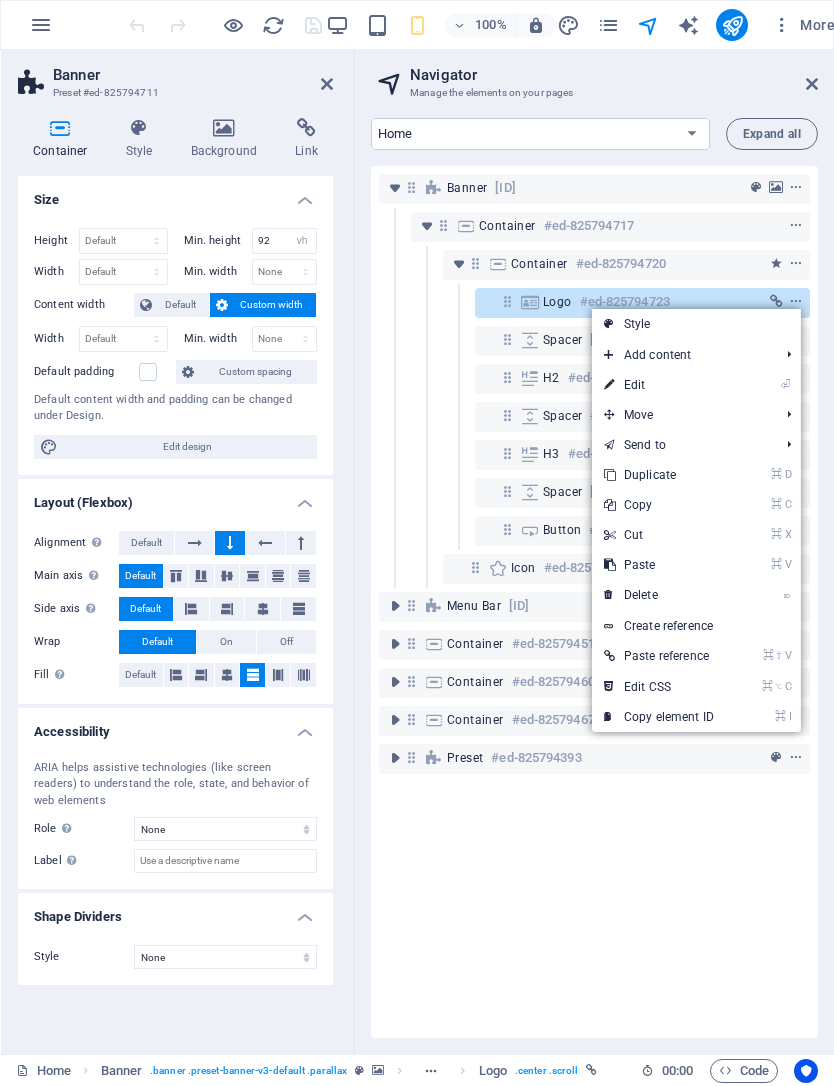 click on "#ed-825794723" at bounding box center (625, 302) 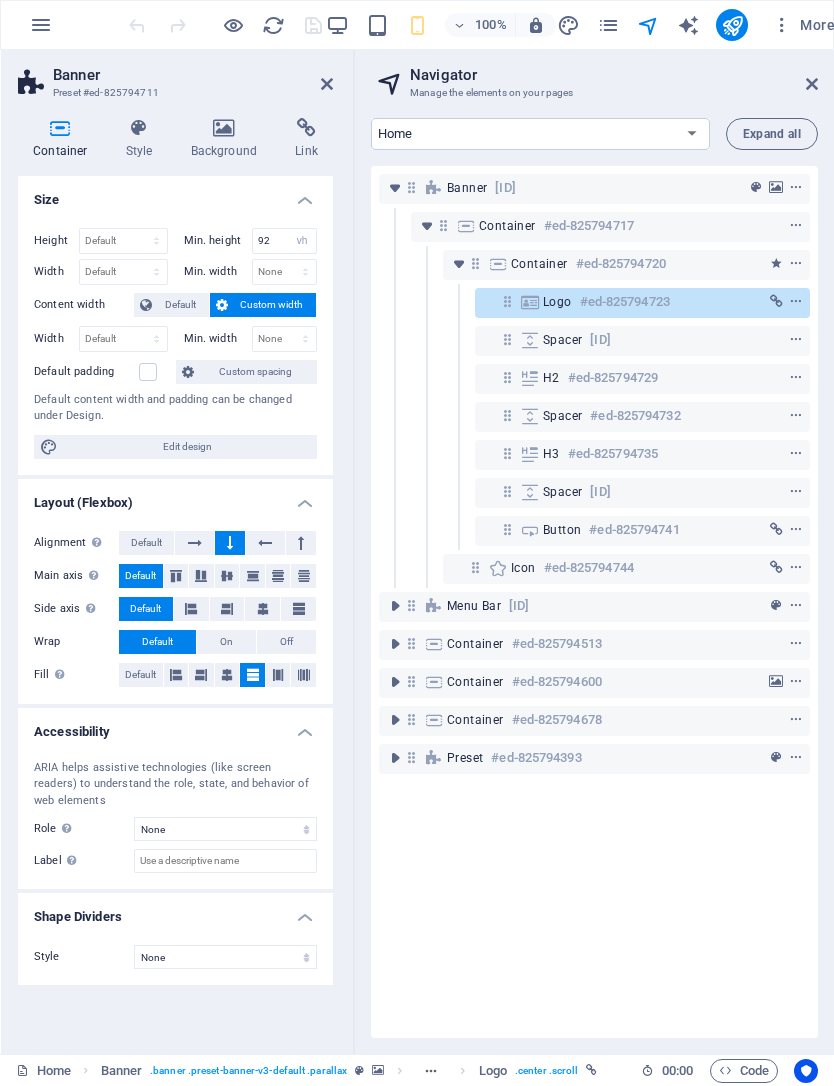 click on "Logo" at bounding box center (557, 302) 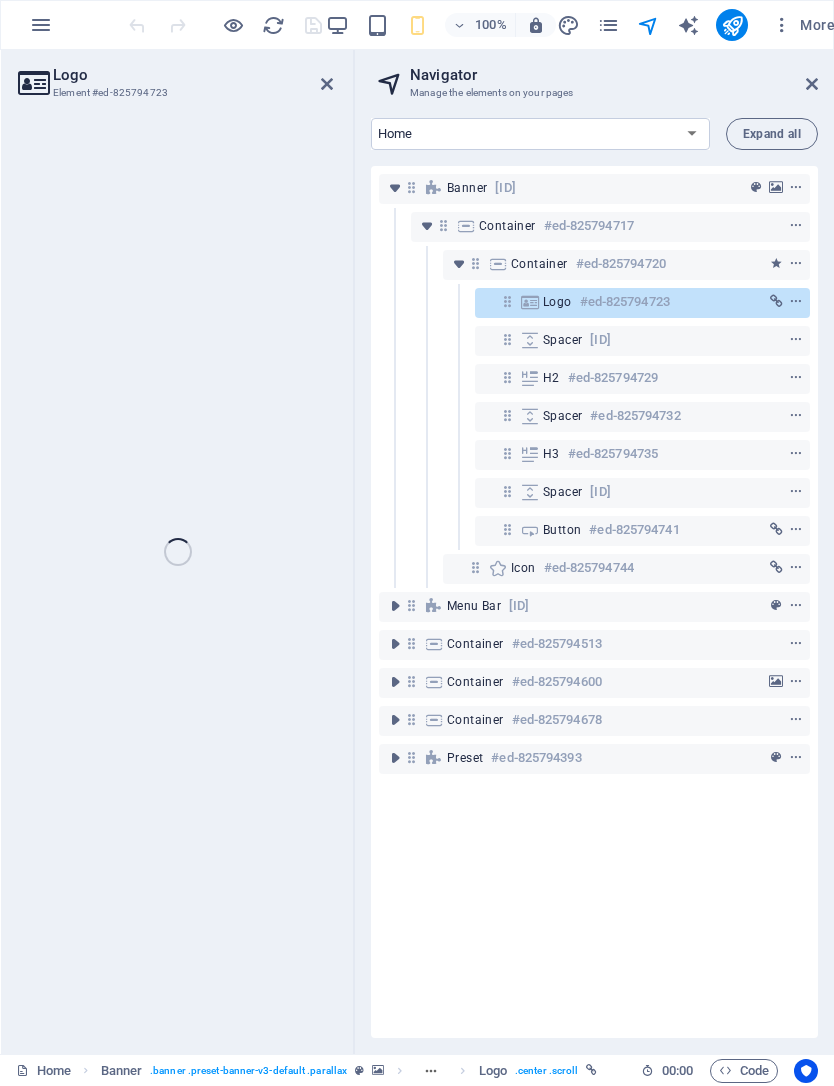 scroll, scrollTop: 0, scrollLeft: 0, axis: both 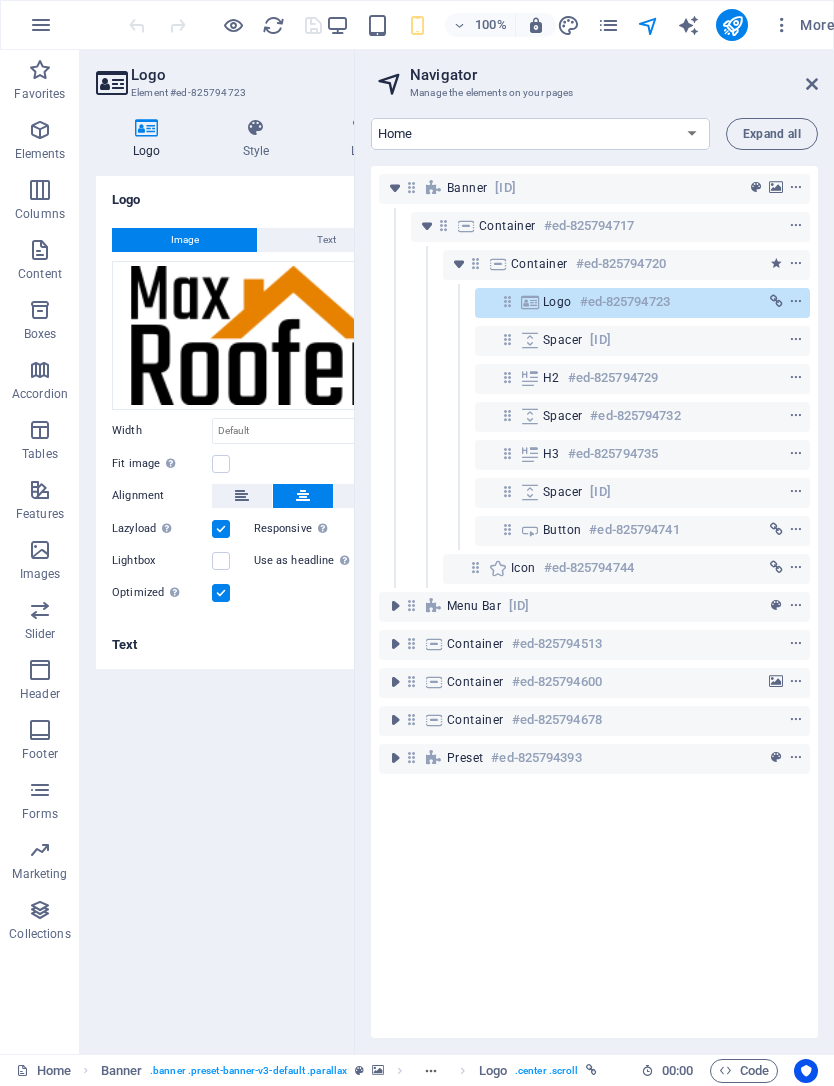 click on "#ed-825794723" at bounding box center [625, 302] 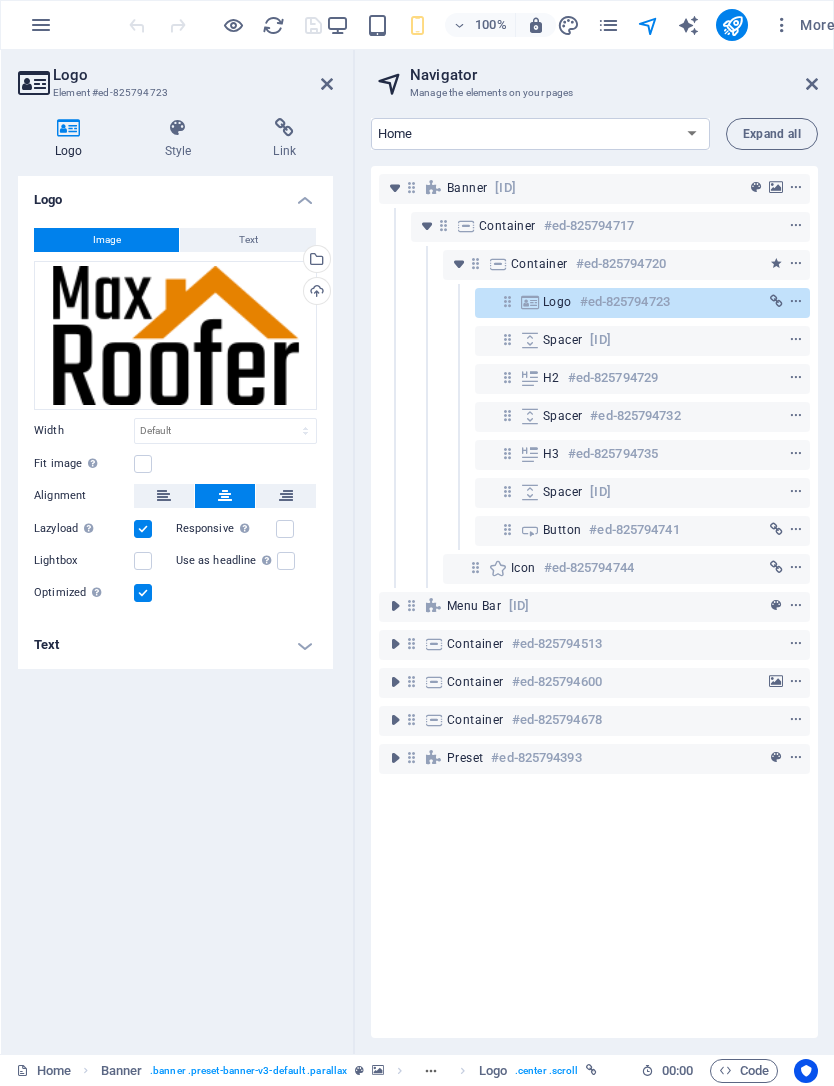 scroll, scrollTop: 0, scrollLeft: 78, axis: horizontal 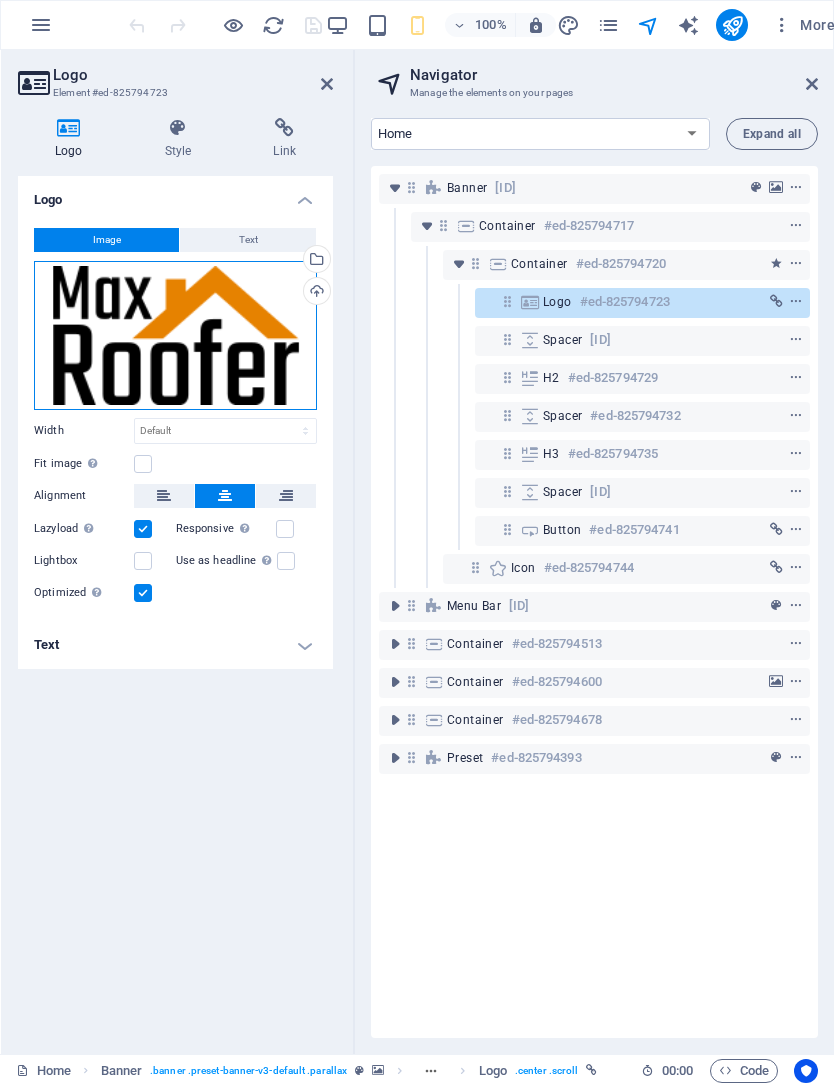 click on "Drag files here, click to choose files or select files from Files or our free stock photos & videos" at bounding box center [175, 335] 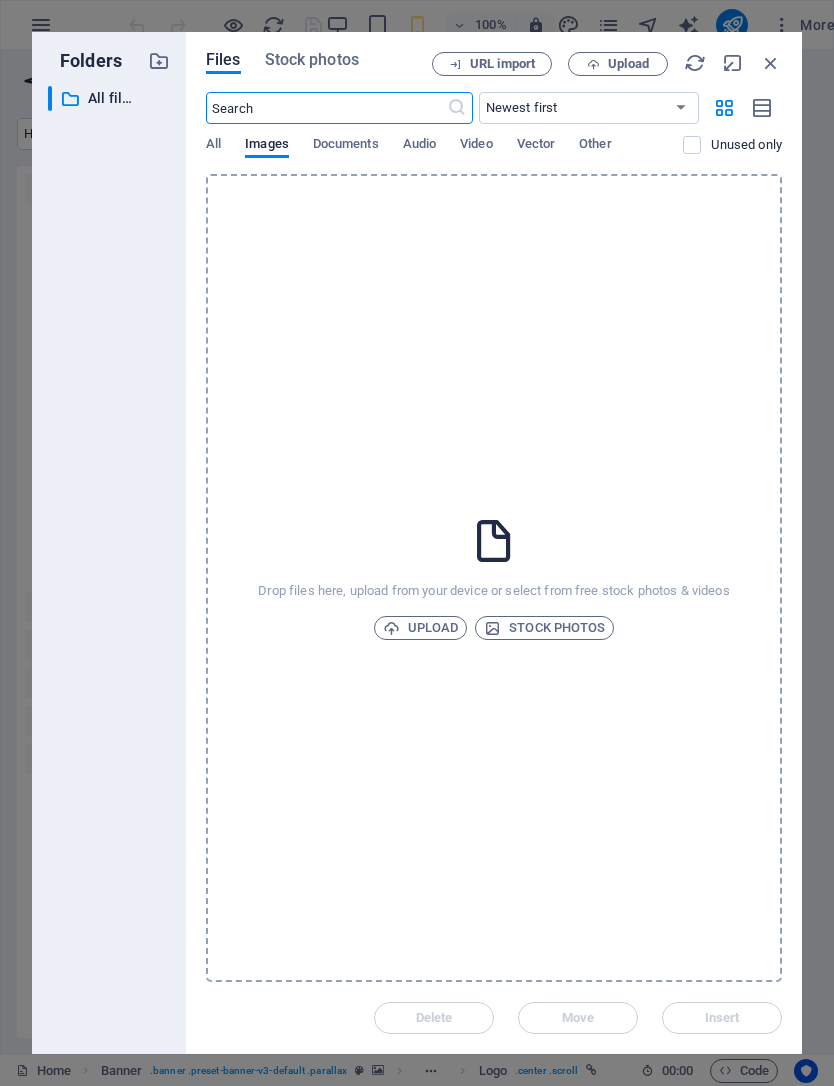 click on "All Images Documents Audio Video Vector Other" at bounding box center (444, 155) 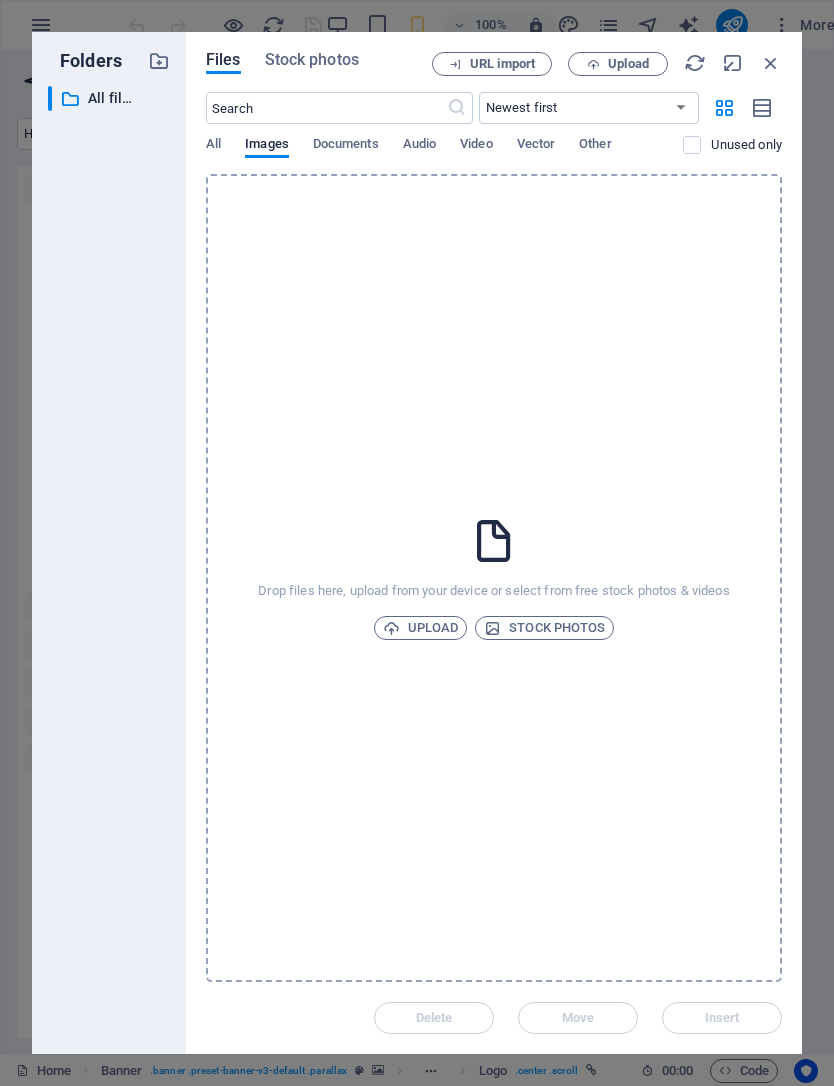 click on "All" at bounding box center (213, 146) 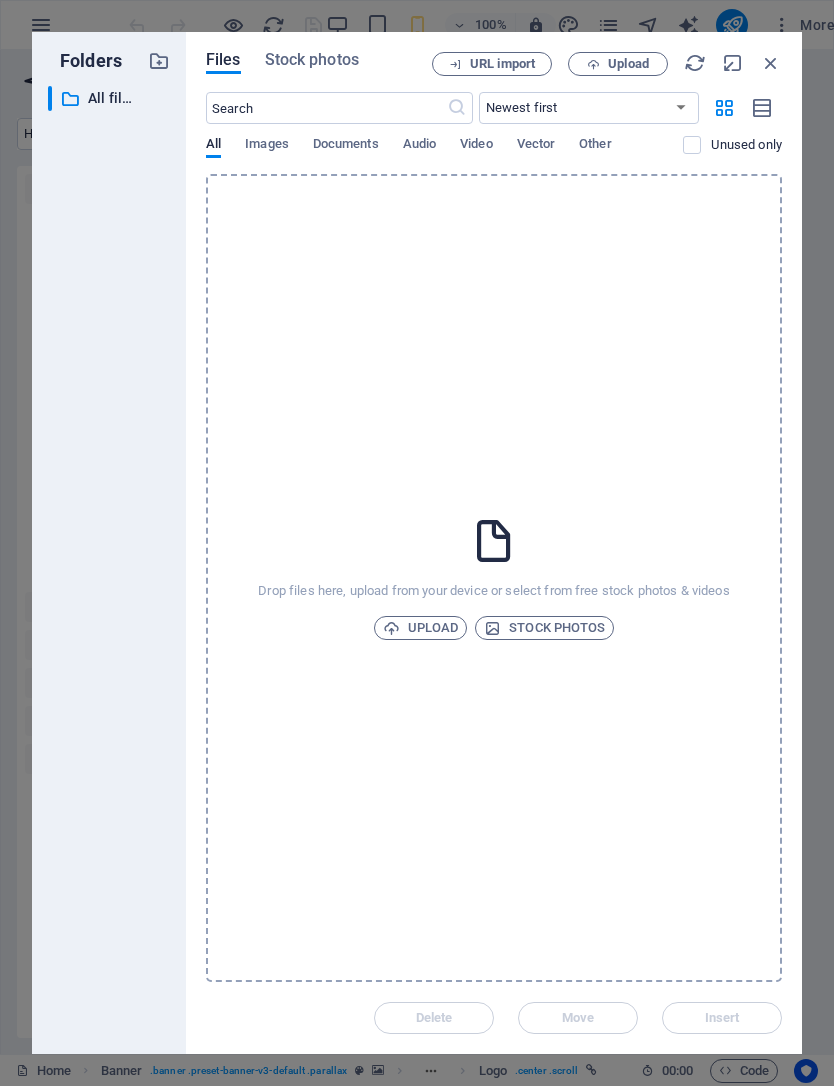click on "Images" at bounding box center (267, 146) 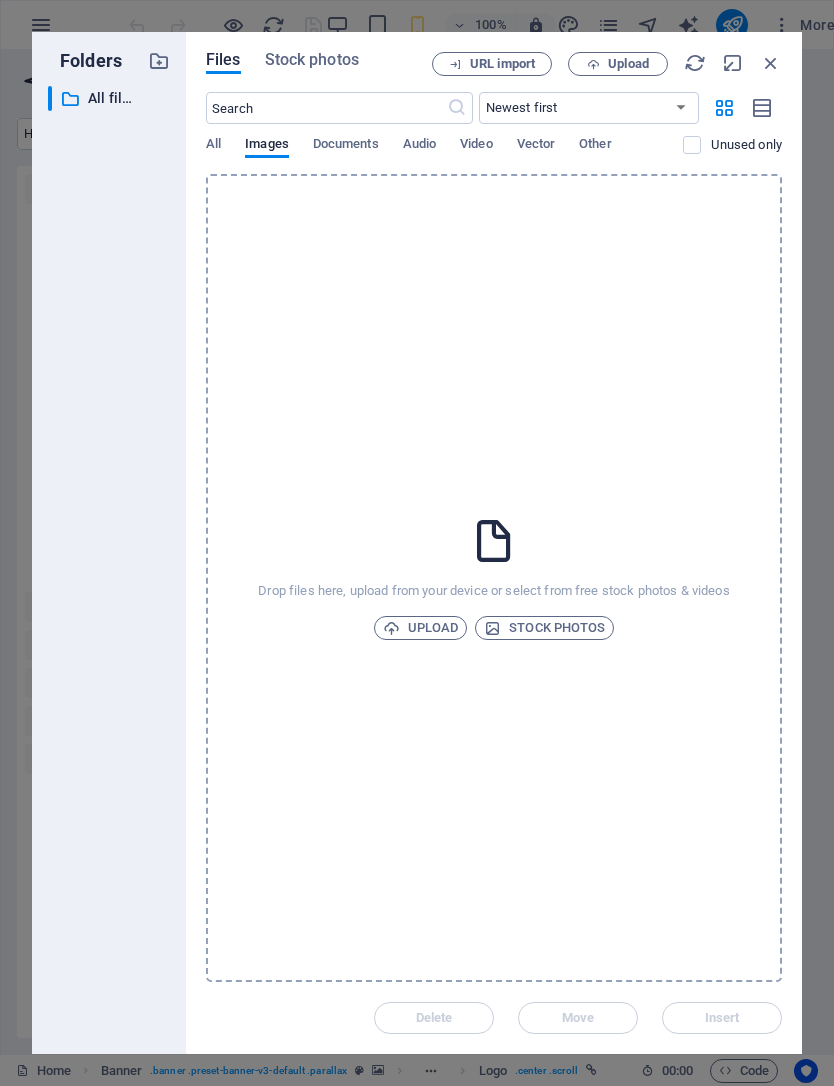 click on "Upload" at bounding box center [421, 628] 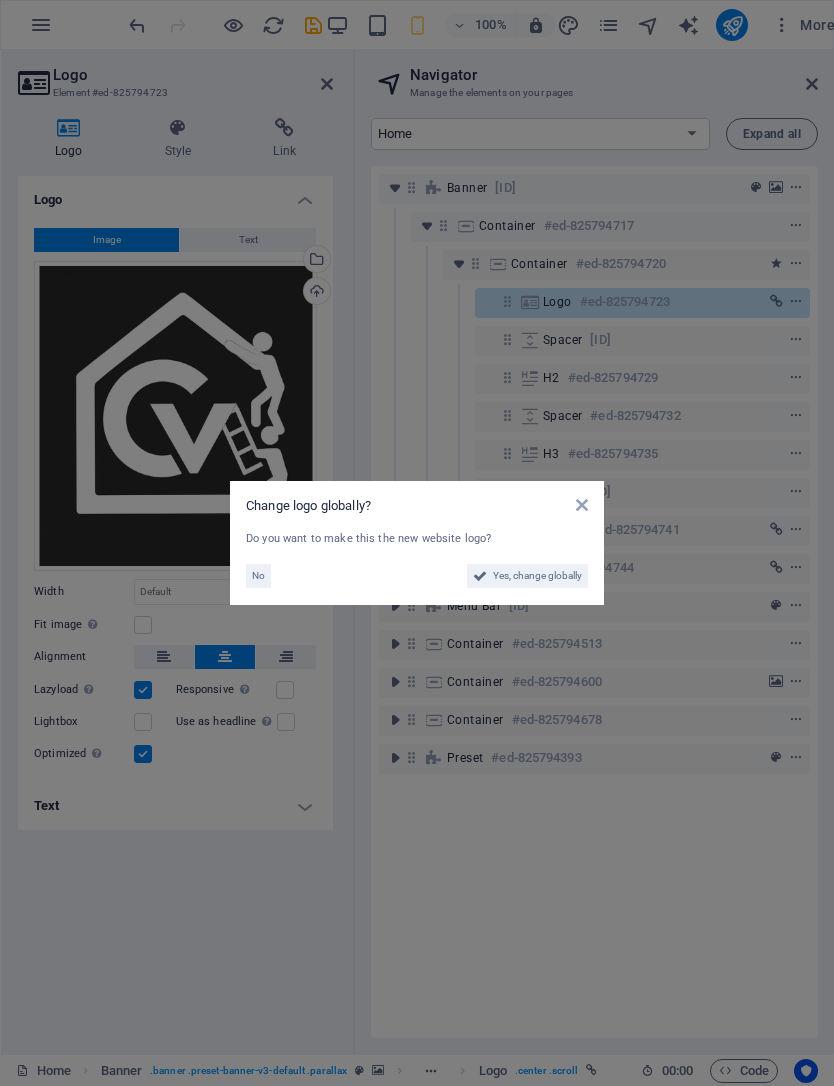 click on "Yes, change globally" at bounding box center (537, 576) 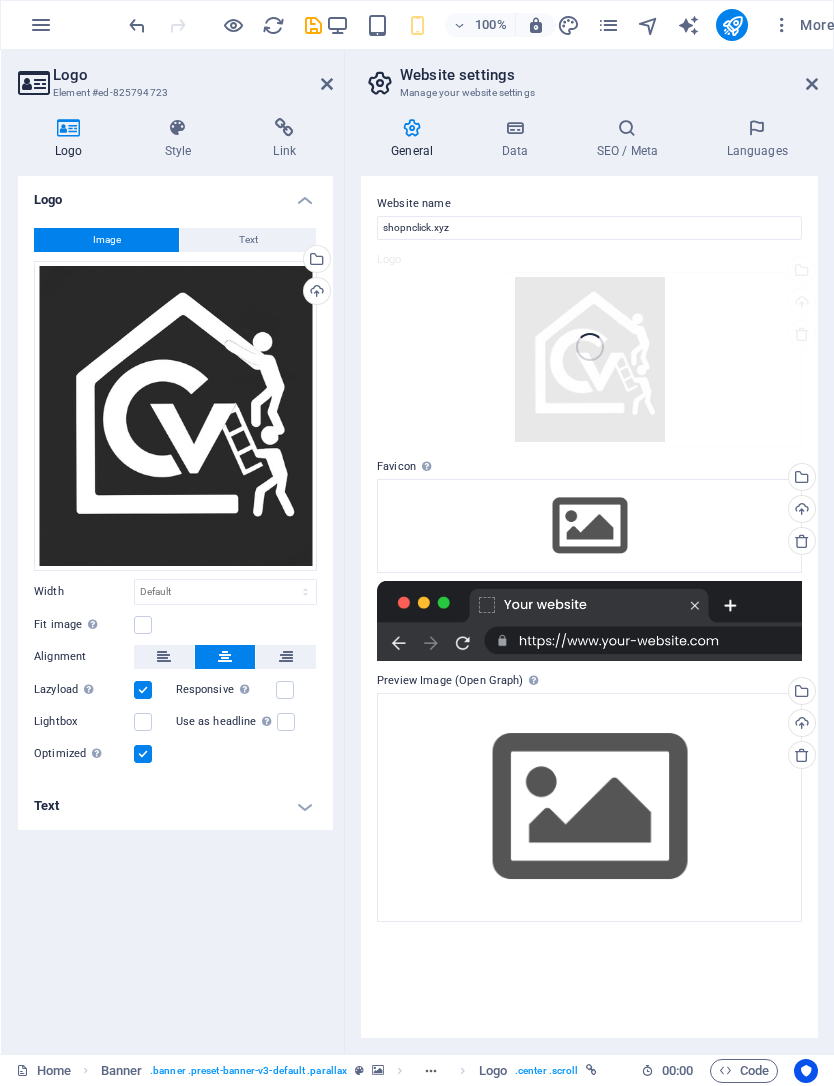 scroll, scrollTop: 0, scrollLeft: 0, axis: both 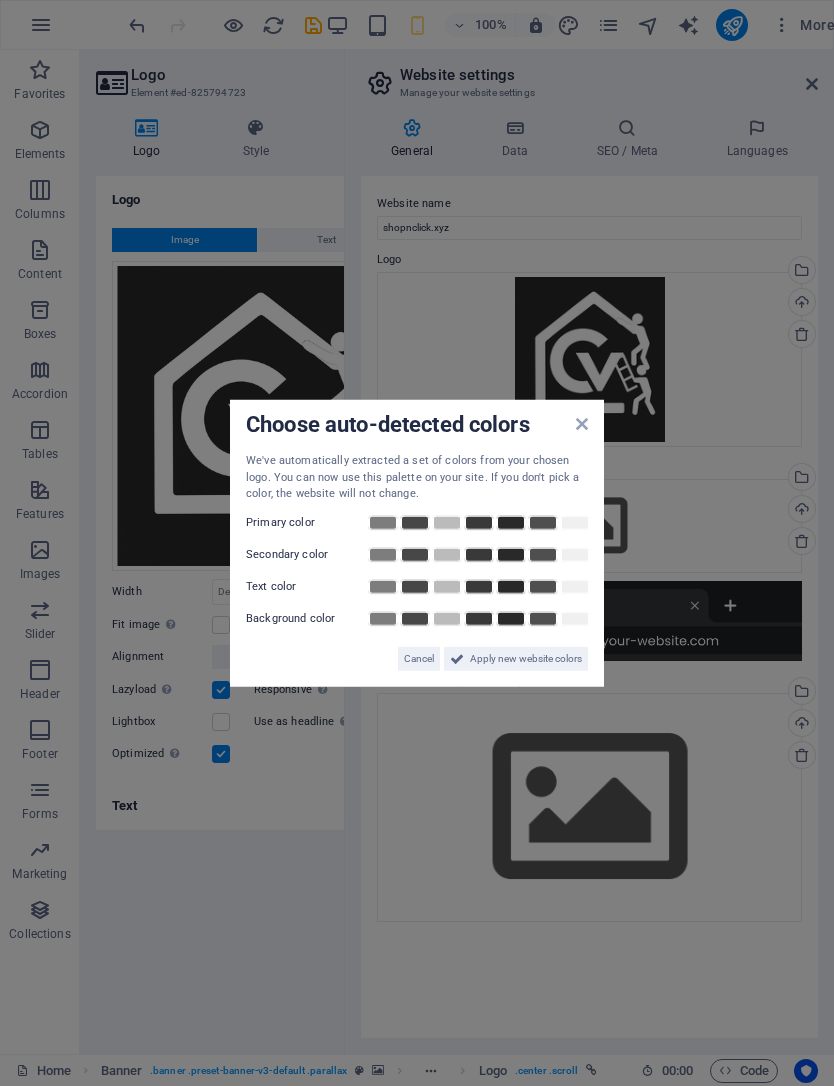 click at bounding box center [447, 618] 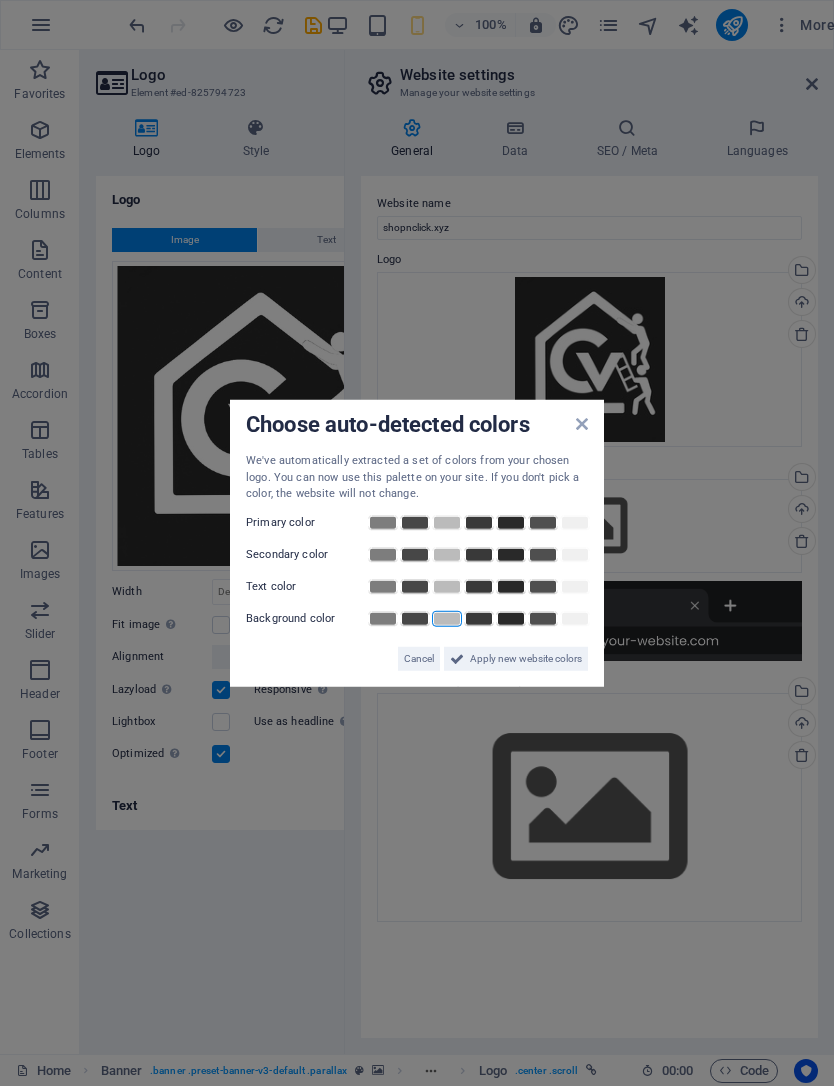 click at bounding box center (511, 586) 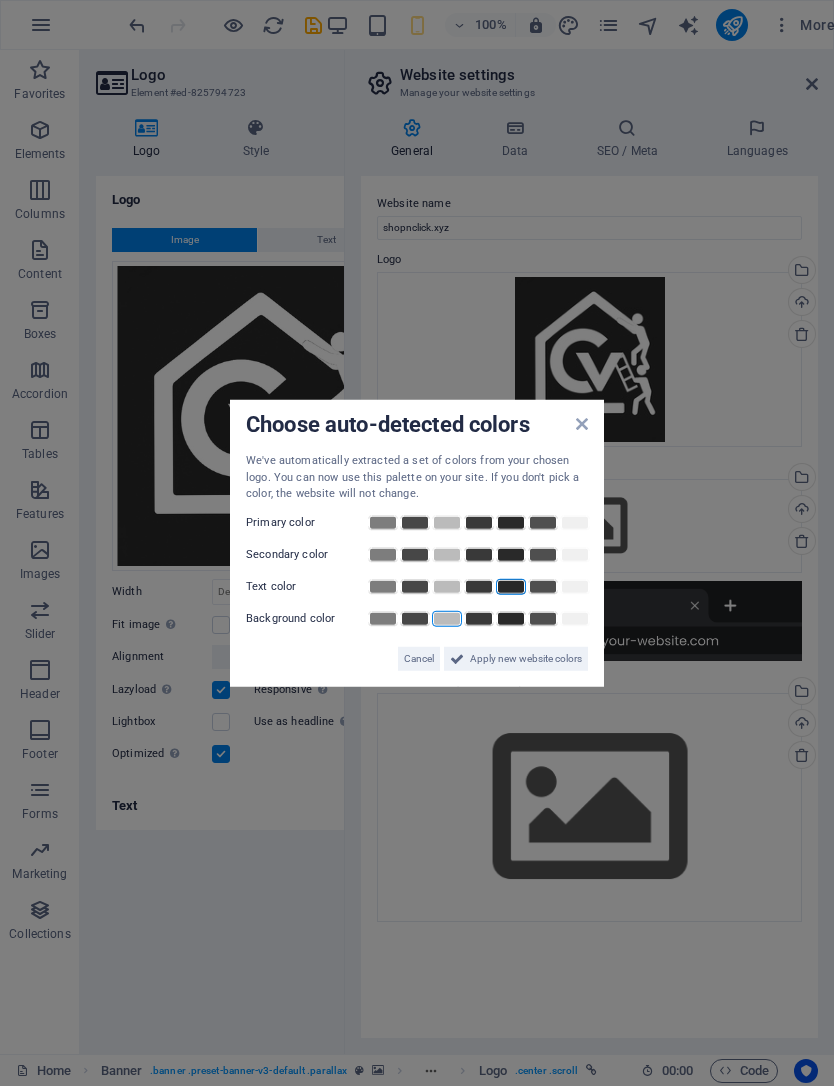 click at bounding box center (543, 554) 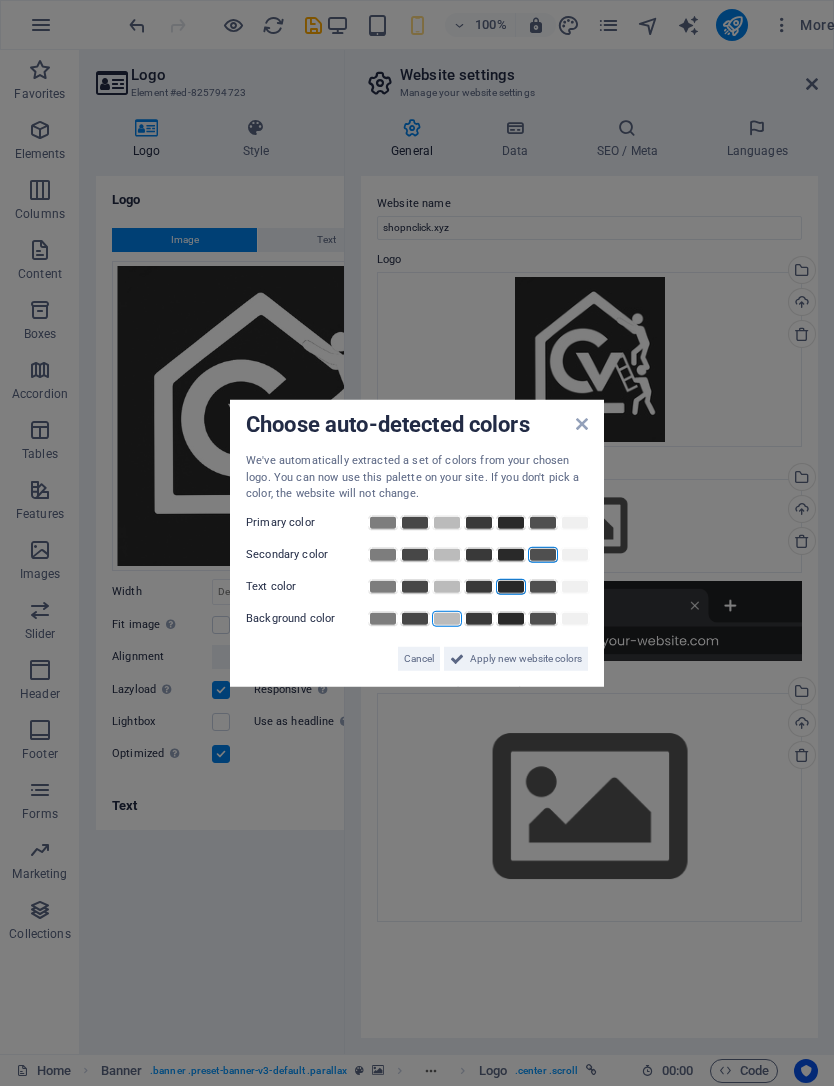 click at bounding box center [383, 554] 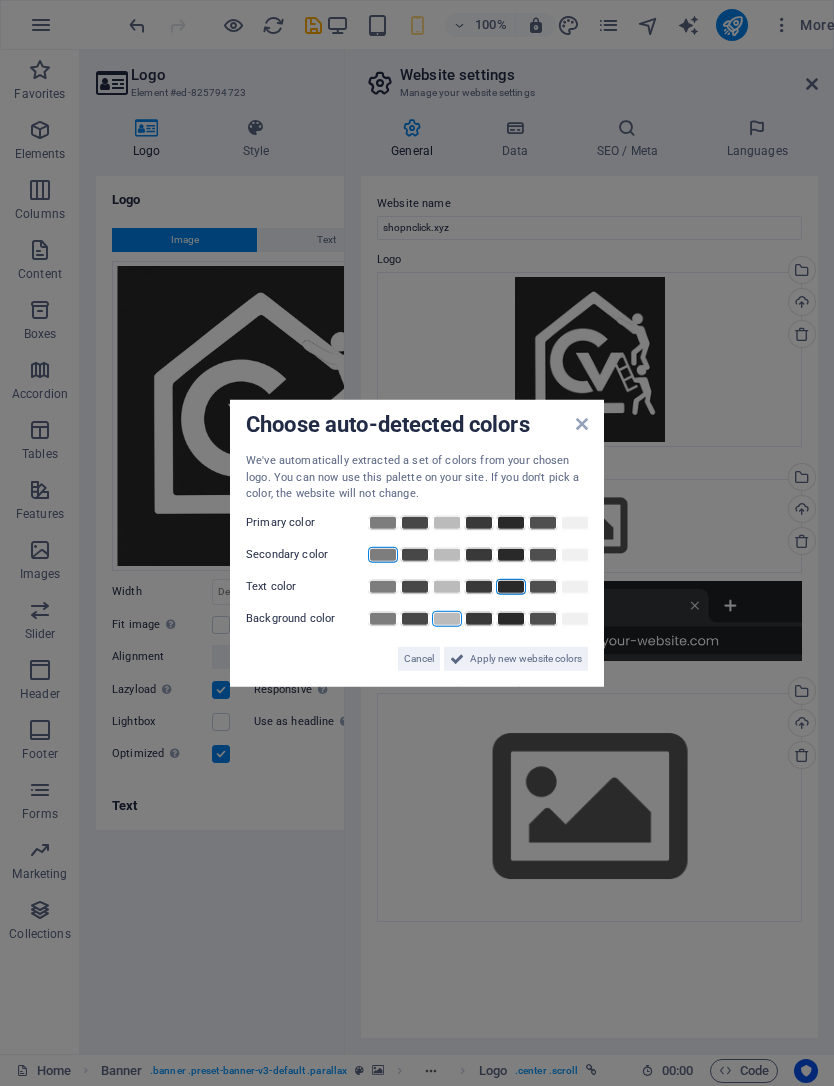 click at bounding box center (575, 522) 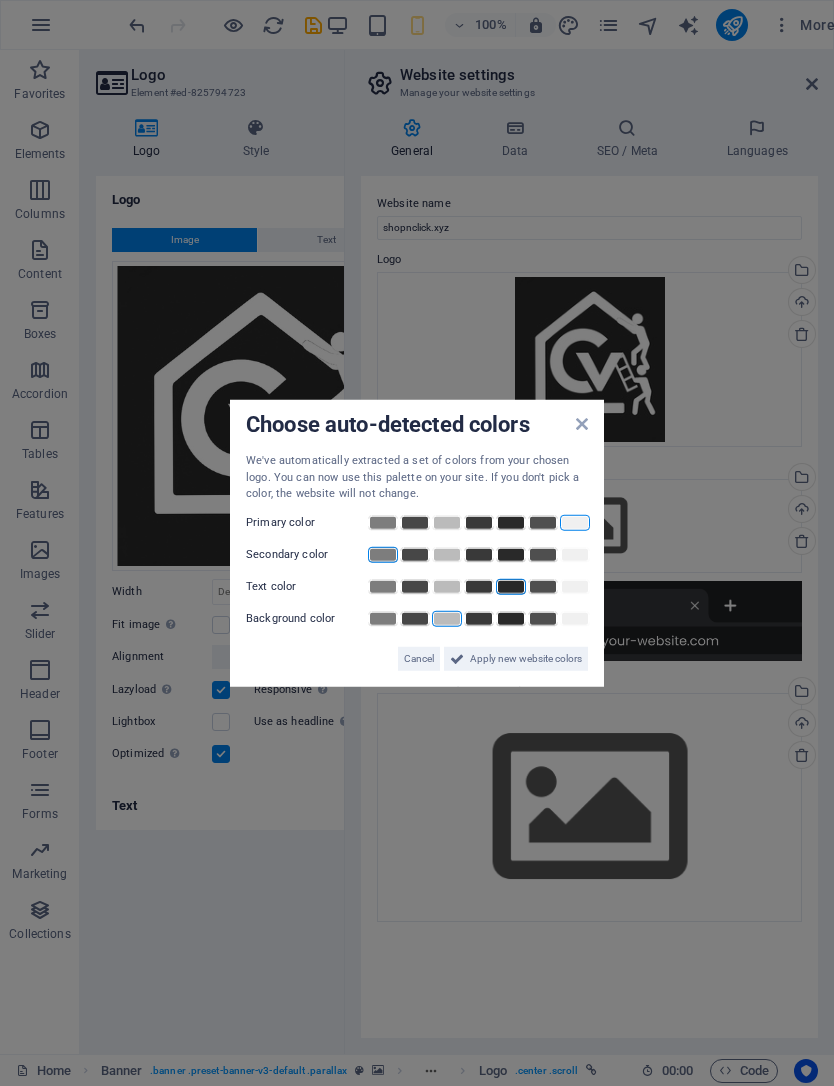 click on "Apply new website colors" at bounding box center (526, 658) 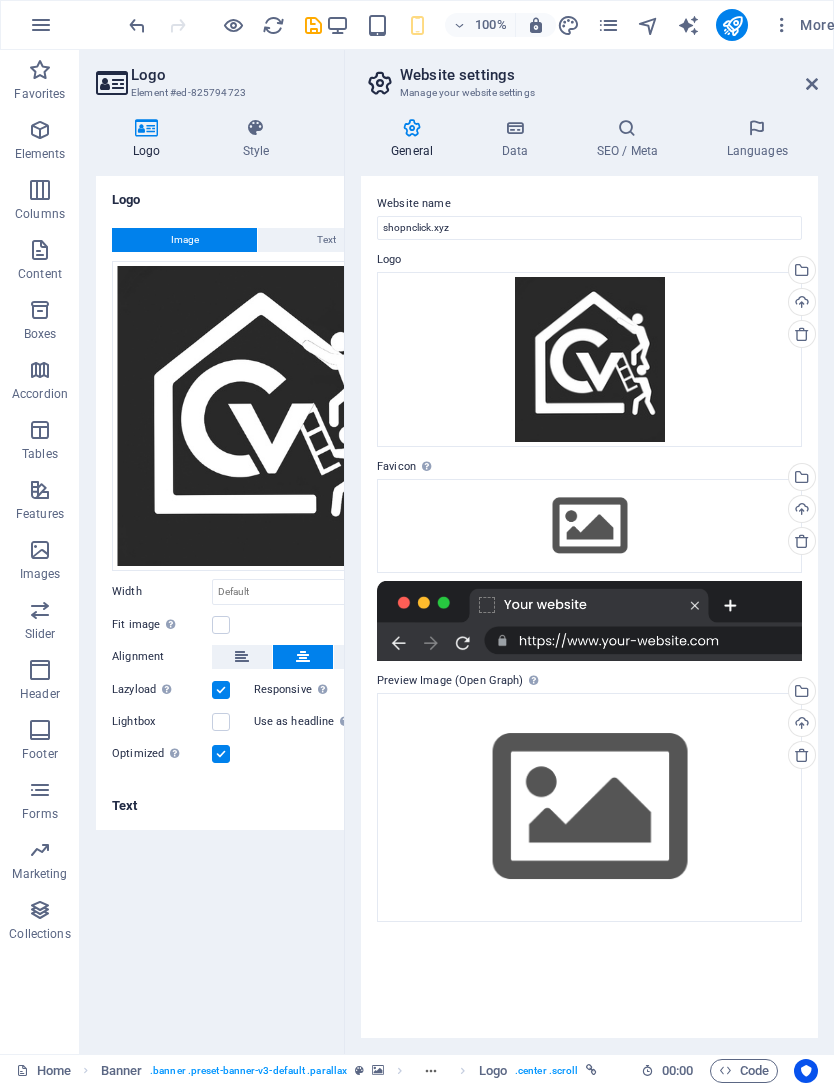 scroll, scrollTop: 0, scrollLeft: 10, axis: horizontal 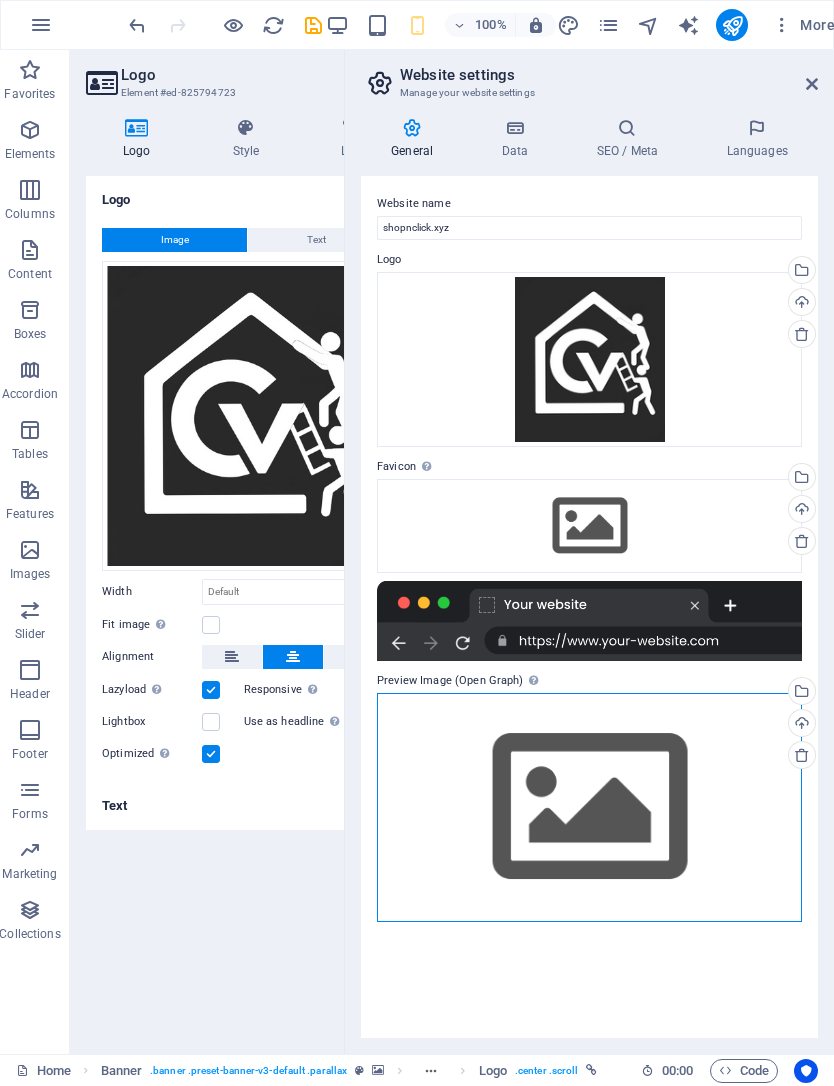 click on "Drag files here, click to choose files or select files from Files or our free stock photos & videos" at bounding box center (589, 807) 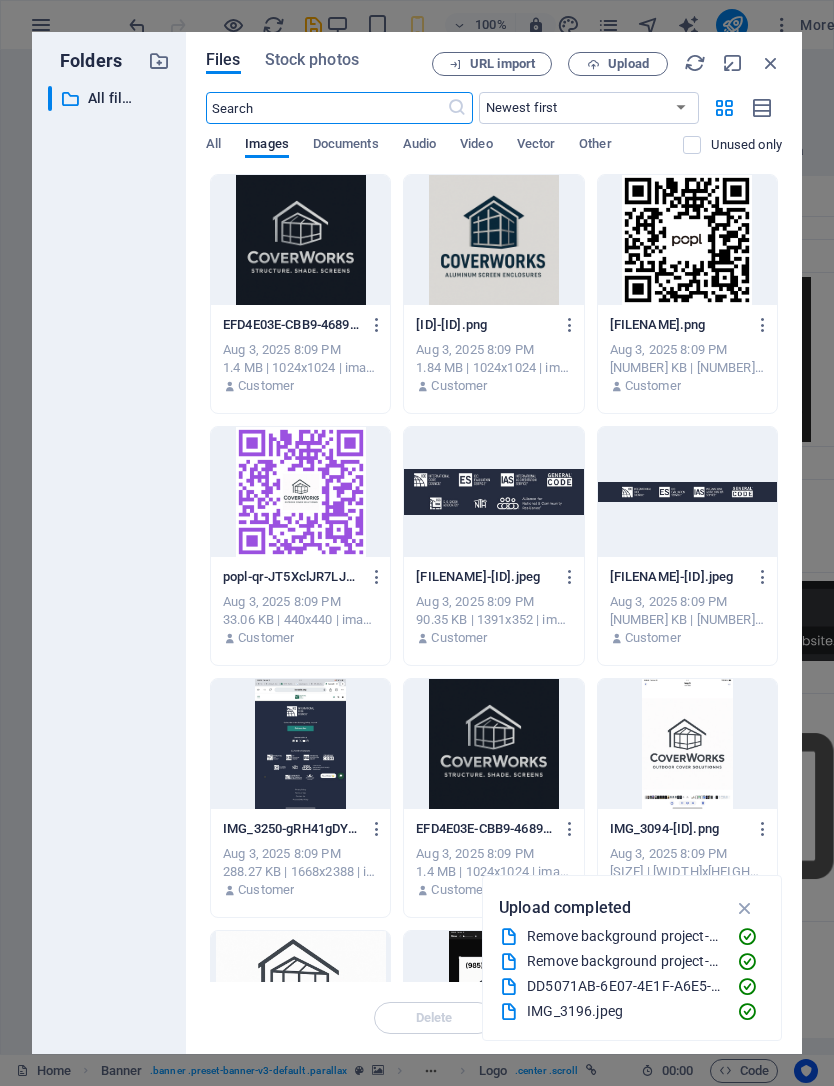 click at bounding box center [771, 63] 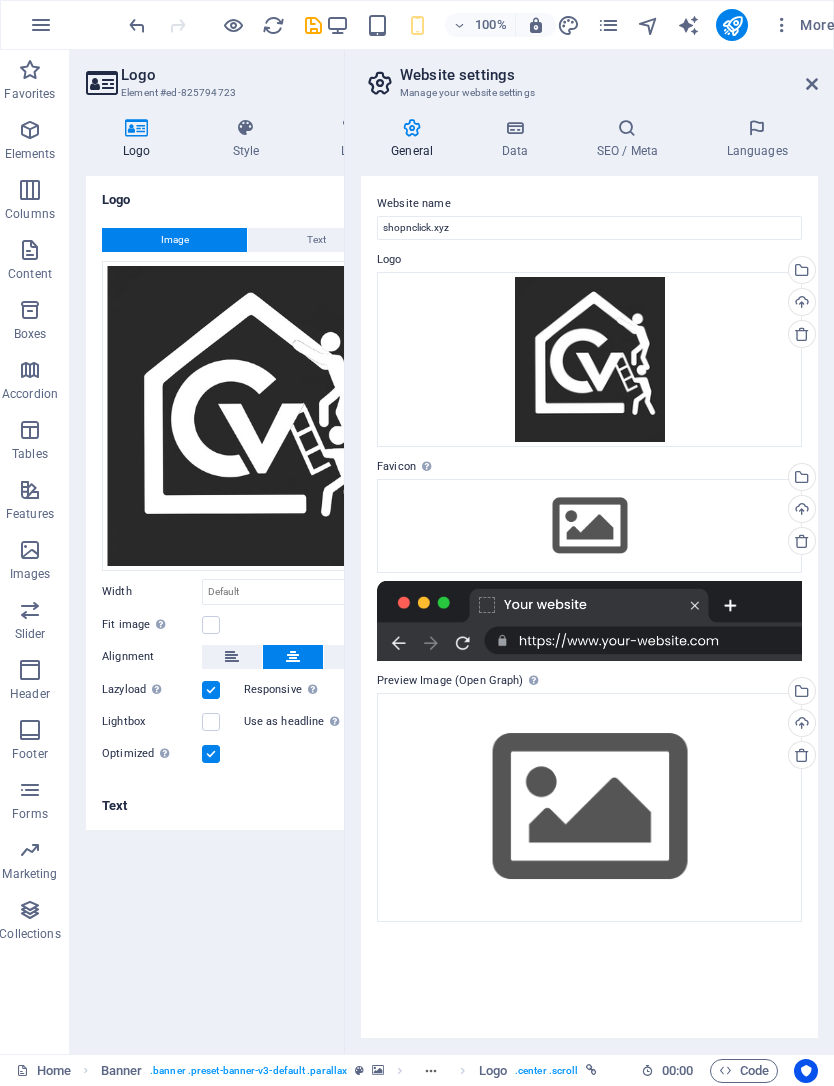 click at bounding box center [812, 84] 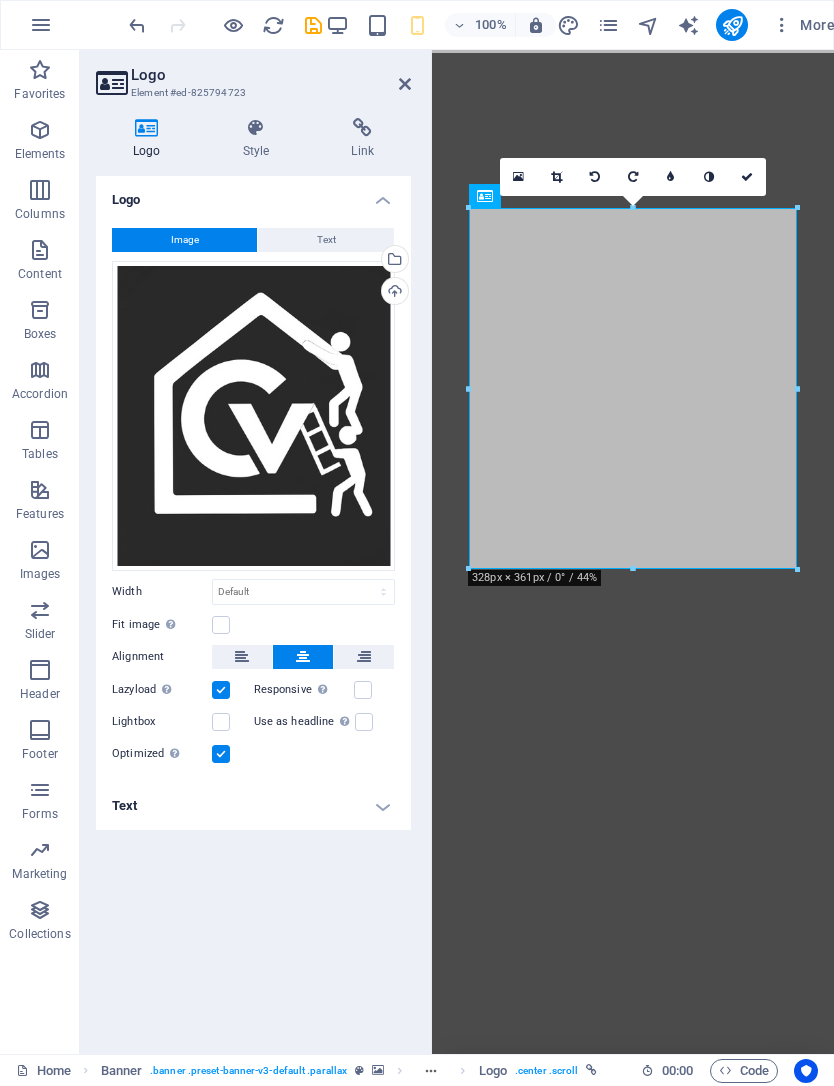 scroll, scrollTop: 0, scrollLeft: 0, axis: both 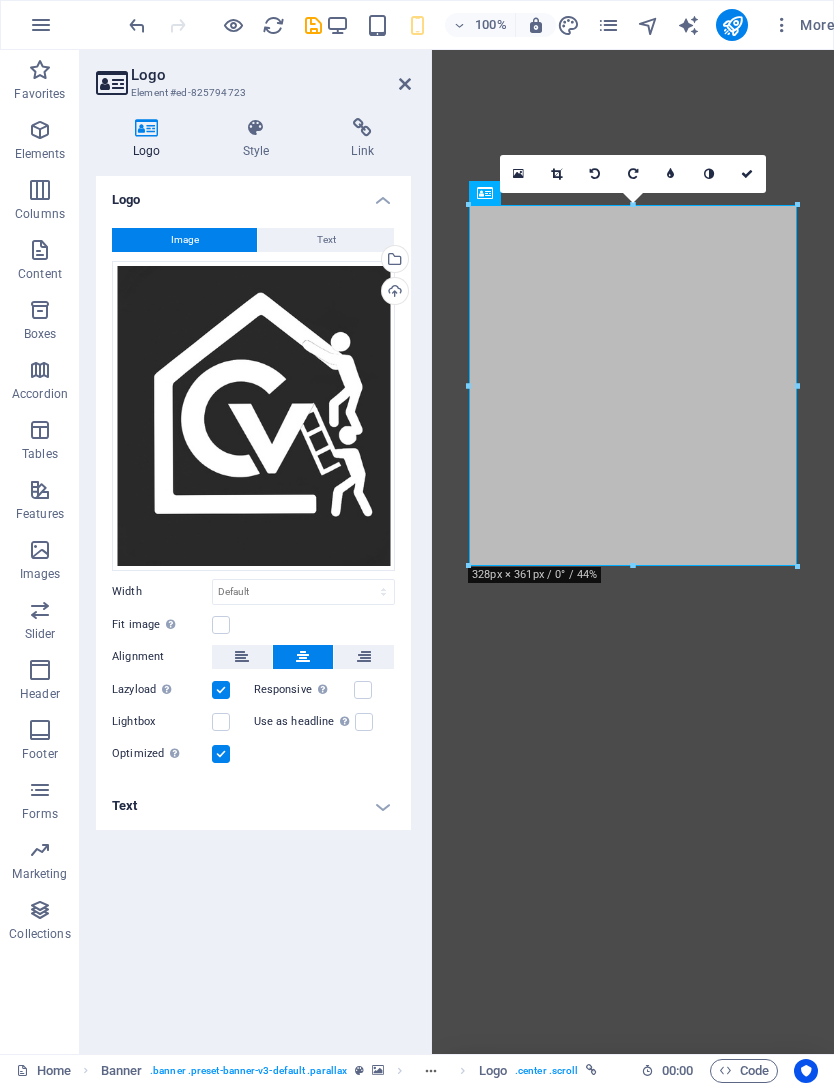 click at bounding box center [633, 1501] 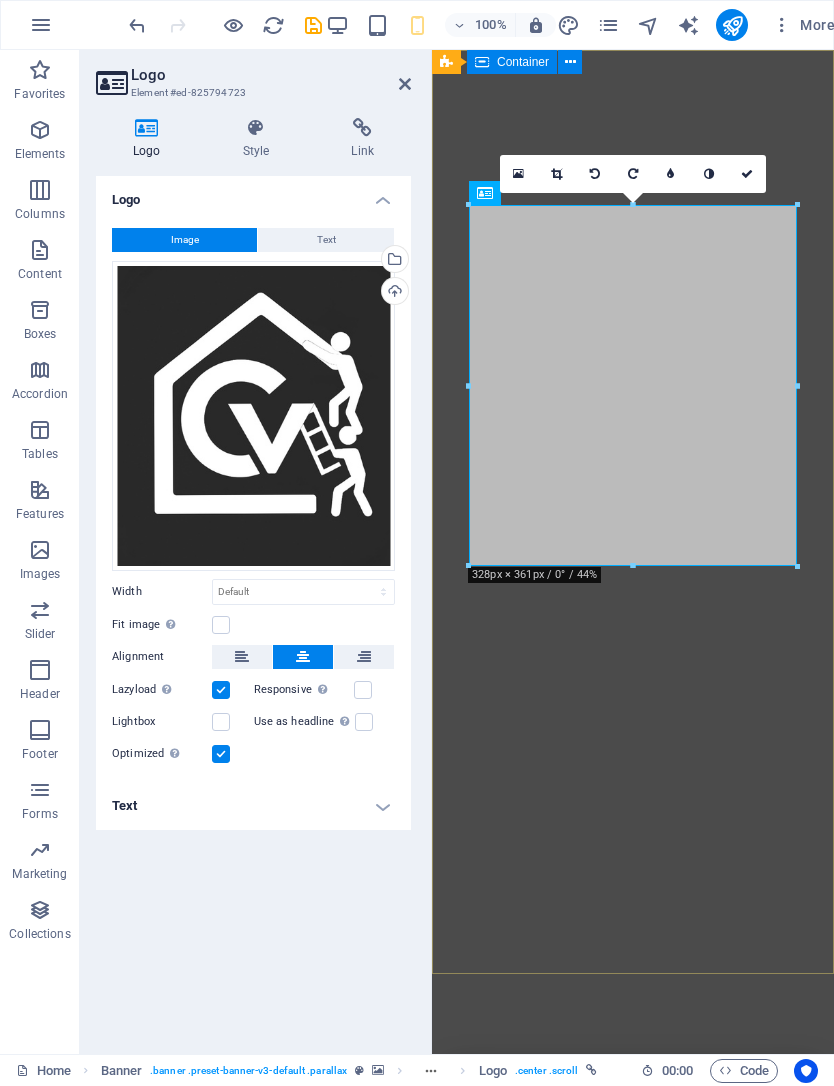 click at bounding box center [518, 174] 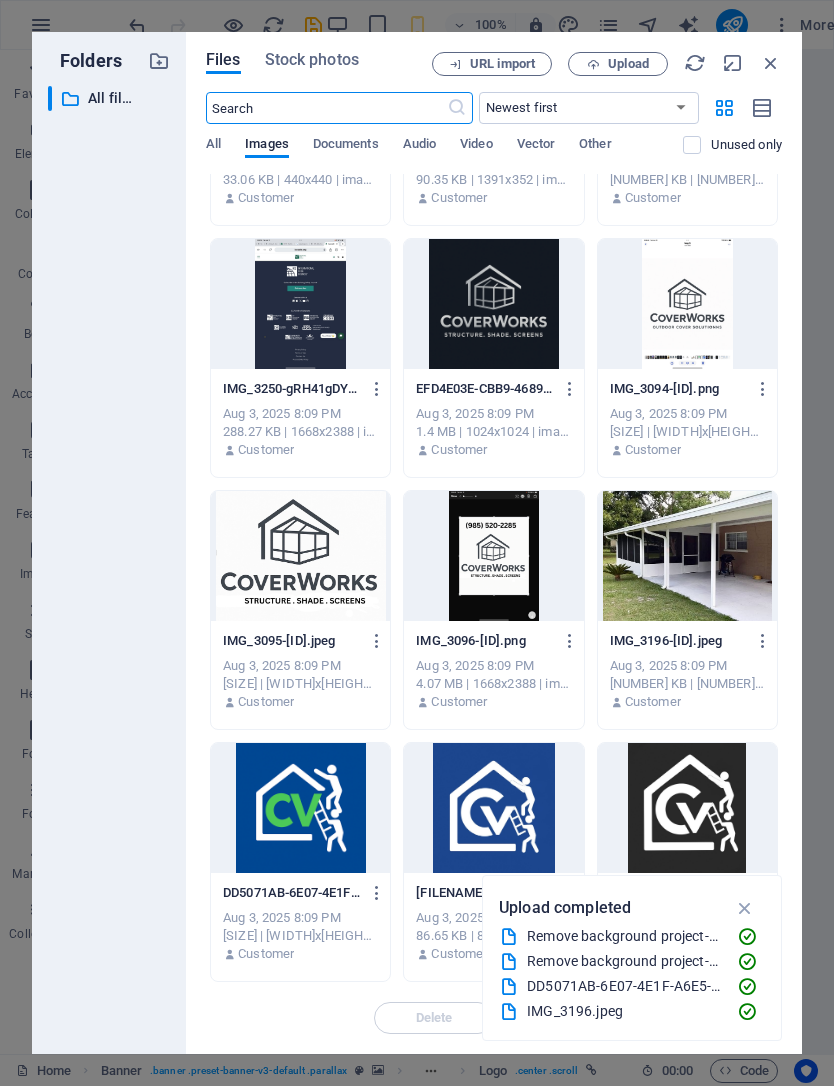 scroll, scrollTop: 440, scrollLeft: 0, axis: vertical 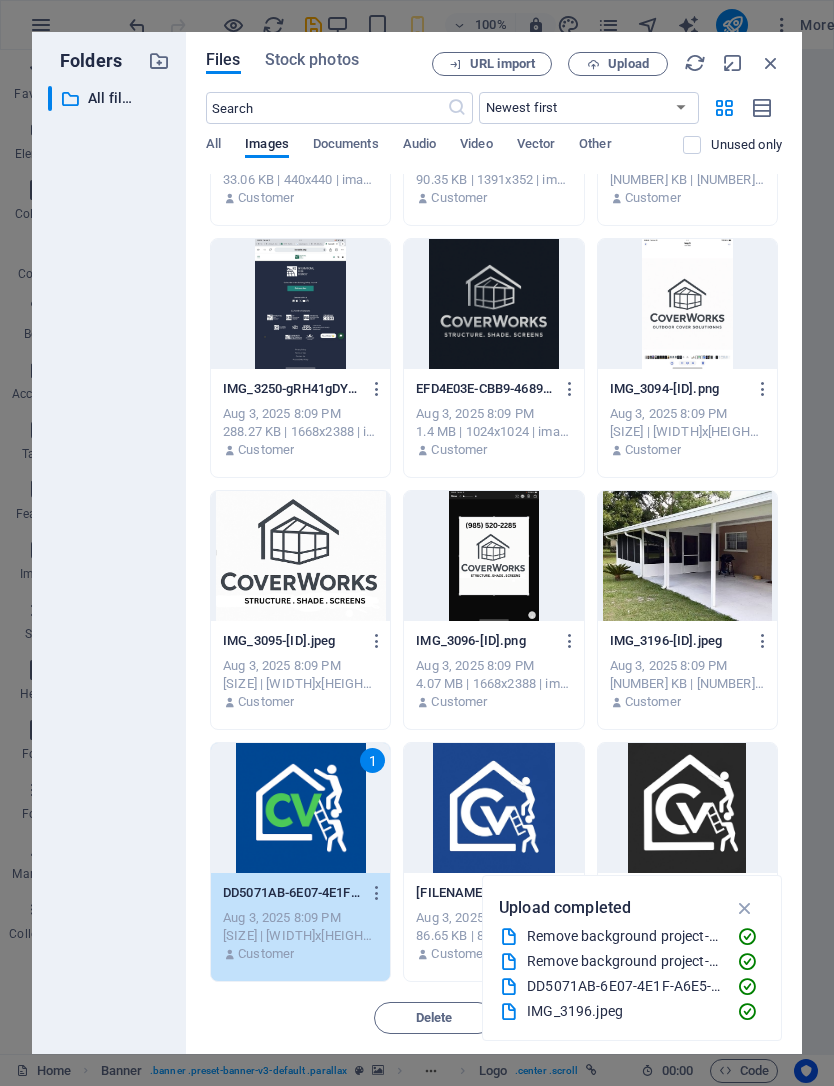 click on "1" at bounding box center [300, 808] 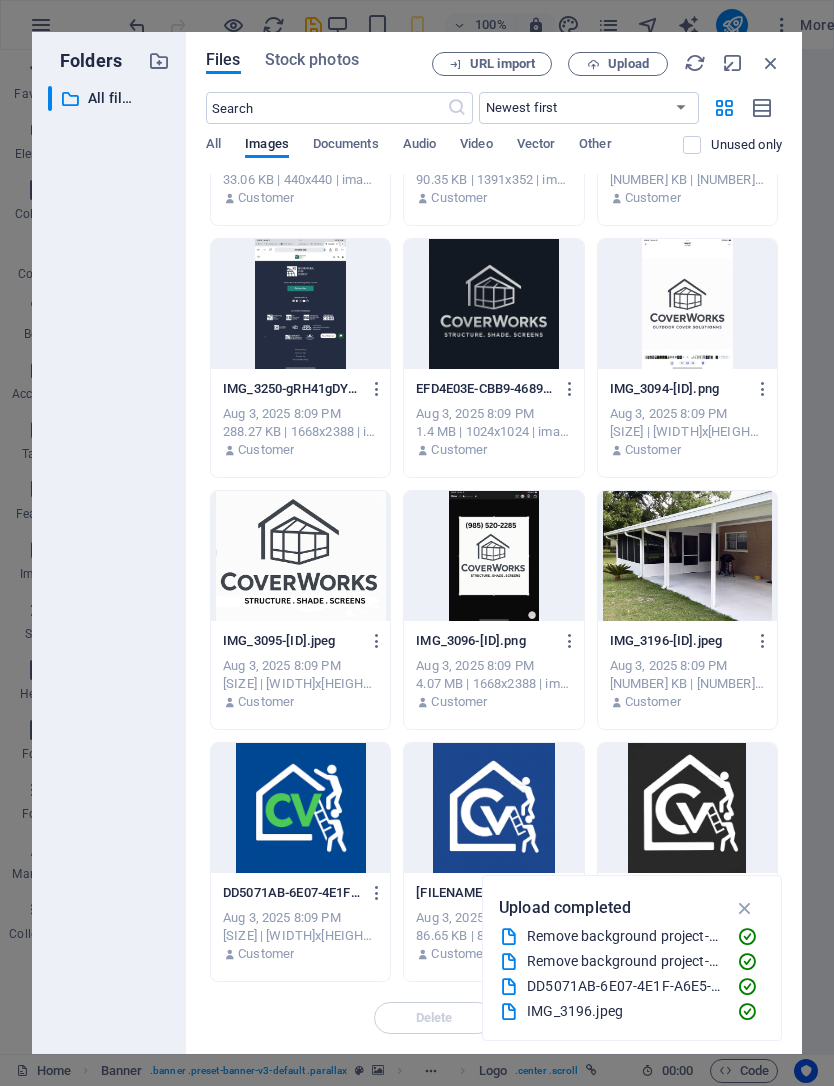 click at bounding box center (300, 808) 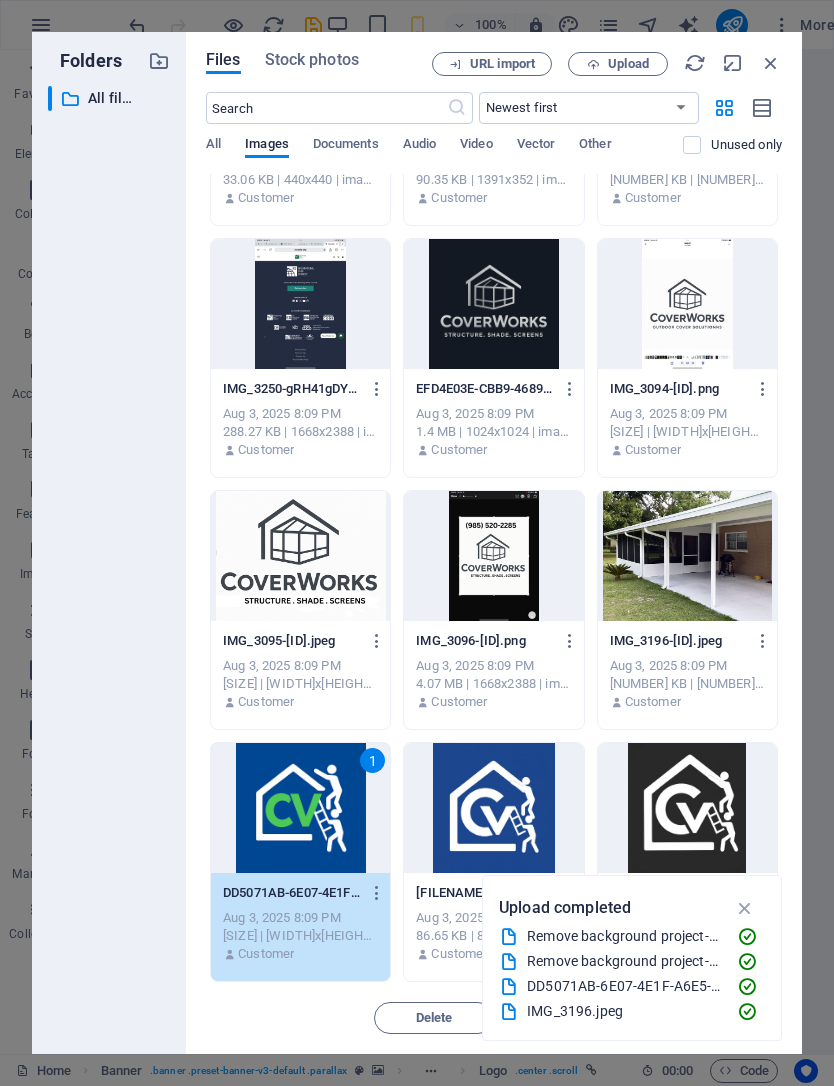 click at bounding box center (745, 908) 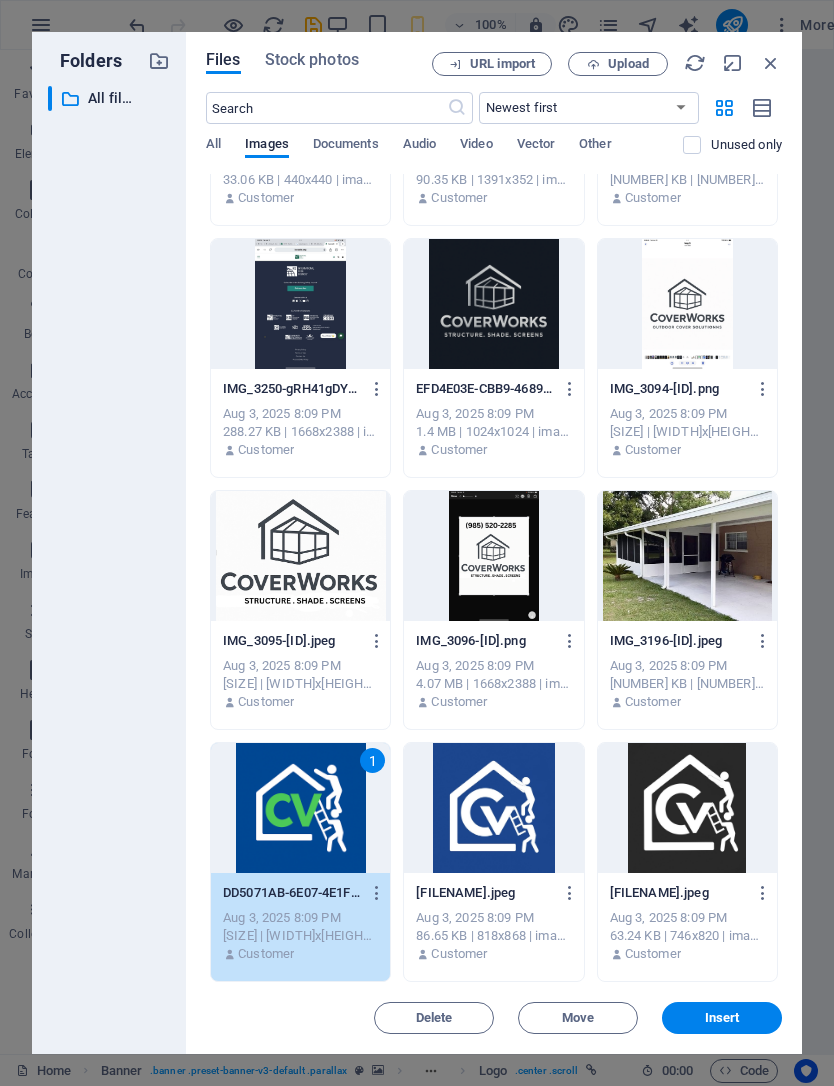 click on "Insert" at bounding box center [722, 1018] 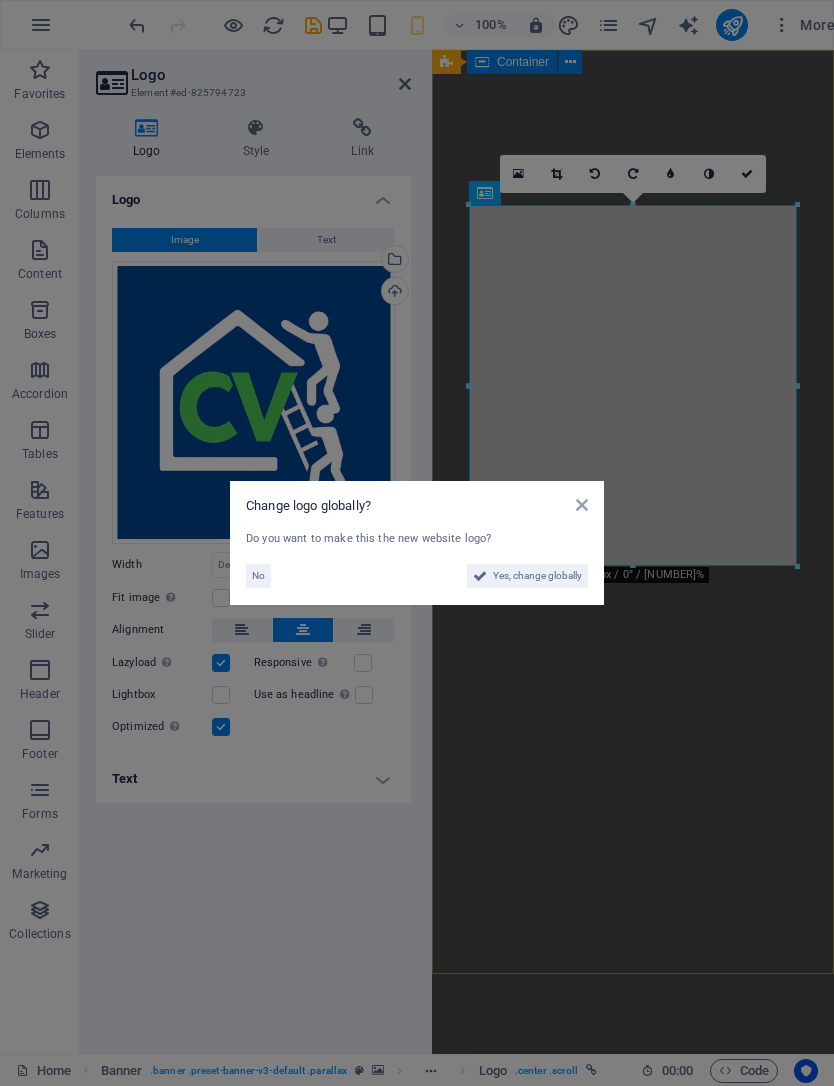 click on "Yes, change globally" at bounding box center (537, 576) 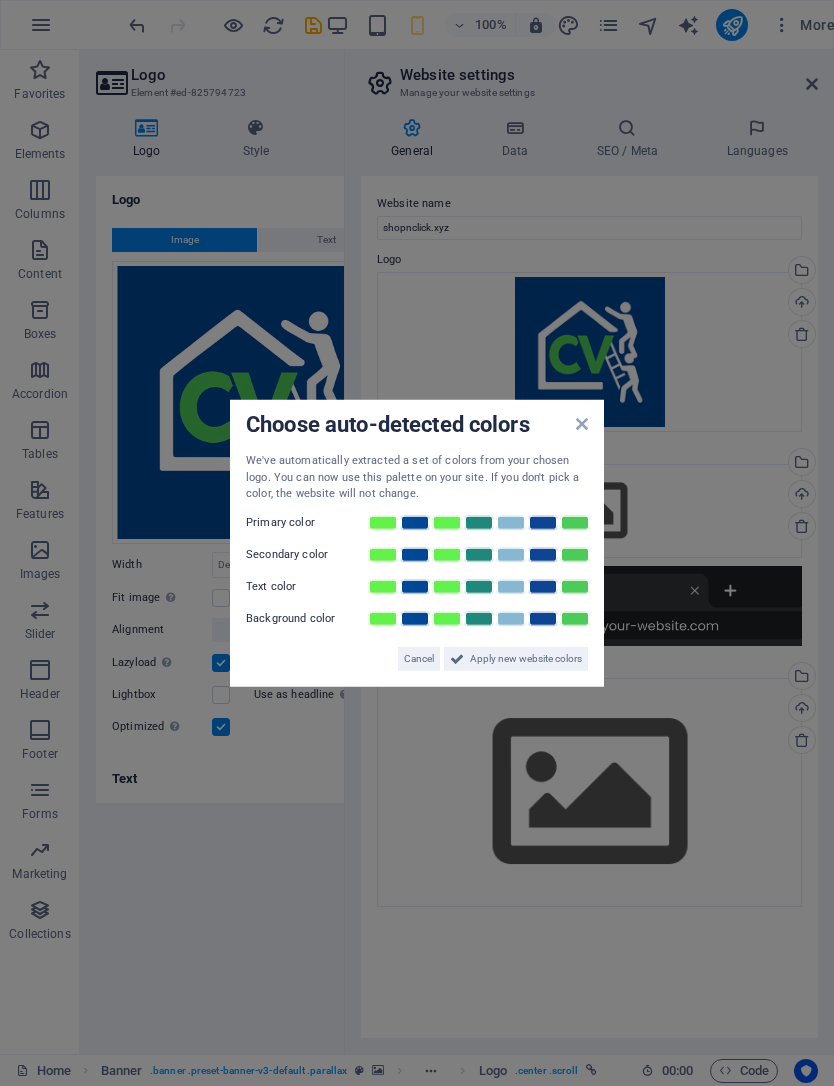 click on "Choose auto-detected colors We've automatically extracted a set of colors from your chosen logo. You can now use this palette on your site. If you don't pick a color, the website will not change.  Primary color Secondary color Text color Background color Cancel Apply new website colors" at bounding box center (417, 543) 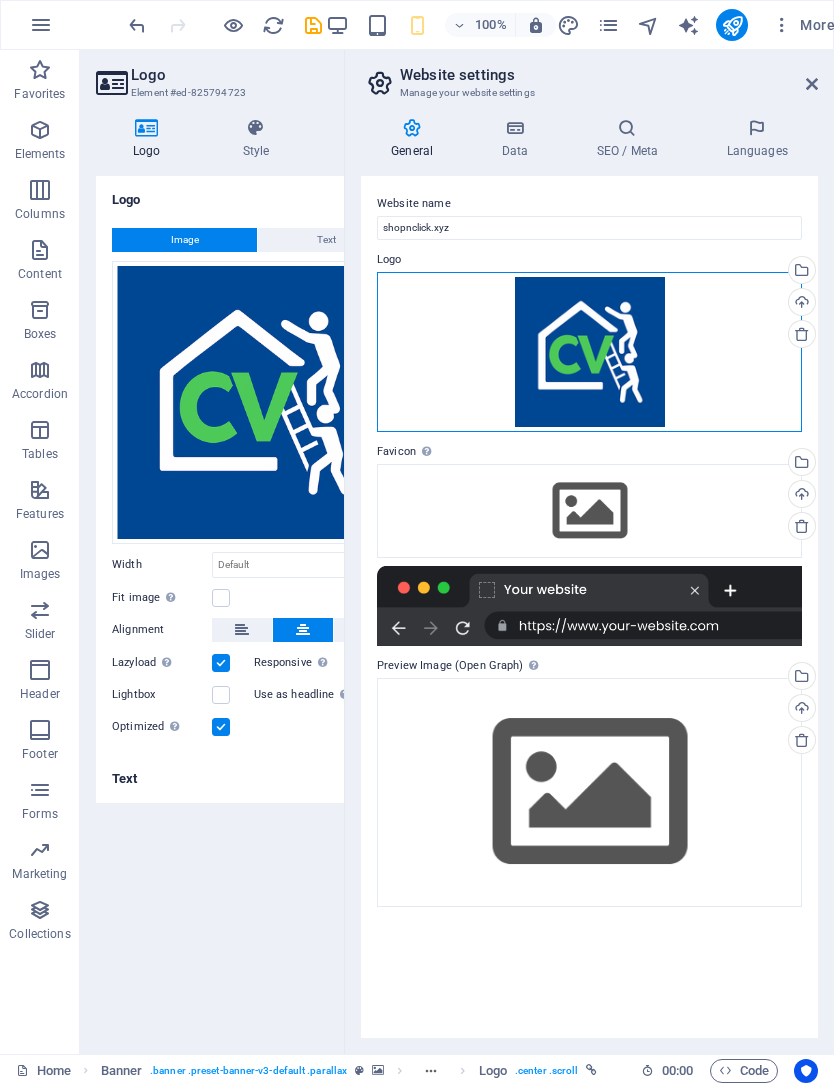 click on "Drag files here, click to choose files or select files from Files or our free stock photos & videos" at bounding box center [589, 352] 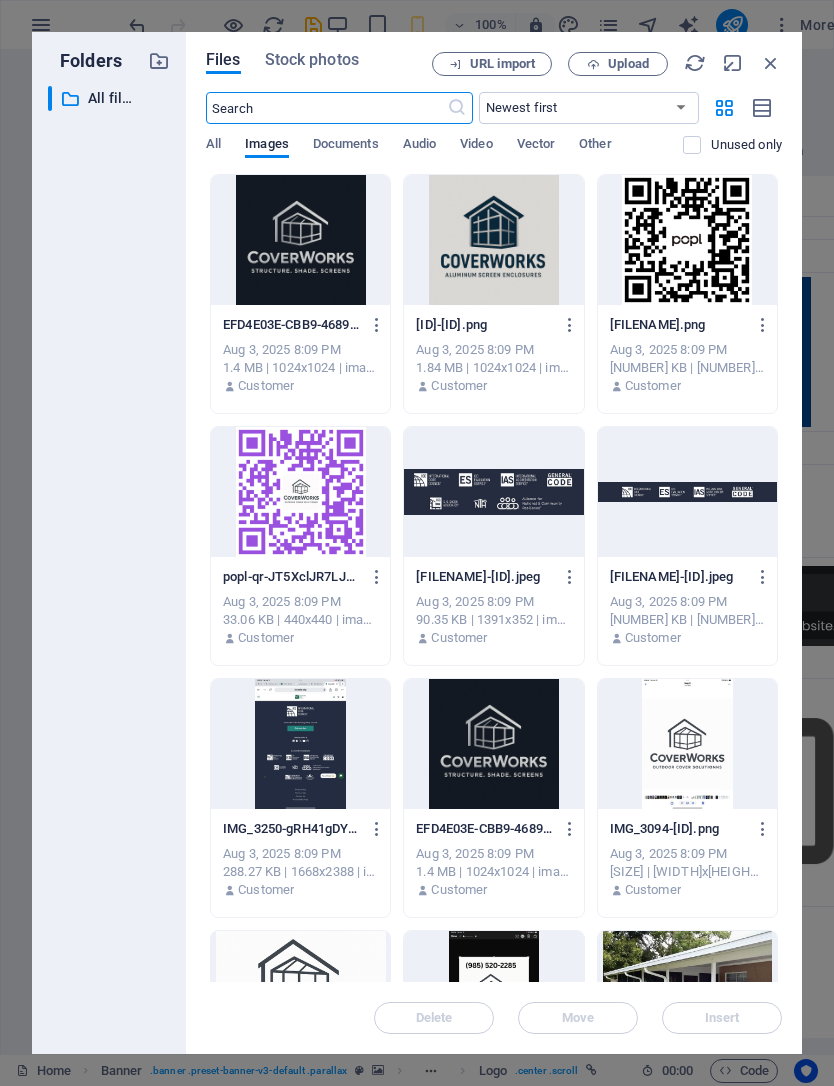 click on "URL import Upload" at bounding box center [607, 64] 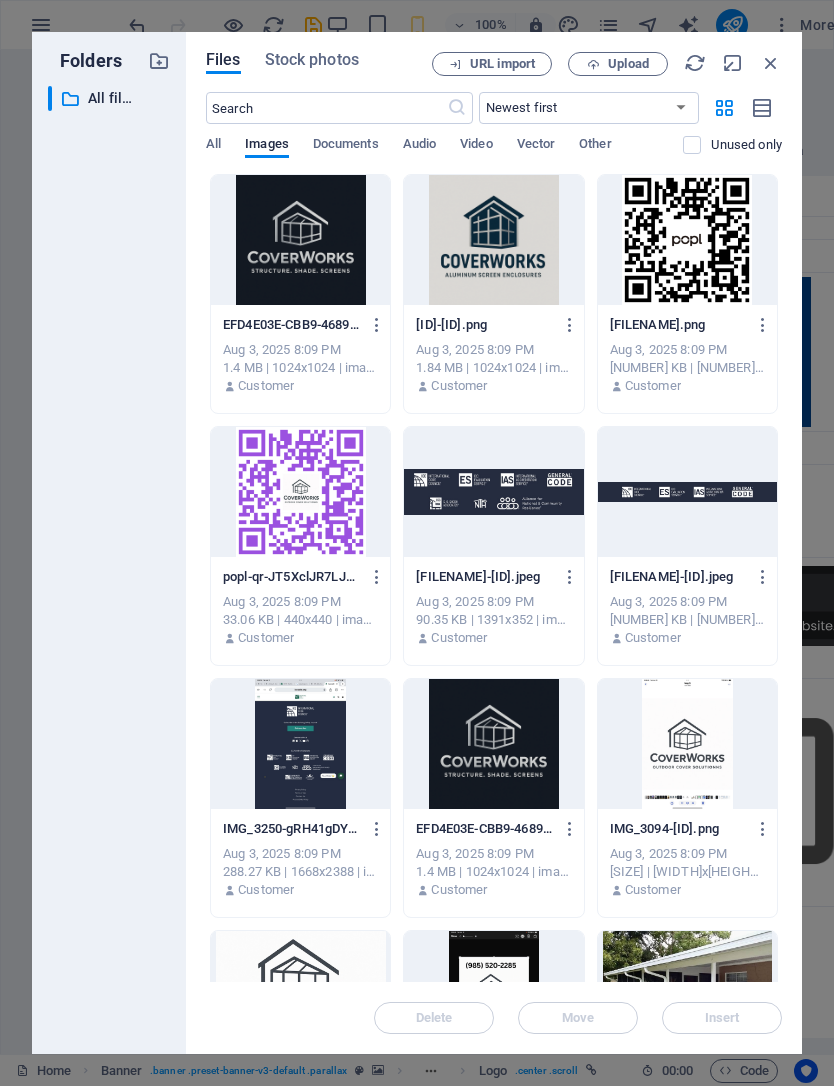 click at bounding box center [771, 63] 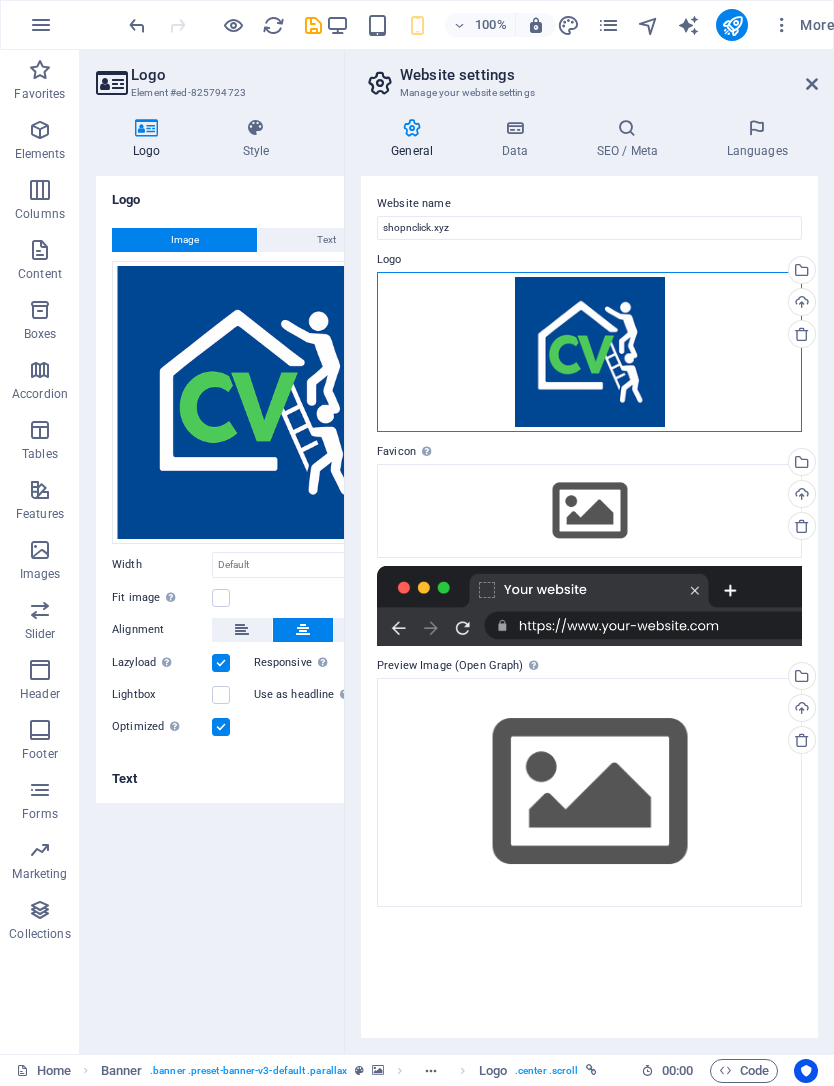 click on "Drag files here, click to choose files or select files from Files or our free stock photos & videos" at bounding box center [589, 352] 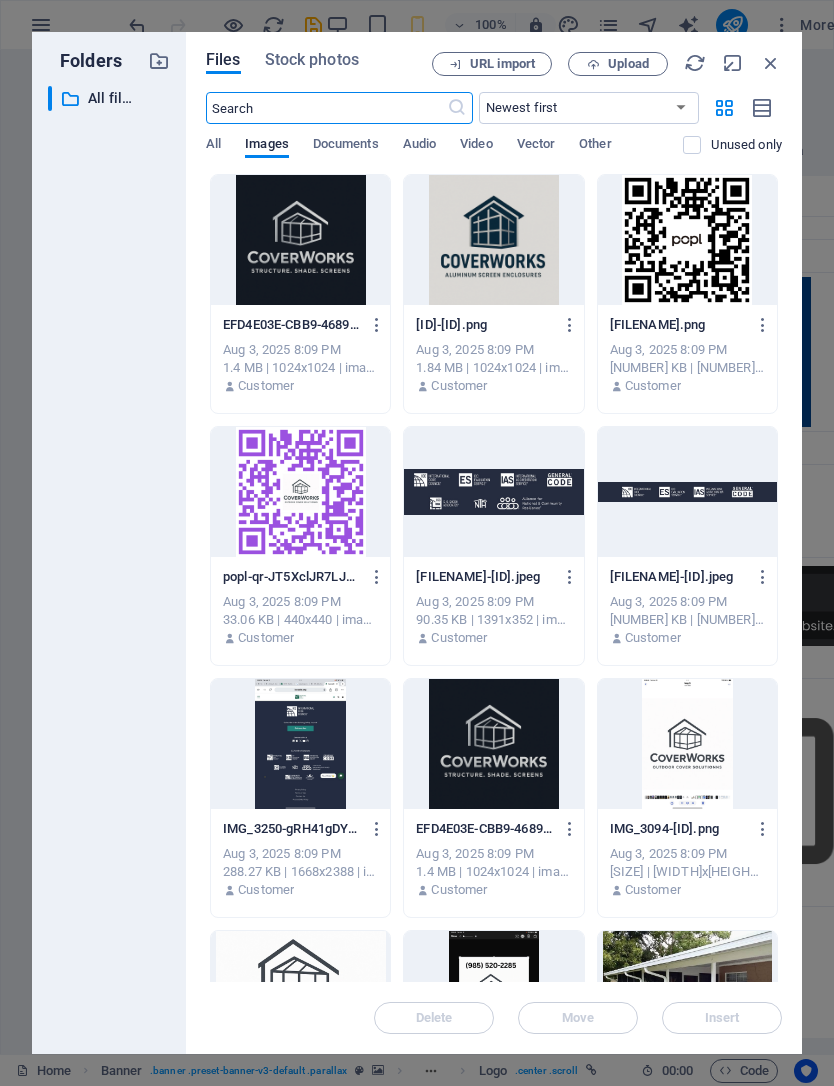 click at bounding box center (771, 63) 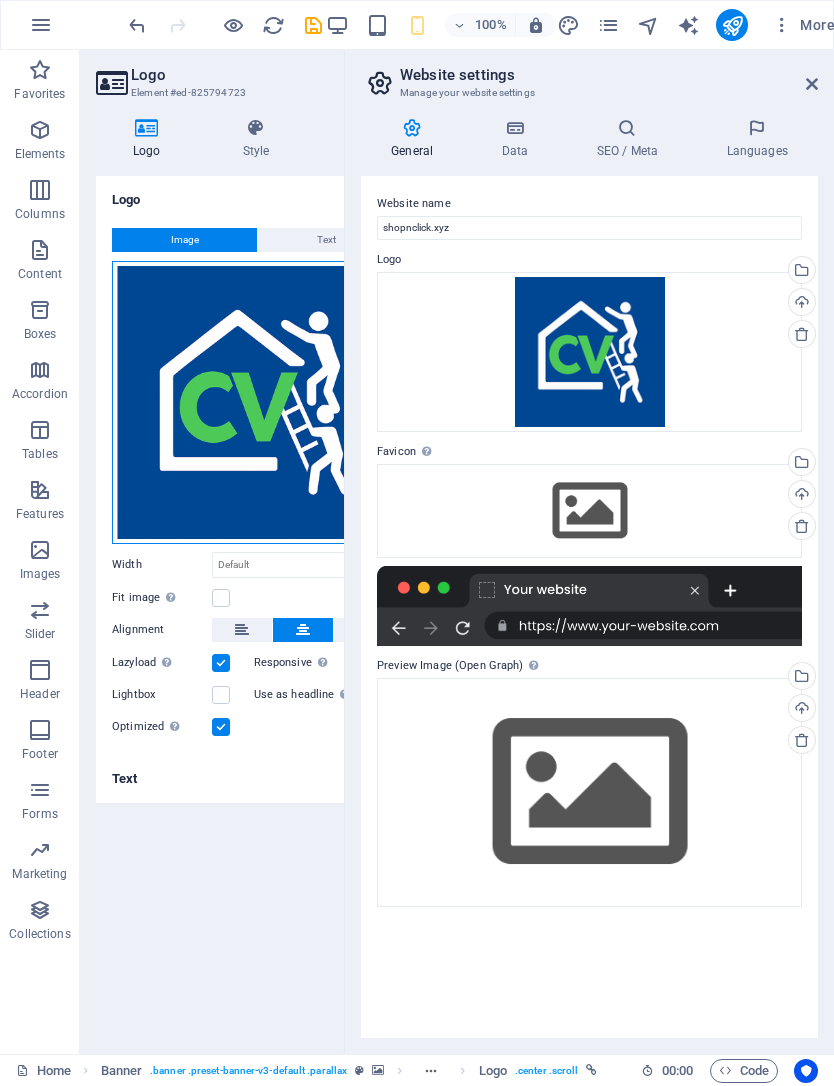 click on "Drag files here, click to choose files or select files from Files or our free stock photos & videos" at bounding box center [253, 402] 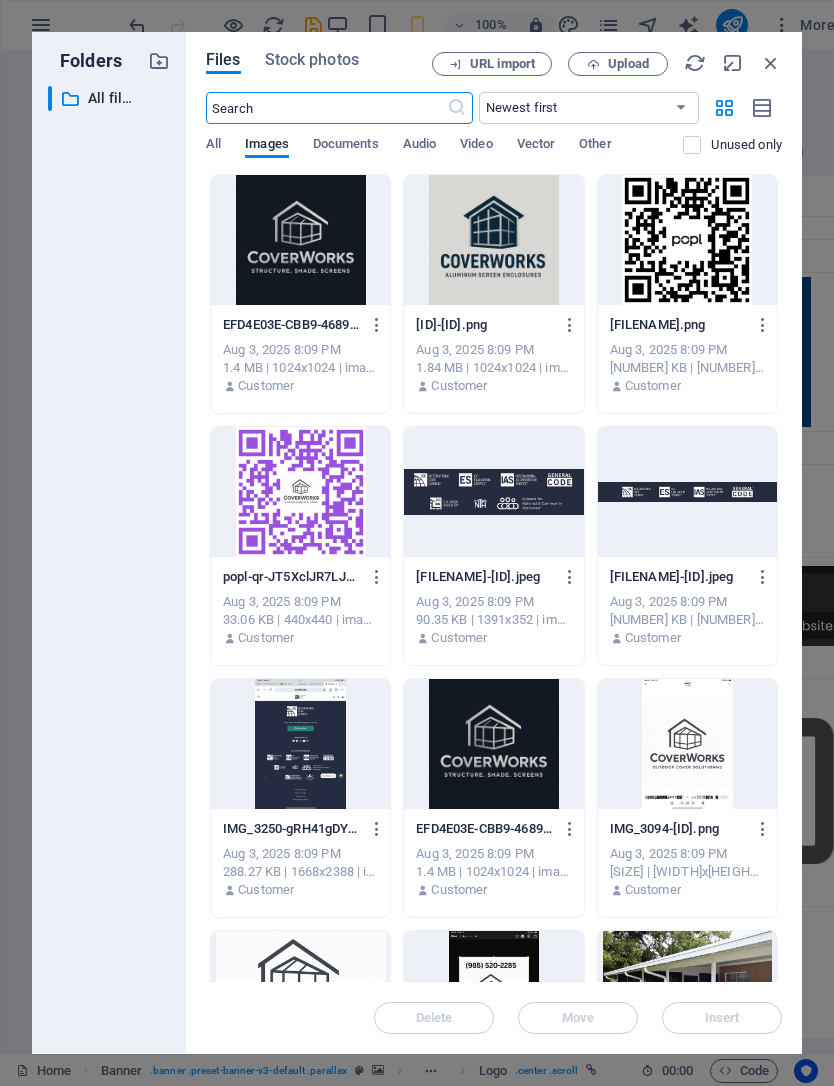 click at bounding box center [771, 63] 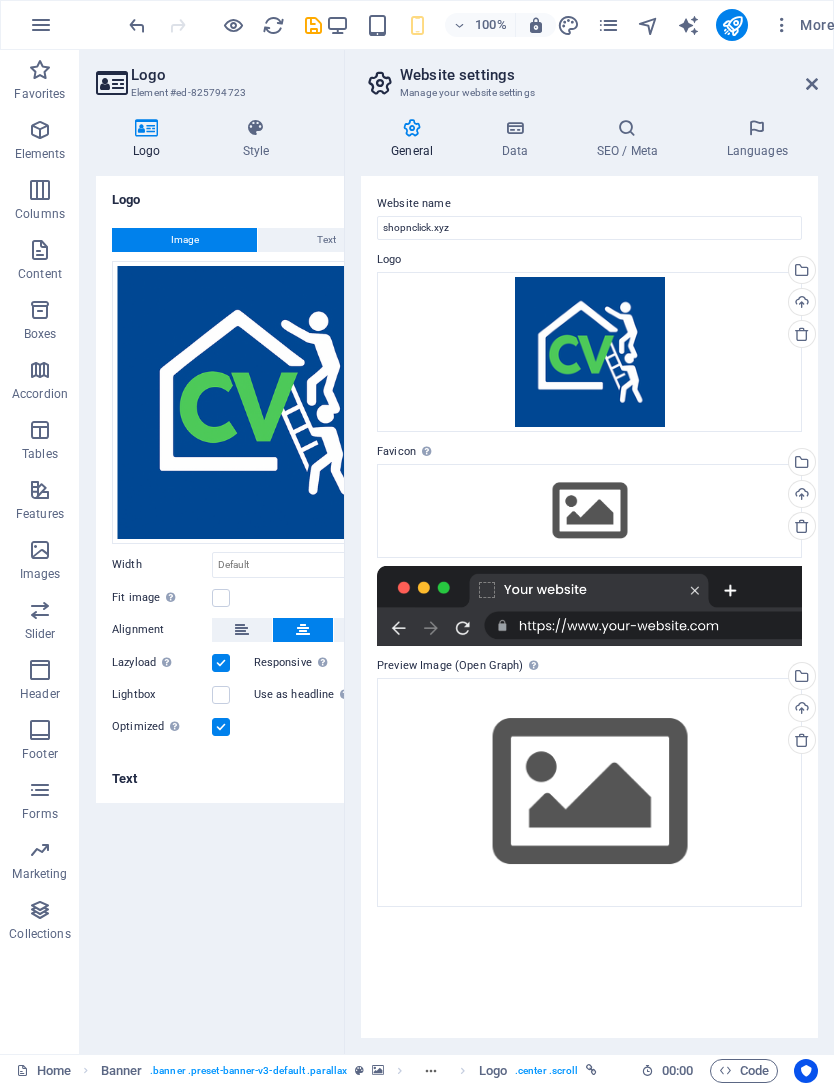 click on "Text" at bounding box center (253, 779) 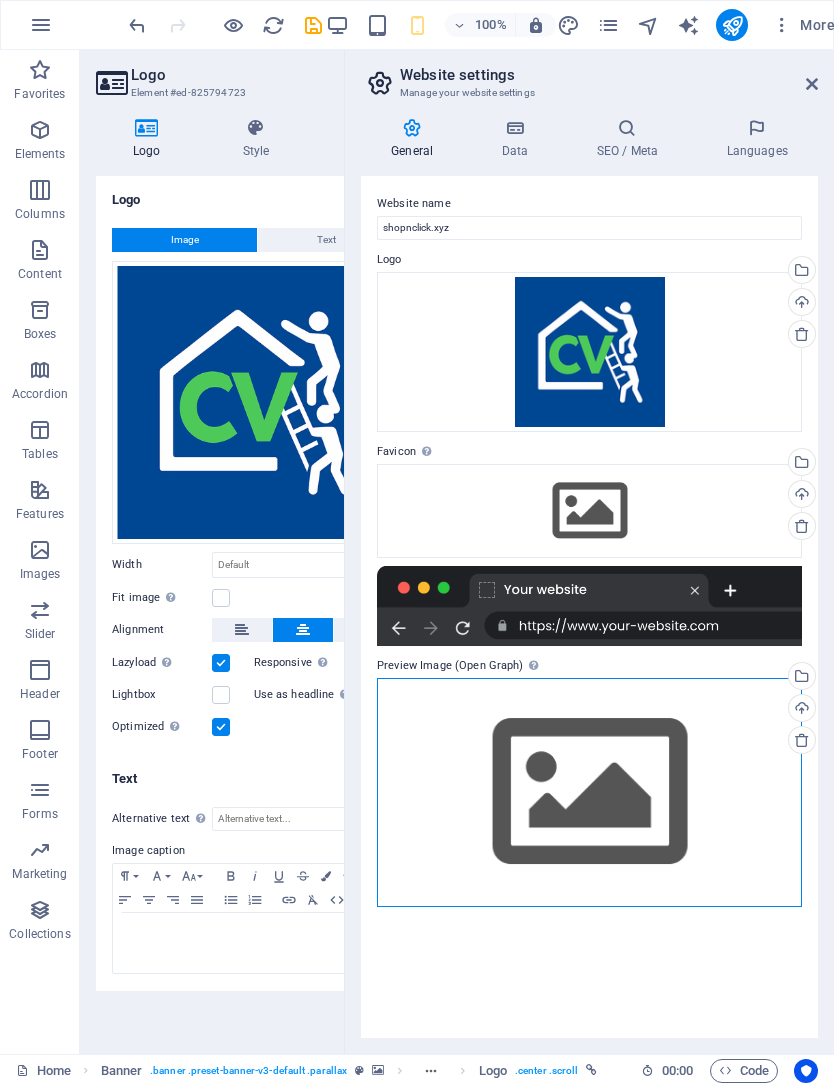 click on "Drag files here, click to choose files or select files from Files or our free stock photos & videos" at bounding box center [589, 792] 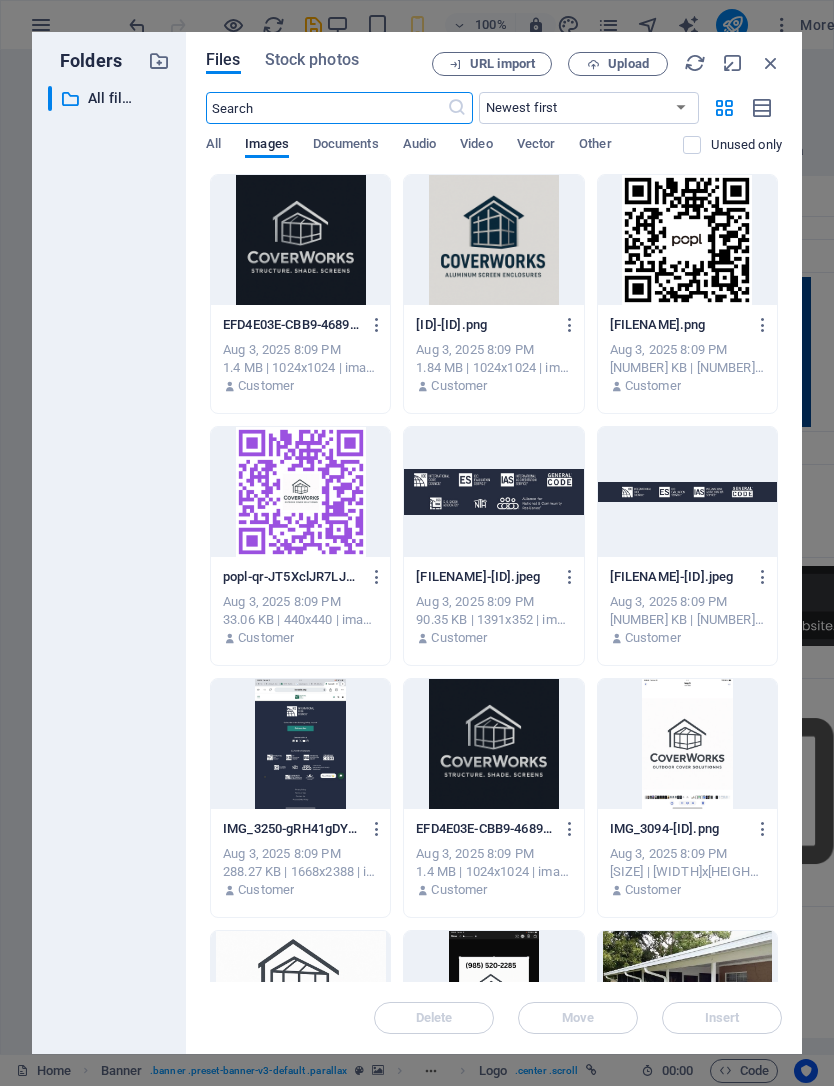 click at bounding box center [771, 63] 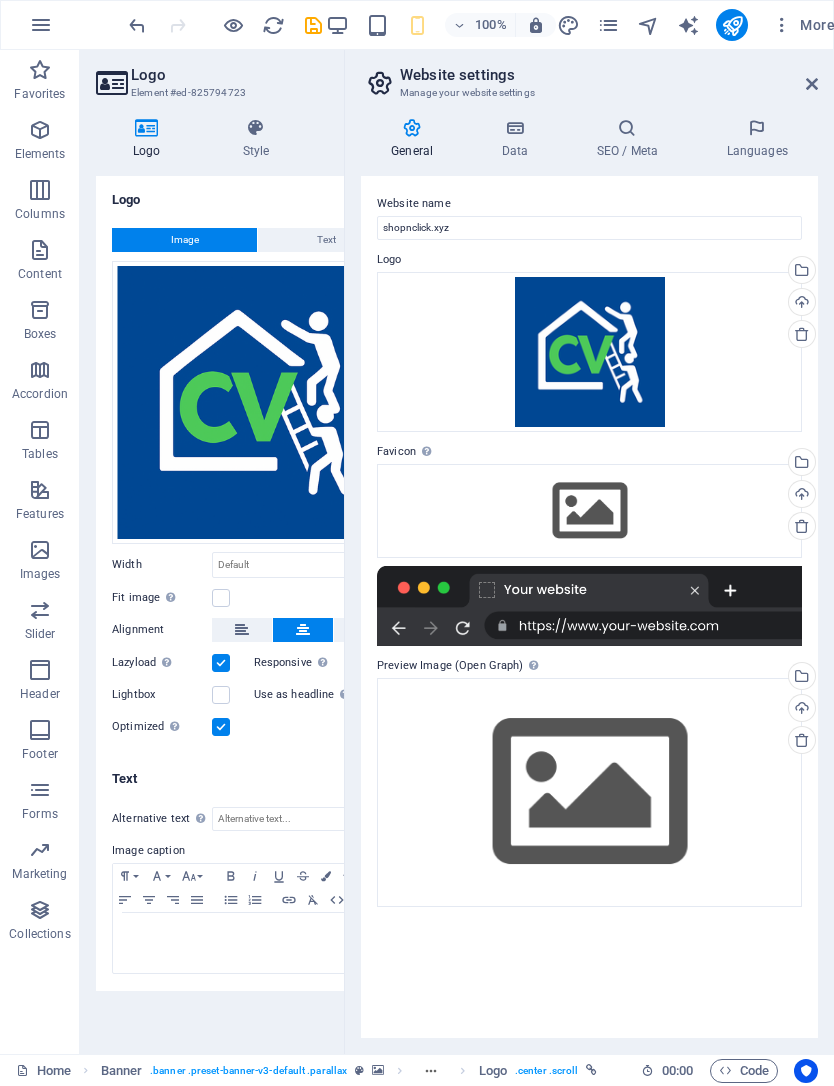 click at bounding box center (812, 84) 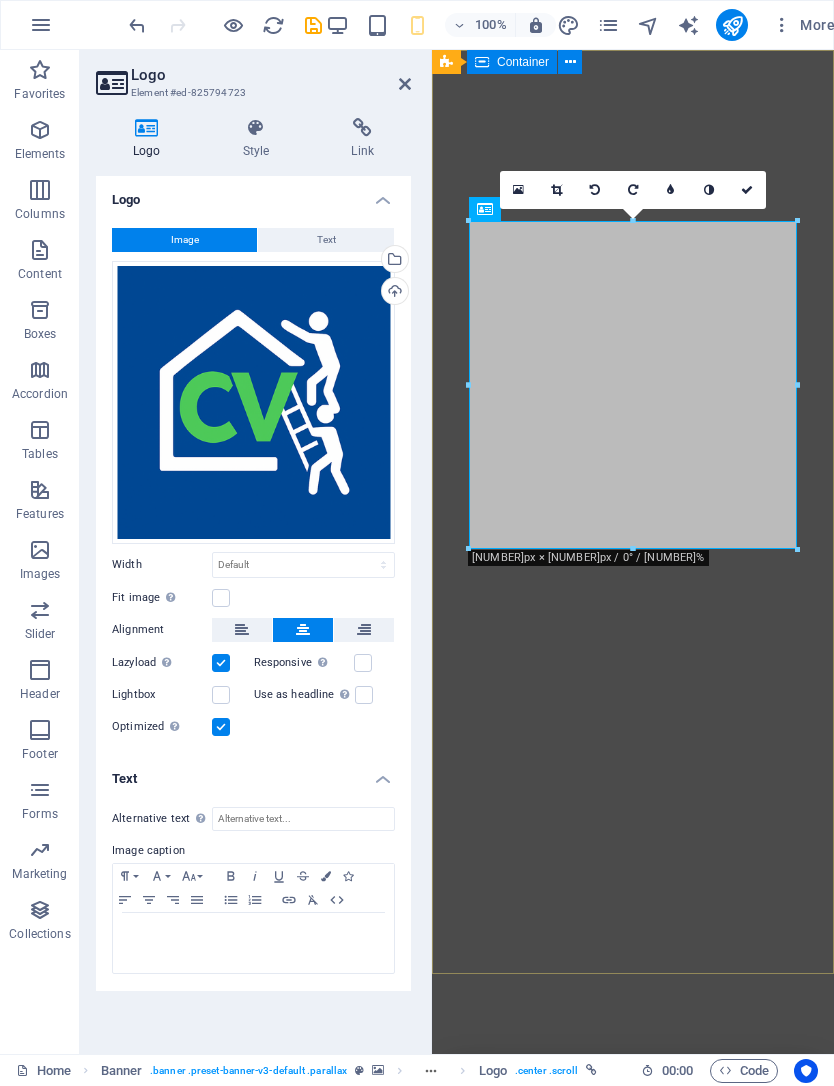 click at bounding box center (519, 190) 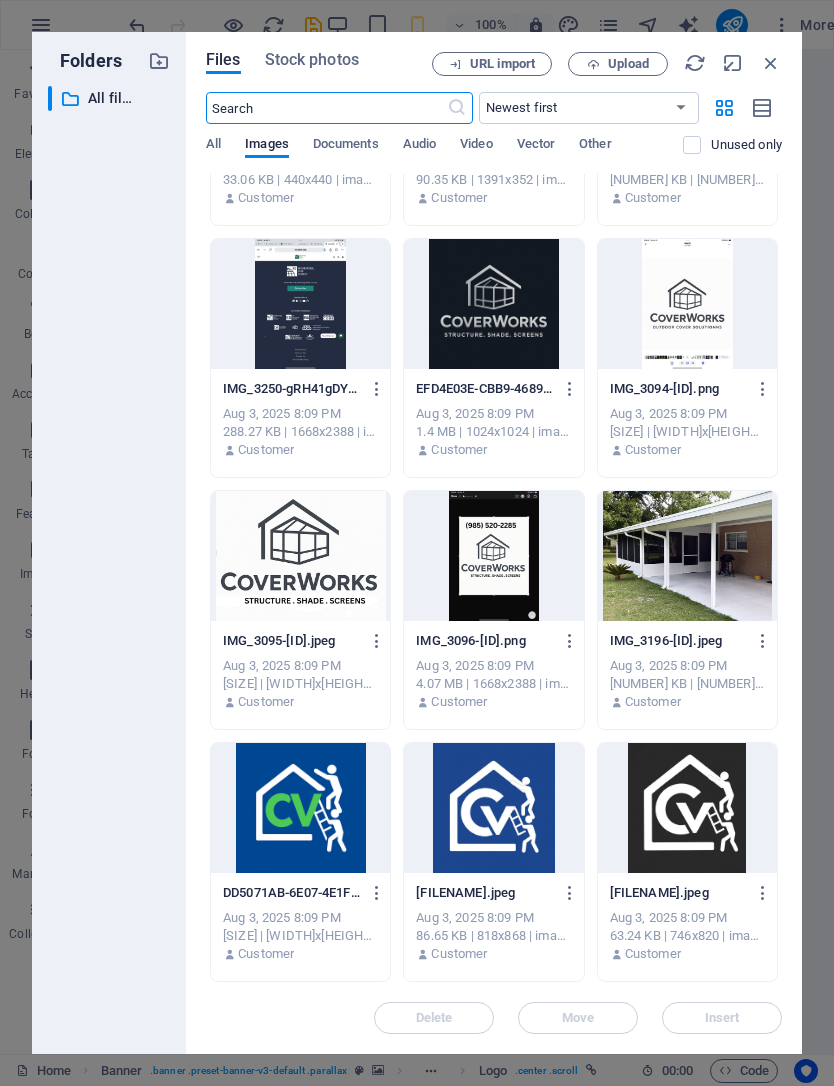scroll, scrollTop: 440, scrollLeft: 0, axis: vertical 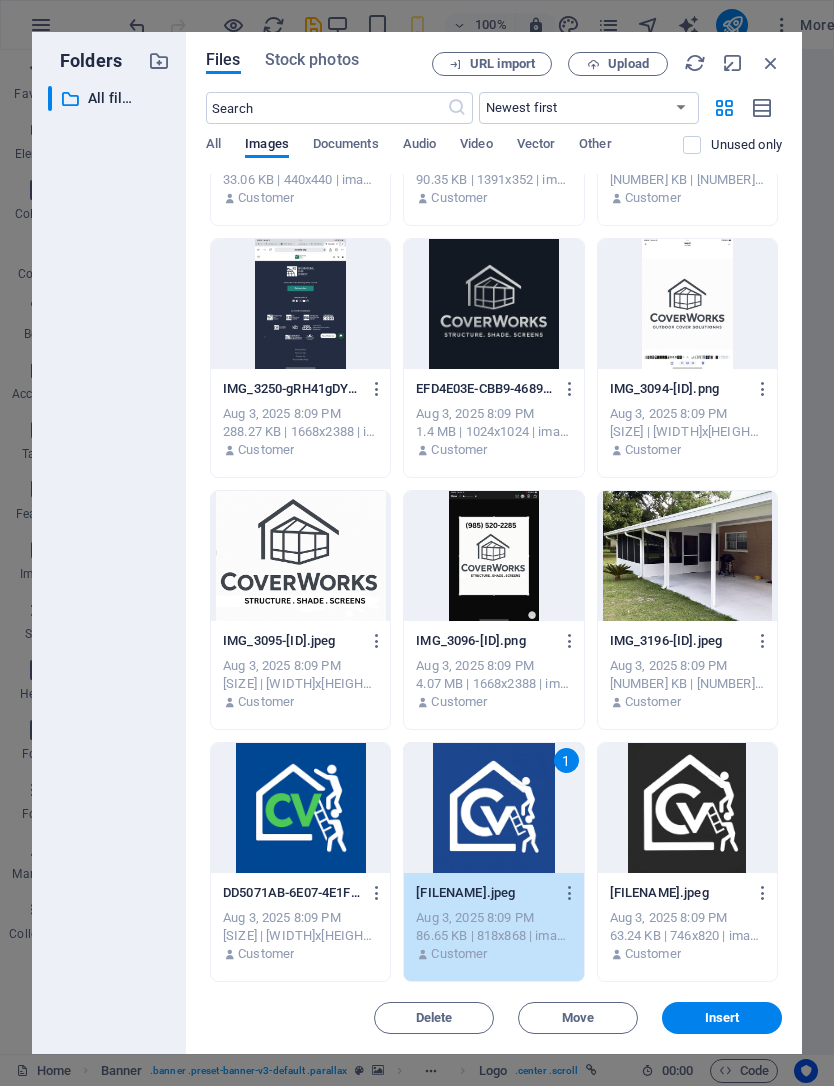 click on "Insert" at bounding box center (722, 1018) 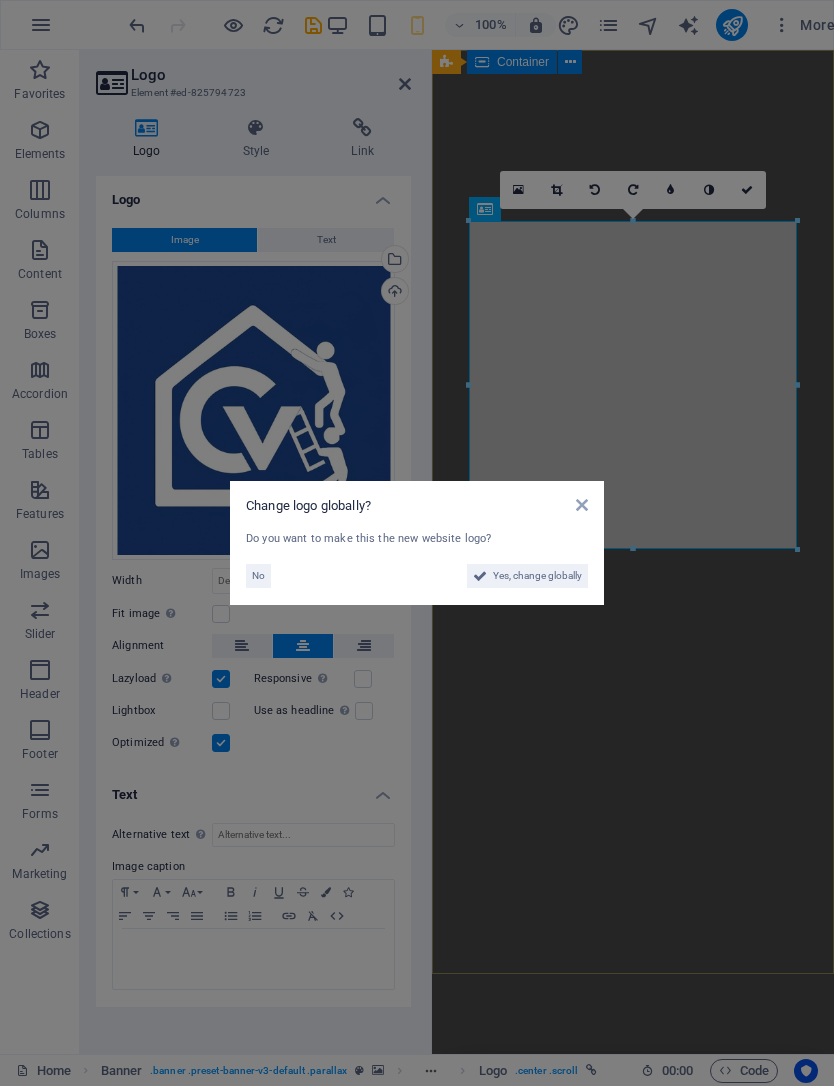 click on "Yes, change globally" at bounding box center (537, 576) 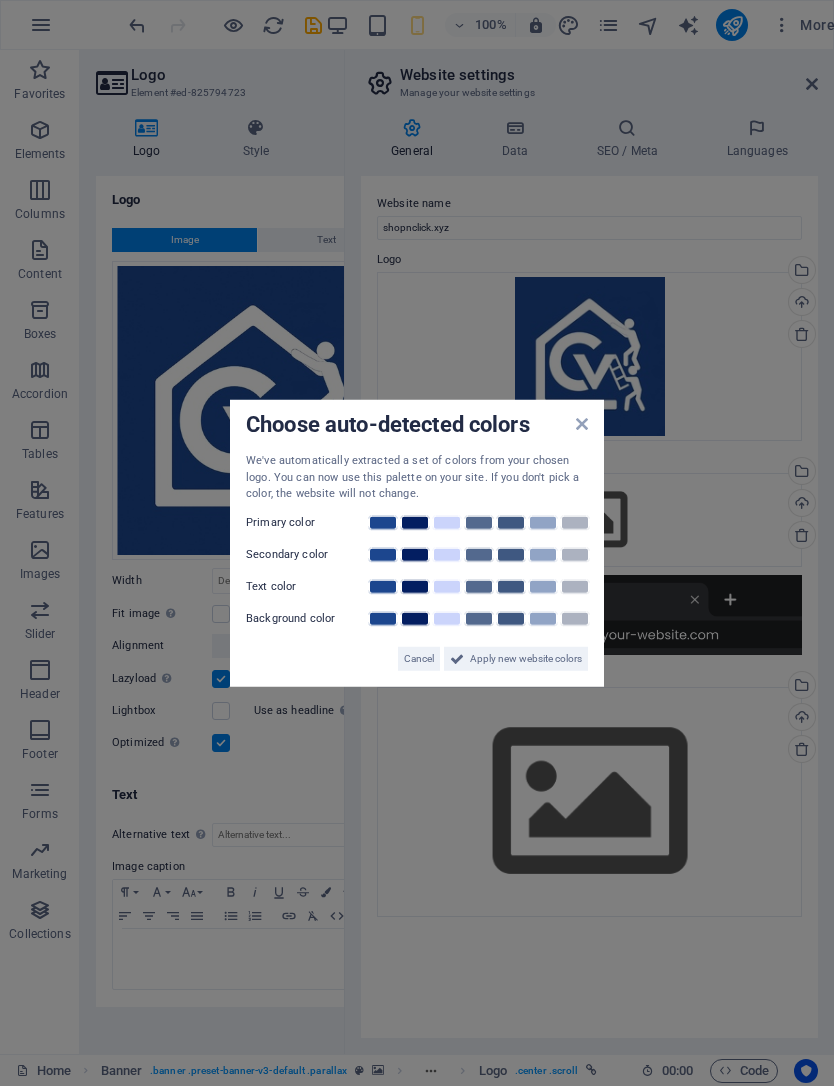 click at bounding box center [415, 618] 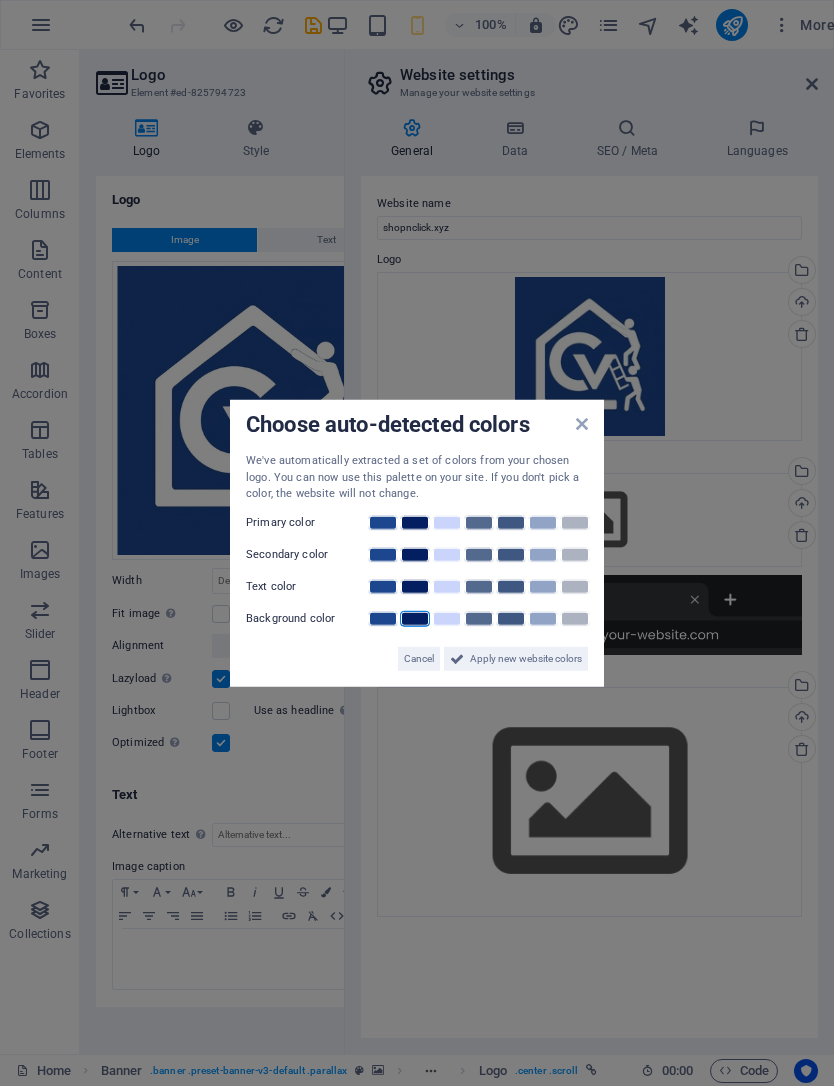 click at bounding box center (447, 586) 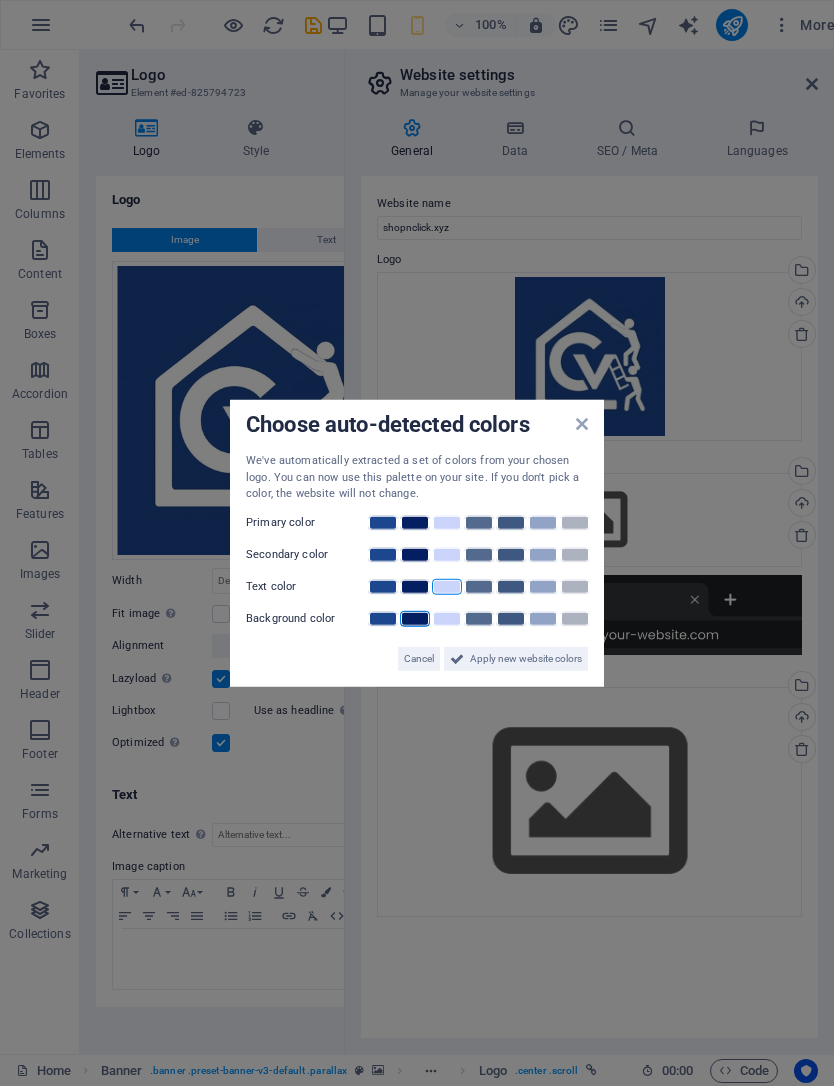 click at bounding box center (575, 554) 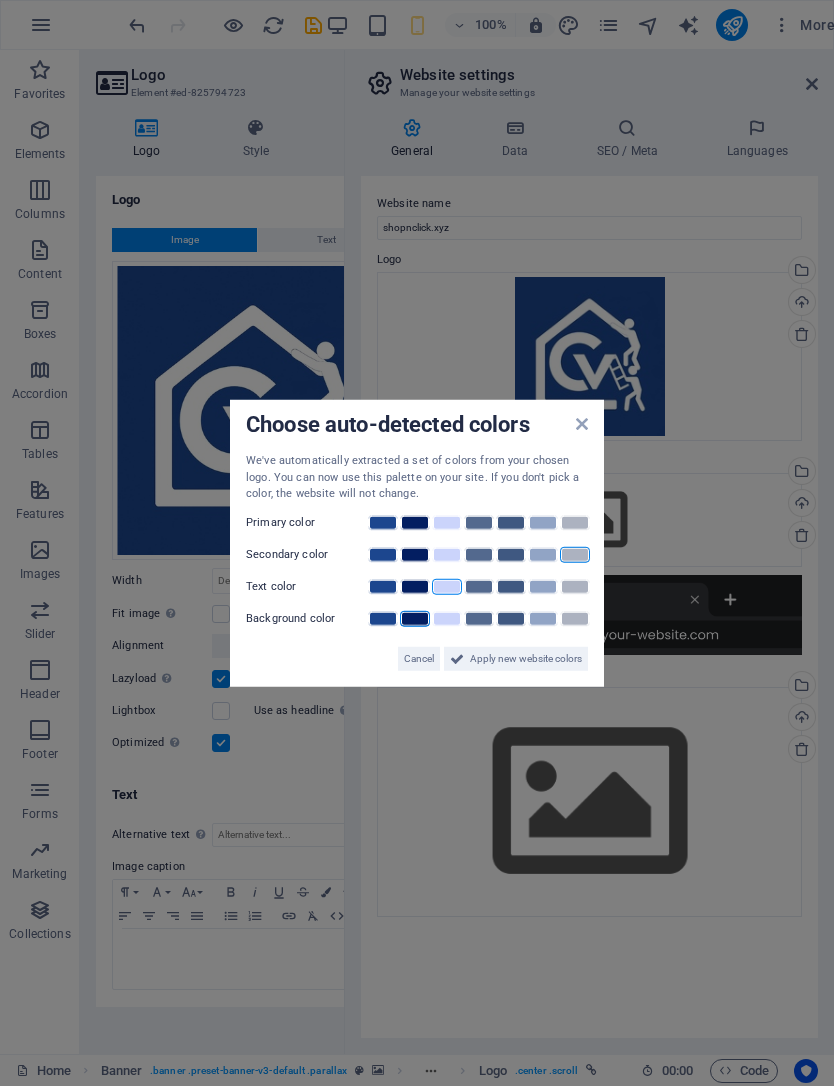 click at bounding box center (383, 522) 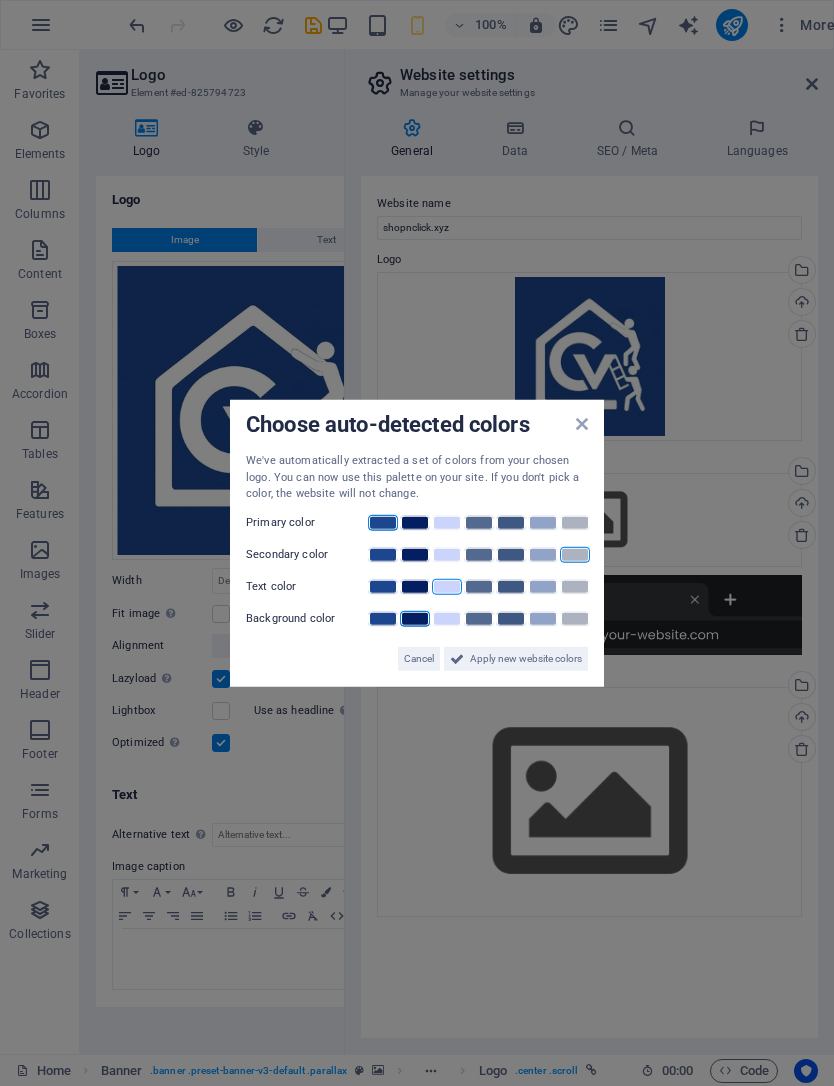 click on "Apply new website colors" at bounding box center (526, 658) 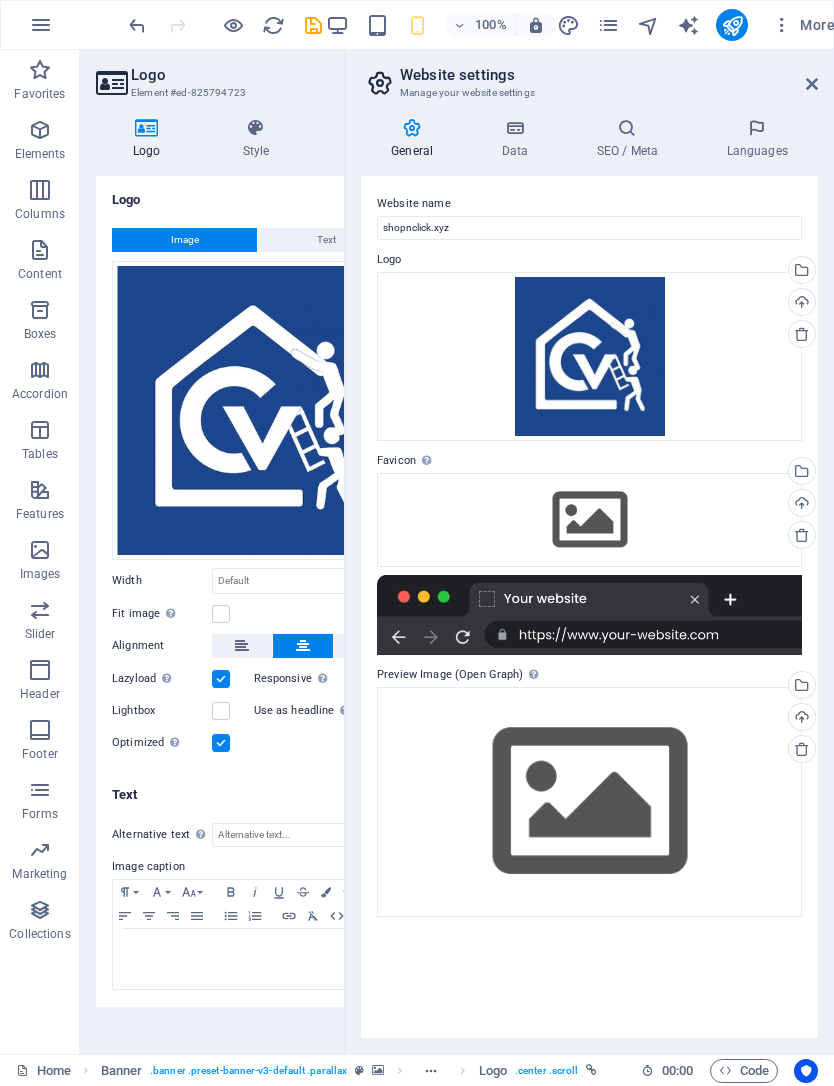 click at bounding box center [812, 84] 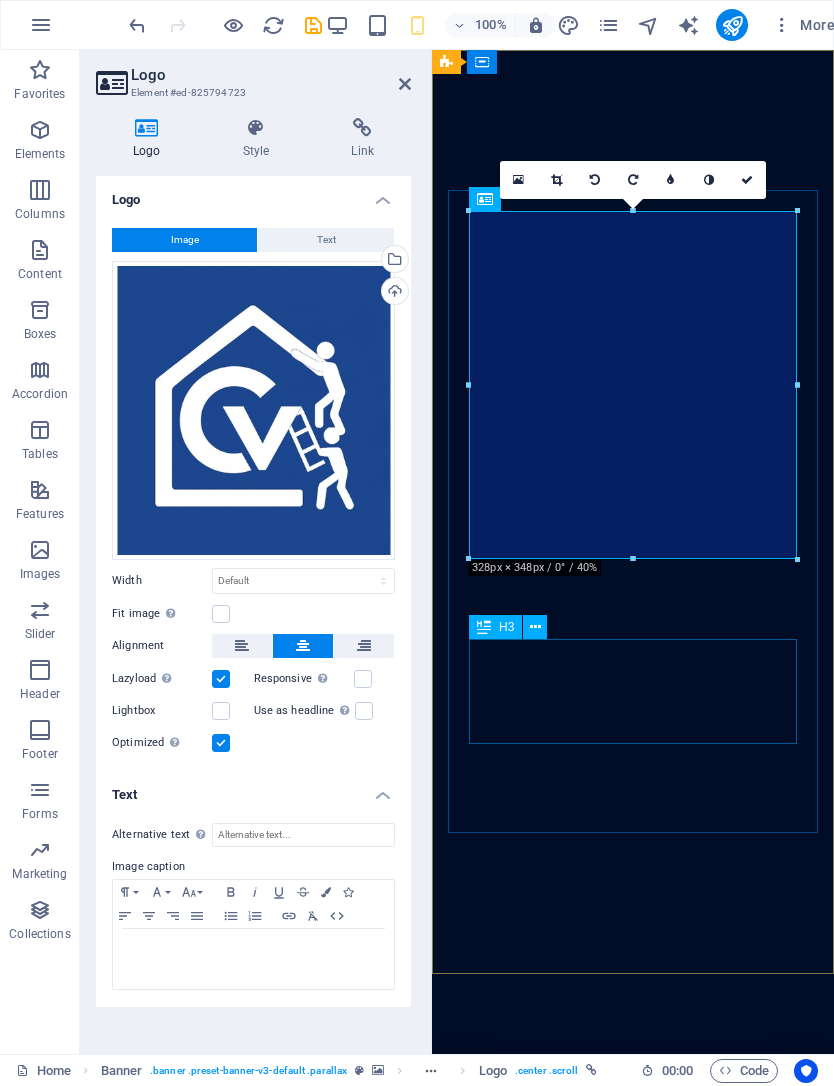 click on "Lorem ipsum dolor sit amet, consetetur sadipscing elitr, sed diam nonumy eirmod." at bounding box center [633, 2092] 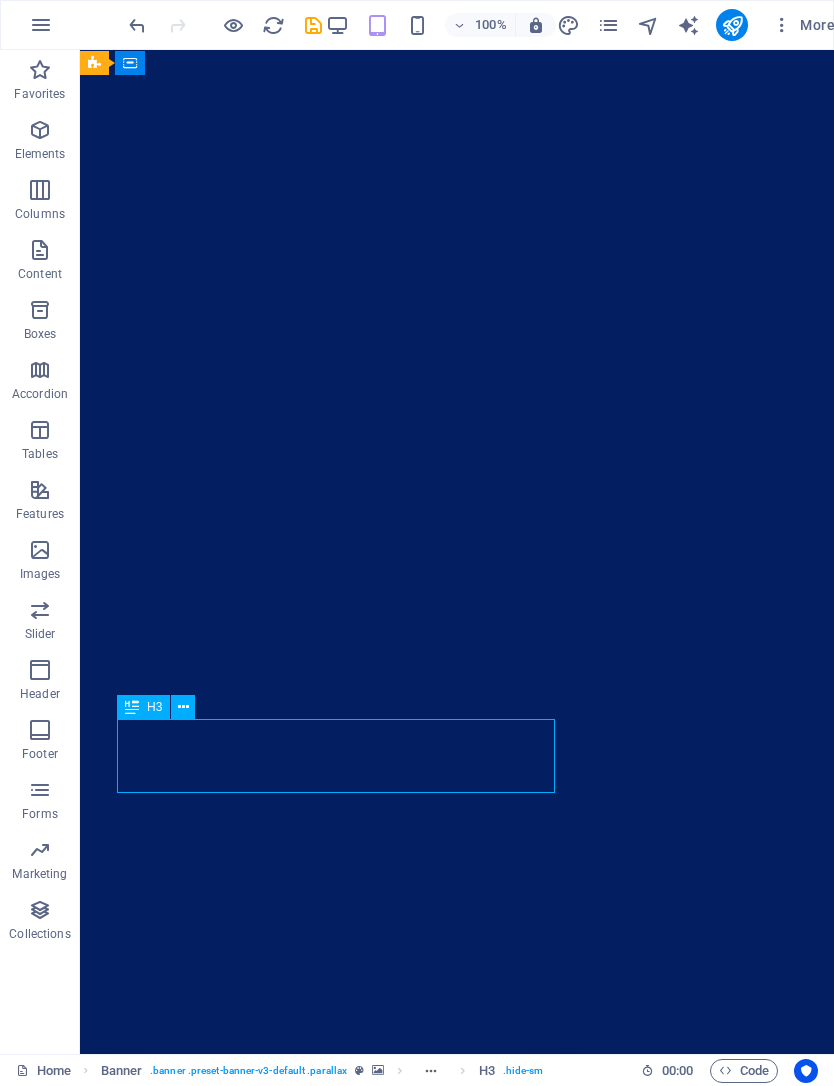 scroll, scrollTop: 0, scrollLeft: 0, axis: both 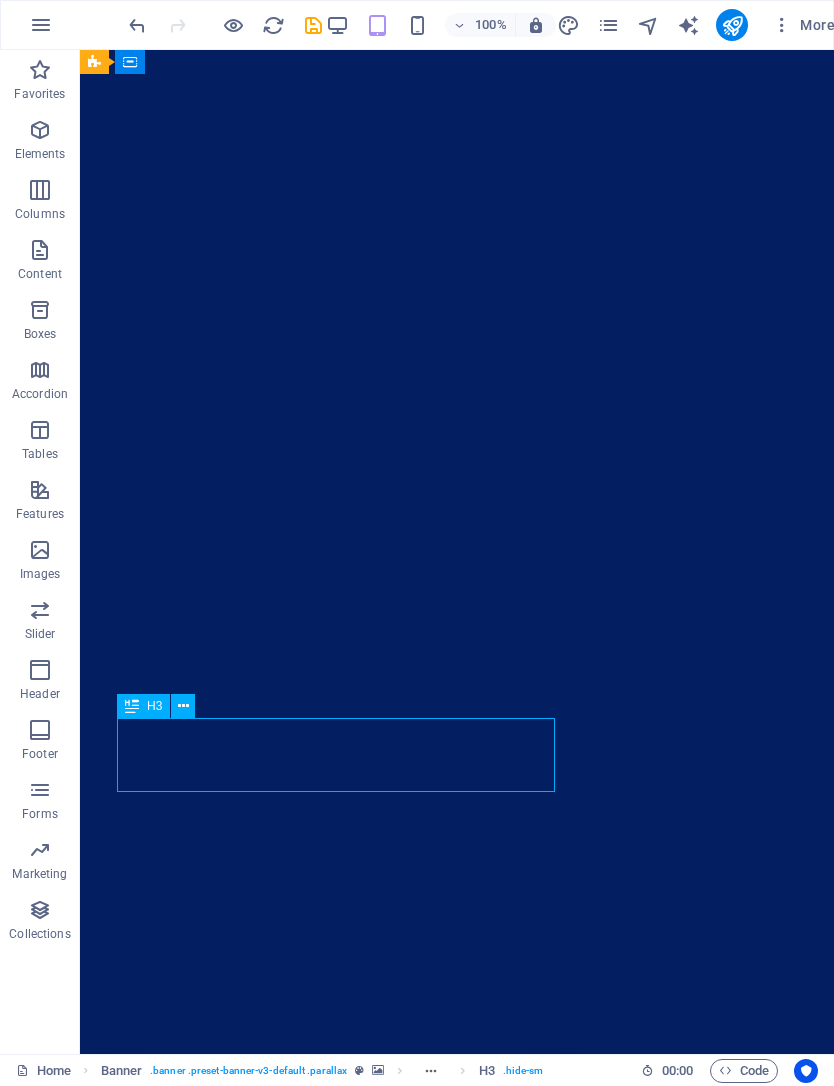 click on "roofing services" at bounding box center [336, 2020] 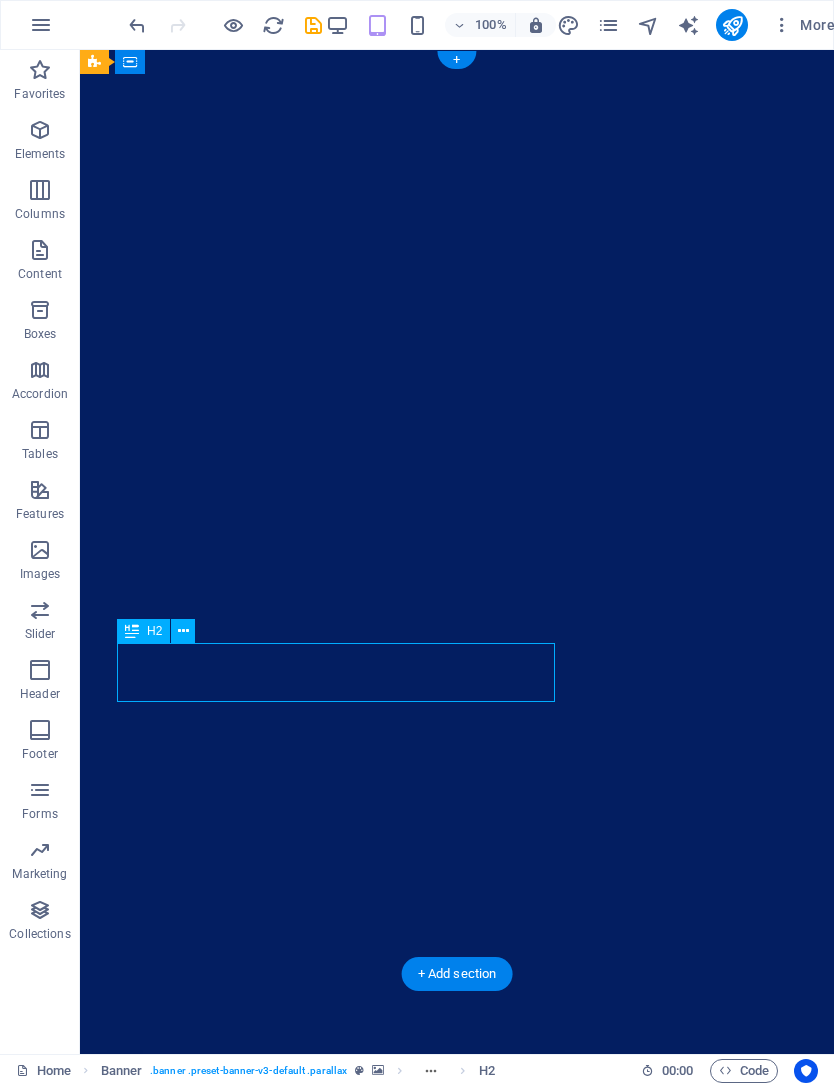 click on "roofing services" at bounding box center (336, 2020) 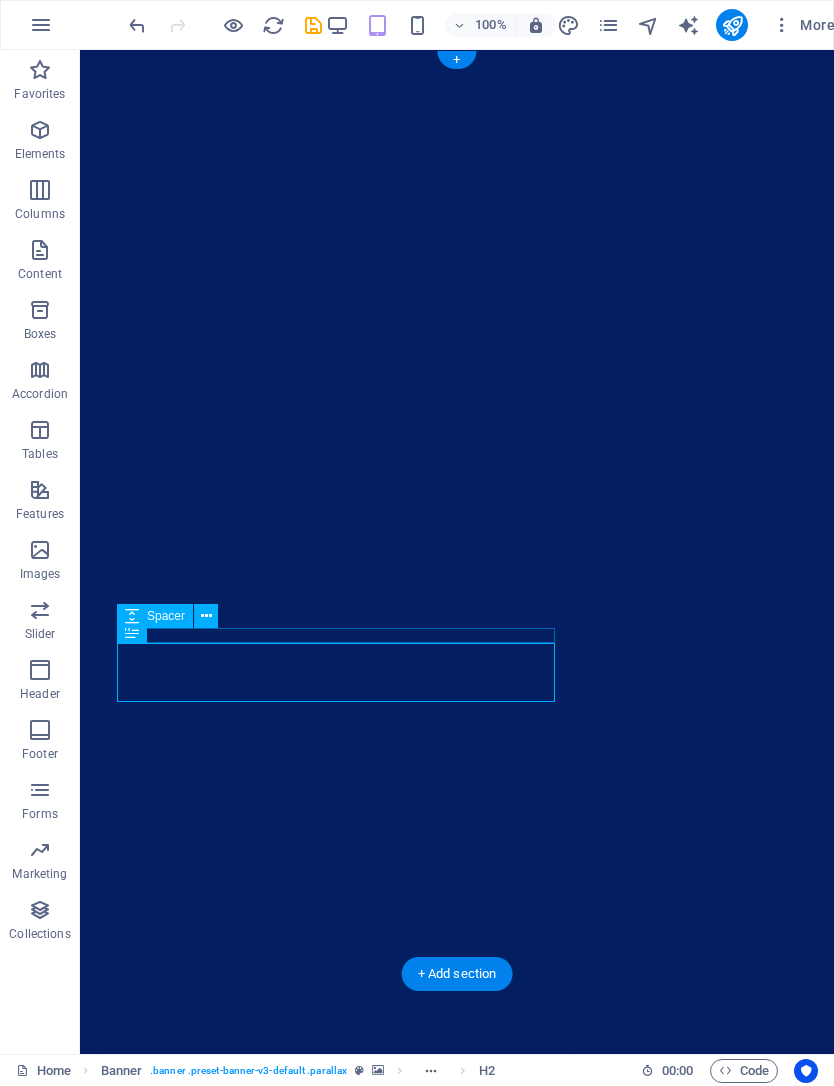 click on "100% More" at bounding box center [417, 25] 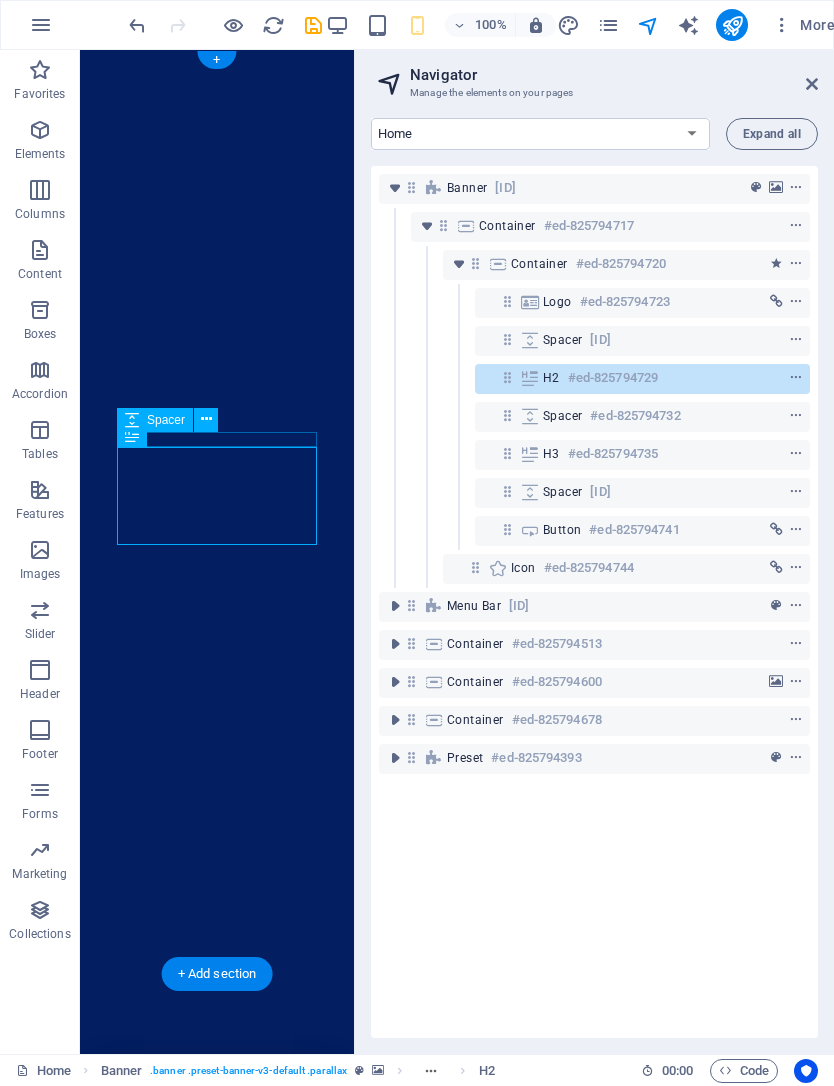 click at bounding box center [568, 25] 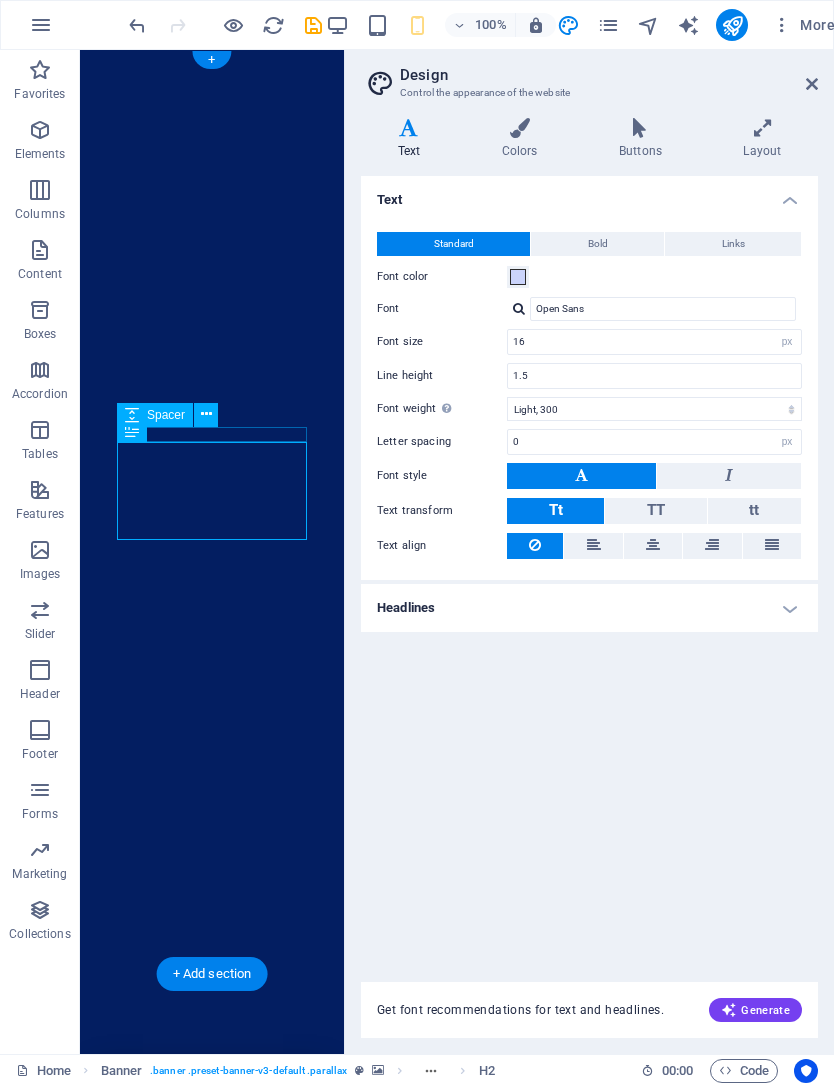click at bounding box center [568, 25] 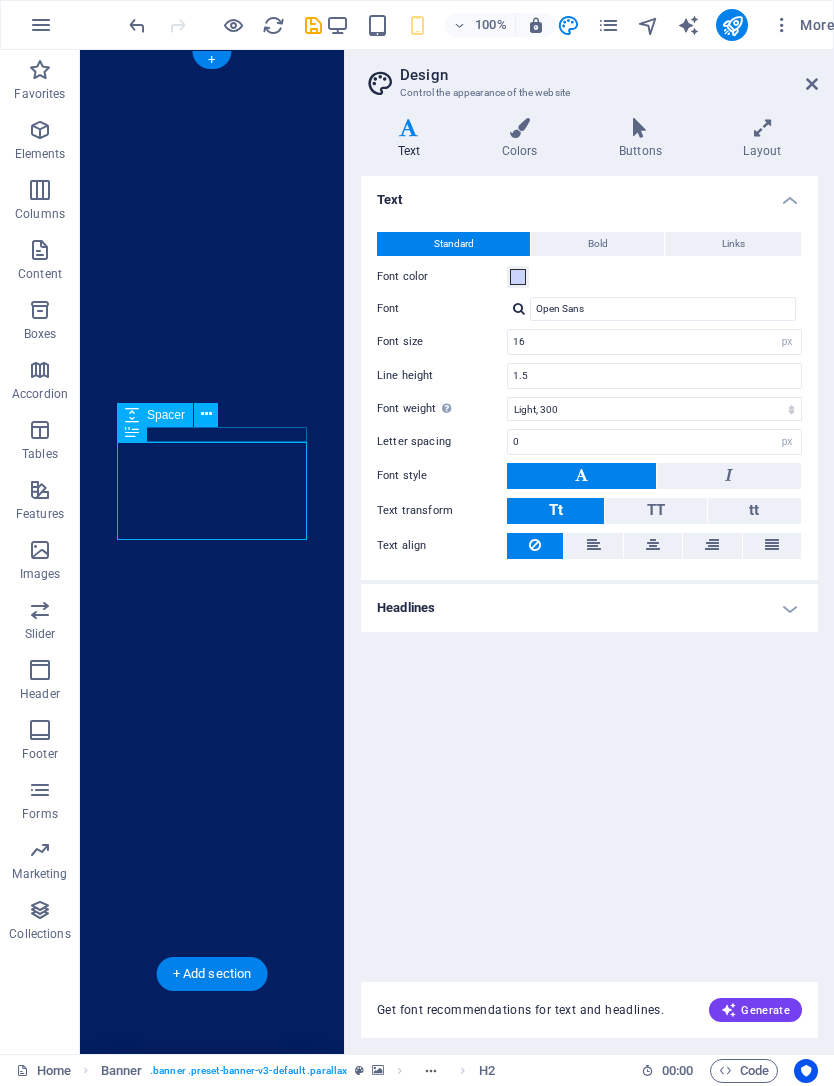 click on "Design Control the appearance of the website Variants  Text  Colors  Buttons  Layout Text Standard Bold Links Font color Font Open Sans Font size [NUMBER] rem px Line height [NUMBER] Font weight To display the font weight correctly, it may need to be enabled.  Manage Fonts Thin, [NUMBER] Extra-light, [NUMBER] Light, [NUMBER] Regular, [NUMBER] Medium, [NUMBER] Semi-bold, [NUMBER] Bold, [NUMBER] Extra-bold, [NUMBER] Black, [NUMBER] Letter spacing [NUMBER] rem px Font style Text transform Tt TT tt Text align Font weight To display the font weight correctly, it may need to be enabled.  Manage Fonts Thin, [NUMBER] Extra-light, [NUMBER] Light, [NUMBER] Regular, [NUMBER] Medium, [NUMBER] Semi-bold, [NUMBER] Bold, [NUMBER] Extra-bold, [NUMBER] Black, [NUMBER] Default Hover / Active Font color Font color Decoration None Decoration None Transition duration [NUMBER] s Transition function Ease Ease In Ease Out Ease In/Ease Out Linear Headlines All H1 / Textlogo H2 H3 H4 H5 H6 Font color Font Teko Line height [NUMBER] Font weight To display the font weight correctly, it may need to be enabled.  Manage Fonts Thin, [NUMBER] Extra-light, [NUMBER] Light, [NUMBER] Regular, [NUMBER] Medium, [NUMBER] Semi-bold, [NUMBER] Bold, [NUMBER] Extra-bold, [NUMBER] Black, [NUMBER] [NUMBER] [NUMBER]" at bounding box center [589, 552] 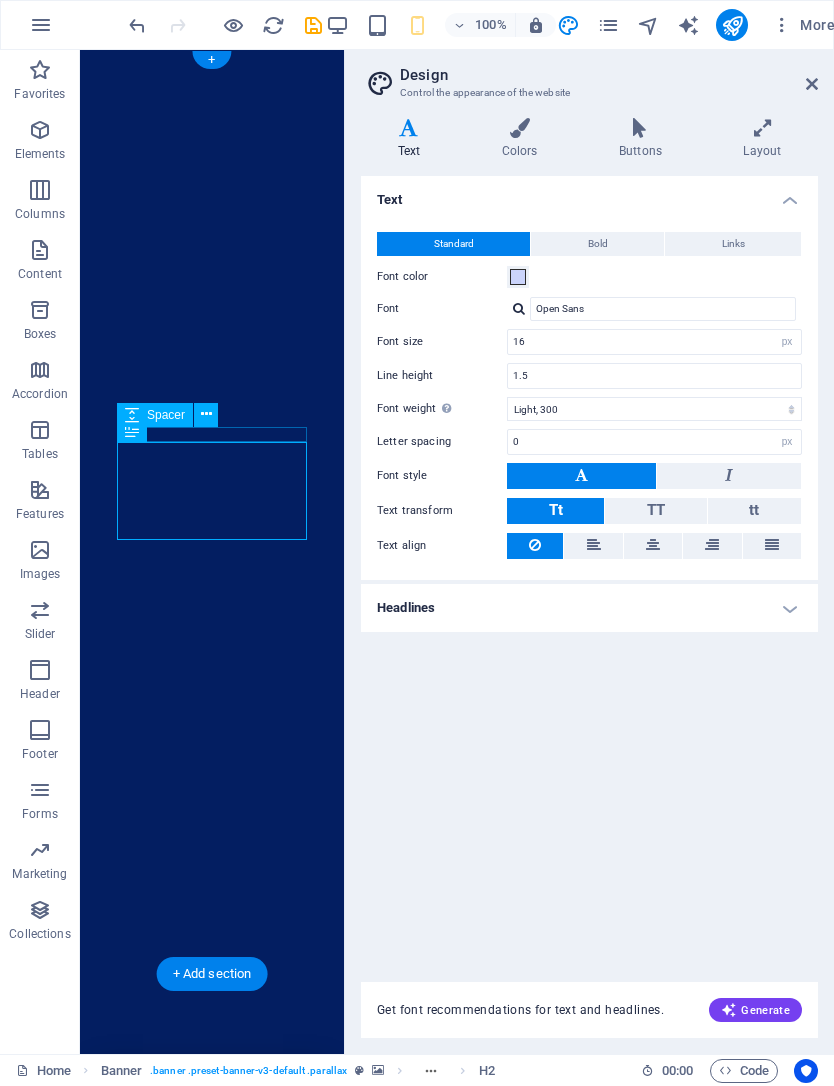 click on "Design Control the appearance of the website Variants  Text  Colors  Buttons  Layout Text Standard Bold Links Font color Font Open Sans Font size [NUMBER] rem px Line height [NUMBER] Font weight To display the font weight correctly, it may need to be enabled.  Manage Fonts Thin, [NUMBER] Extra-light, [NUMBER] Light, [NUMBER] Regular, [NUMBER] Medium, [NUMBER] Semi-bold, [NUMBER] Bold, [NUMBER] Extra-bold, [NUMBER] Black, [NUMBER] Letter spacing [NUMBER] rem px Font style Text transform Tt TT tt Text align Font weight To display the font weight correctly, it may need to be enabled.  Manage Fonts Thin, [NUMBER] Extra-light, [NUMBER] Light, [NUMBER] Regular, [NUMBER] Medium, [NUMBER] Semi-bold, [NUMBER] Bold, [NUMBER] Extra-bold, [NUMBER] Black, [NUMBER] Default Hover / Active Font color Font color Decoration None Decoration None Transition duration [NUMBER] s Transition function Ease Ease In Ease Out Ease In/Ease Out Linear Headlines All H1 / Textlogo H2 H3 H4 H5 H6 Font color Font Teko Line height [NUMBER] Font weight To display the font weight correctly, it may need to be enabled.  Manage Fonts Thin, [NUMBER] Extra-light, [NUMBER] Light, [NUMBER] Regular, [NUMBER] Medium, [NUMBER] Semi-bold, [NUMBER] Bold, [NUMBER] Extra-bold, [NUMBER] Black, [NUMBER] [NUMBER] [NUMBER]" at bounding box center [589, 552] 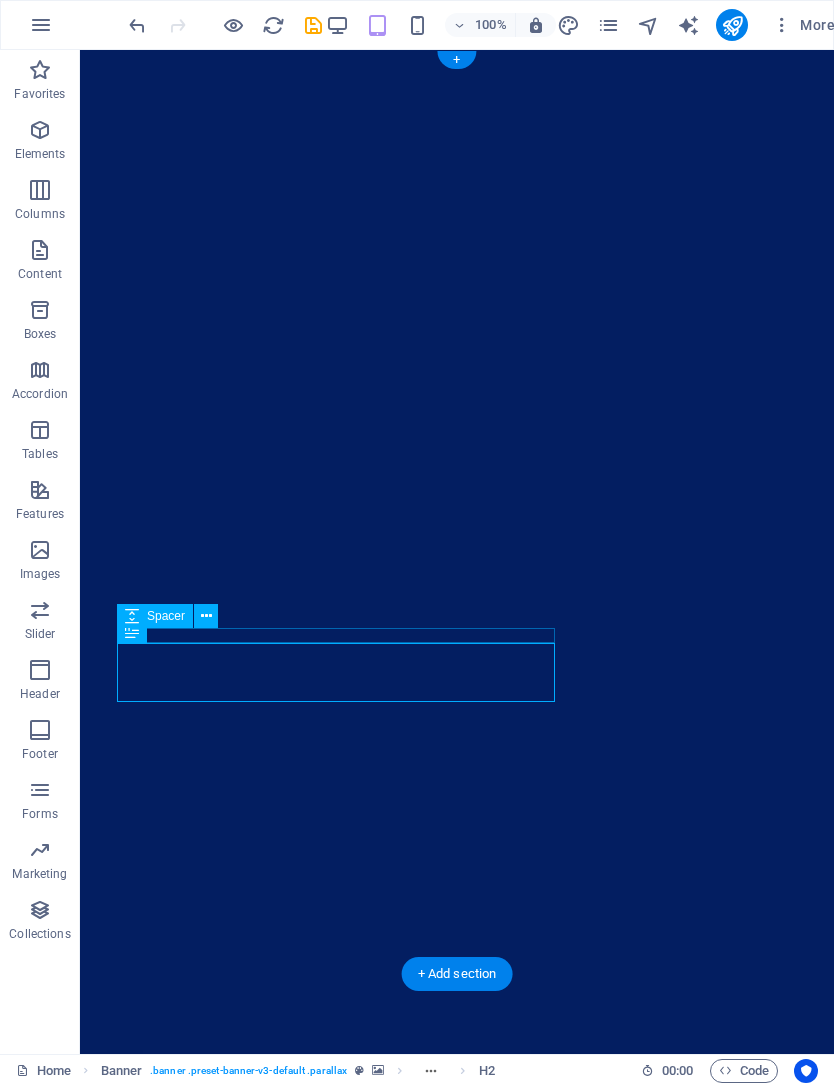 click at bounding box center (568, 25) 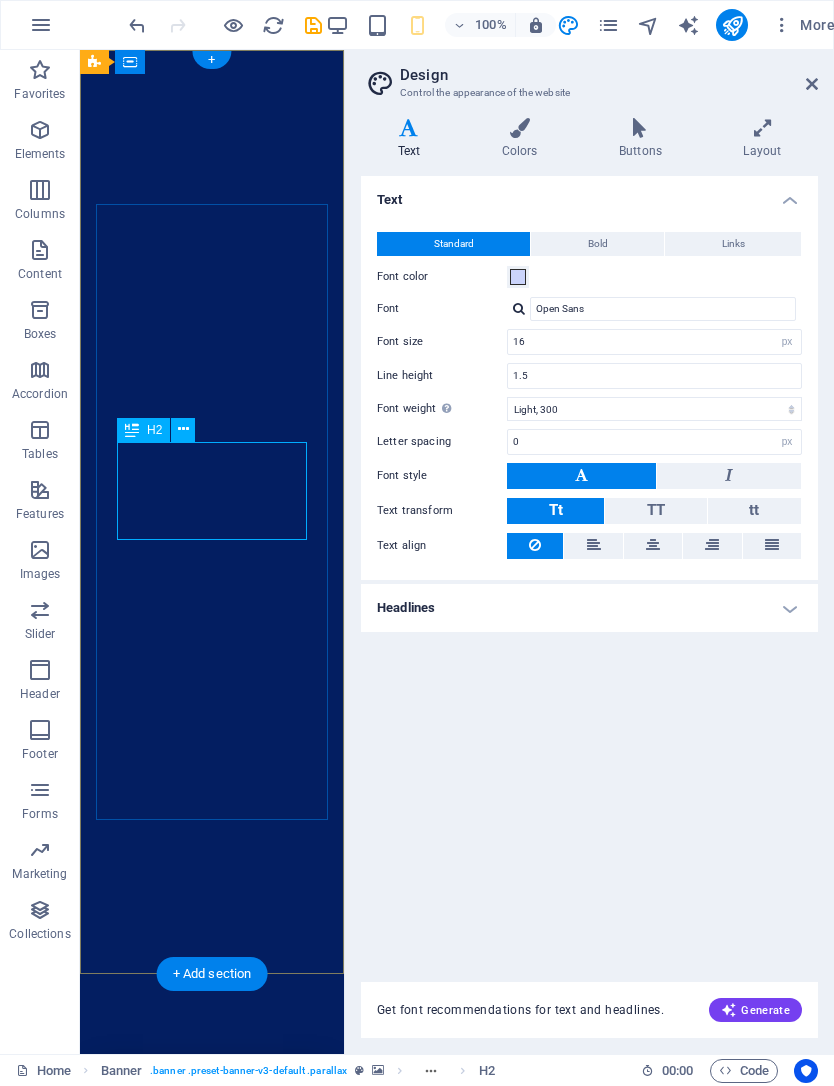 click on "roofing services" at bounding box center [212, 2023] 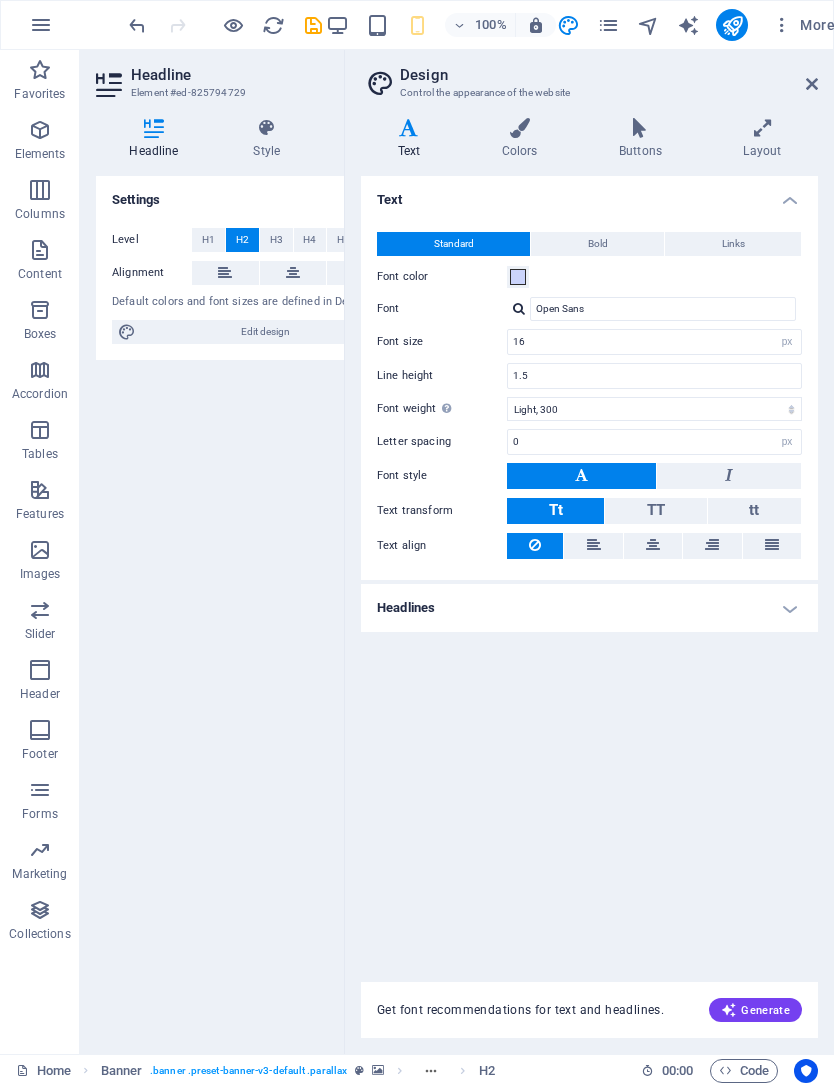 scroll, scrollTop: 0, scrollLeft: 19, axis: horizontal 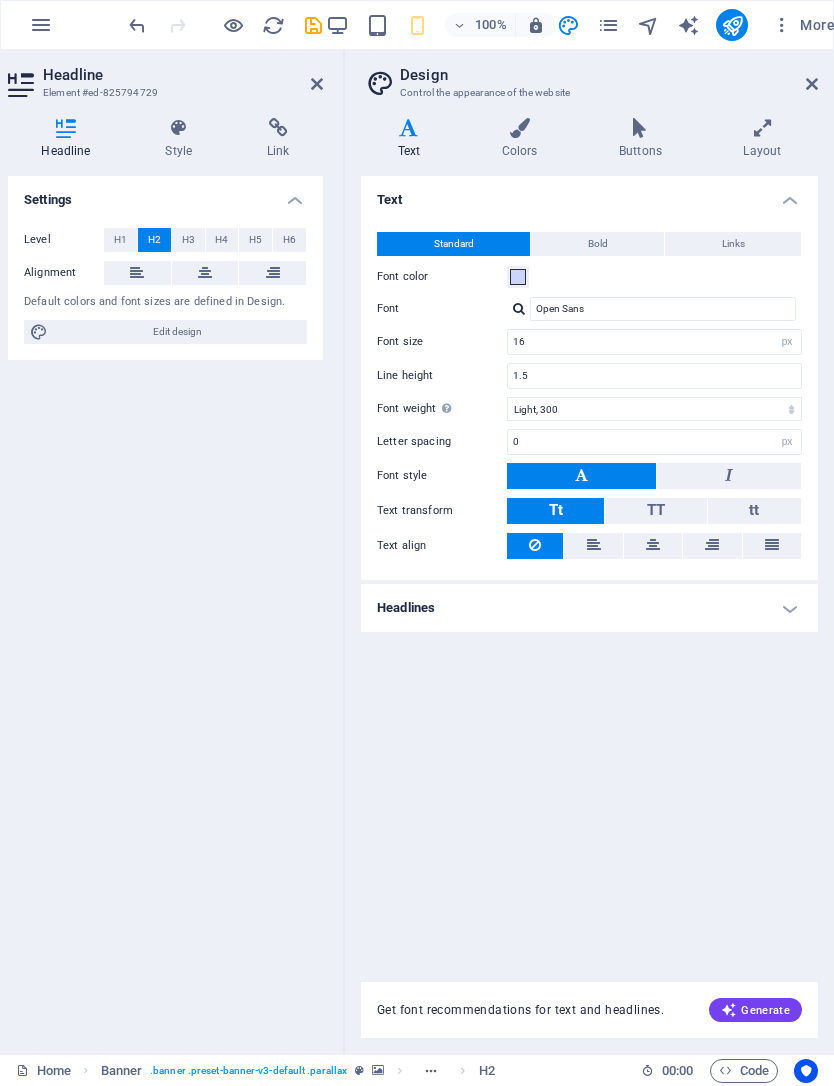 click at bounding box center (812, 84) 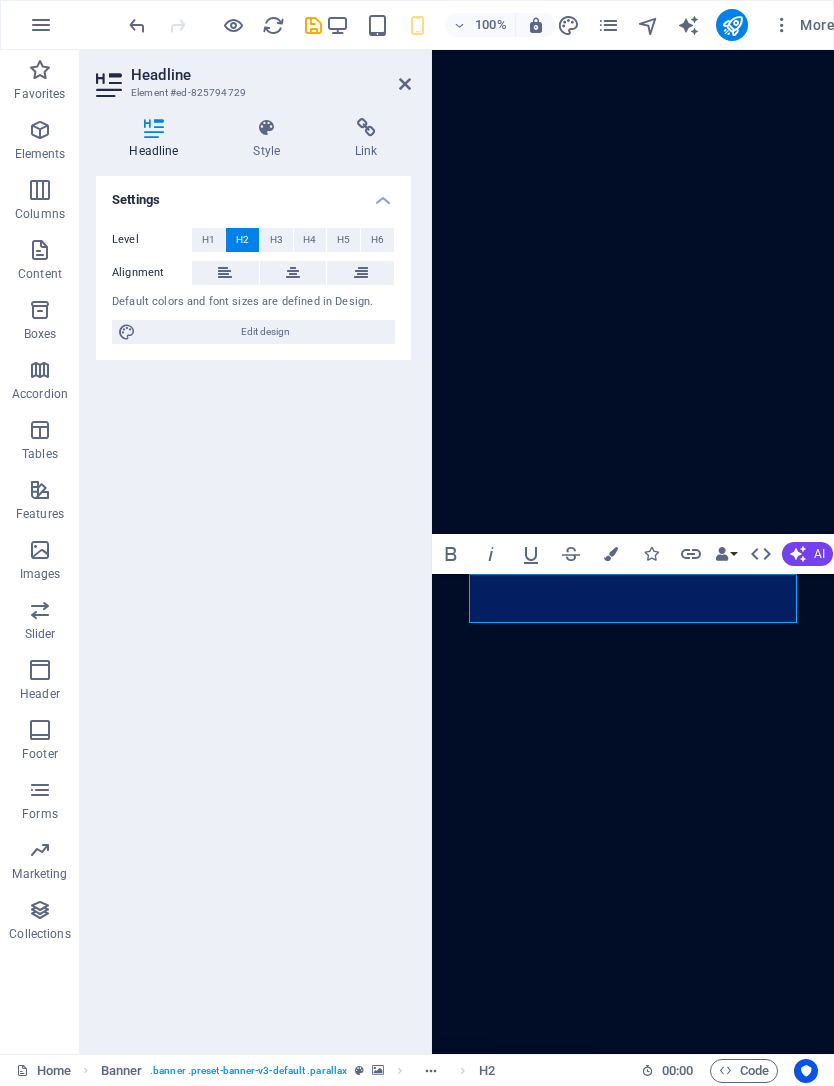 click on "roofing services" at bounding box center [633, 1998] 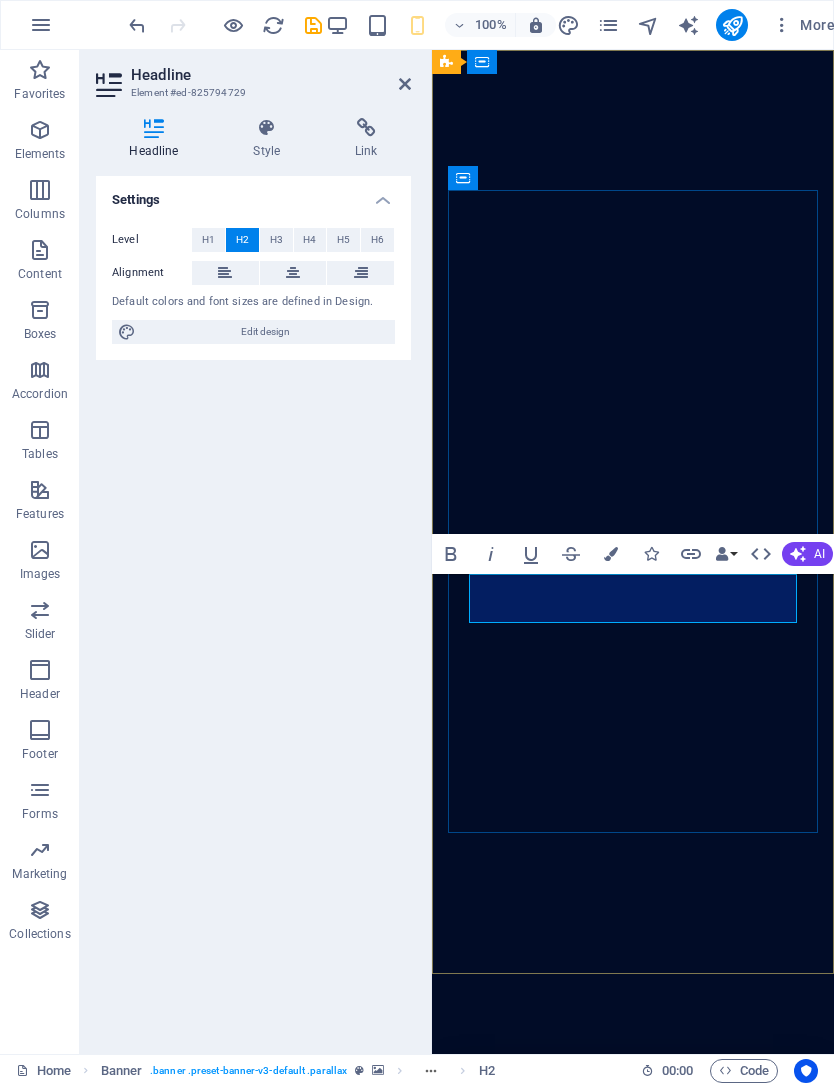 type 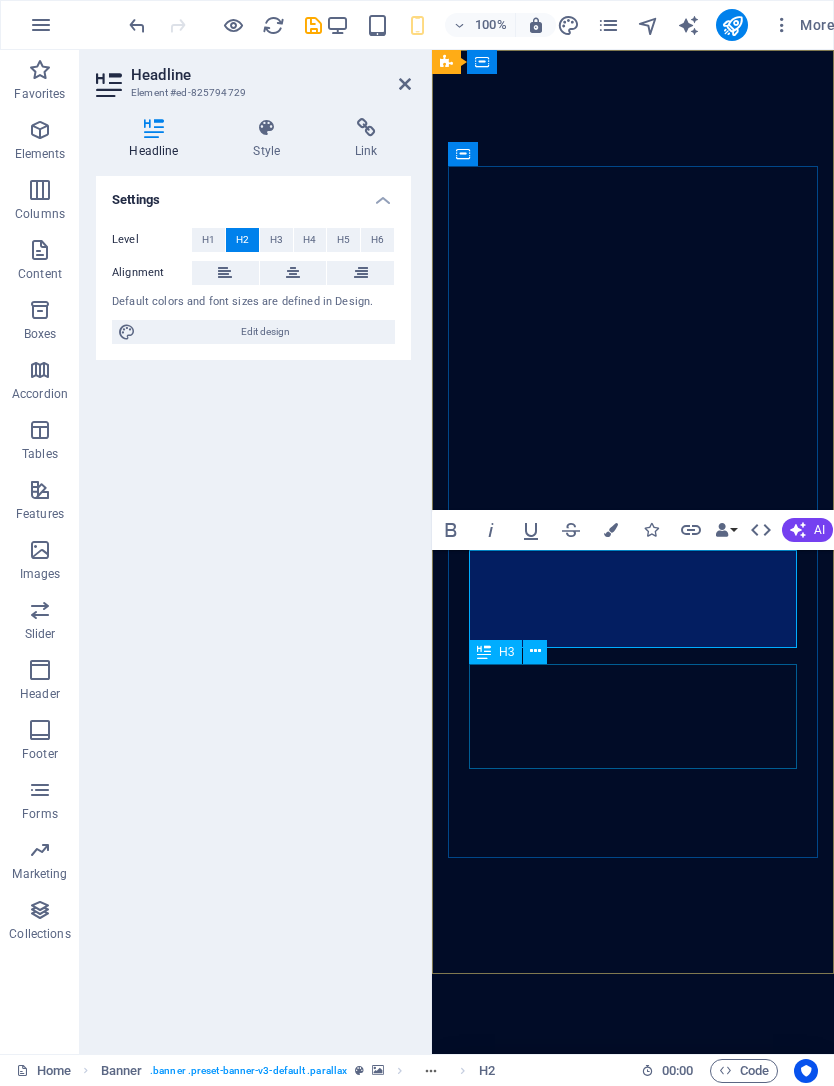 click on "Lorem ipsum dolor sit amet, consetetur sadipscing elitr, sed diam nonumy eirmod." at bounding box center [633, 2142] 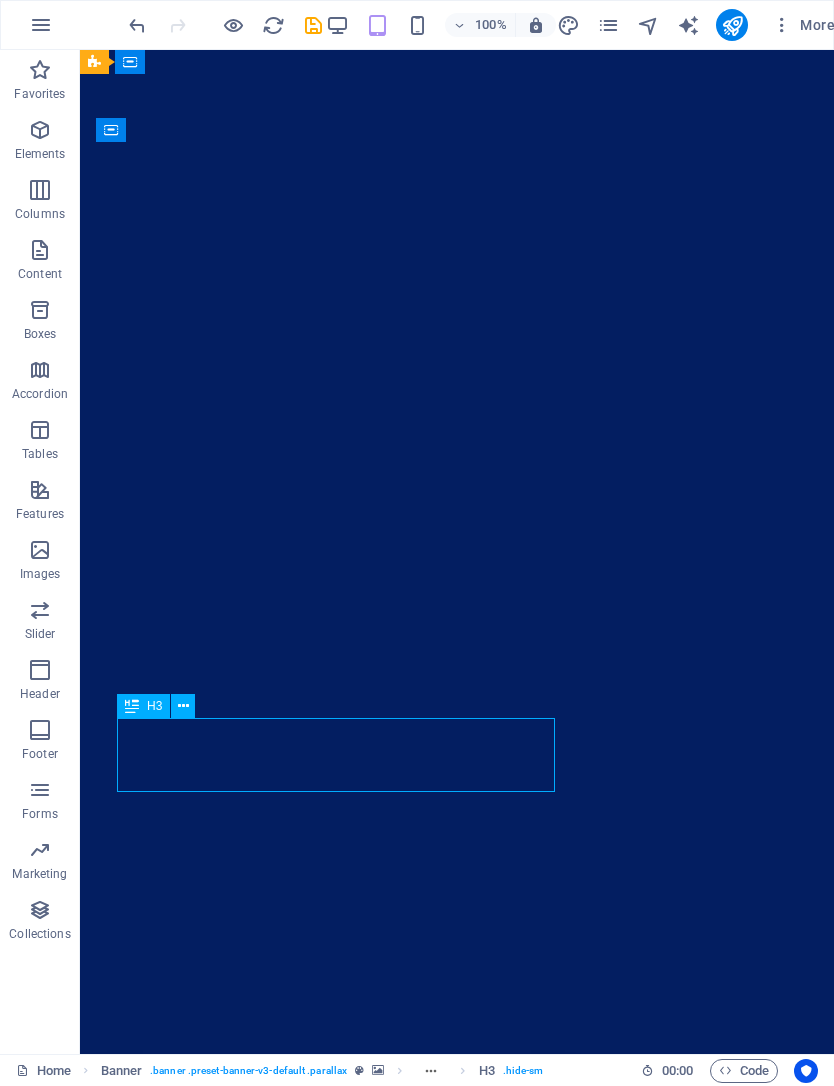 click on "Lorem ipsum dolor sit amet, consetetur sadipscing elitr, sed diam nonumy eirmod." at bounding box center [336, 2103] 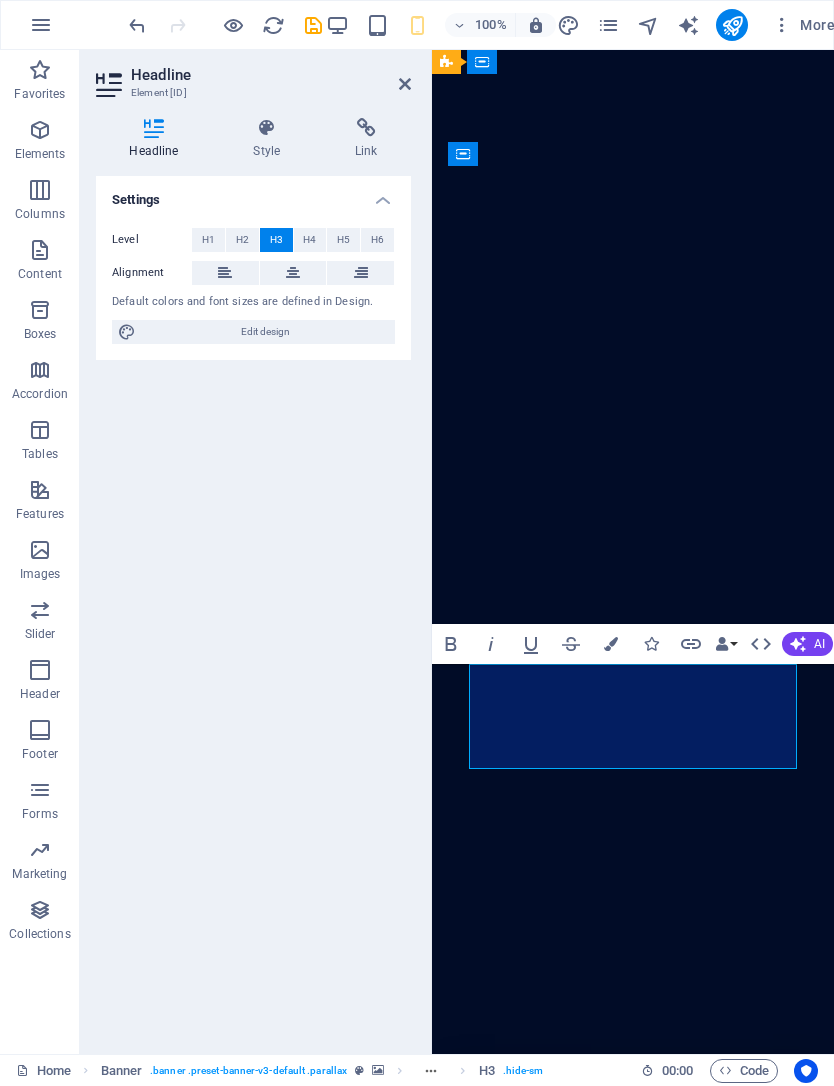click on "Lorem ipsum dolor sit amet, consetetur sadipscing elitr, sed diam nonumy eirmod." at bounding box center [633, 2142] 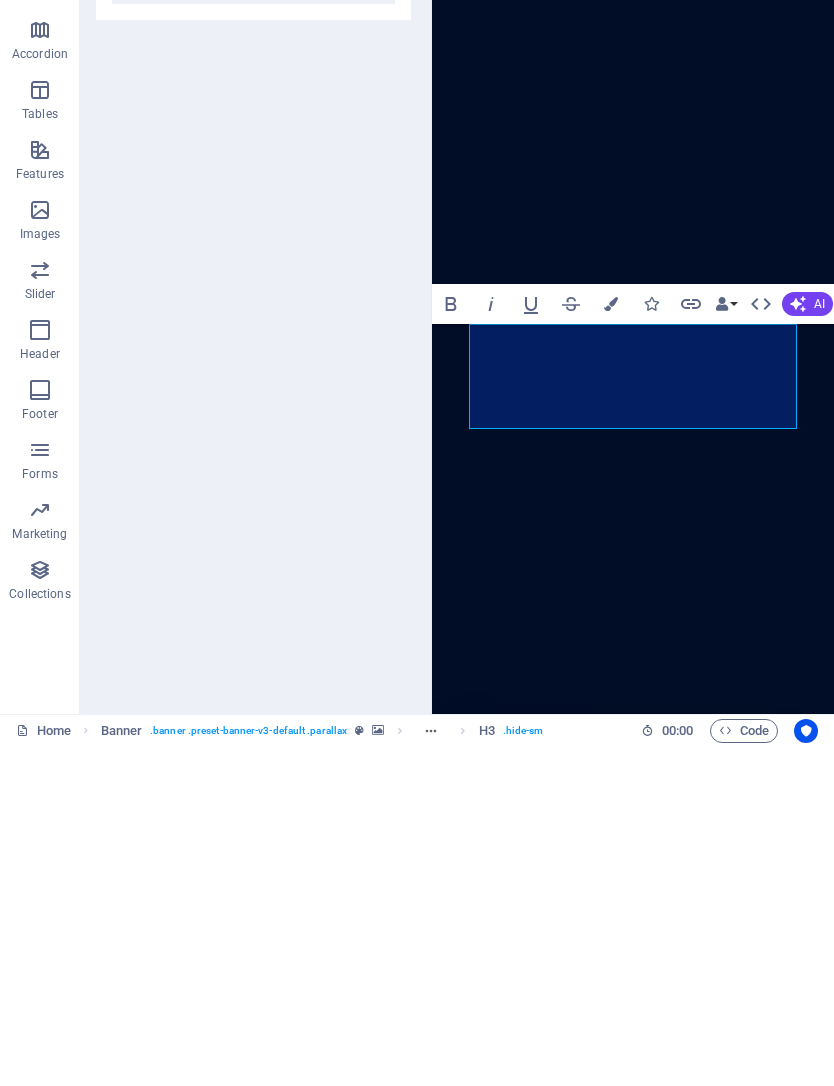 scroll, scrollTop: 0, scrollLeft: 0, axis: both 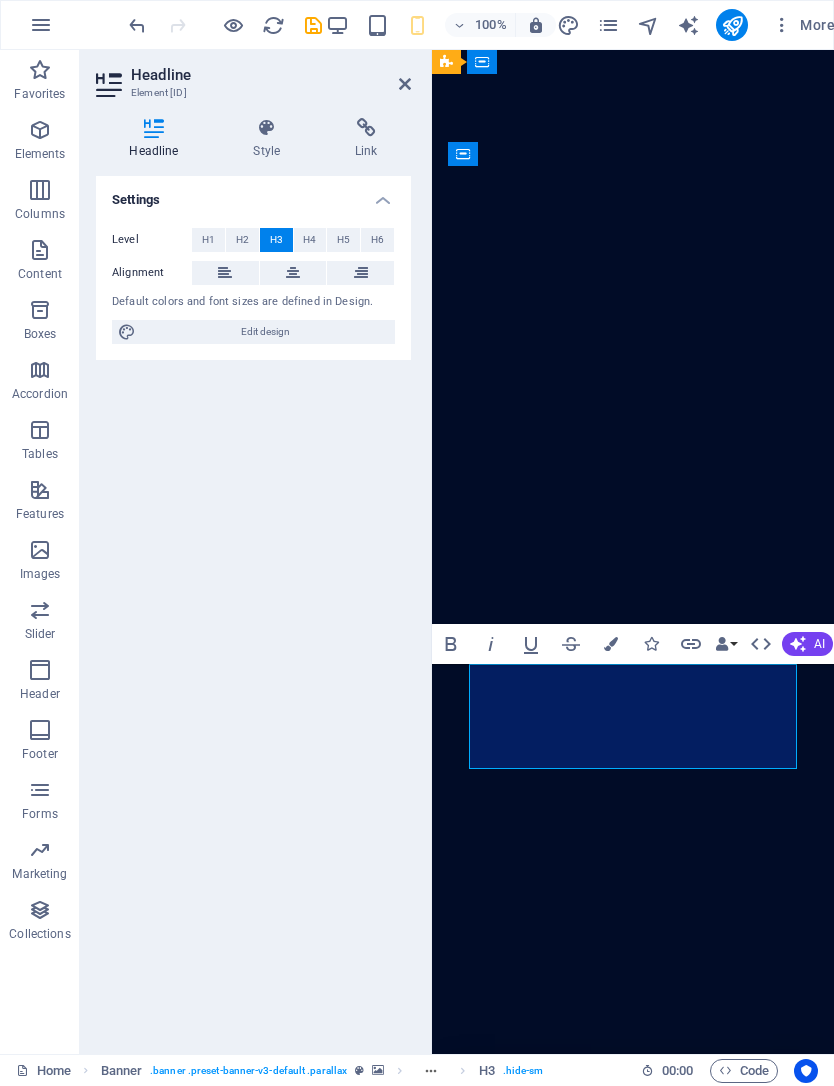 click on "Settings Level H1 H2 H3 H4 H5 H6 Alignment Default colors and font sizes are defined in Design. Edit design" at bounding box center [253, 607] 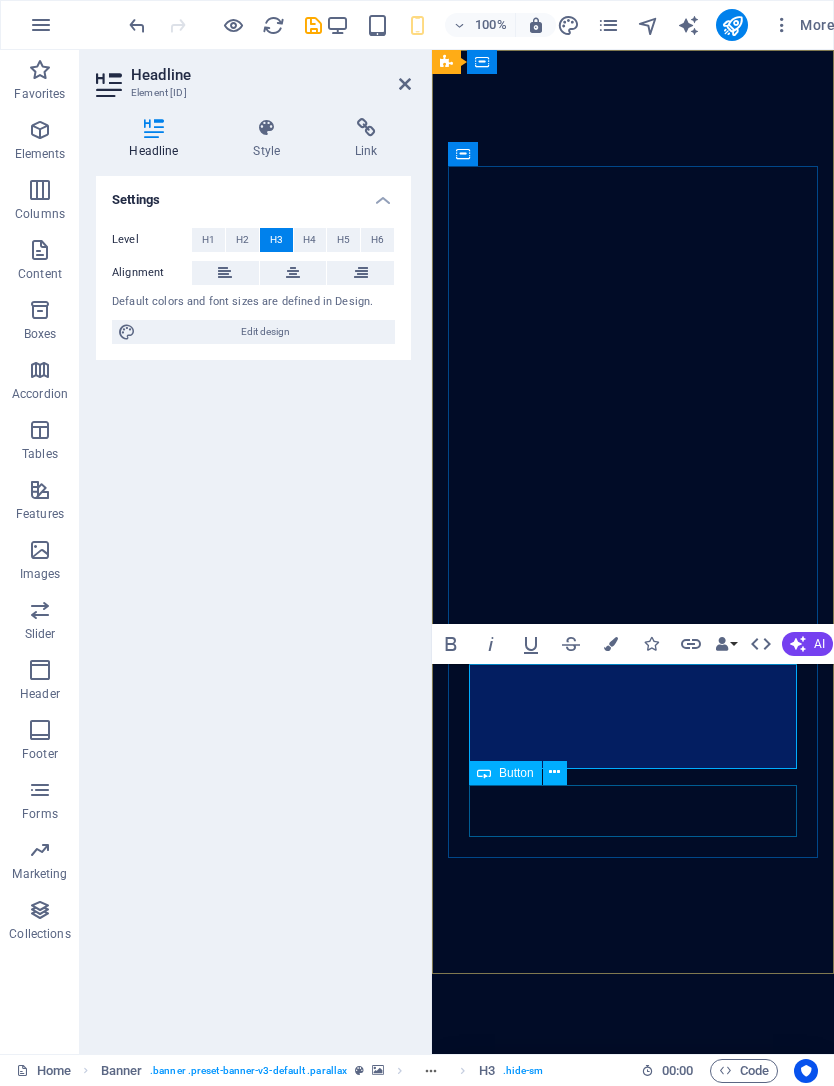 click on "Learn more" at bounding box center [633, 2236] 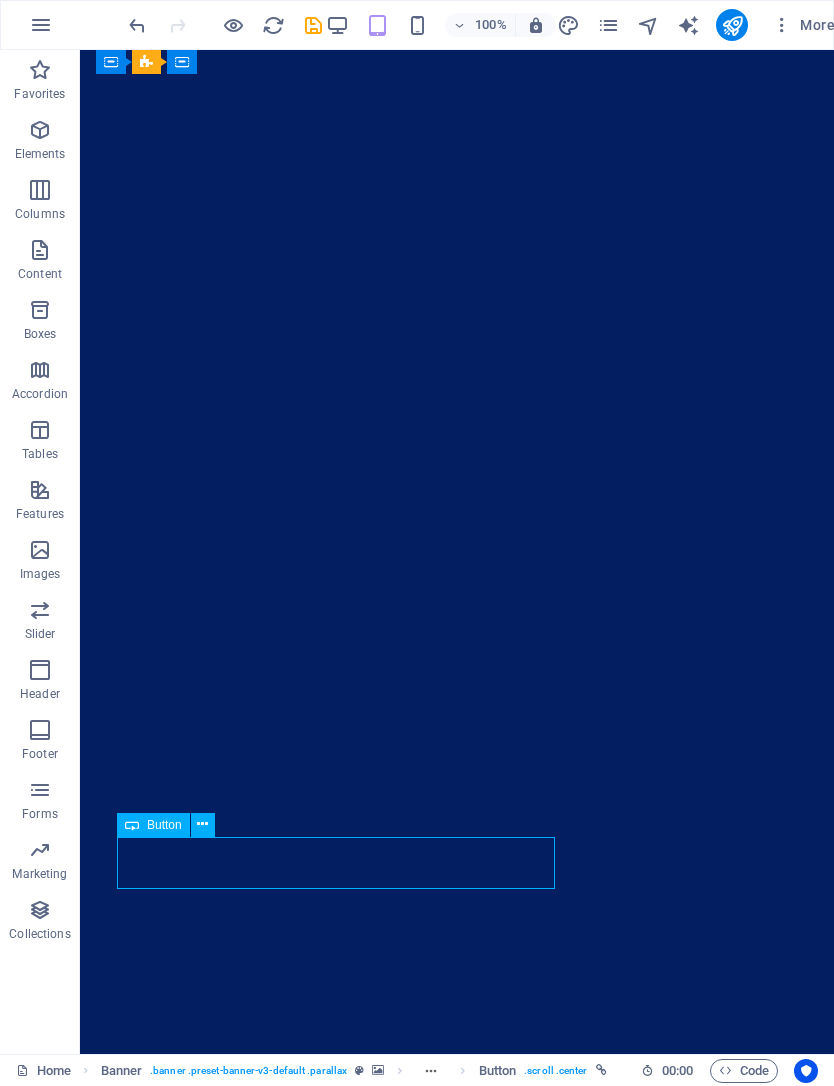 scroll, scrollTop: 0, scrollLeft: 0, axis: both 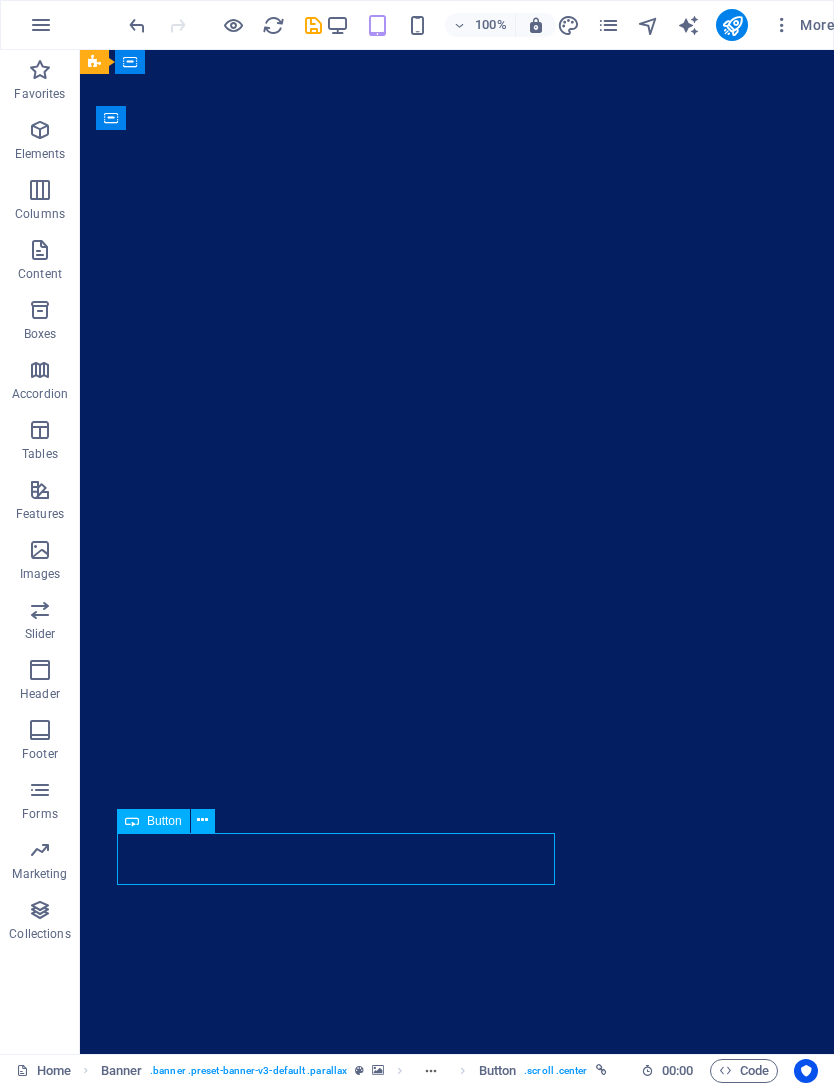 click on "YOUR BACKYARD EXPERTS Custom aluminum enclosures and shade systems-—prefabricated for [REGION] durability Learn more" at bounding box center (457, 1684) 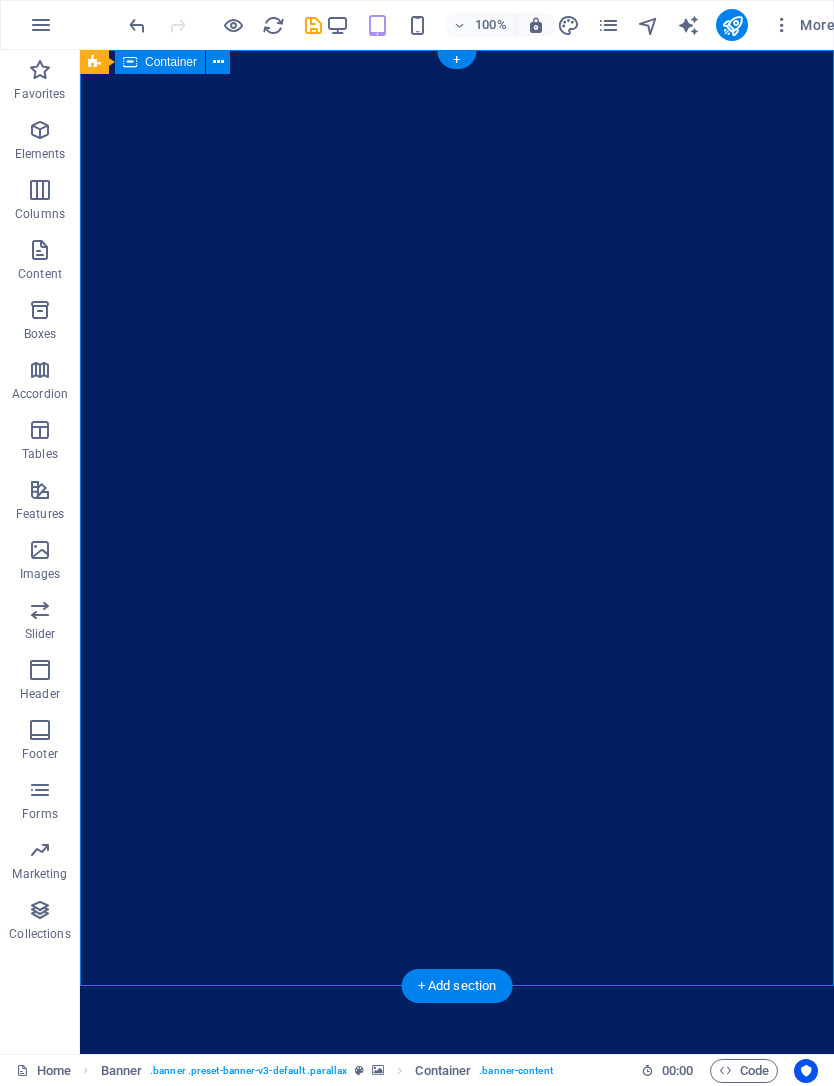 click on "YOUR BACKYARD EXPERTS Custom aluminum enclosures and shade systems-—prefabricated for [REGION] durability Learn more" at bounding box center [457, 1684] 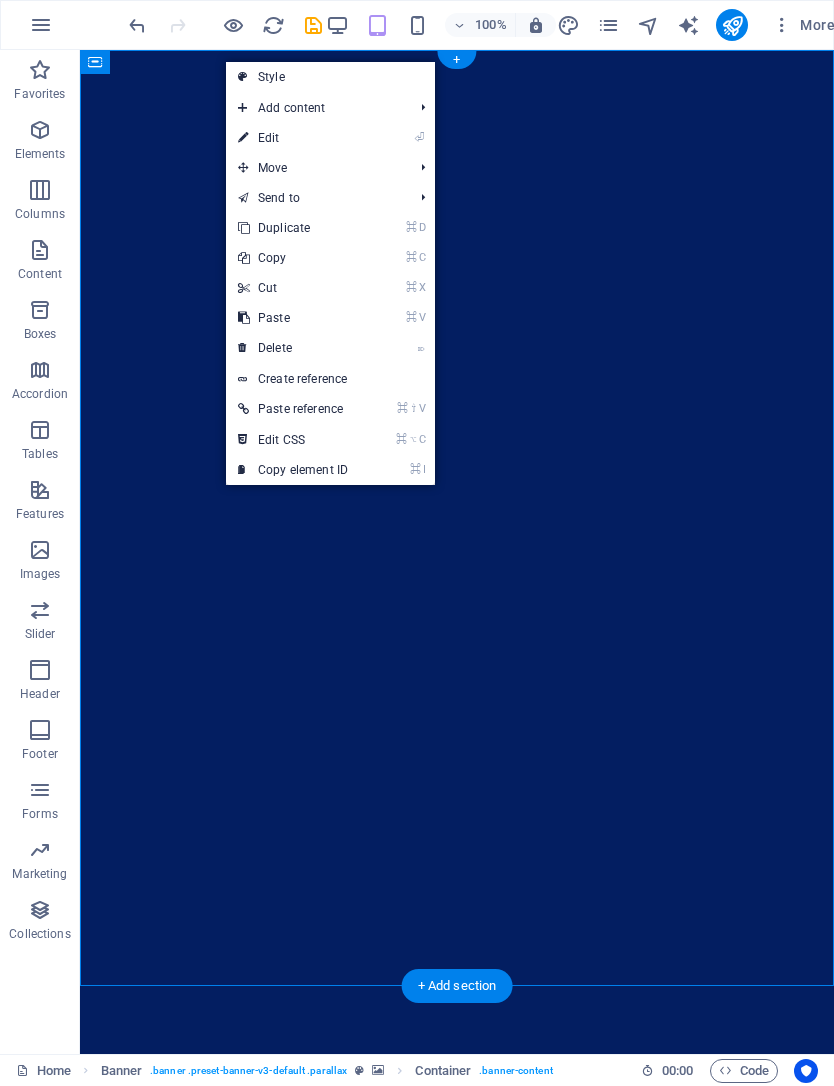 click at bounding box center (243, 138) 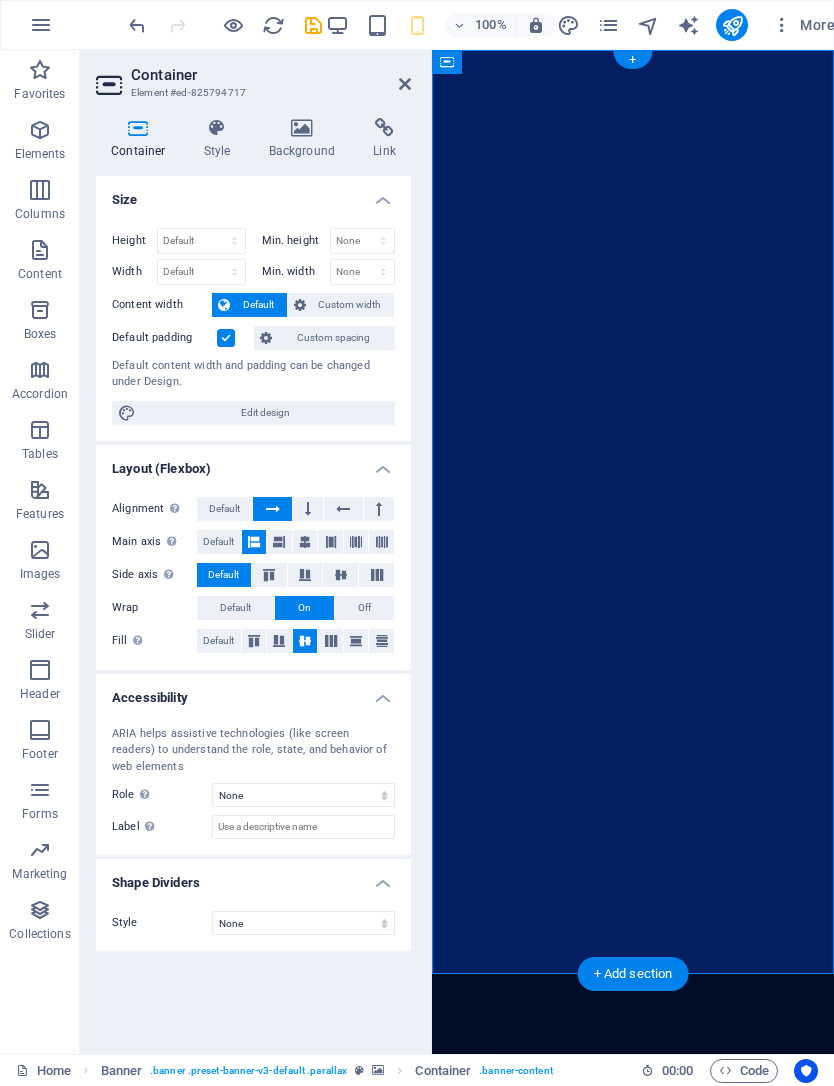 click on "Background" at bounding box center [306, 139] 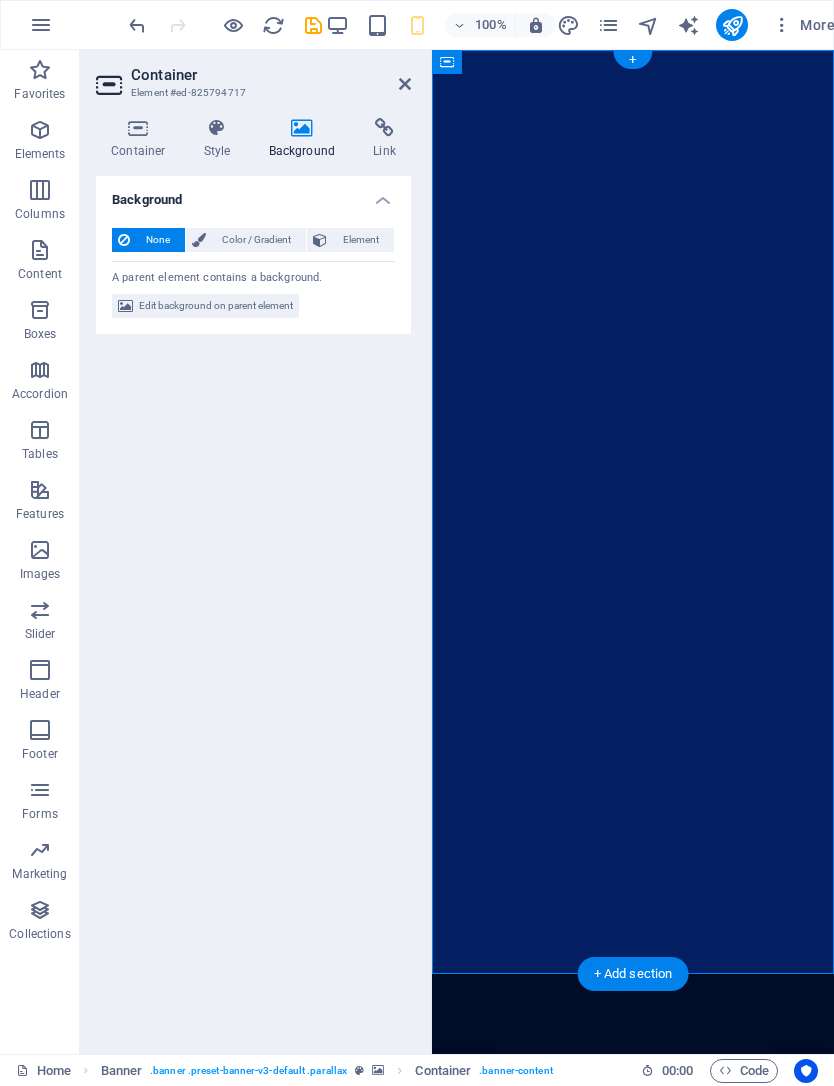 click on "Edit background on parent element" at bounding box center [205, 306] 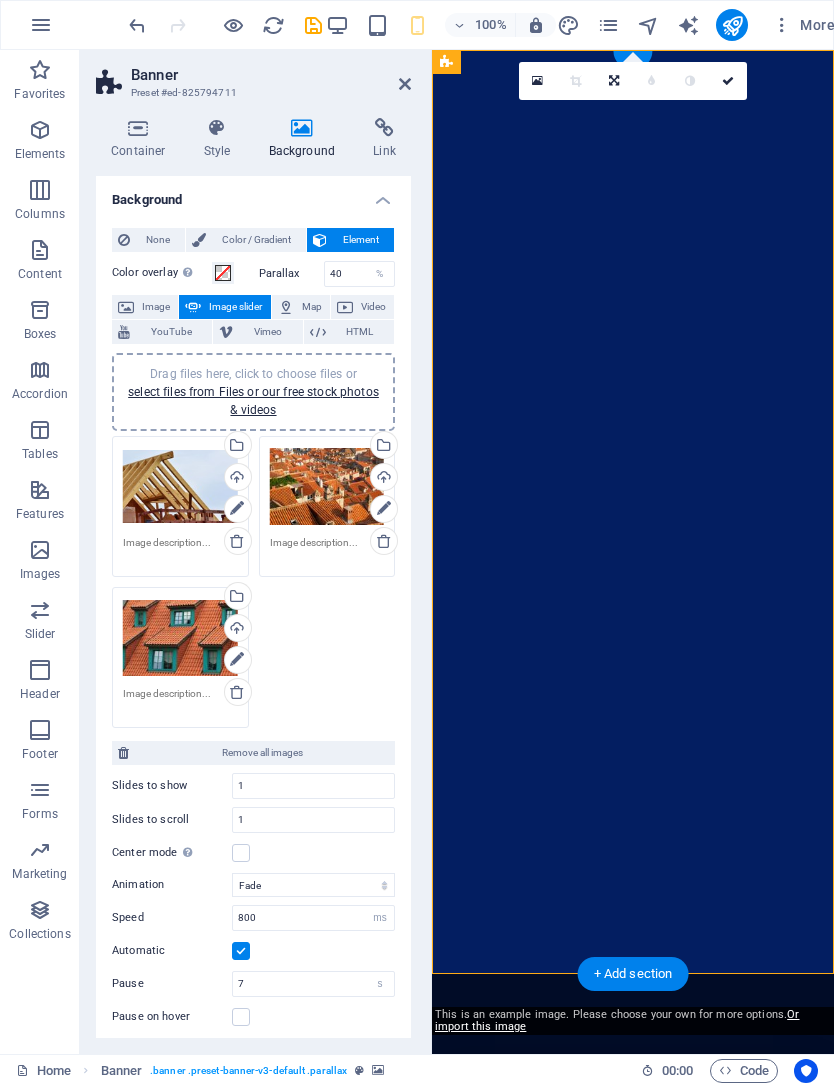 click on "Upload" at bounding box center (236, 479) 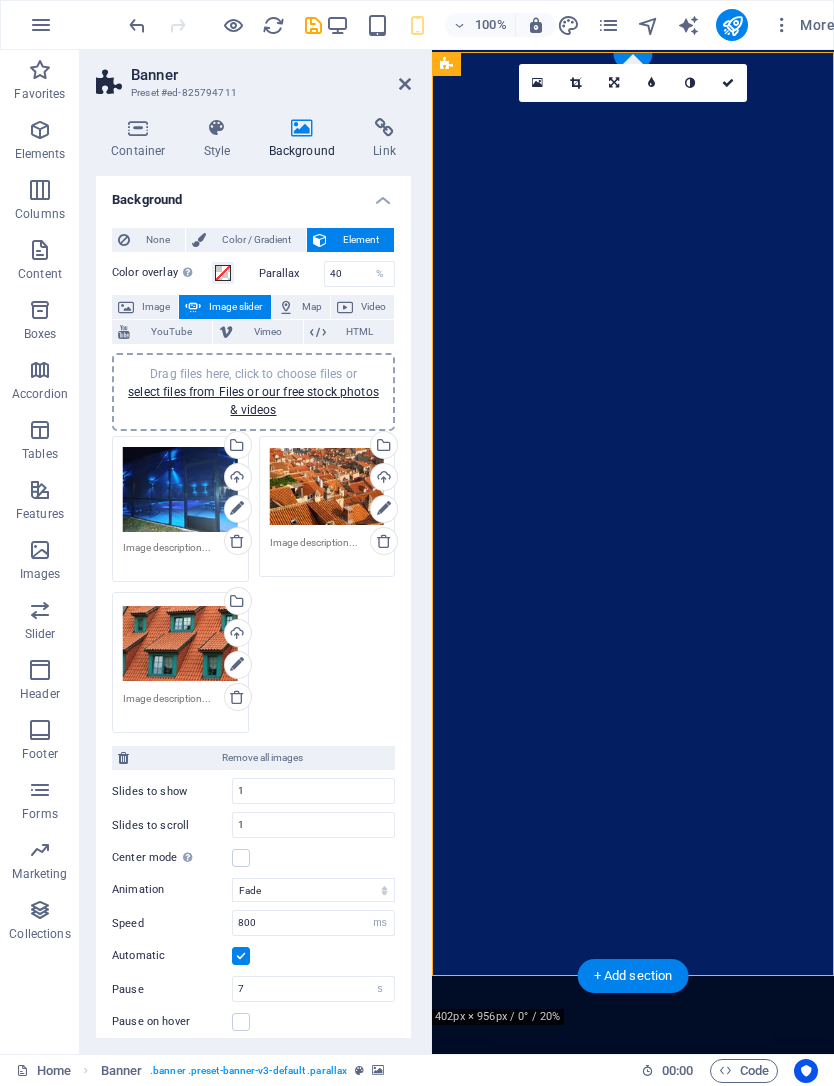 scroll, scrollTop: 0, scrollLeft: 0, axis: both 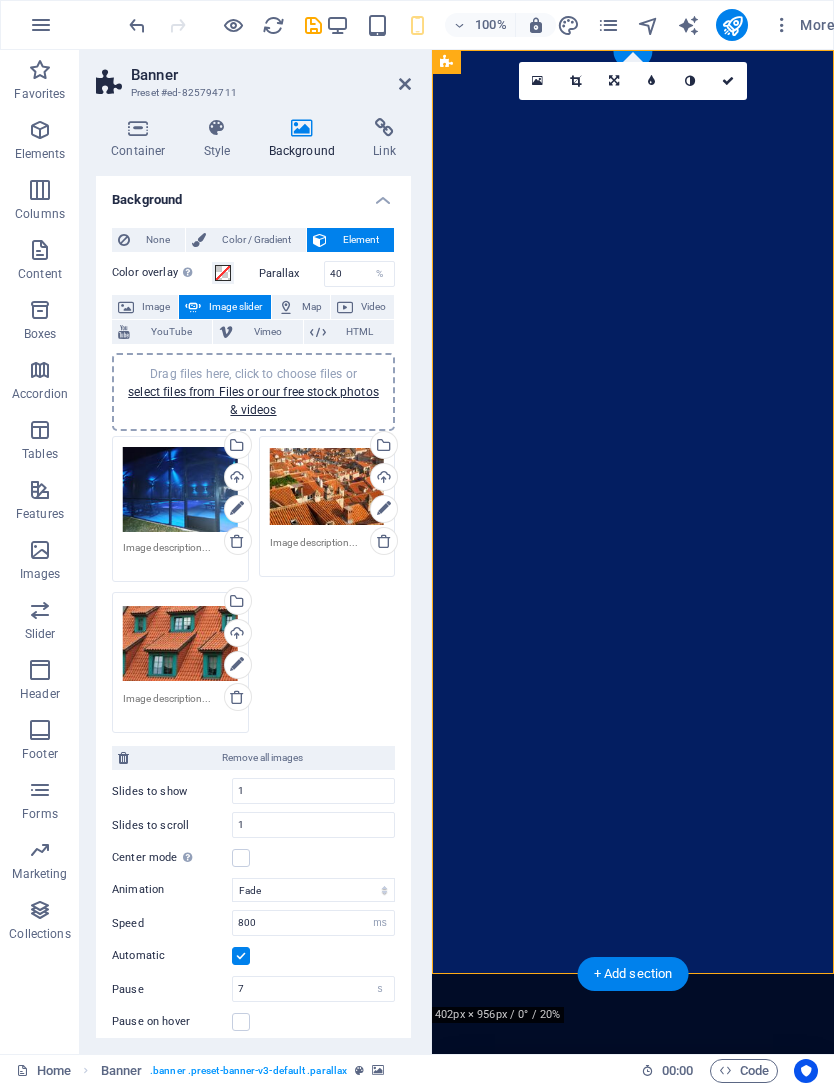 click on "Learn more" at bounding box center [633, 2236] 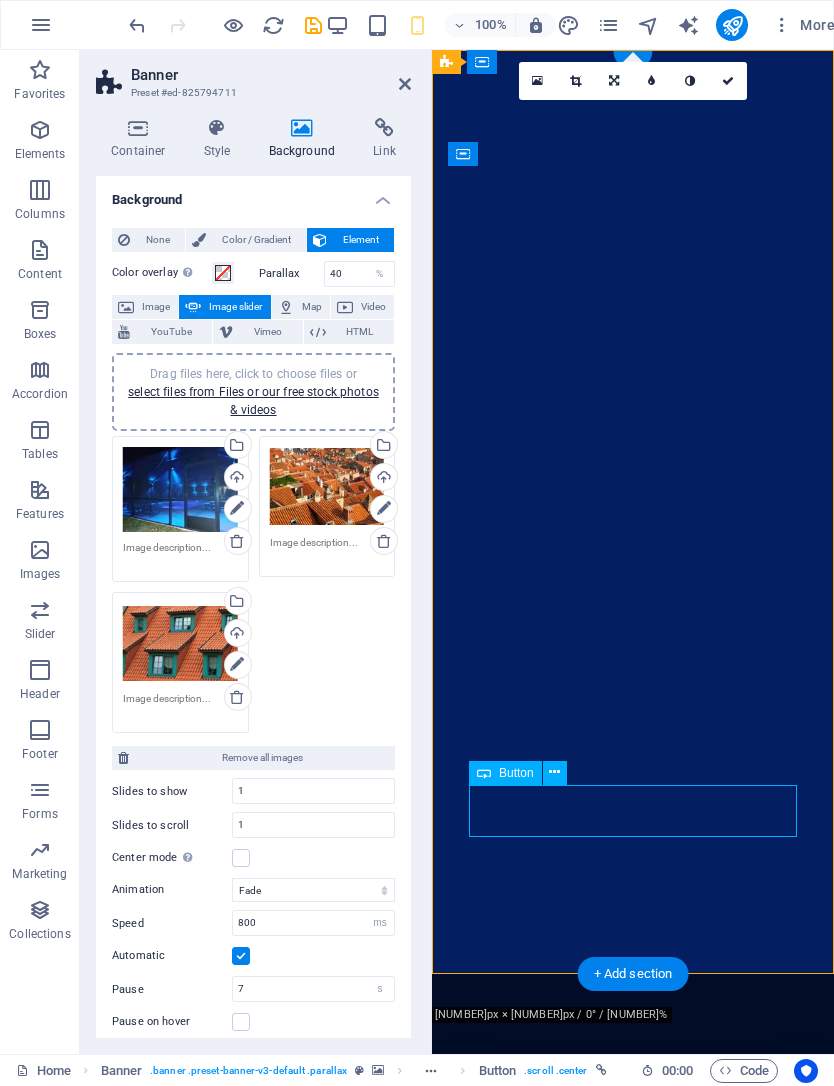 click on "YOUR BACKYARD EXPERTS" at bounding box center [633, 2023] 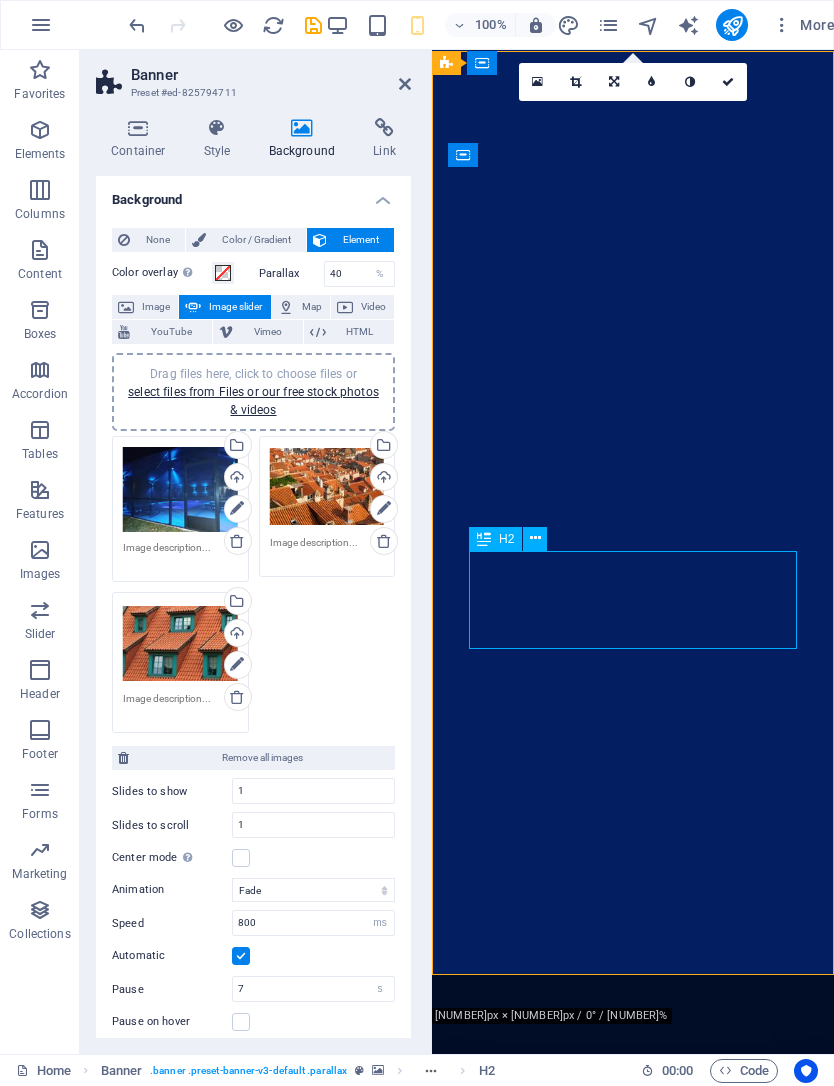 scroll, scrollTop: 0, scrollLeft: 0, axis: both 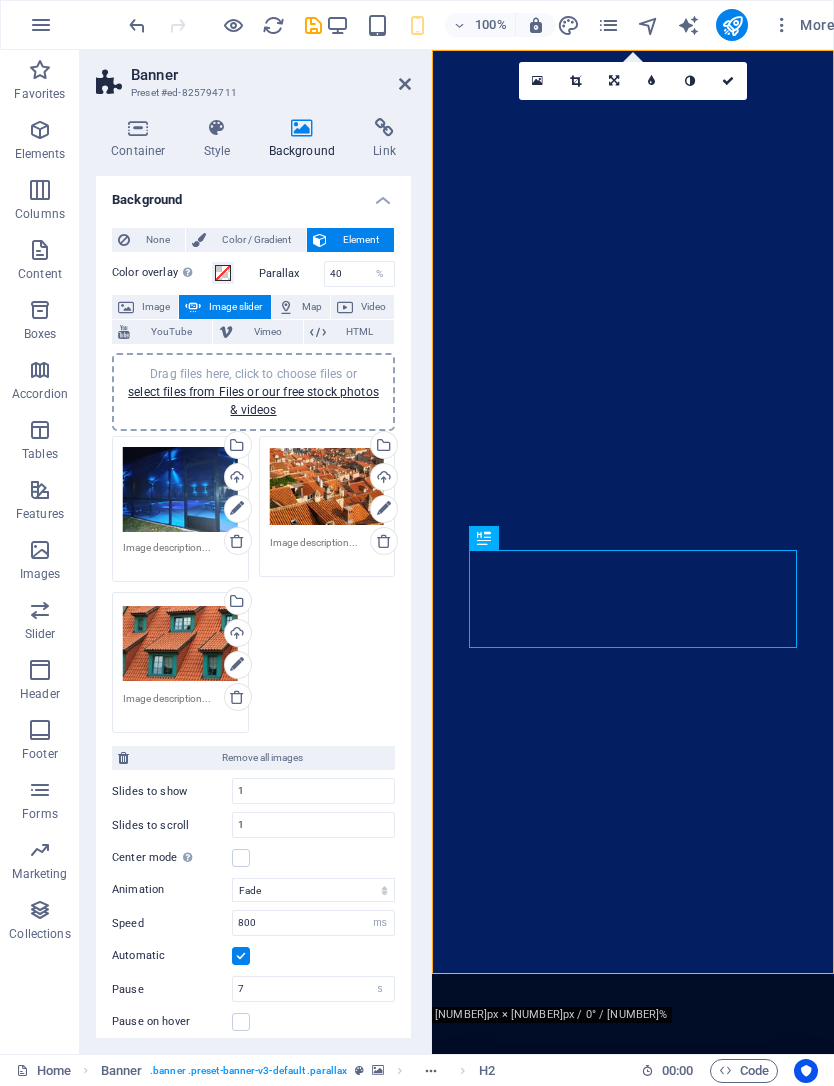 click at bounding box center [405, 84] 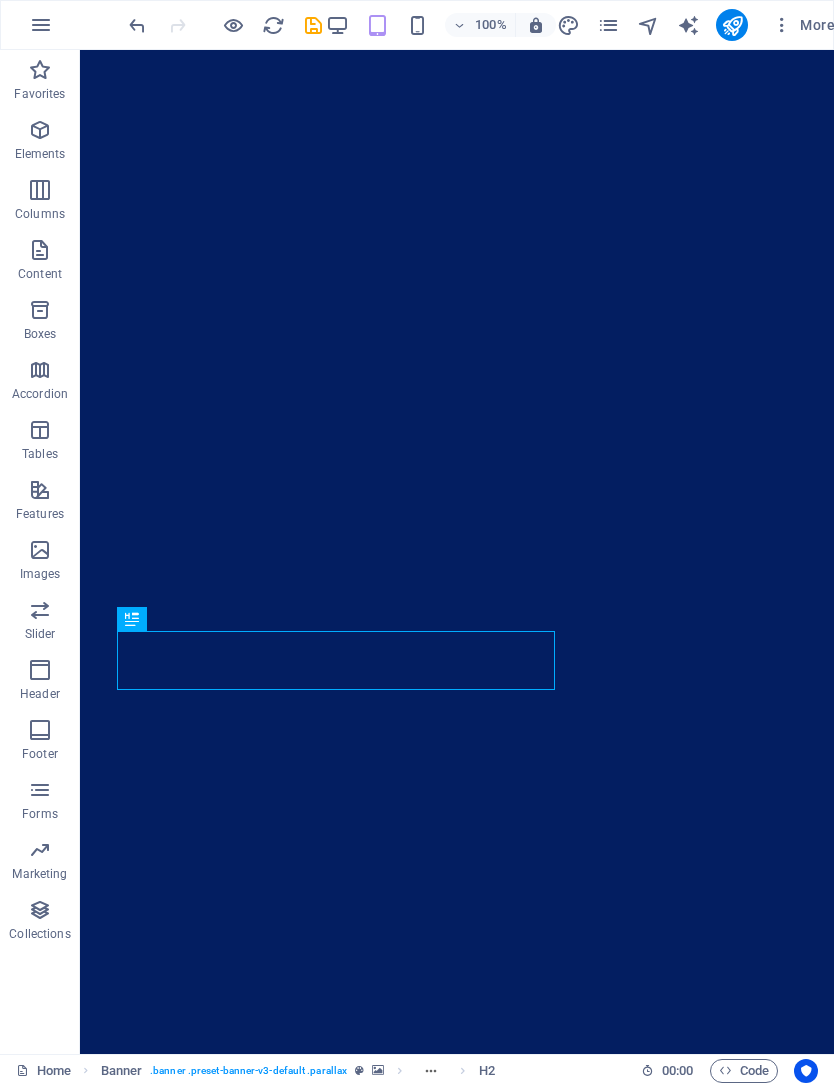 scroll, scrollTop: 0, scrollLeft: 0, axis: both 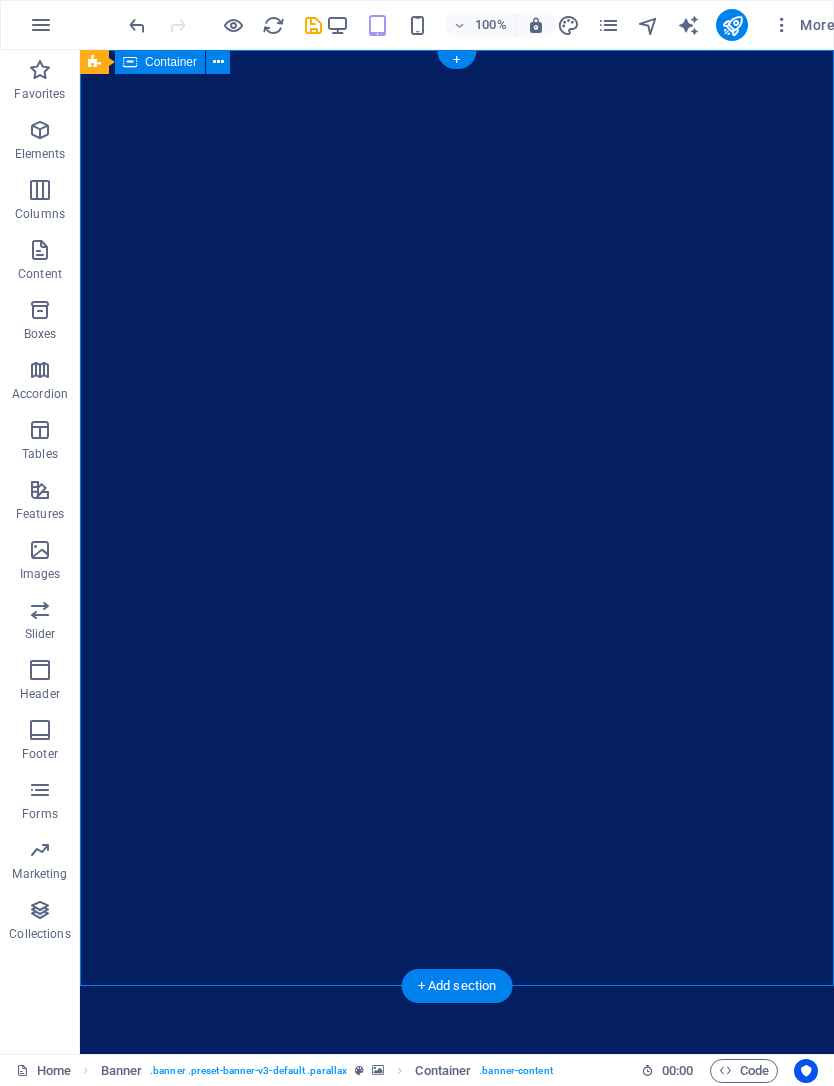 click on "YOUR BACKYARD EXPERTS Custom aluminum enclosures and shade systems-—prefabricated for [REGION] durability Learn more" at bounding box center (457, 1684) 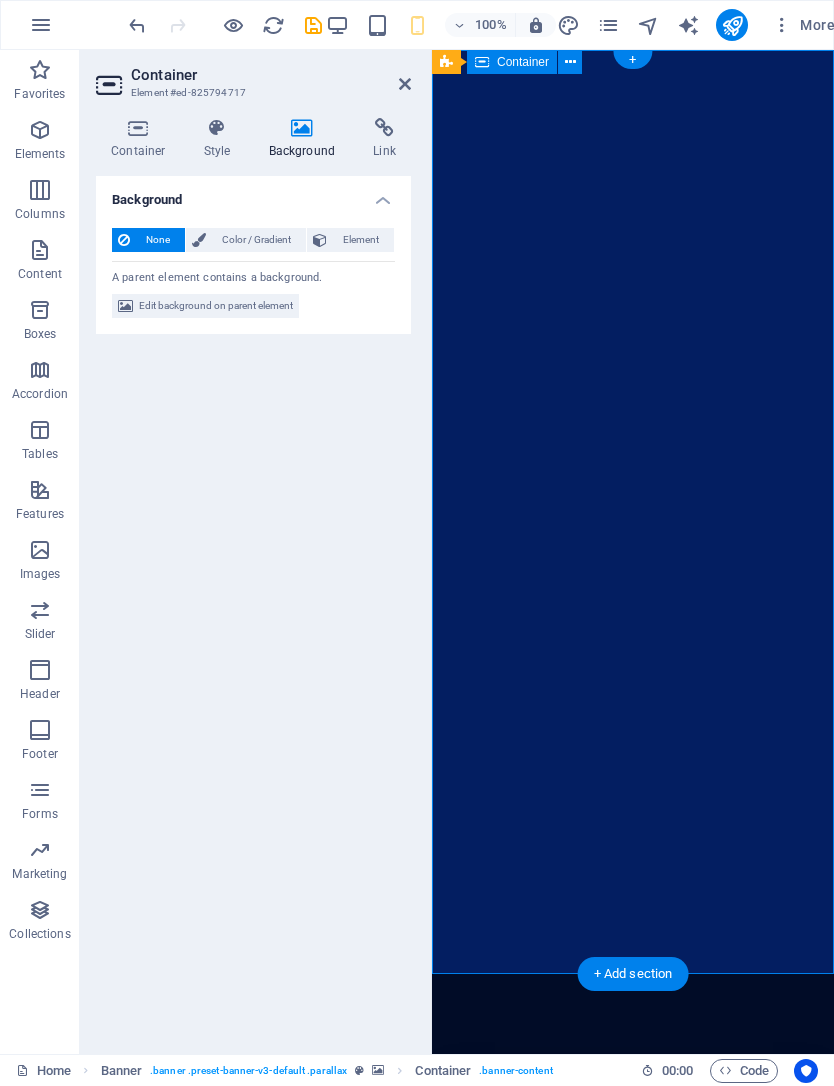 click on "None Color / Gradient Element Stretch background to full-width Color overlay Places an overlay over the background to colorize it Parallax 40 % Image Image slider Map Video YouTube Vimeo HTML Color Gradient Color A parent element contains a background. Edit background on parent element" at bounding box center (253, 273) 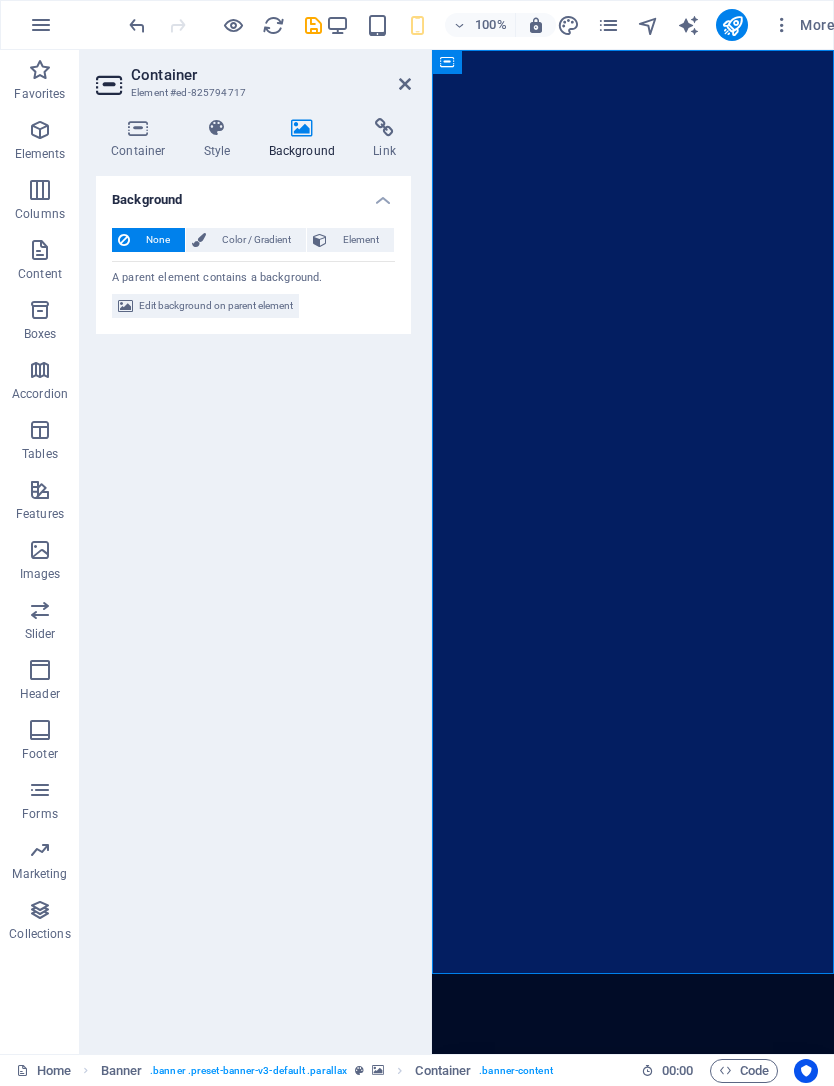 click on "Background None Color / Gradient Element Stretch background to full-width Color overlay Places an overlay over the background to colorize it Parallax 40 % Image Image slider Map Video YouTube Vimeo HTML Color Gradient Color A parent element contains a background. Edit background on parent element" at bounding box center (253, 607) 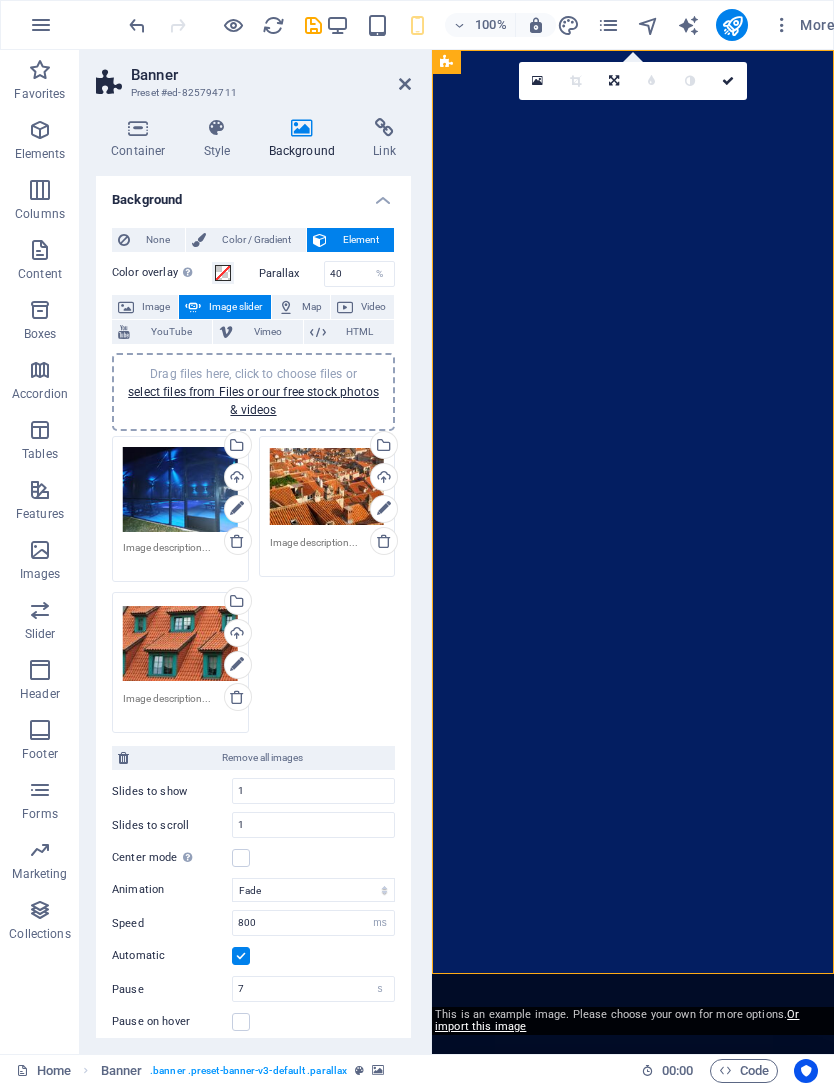 click on "Upload" at bounding box center (236, 479) 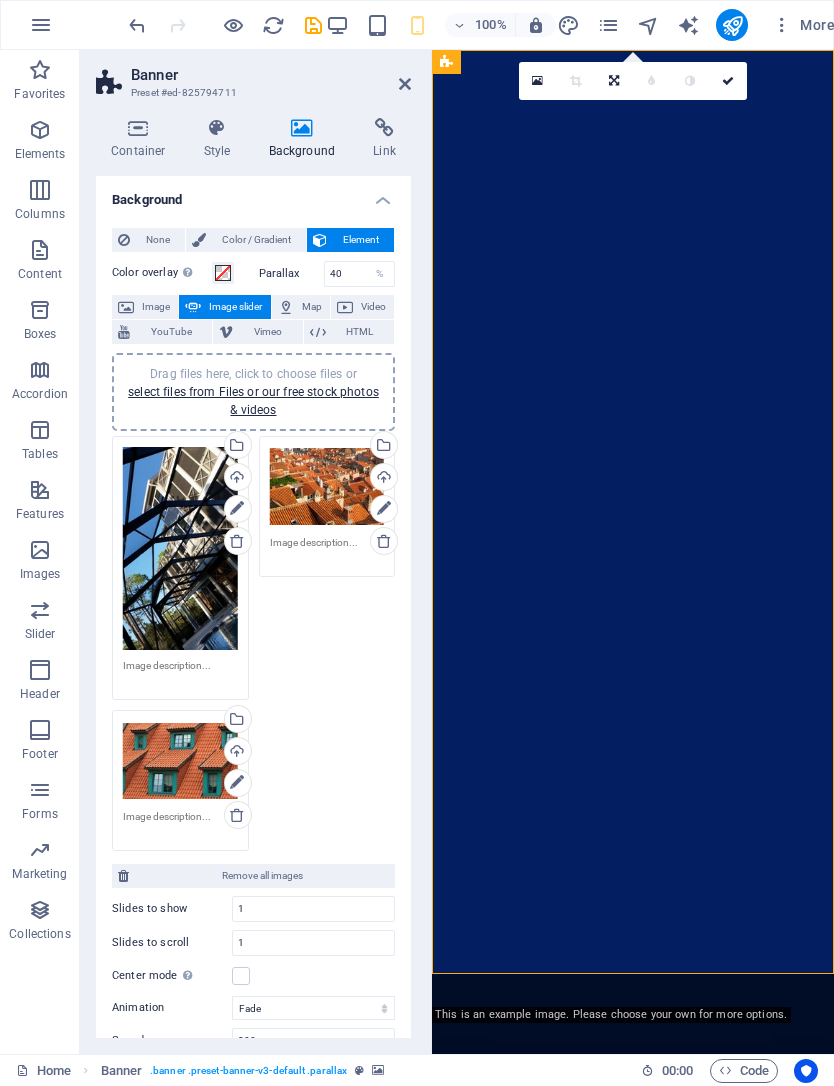 click on "Upload" at bounding box center (382, 479) 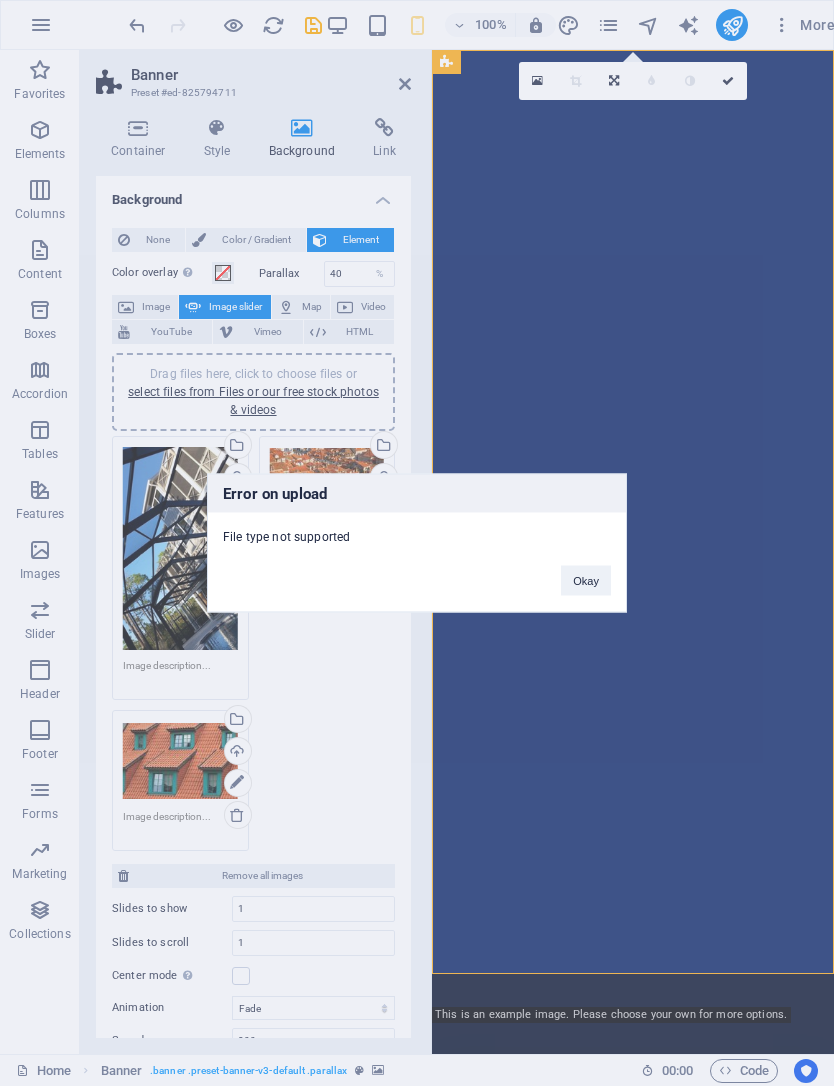 click on "Okay" at bounding box center (586, 571) 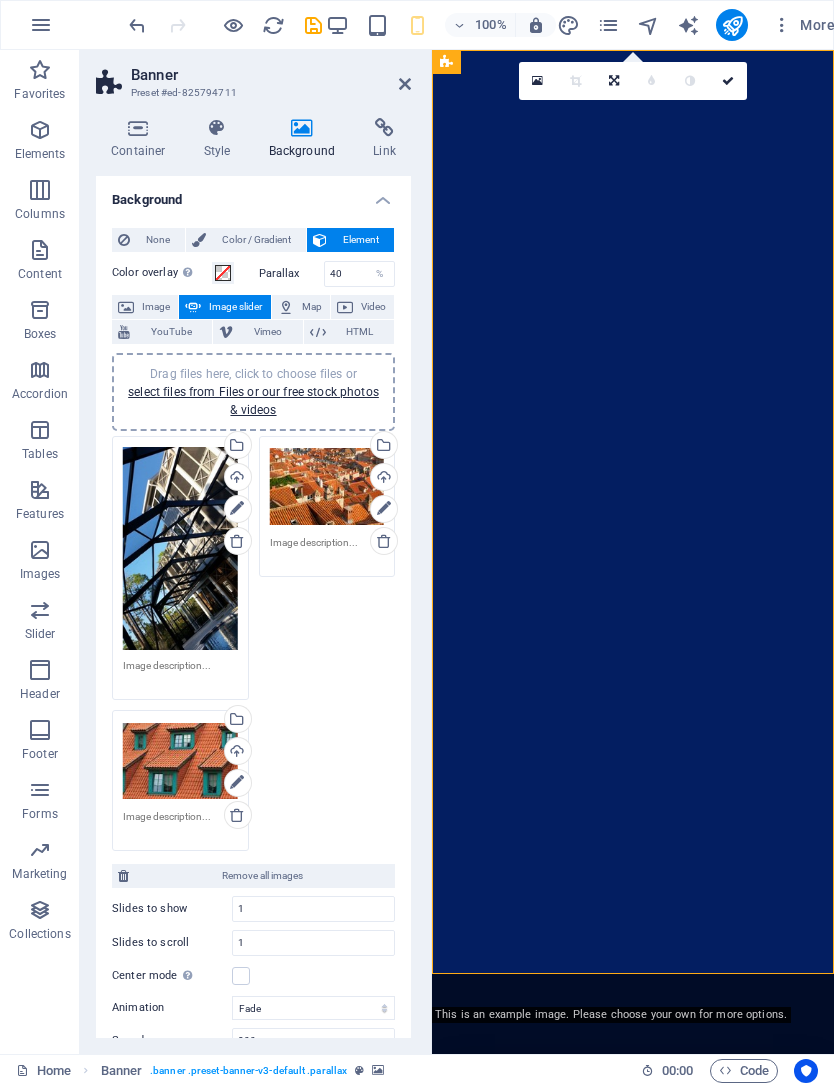 click on "Drag files here, click to choose files or select files from Files or our free stock photos & videos" at bounding box center (327, 487) 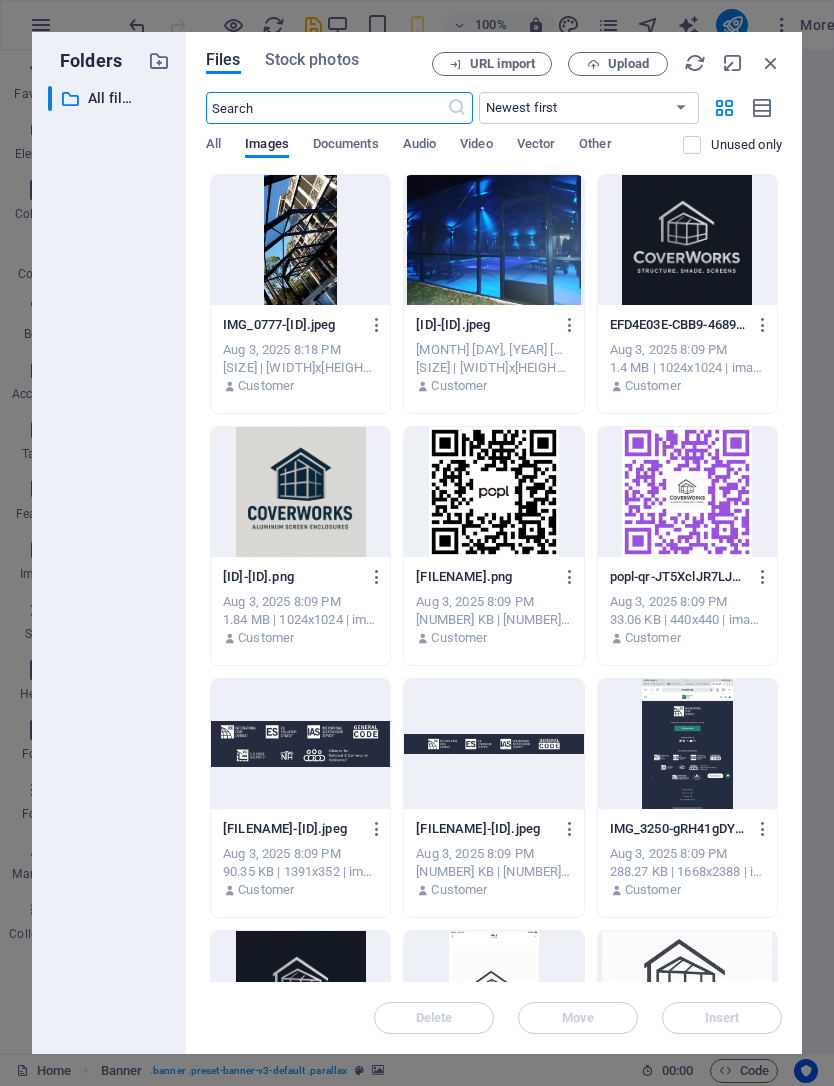 scroll, scrollTop: 0, scrollLeft: 0, axis: both 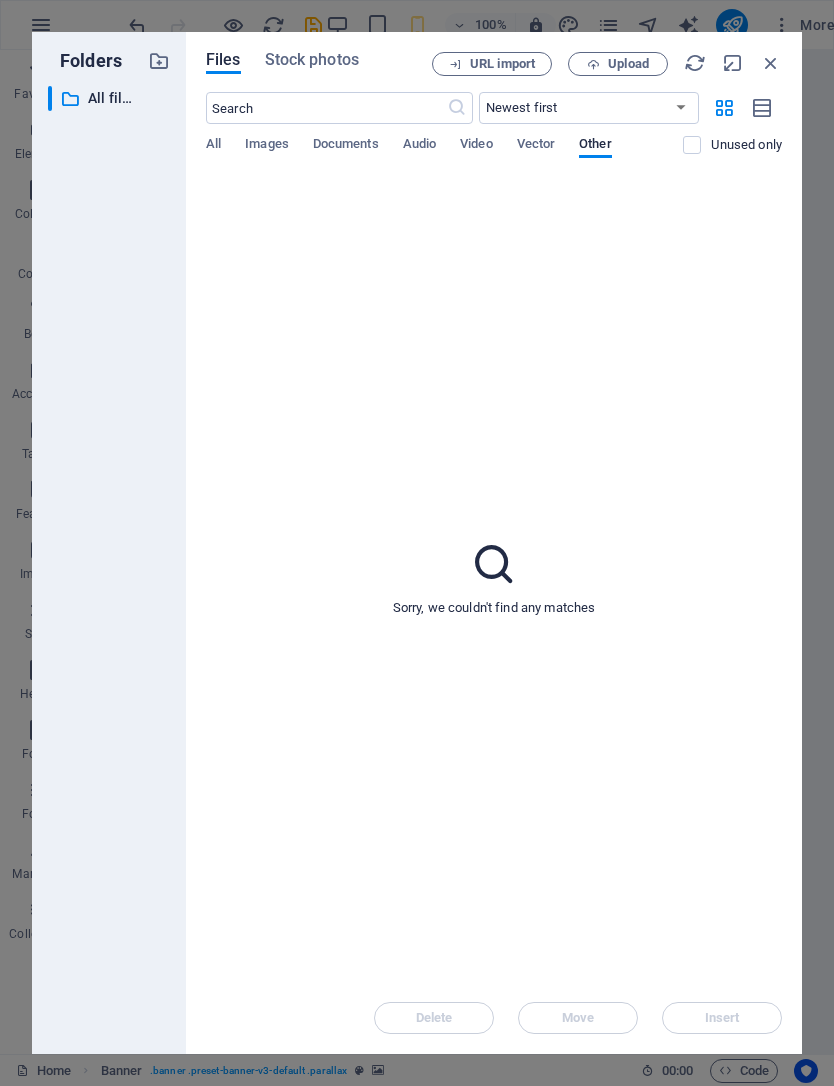 click on "​ All files All files" at bounding box center [90, 98] 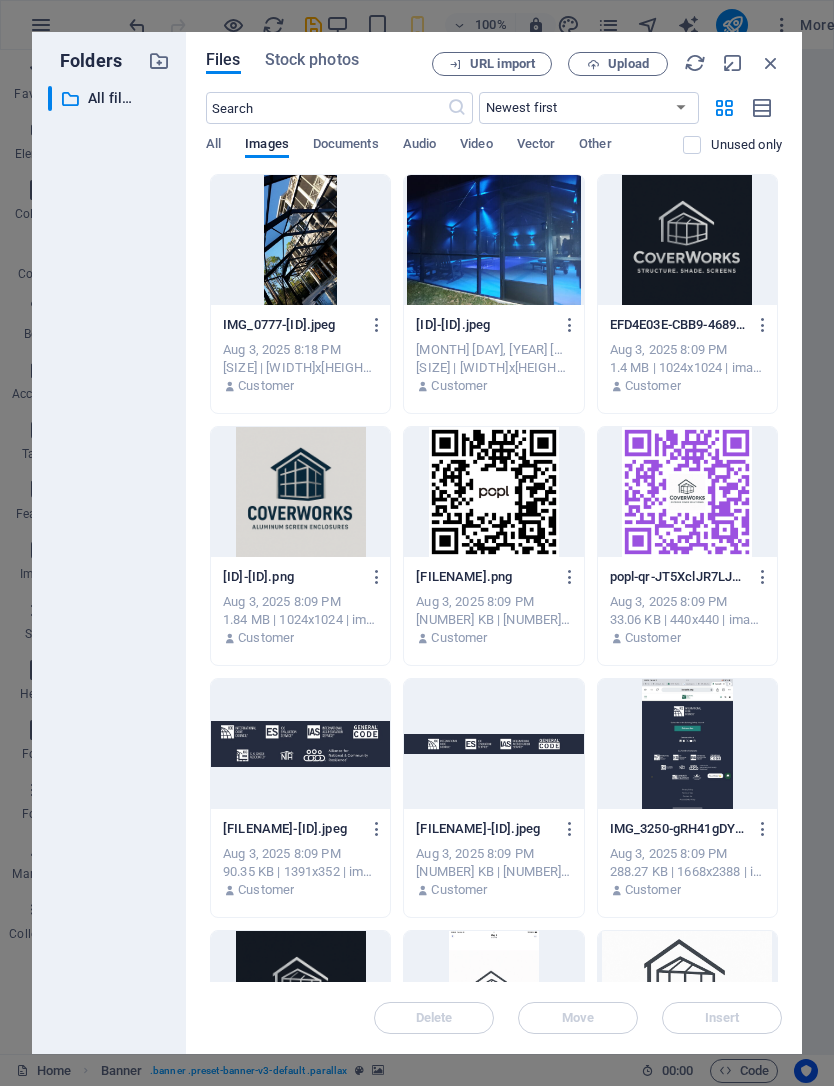 click on "Upload" at bounding box center (618, 64) 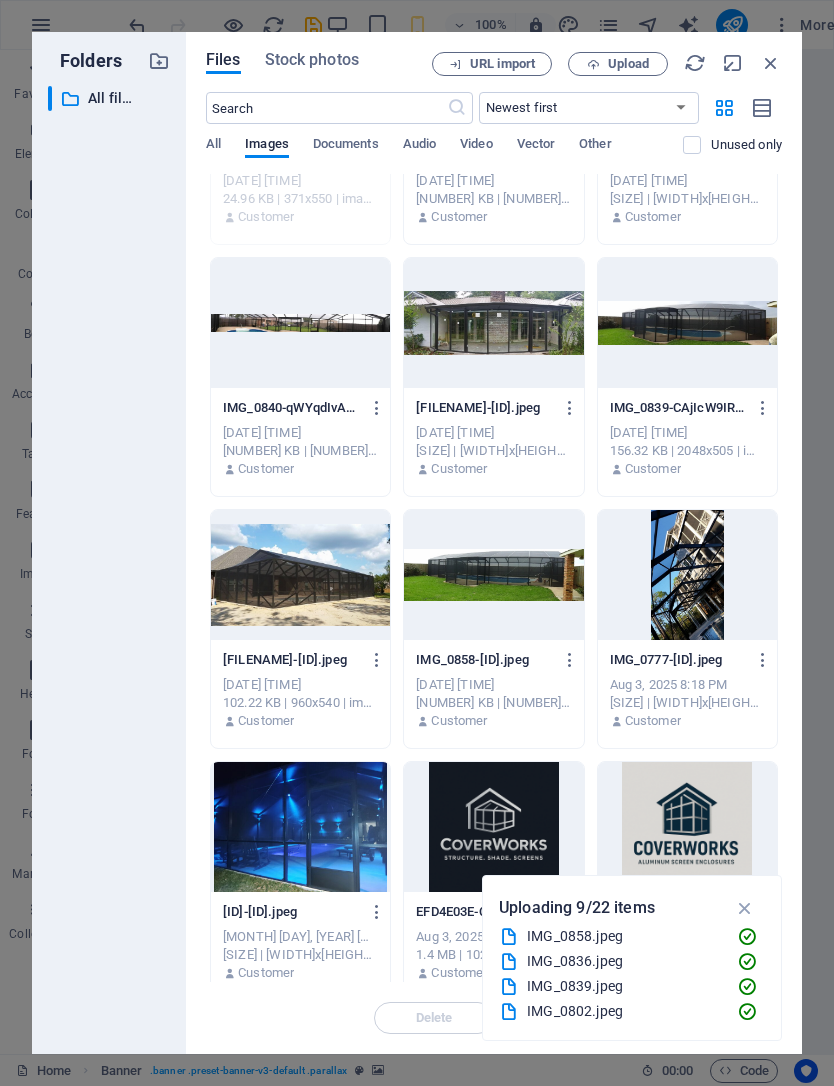 scroll, scrollTop: 167, scrollLeft: 0, axis: vertical 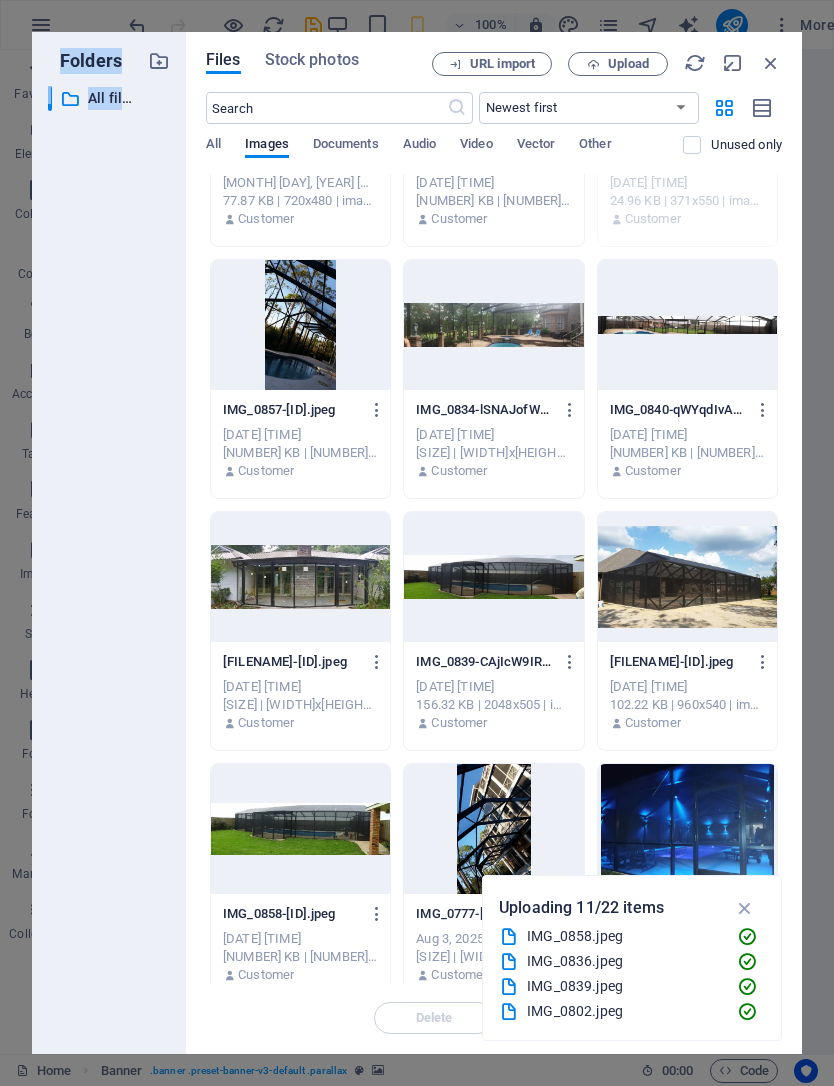 click at bounding box center (300, 325) 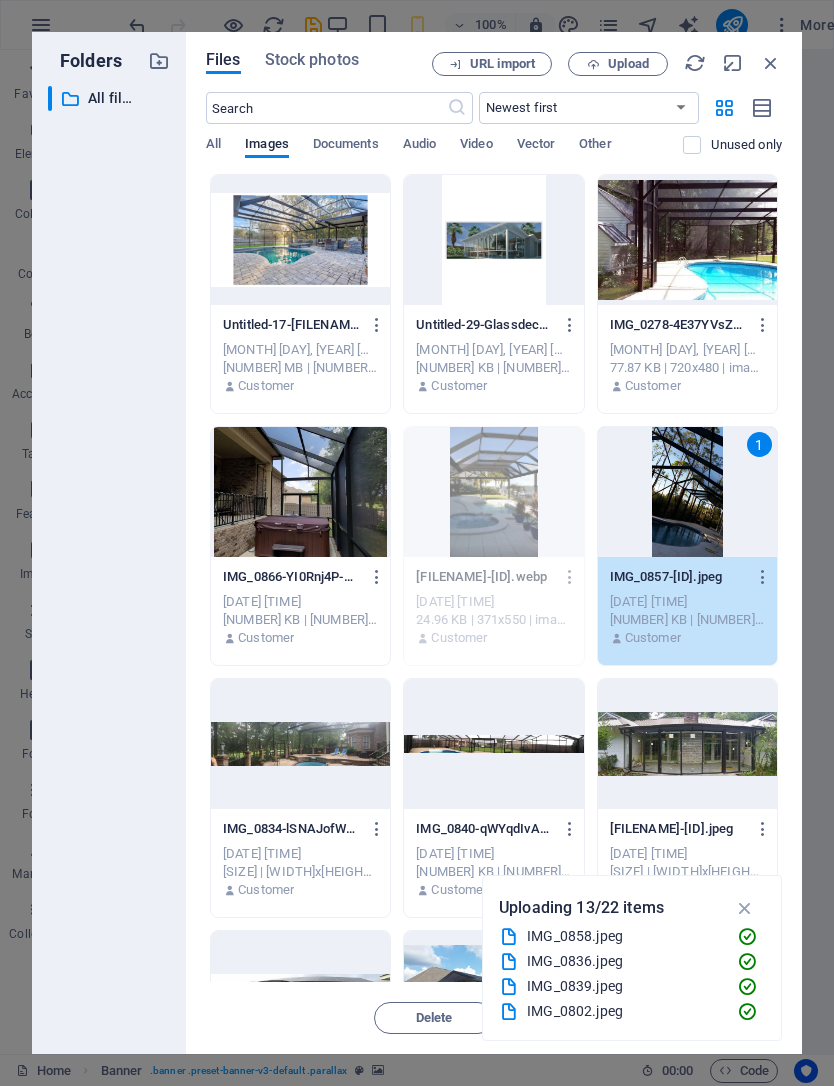 scroll, scrollTop: 0, scrollLeft: 0, axis: both 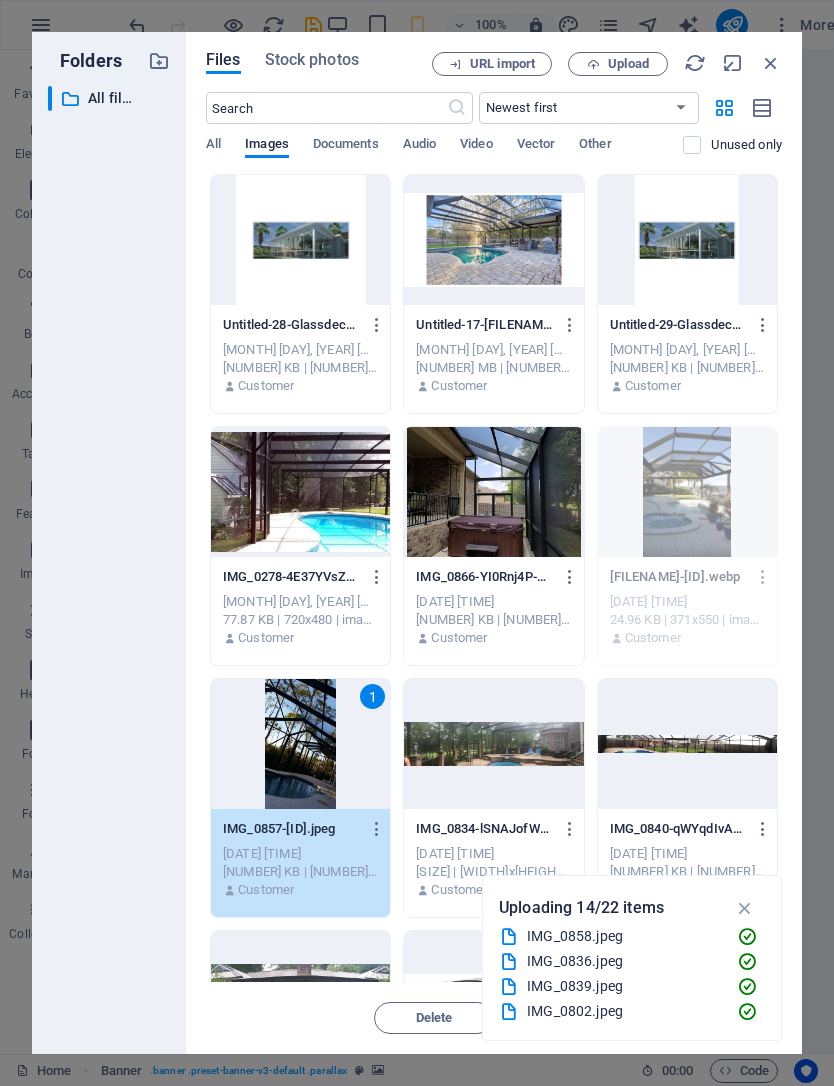 click at bounding box center (687, 240) 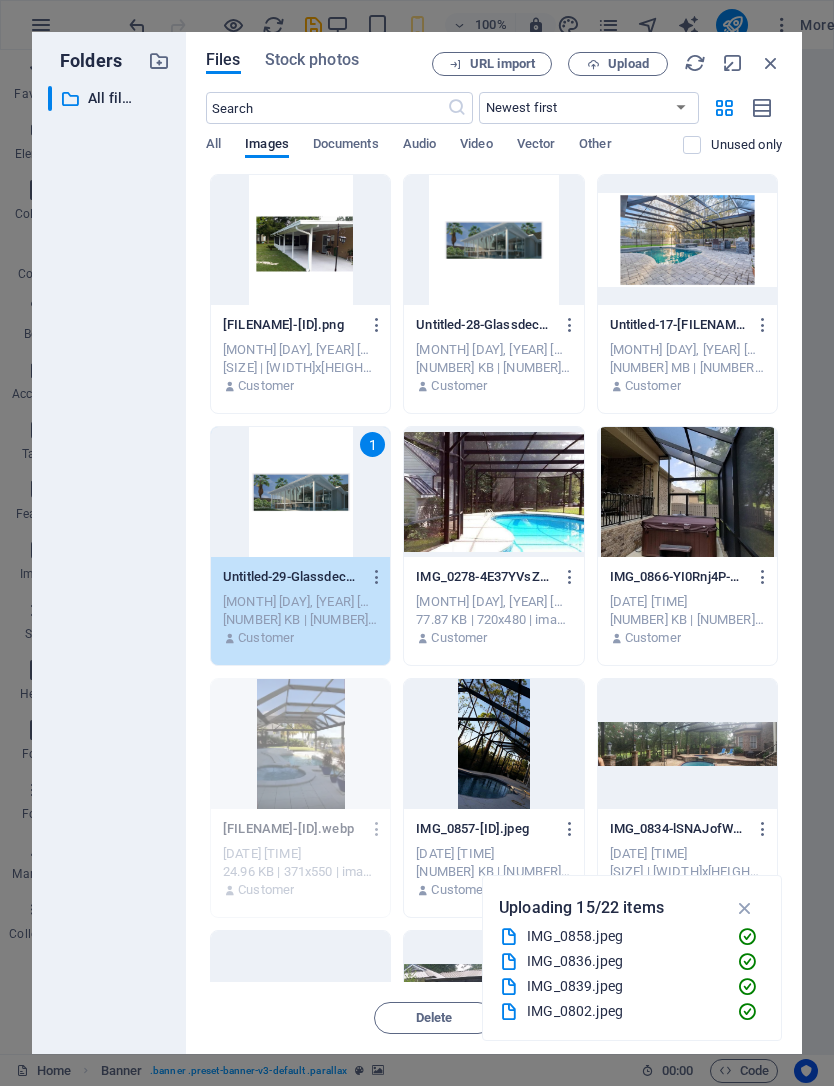 click at bounding box center (493, 492) 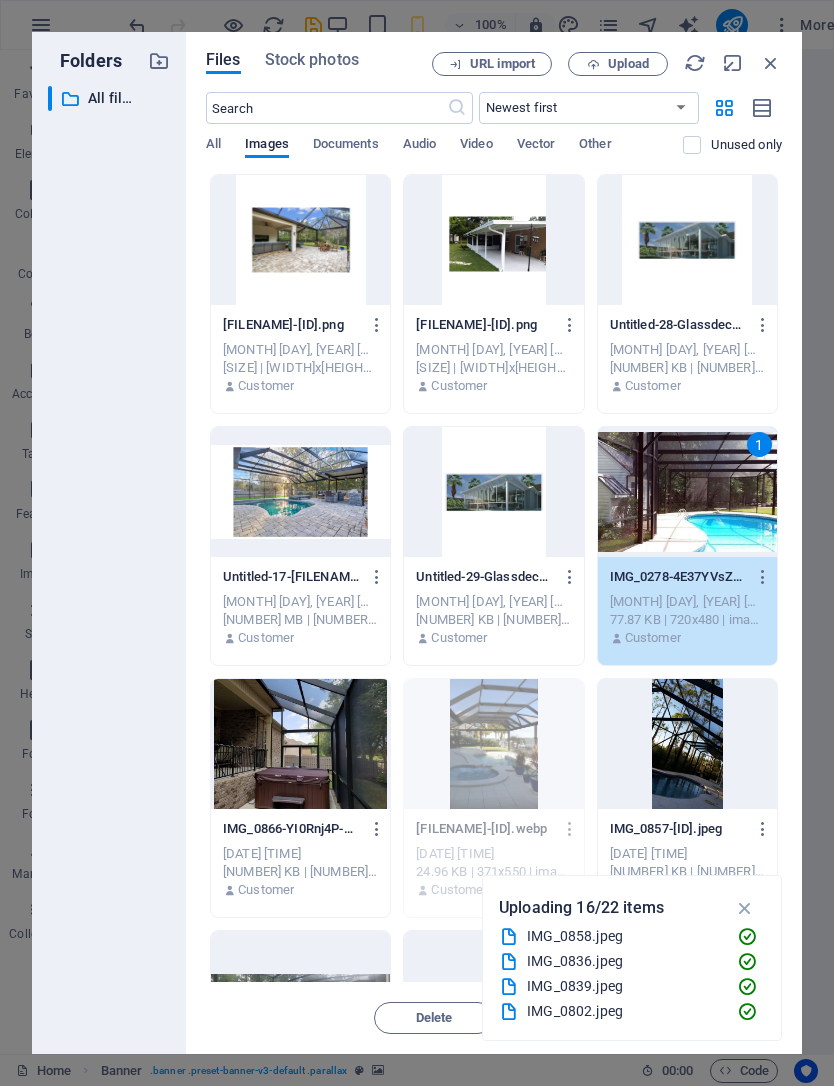 click at bounding box center [771, 63] 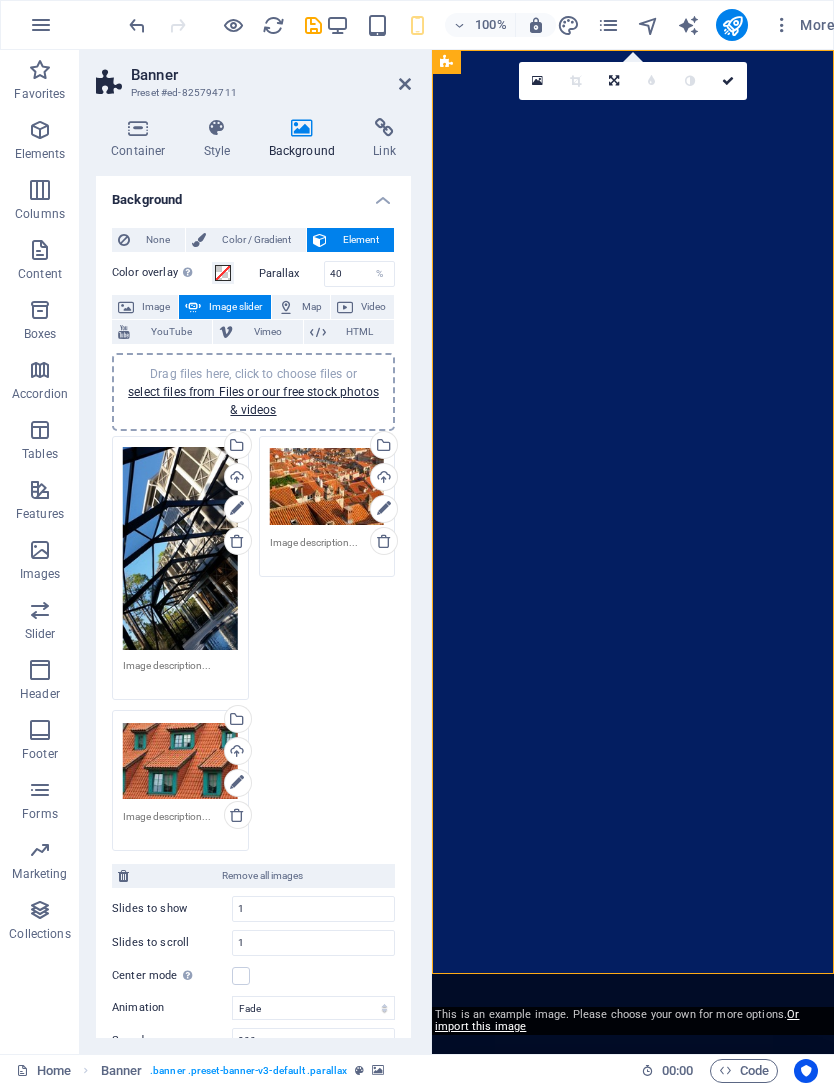 click on "YOUR BACKYARD EXPERTS Custom aluminum enclosures and shade systems-—prefabricated for [REGION] durability Learn more" at bounding box center (633, 1676) 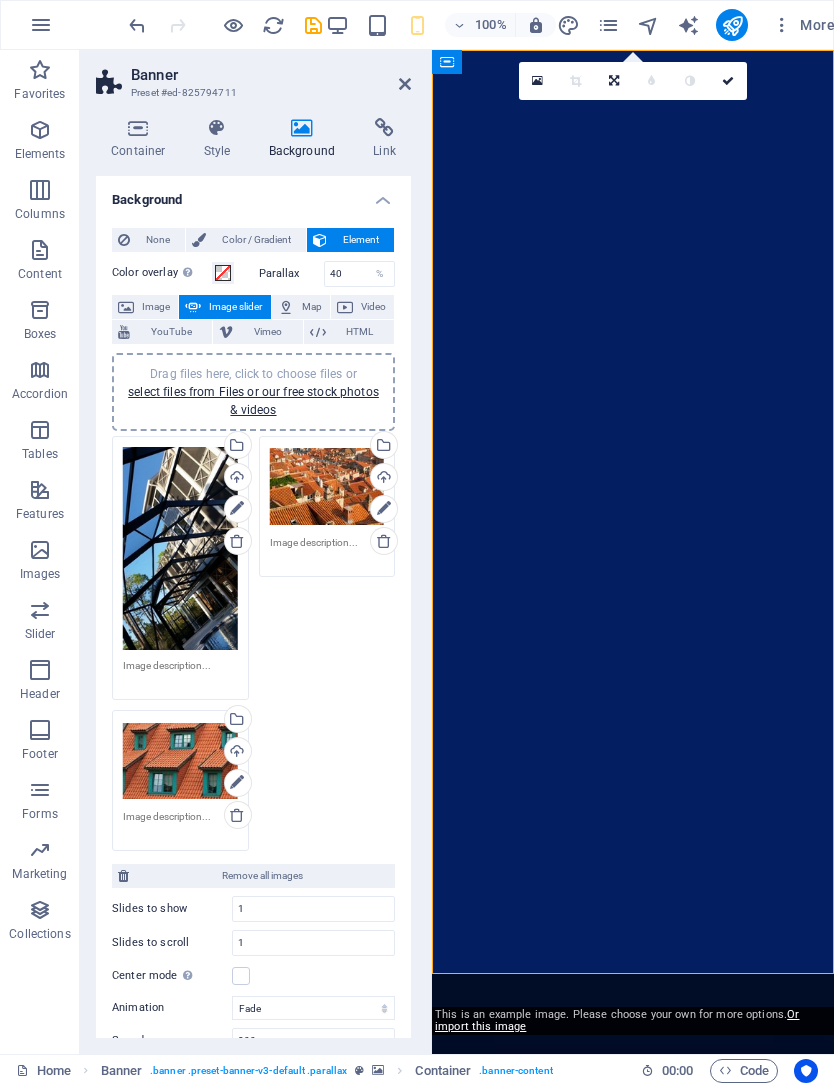 click on "Drag files here, click to choose files or select files from Files or our free stock photos & videos" at bounding box center [327, 487] 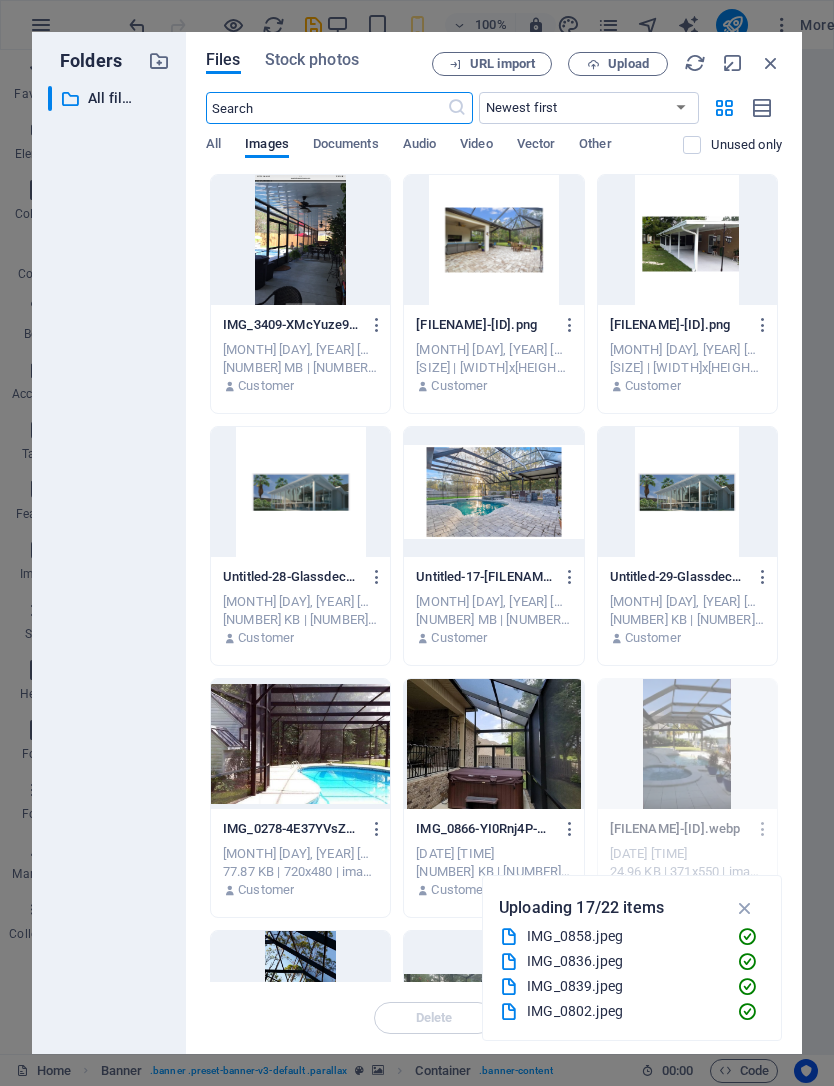 click at bounding box center [300, 744] 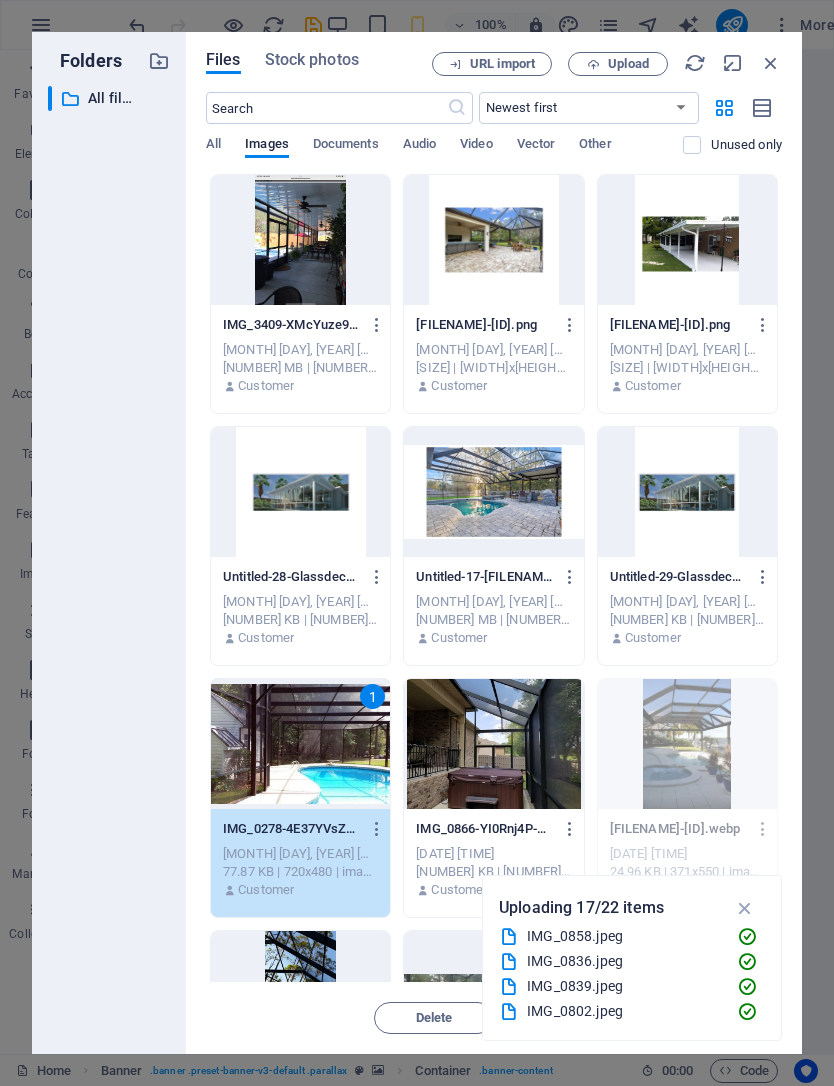 click at bounding box center (745, 908) 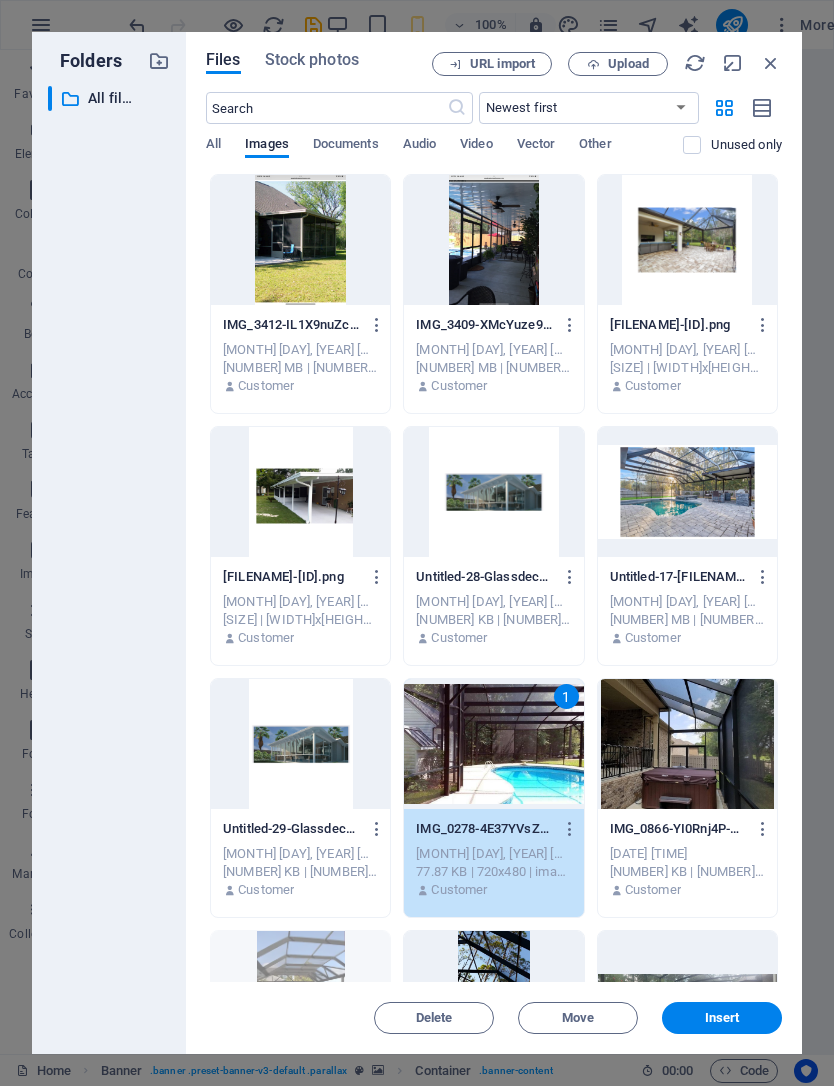 click on "Insert" at bounding box center (722, 1018) 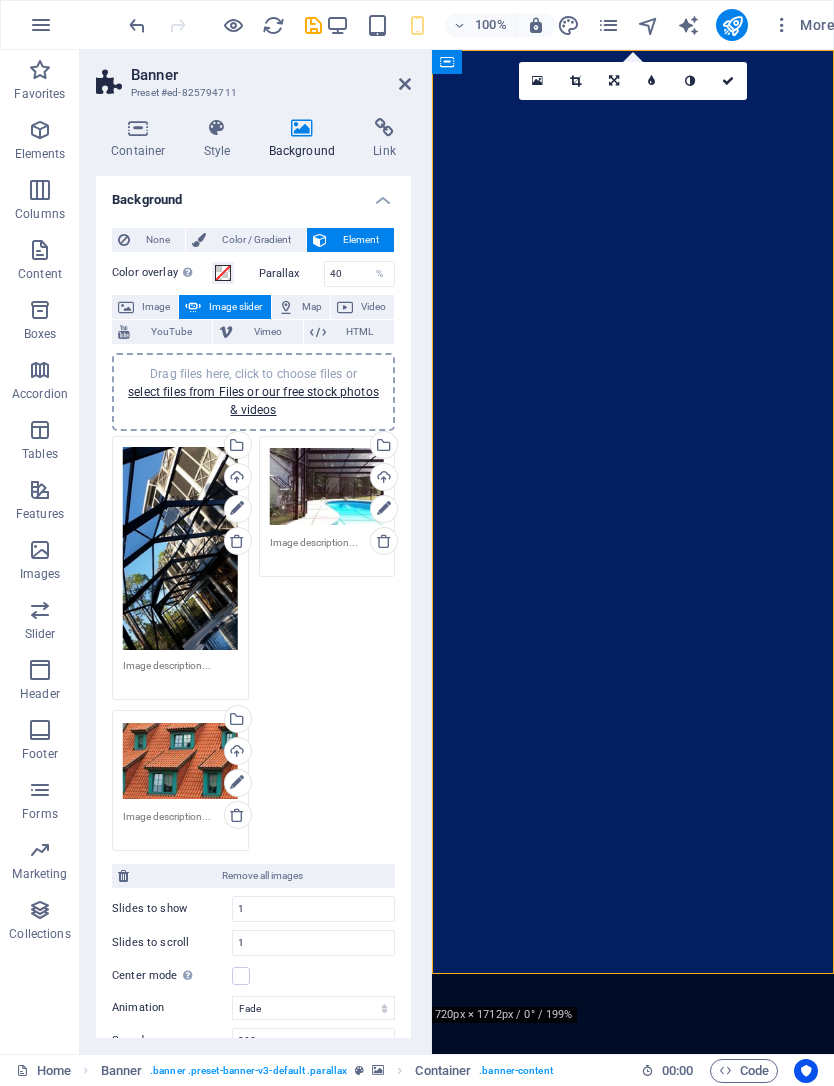 click on "Drag files here, click to choose files or select files from Files or our free stock photos & videos" at bounding box center (180, 761) 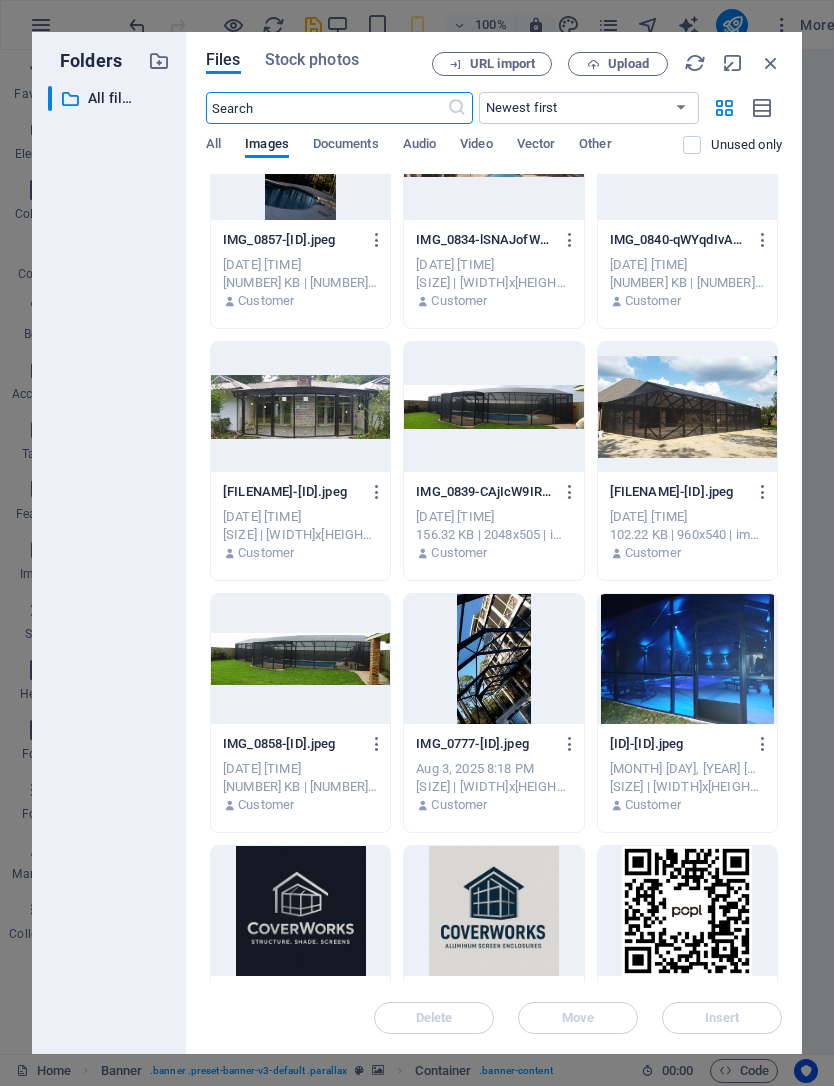 scroll, scrollTop: 1346, scrollLeft: 0, axis: vertical 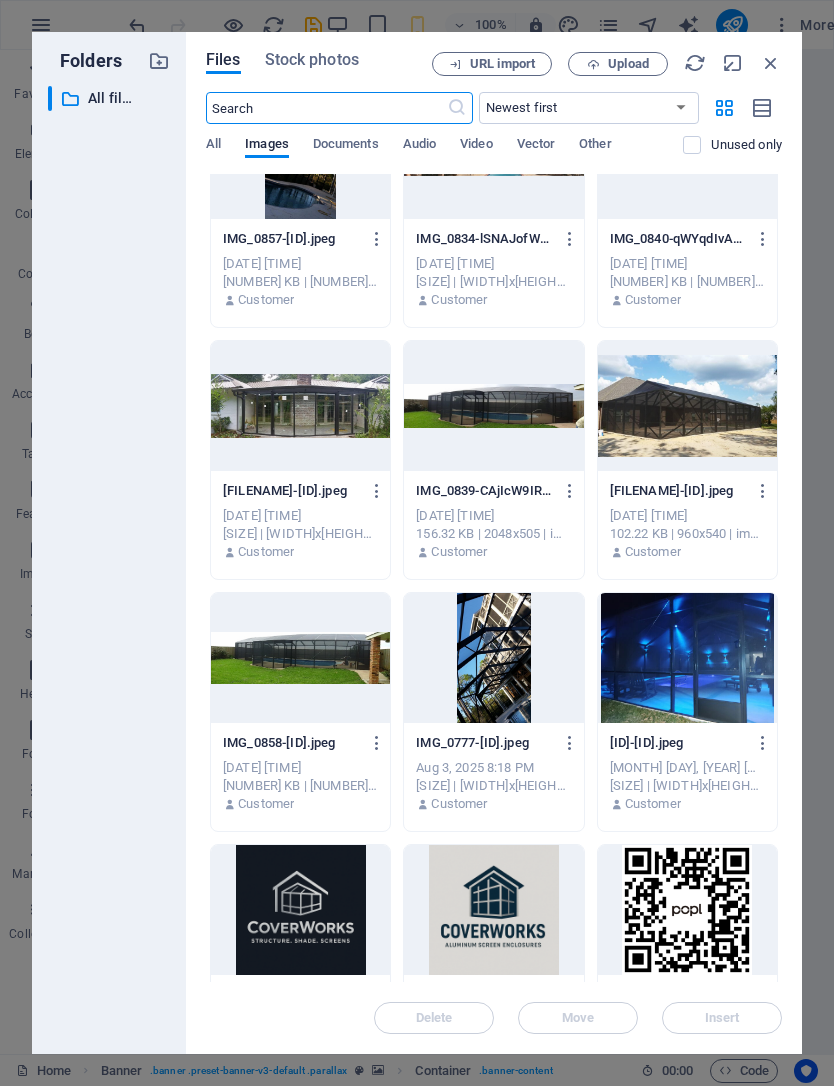 click at bounding box center [687, 658] 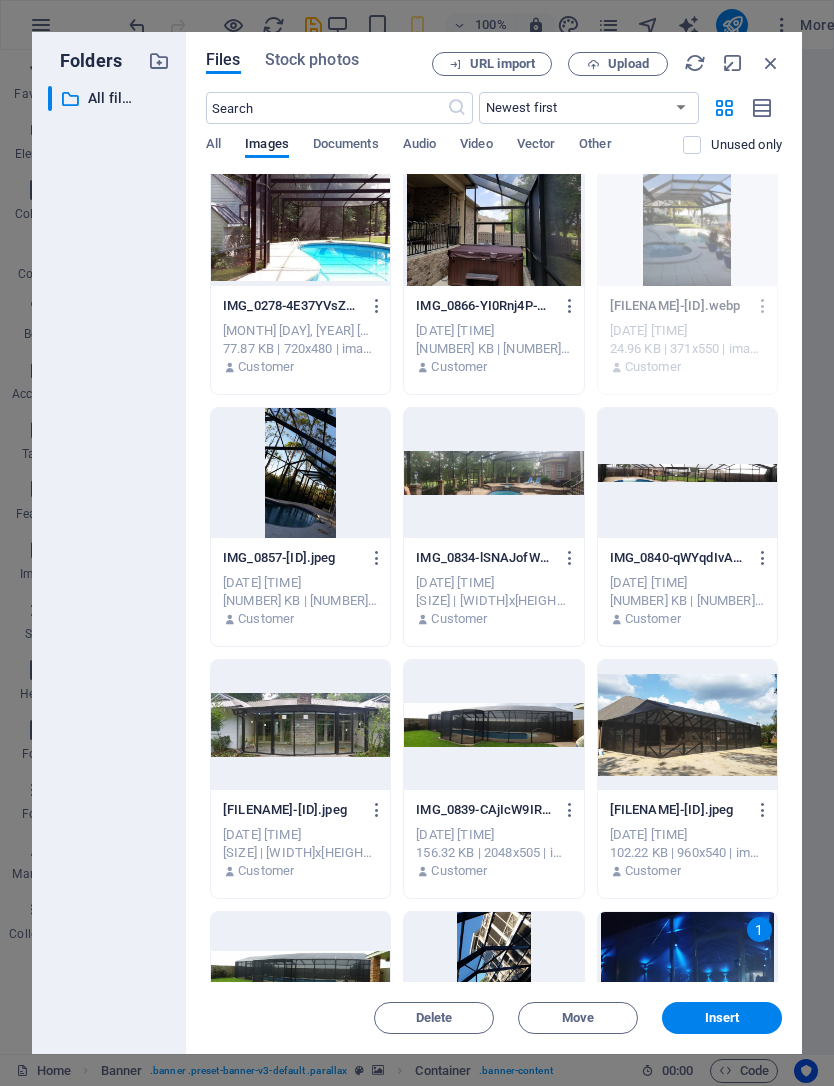 scroll, scrollTop: 1029, scrollLeft: 0, axis: vertical 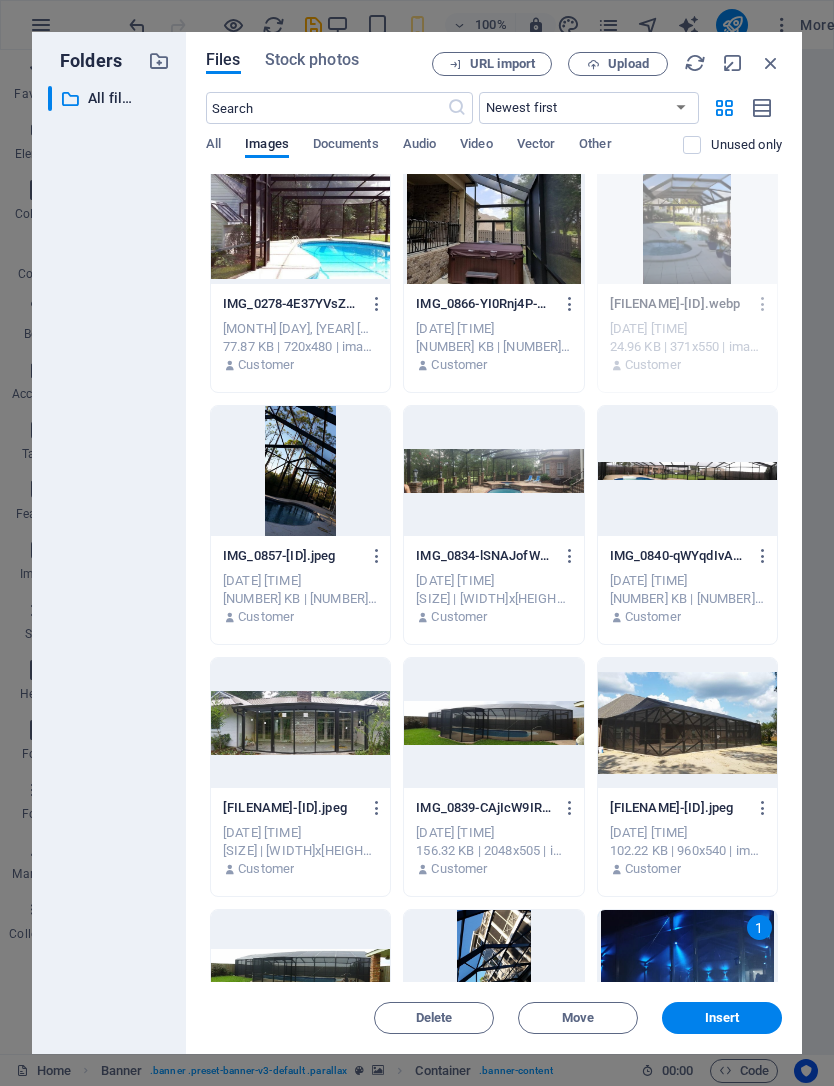 click at bounding box center (300, 723) 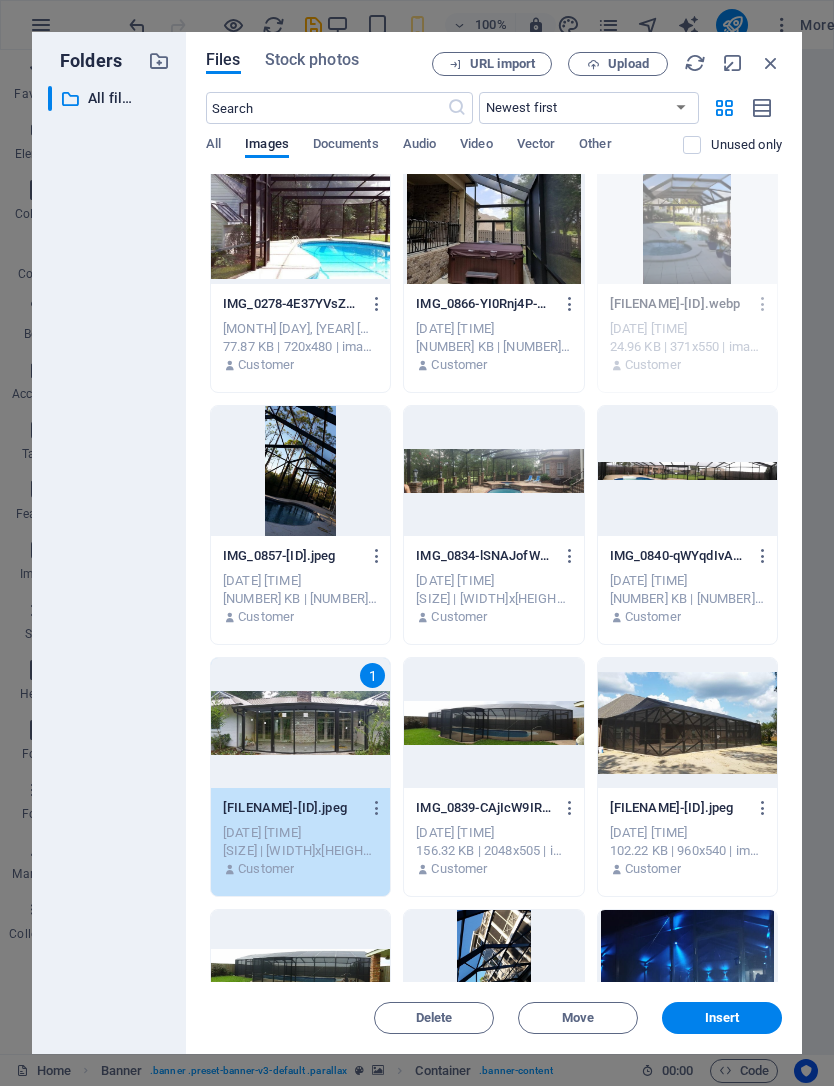 click on "Insert" at bounding box center (722, 1018) 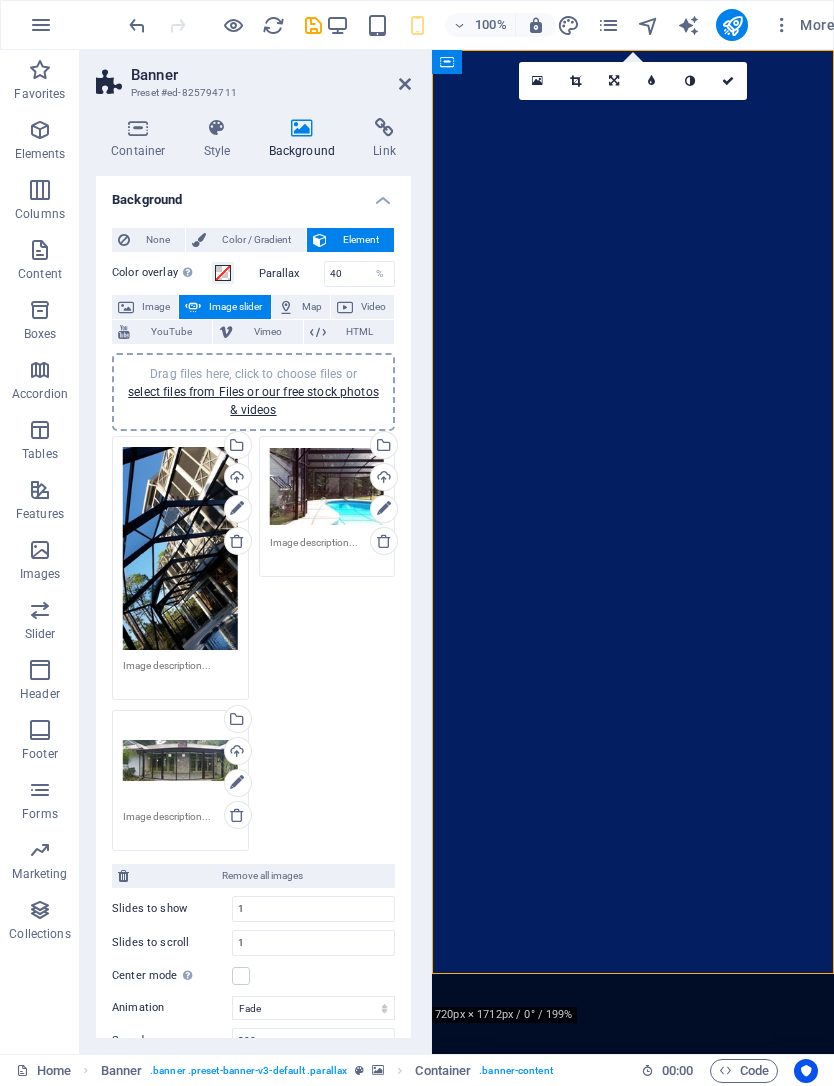 click on "Drag files here, click to choose files or select files from Files or our free stock photos & videos" at bounding box center [180, 548] 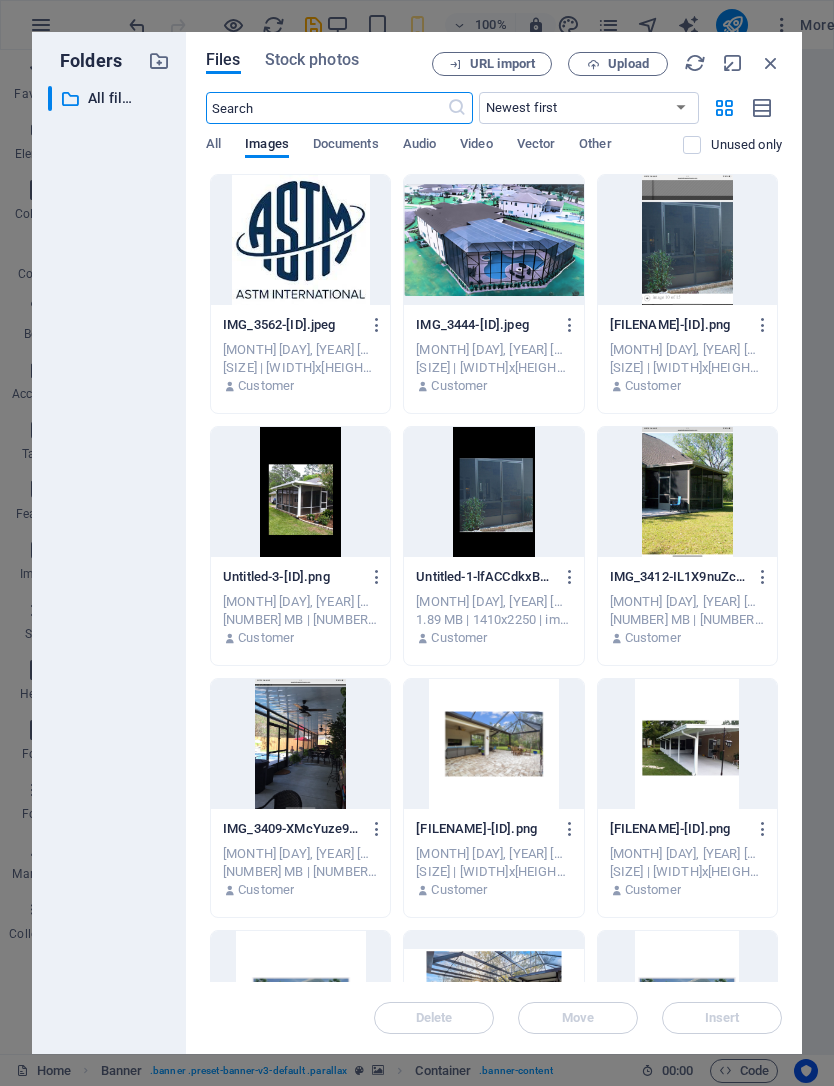 click at bounding box center (493, 240) 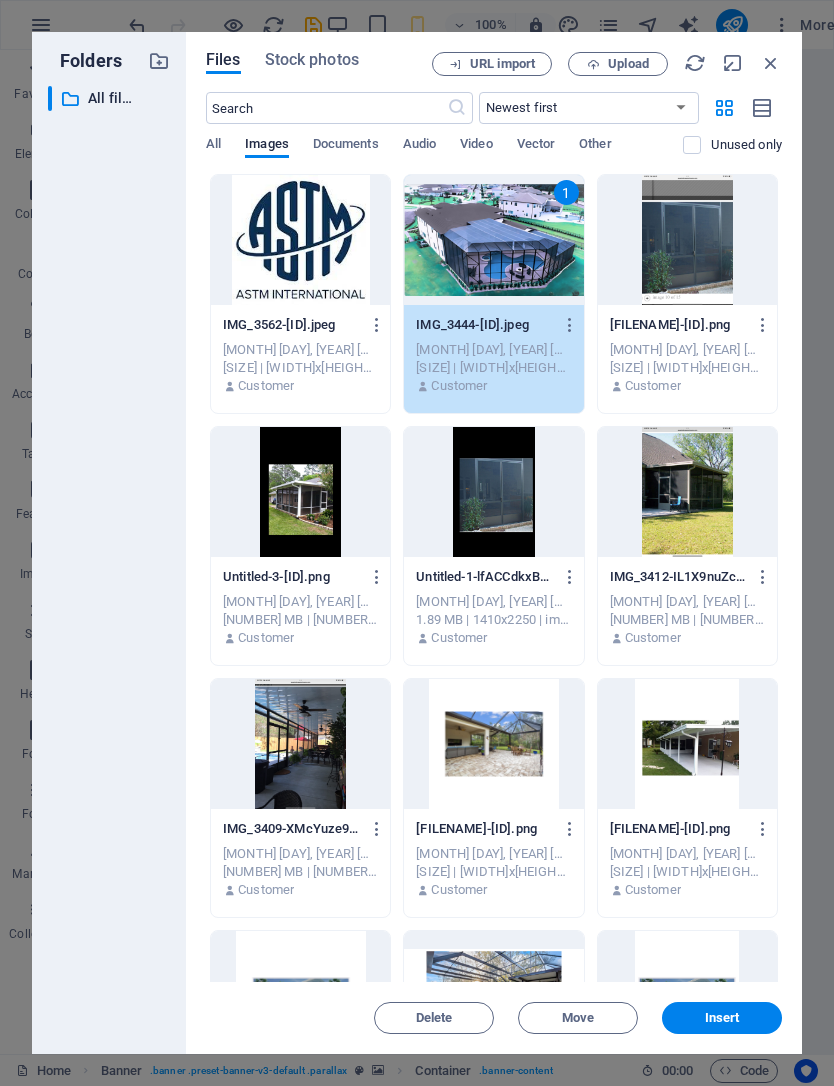 click at bounding box center (771, 63) 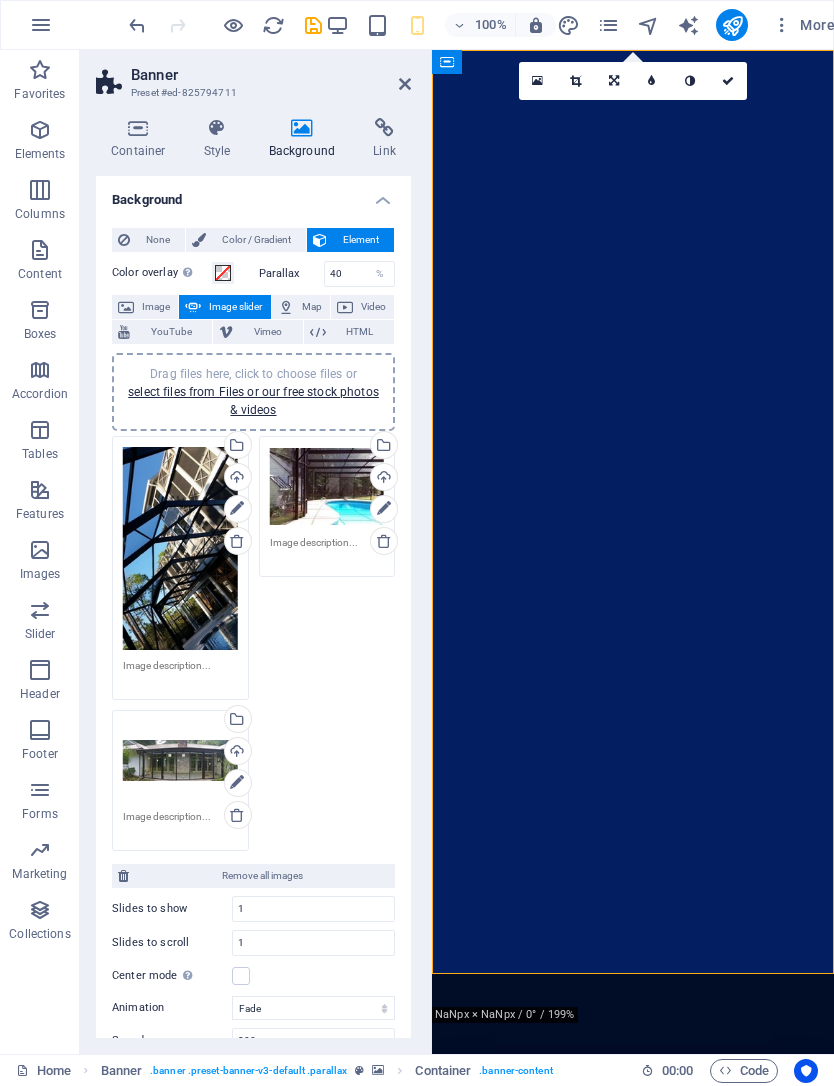 click on "Drag files here, click to choose files or select files from Files or our free stock photos & videos" at bounding box center (327, 487) 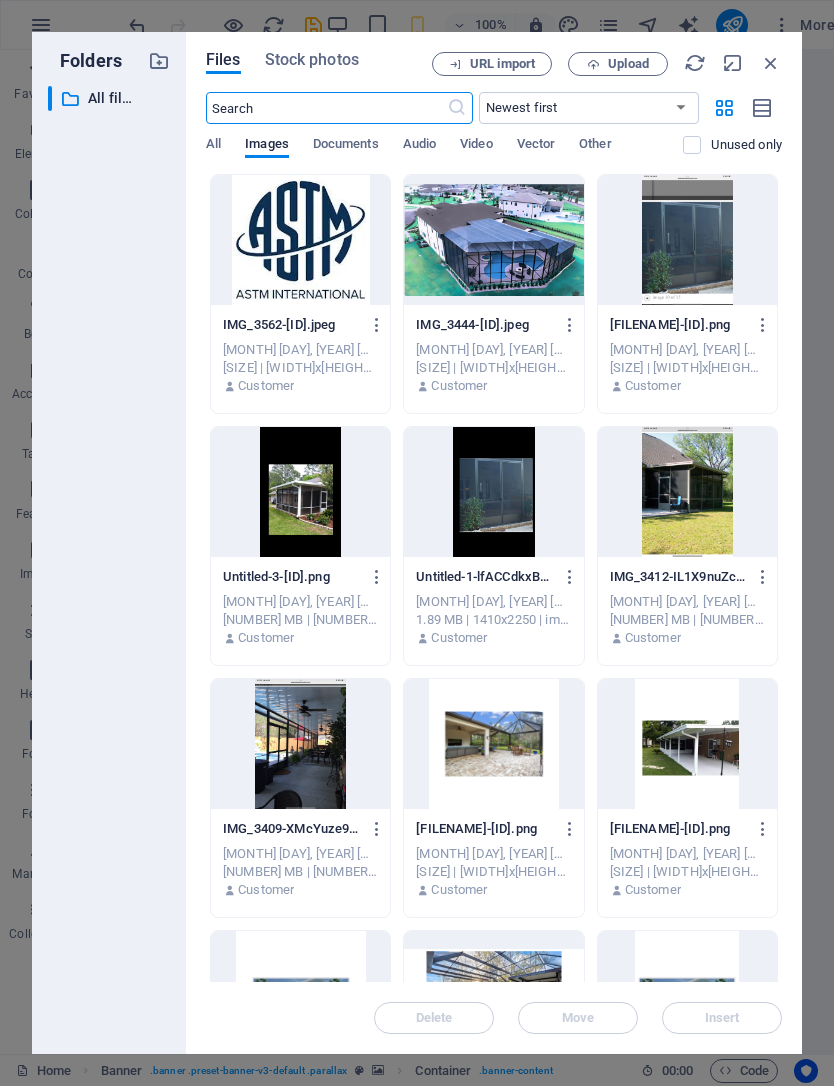 click at bounding box center (493, 240) 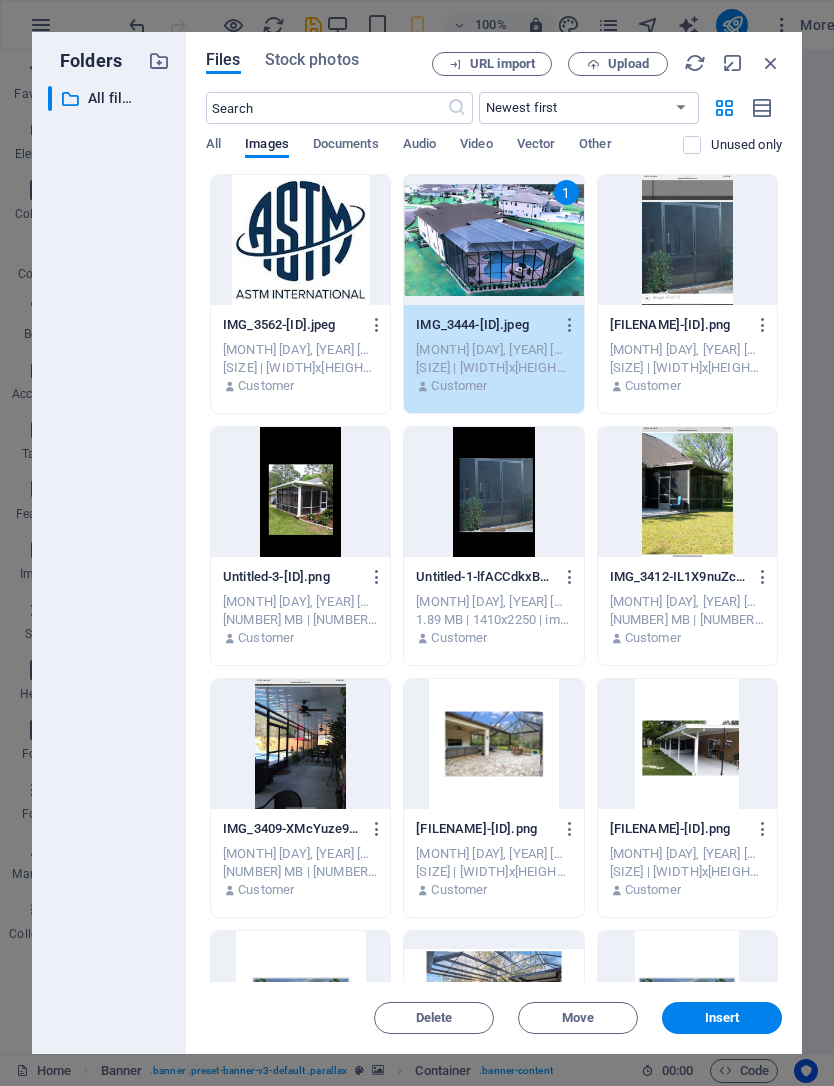 click on "Insert" at bounding box center (722, 1018) 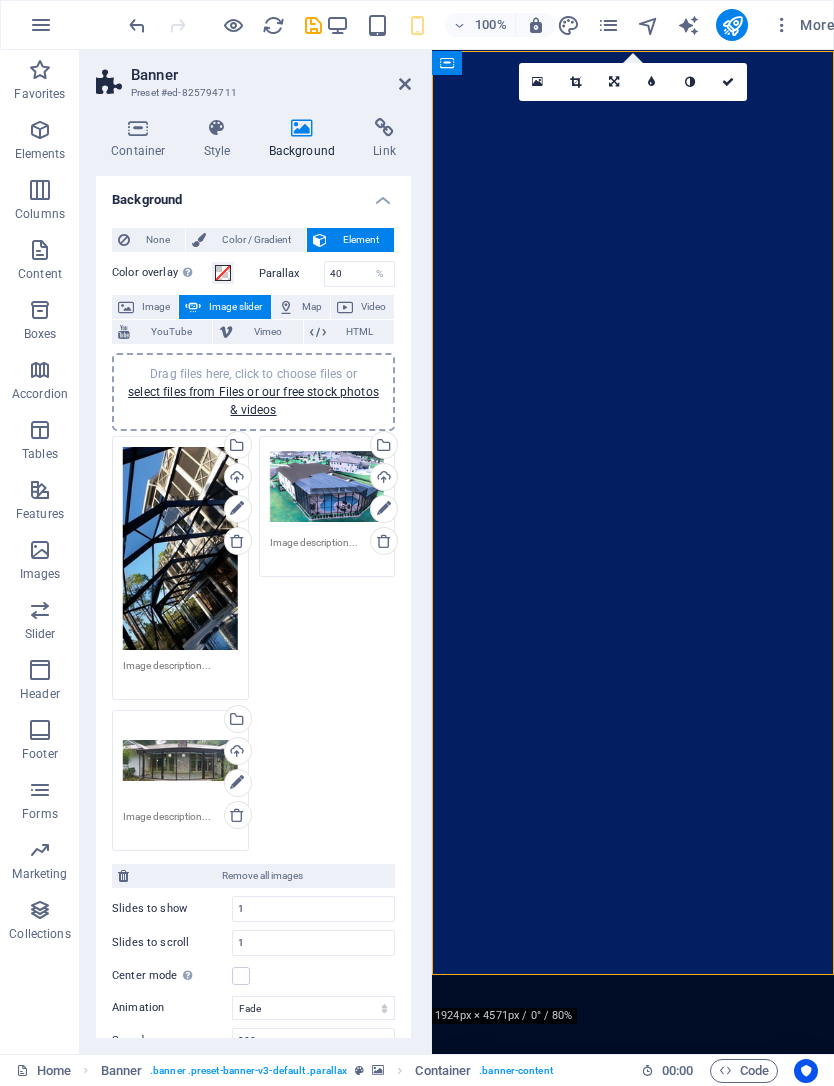 scroll, scrollTop: 0, scrollLeft: 0, axis: both 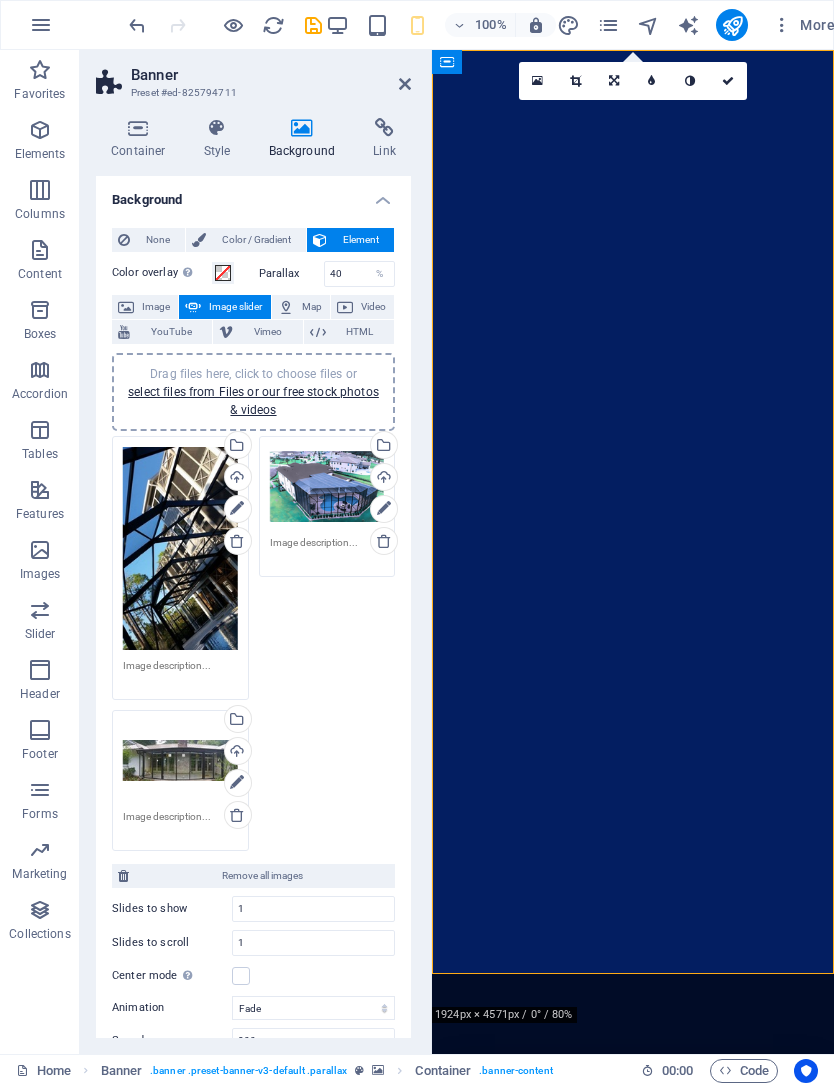 click at bounding box center (384, 509) 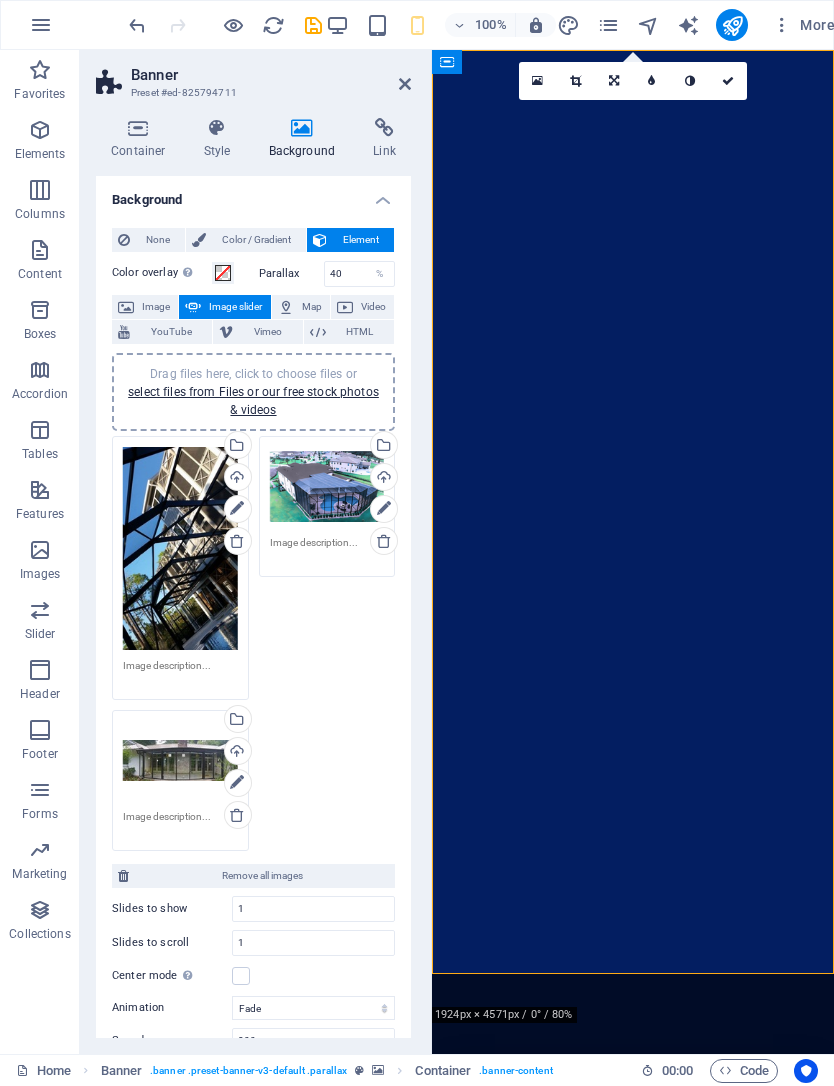 click on "Drag files here, click to choose files or select files from Files or our free stock photos & videos" at bounding box center (327, 487) 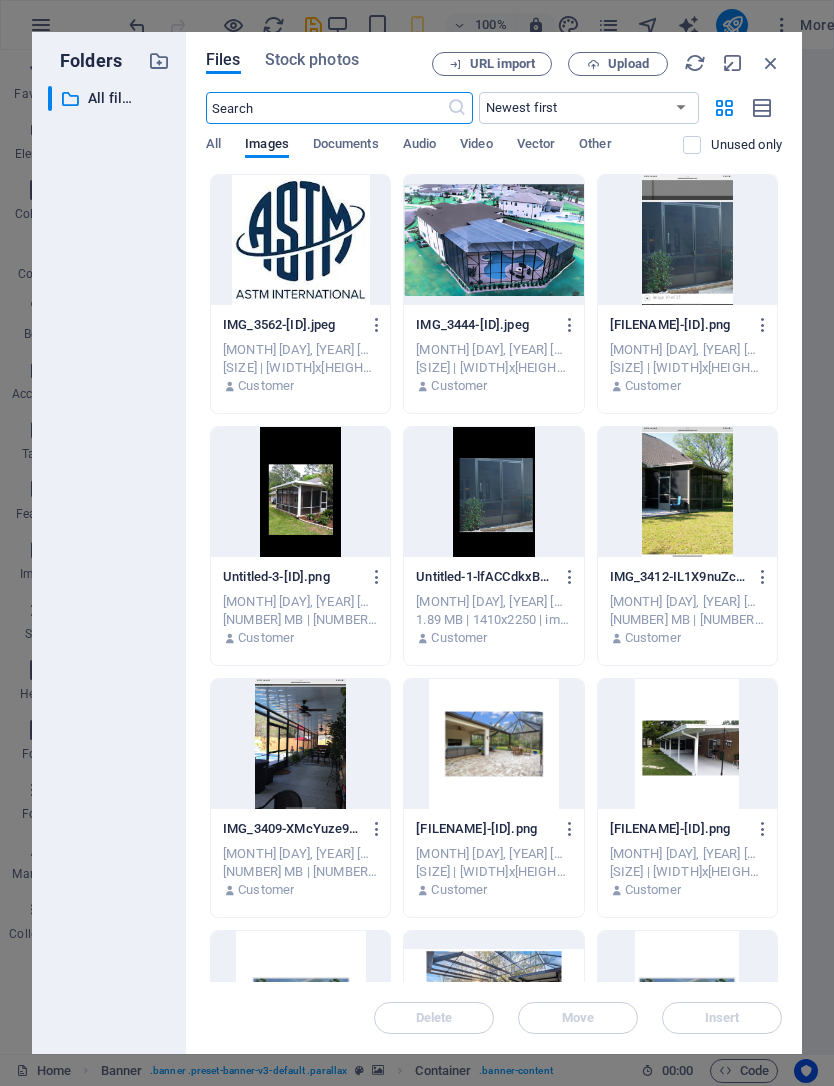 click at bounding box center (771, 63) 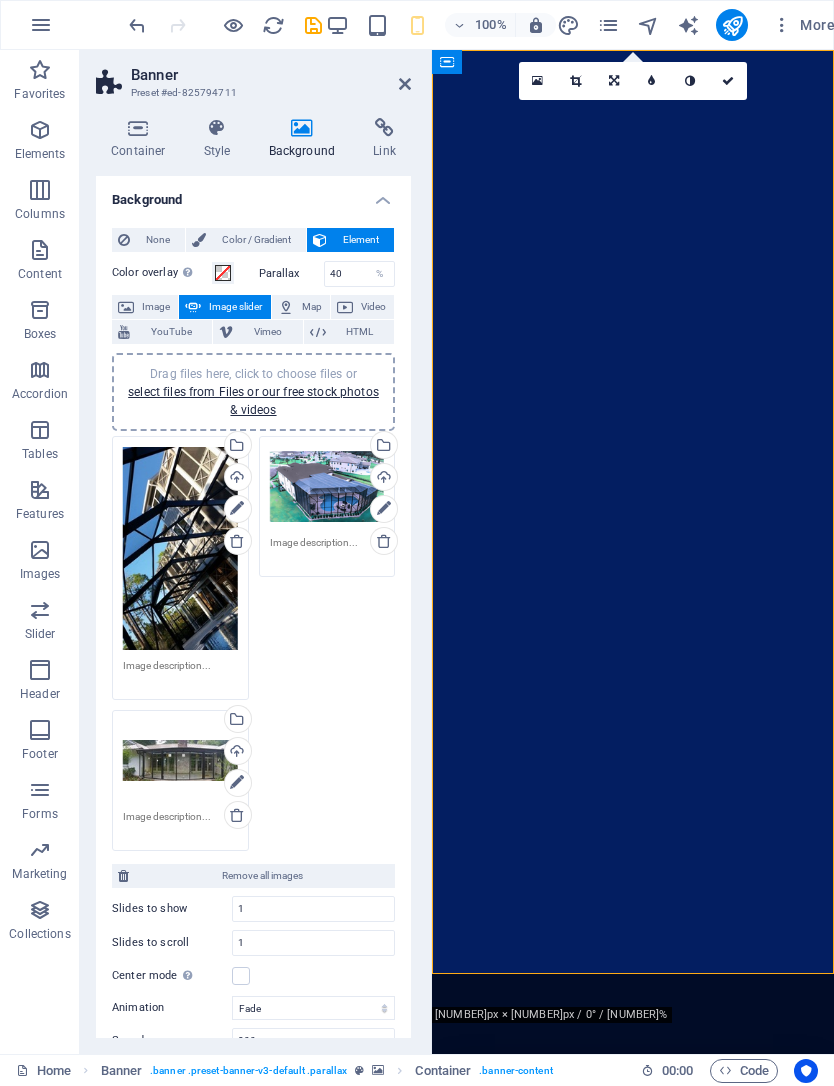click on "Drag files here, click to choose files or select files from Files or our free stock photos & videos" at bounding box center (327, 487) 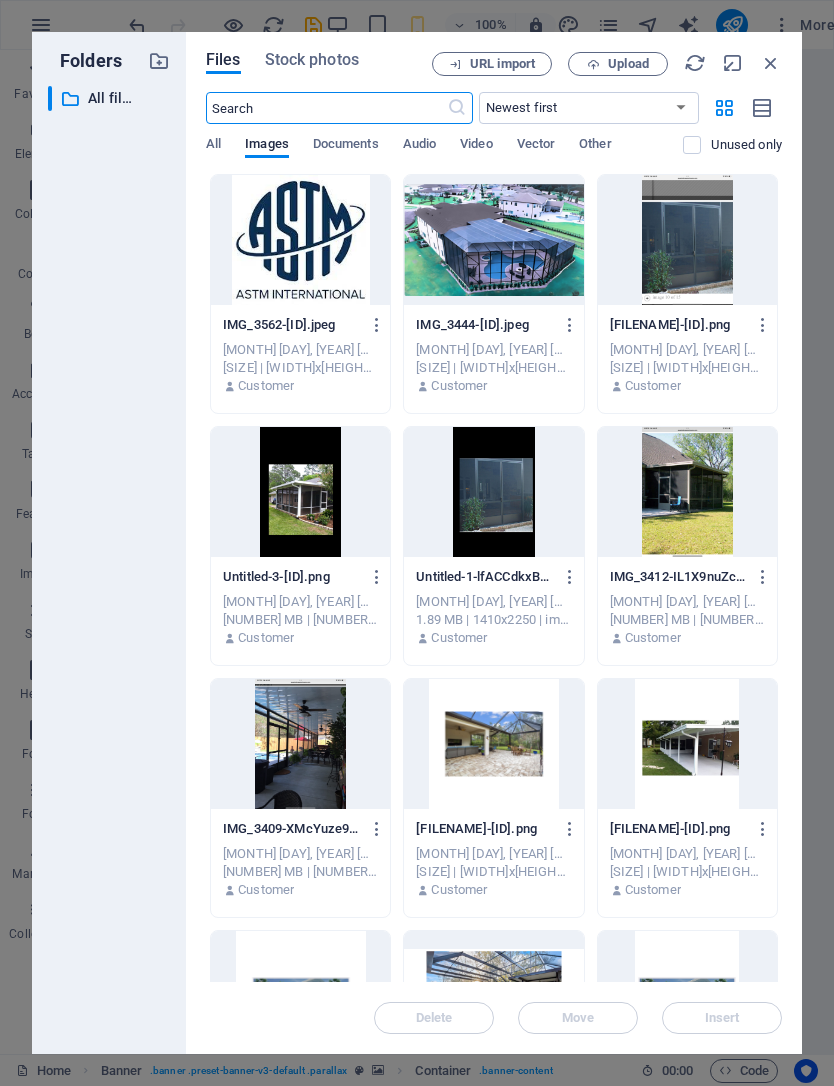 click at bounding box center [771, 63] 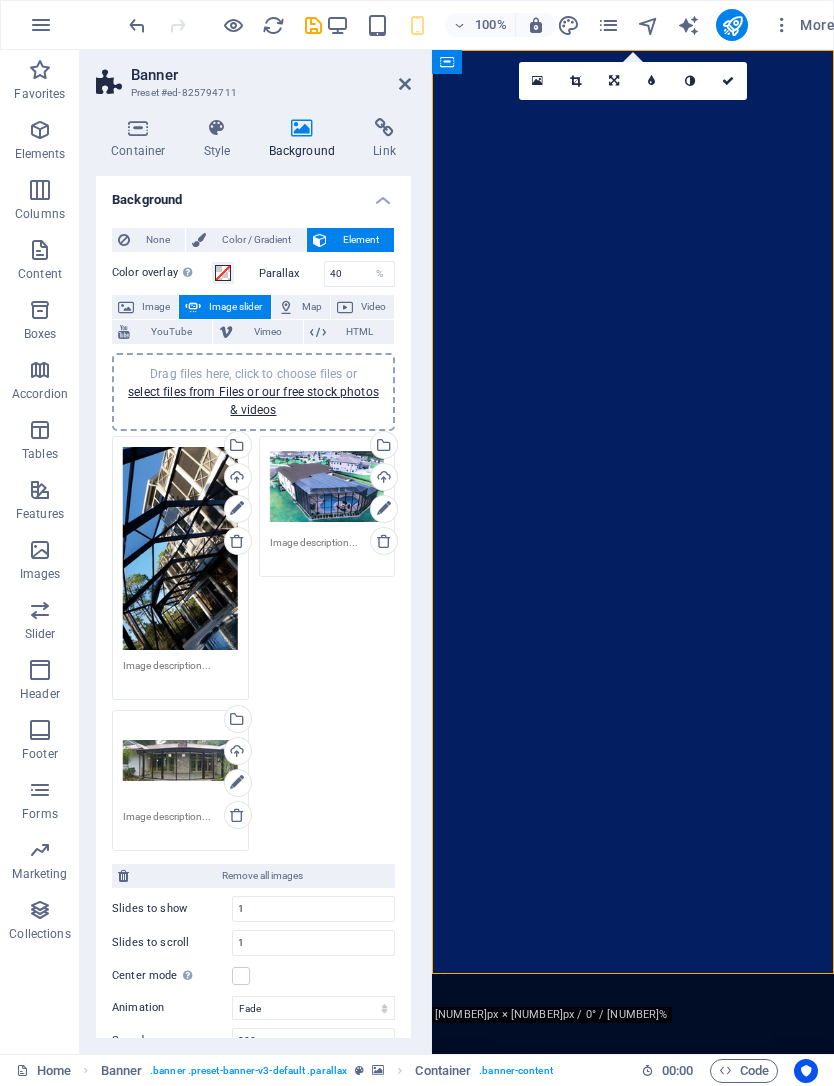 click at bounding box center [384, 509] 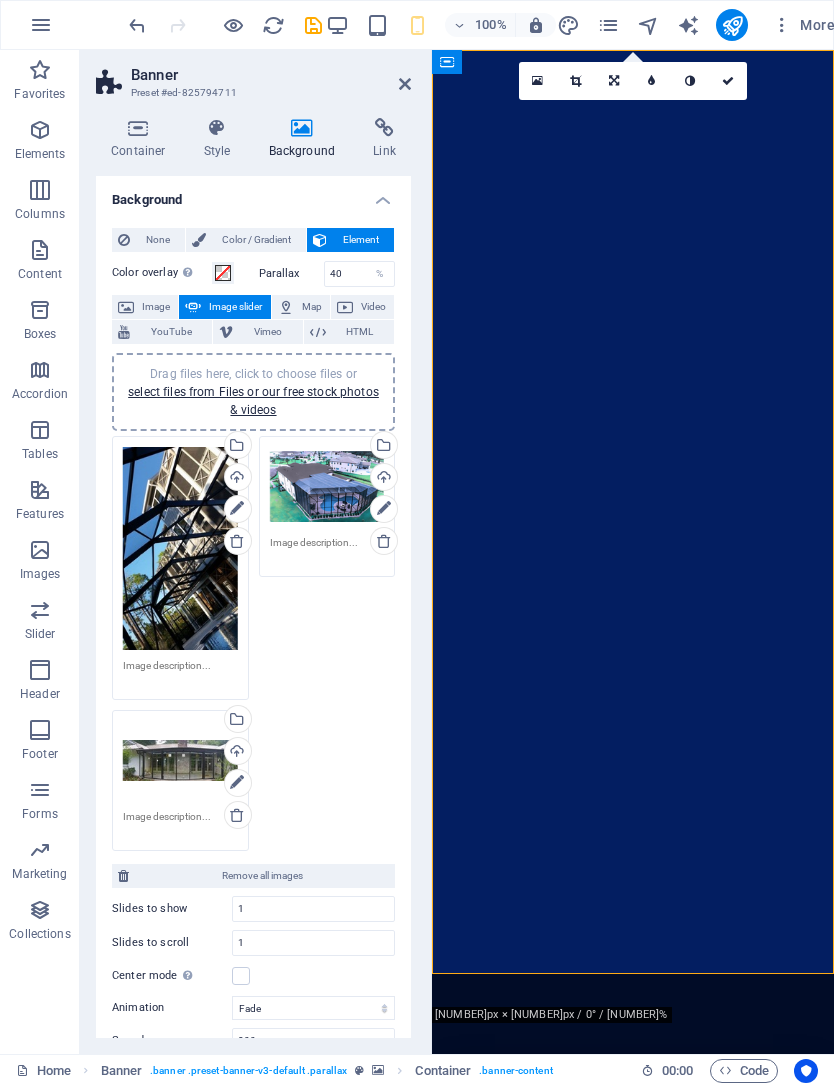 click at bounding box center [384, 509] 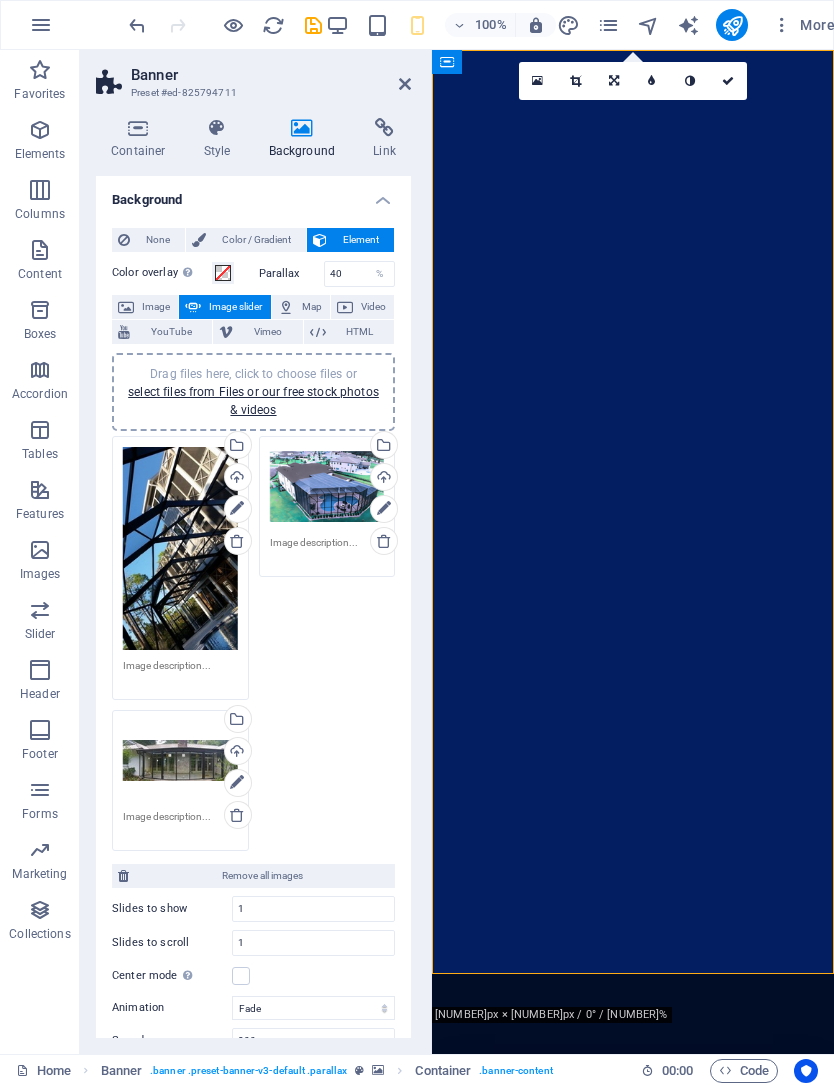 click on "Select files from the file manager, stock photos, or upload file(s)" at bounding box center (382, 447) 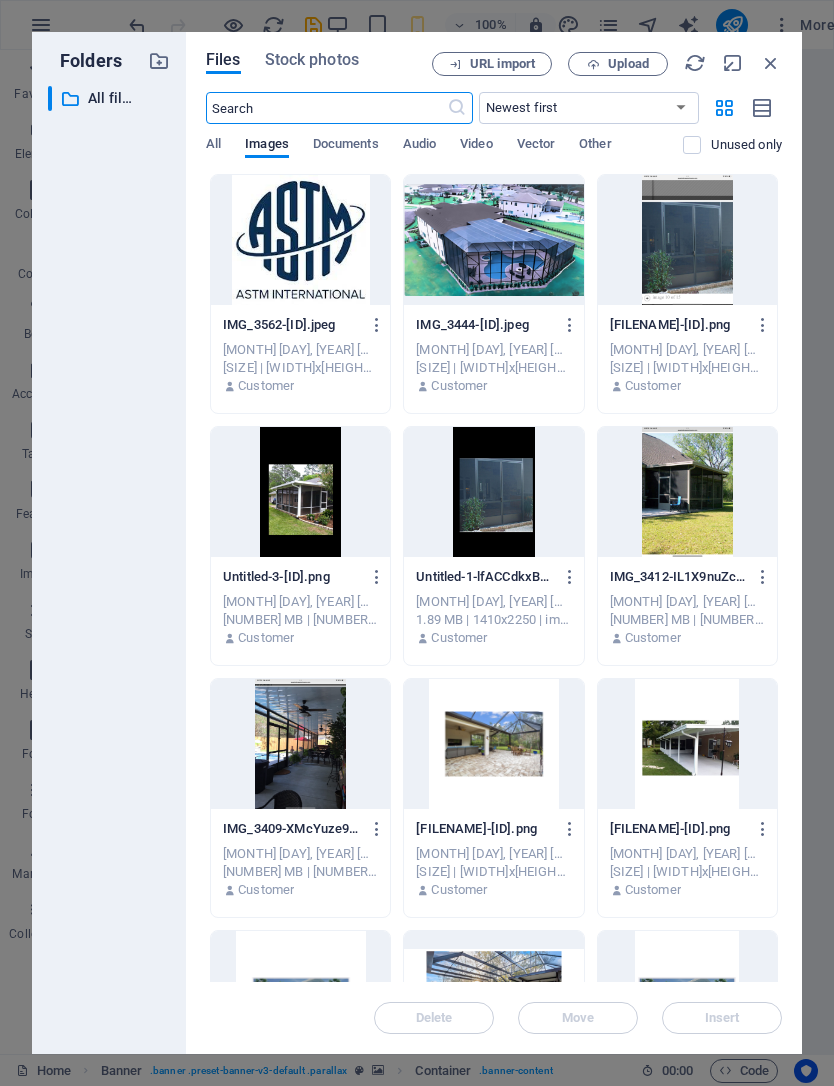 click at bounding box center (570, 325) 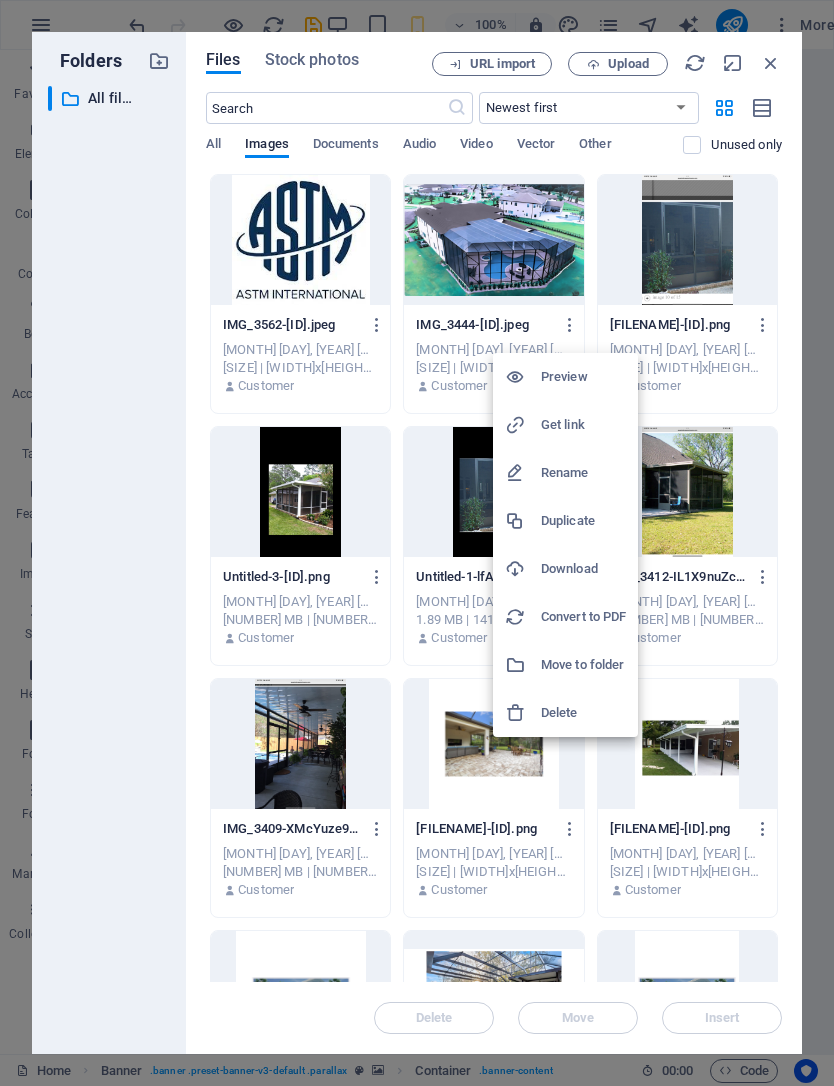 click at bounding box center (417, 543) 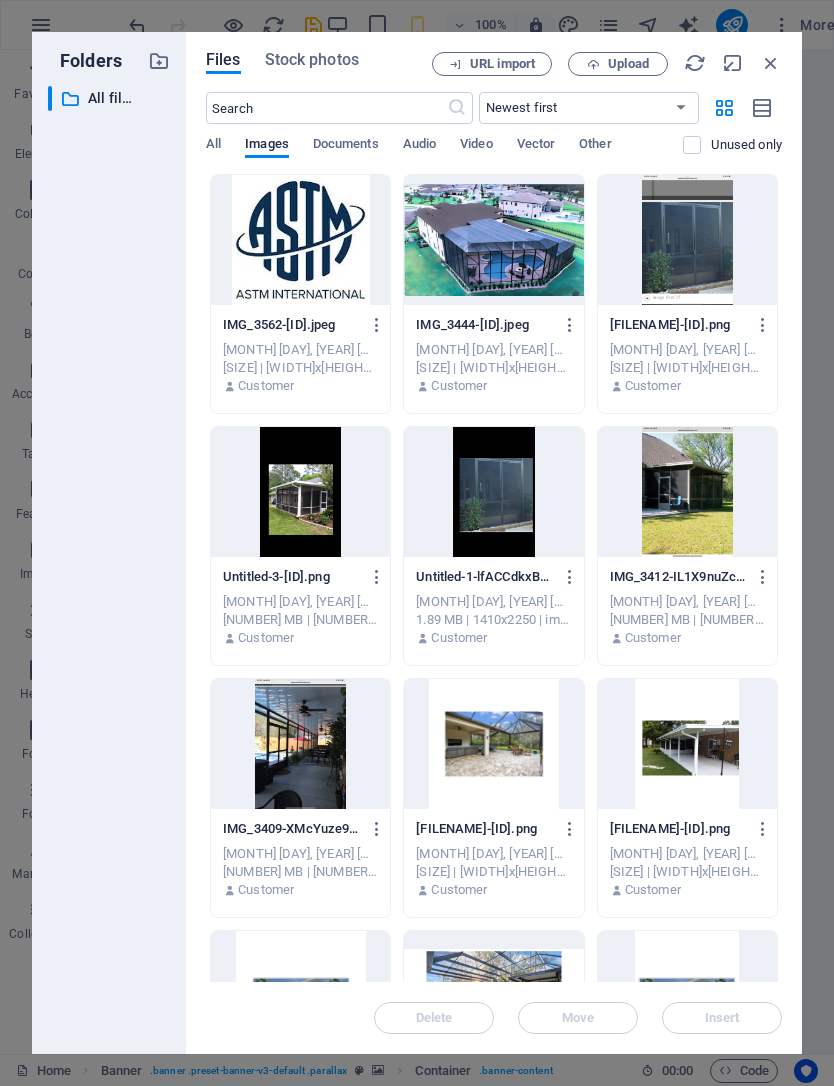 click at bounding box center [771, 63] 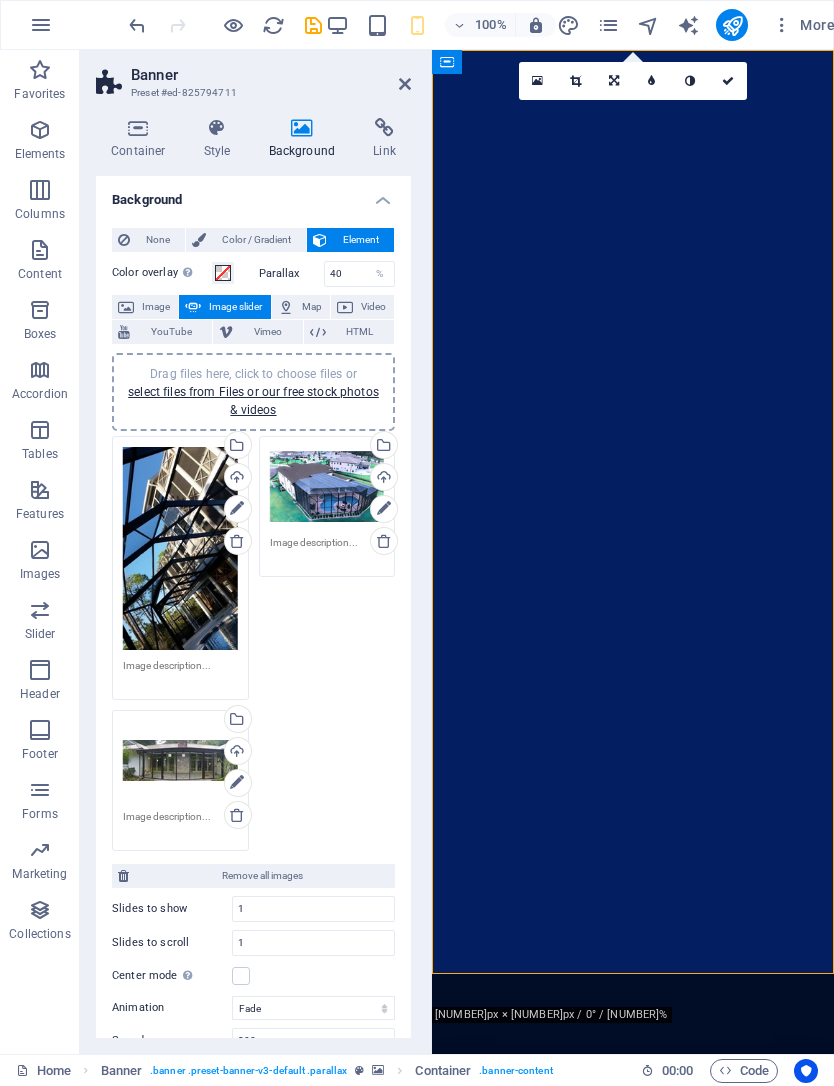 click on "Drag files here, click to choose files or select files from Files or our free stock photos & videos" at bounding box center (327, 487) 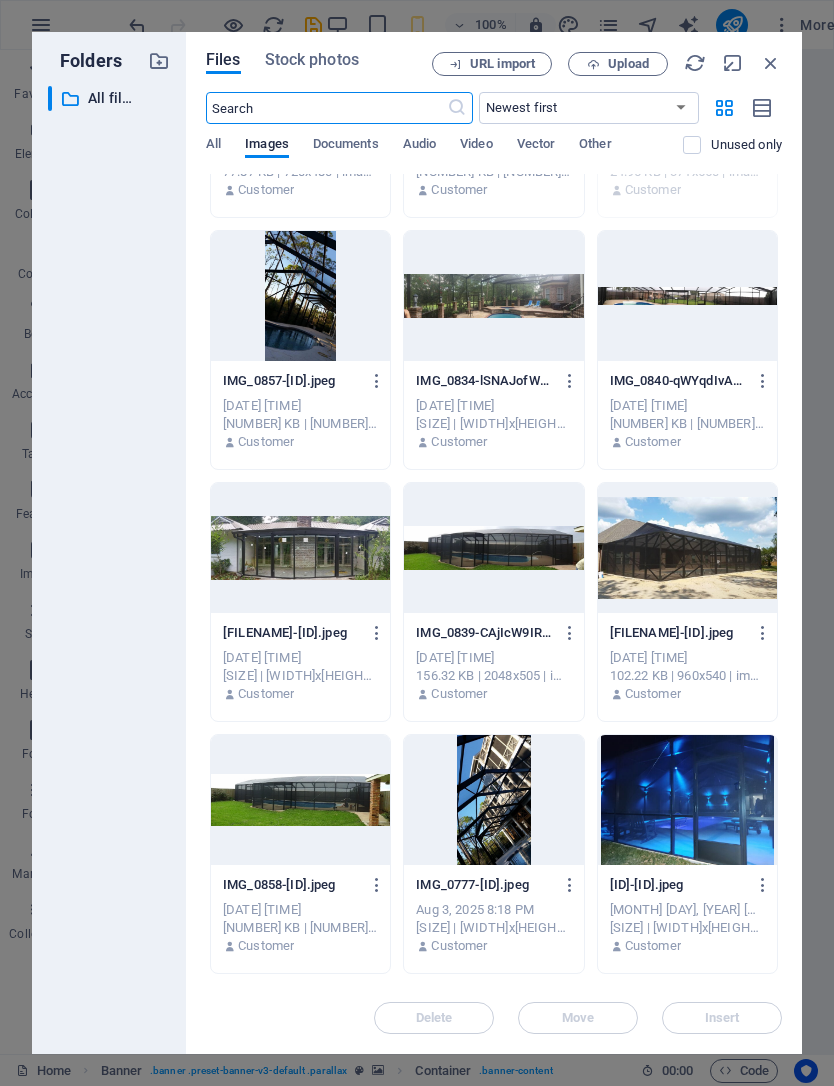 scroll, scrollTop: 1205, scrollLeft: 0, axis: vertical 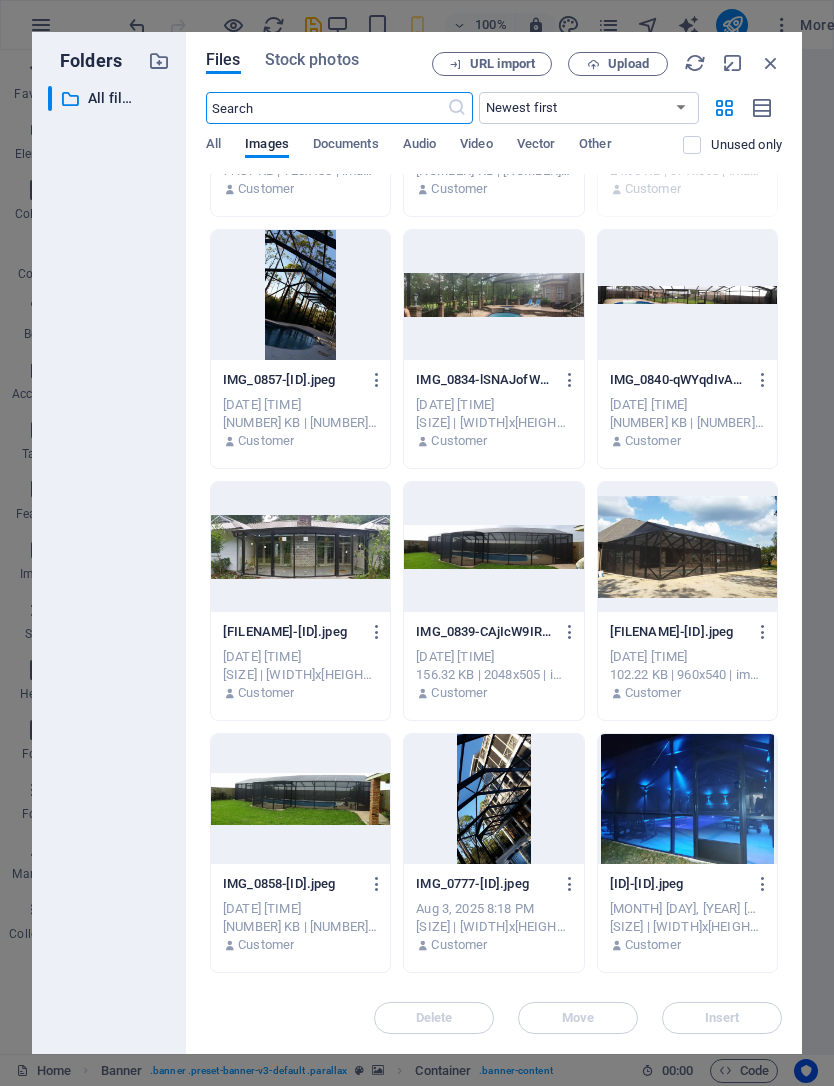 click at bounding box center [493, 799] 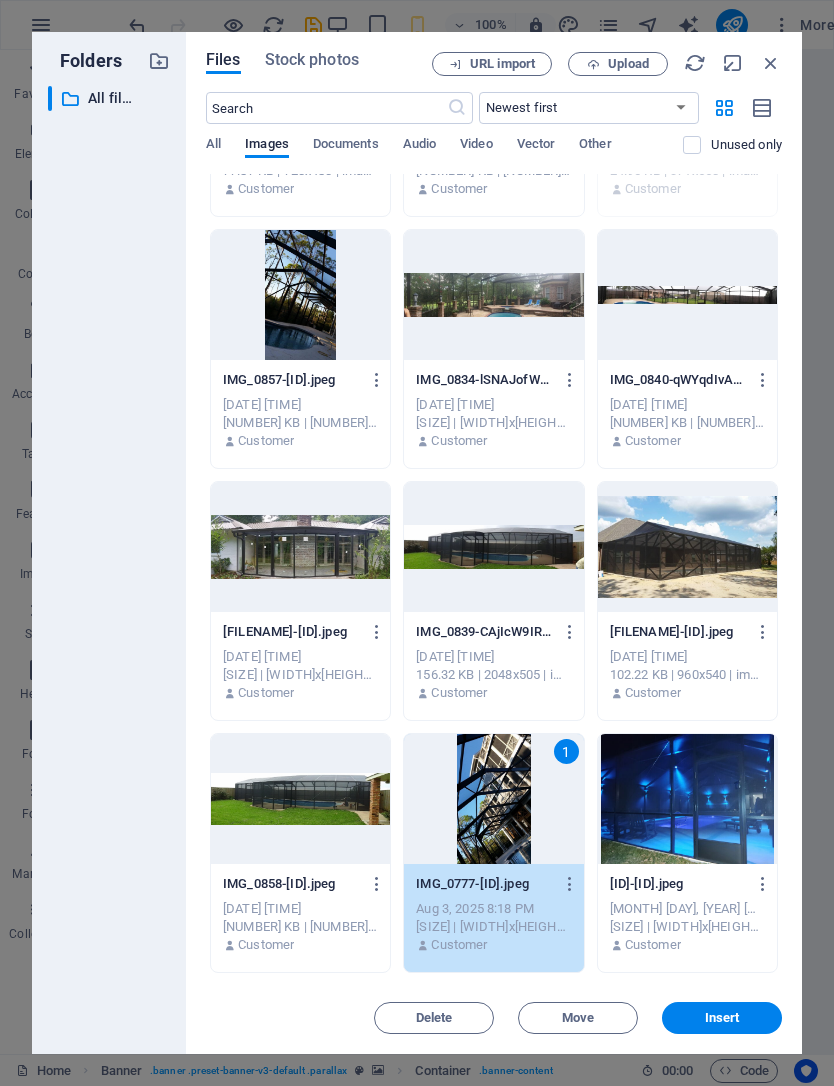 click on "Insert" at bounding box center (722, 1018) 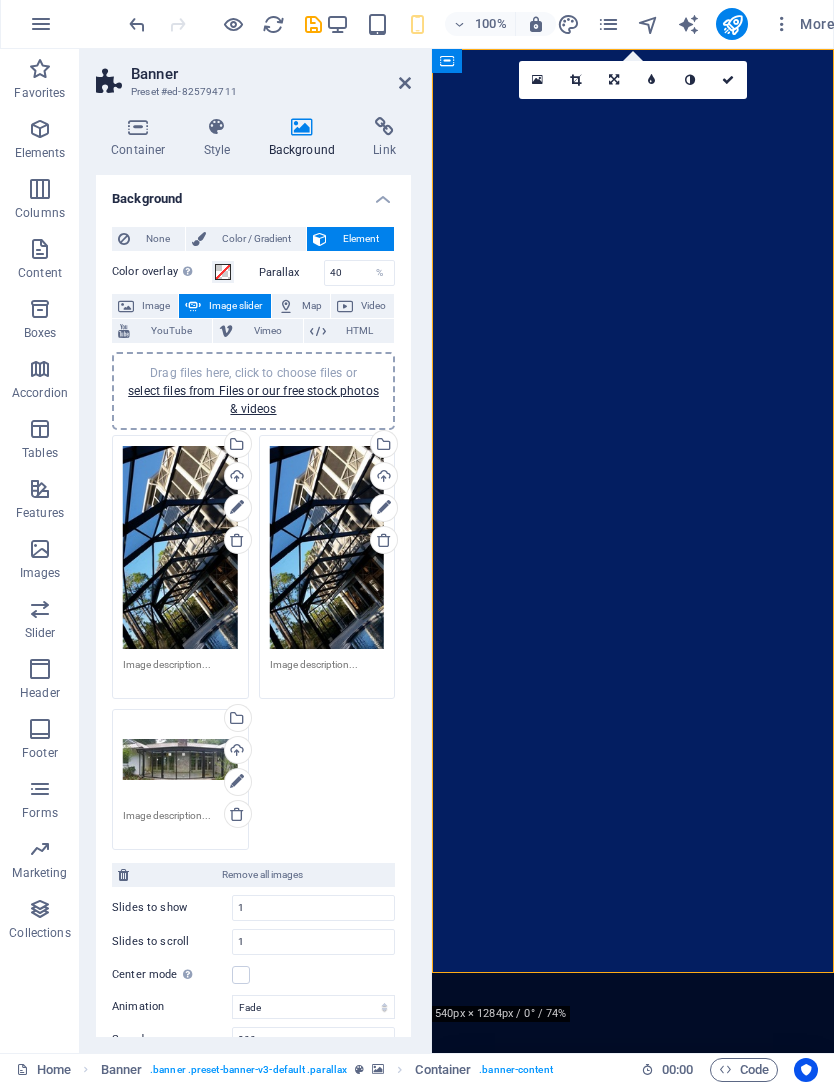click on "Drag files here, click to choose files or select files from Files or our free stock photos & videos" at bounding box center [327, 548] 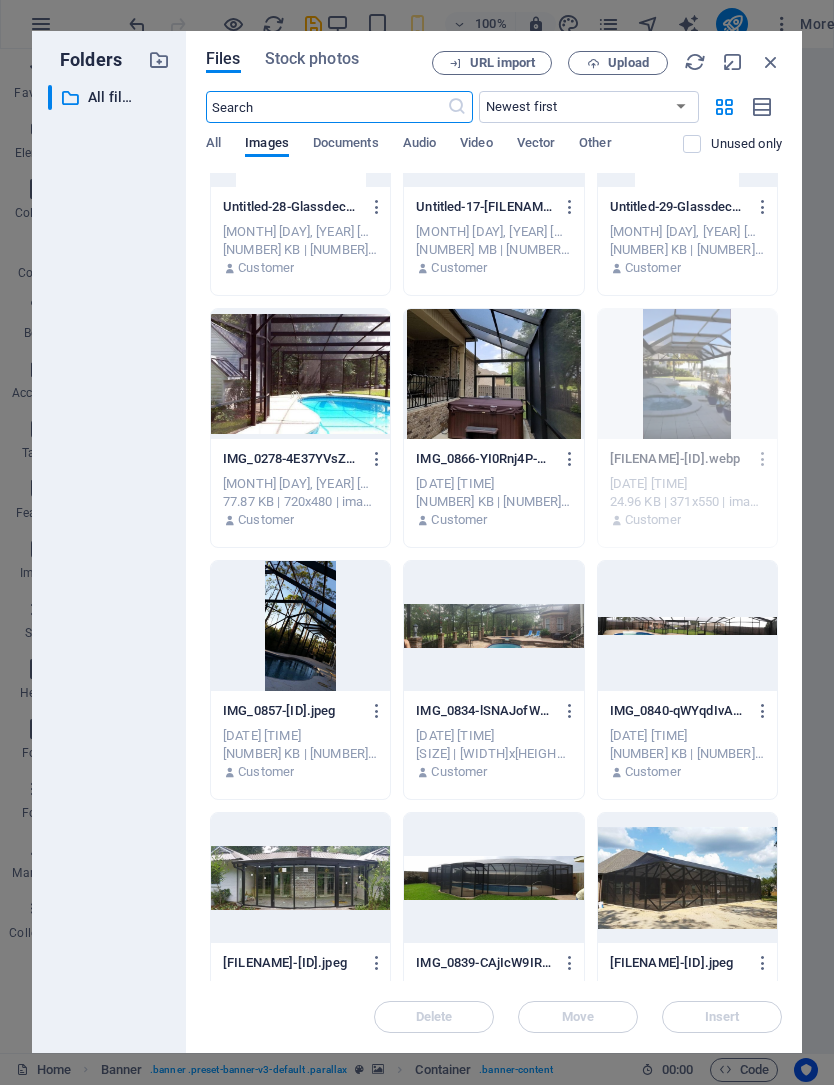 scroll, scrollTop: 874, scrollLeft: 0, axis: vertical 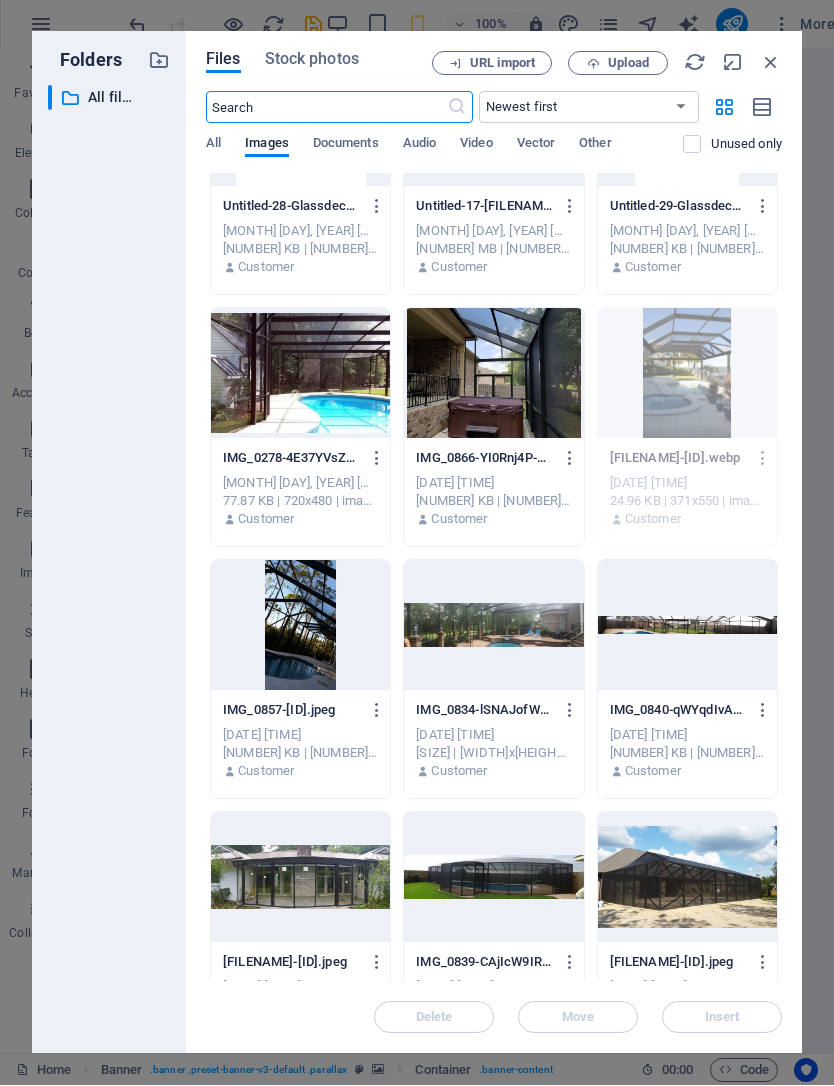 click at bounding box center (300, 626) 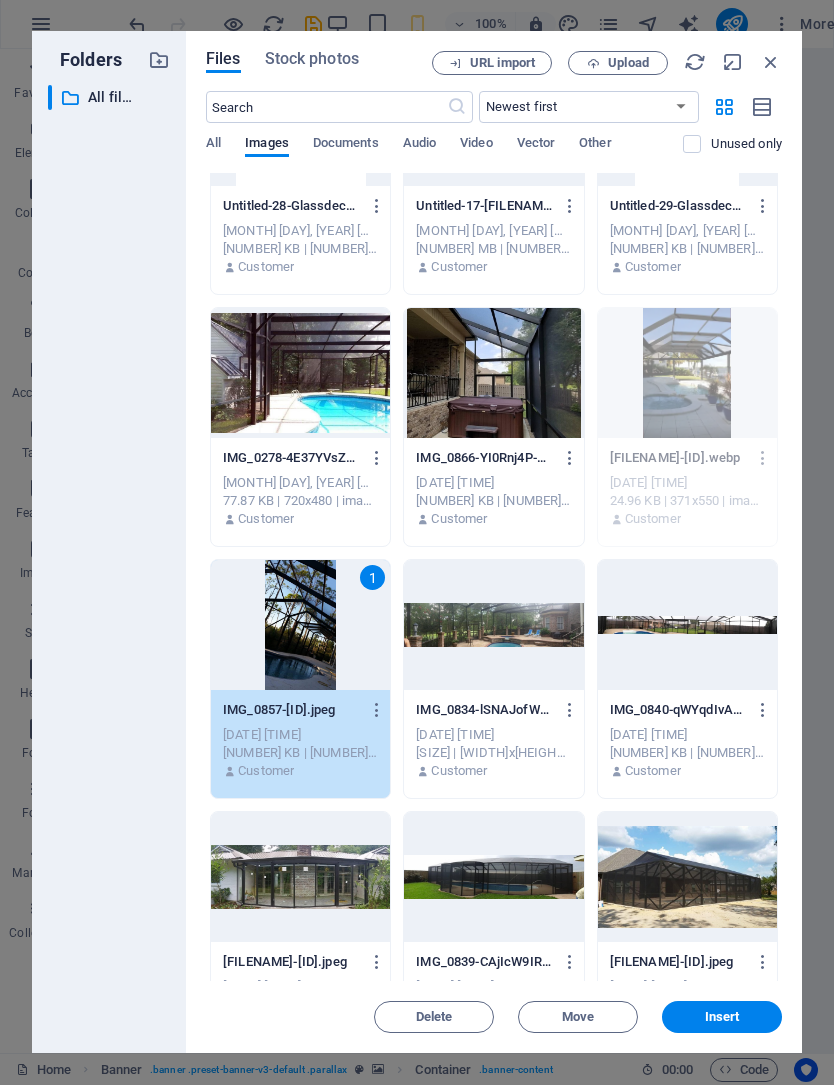 click on "Insert" at bounding box center (722, 1018) 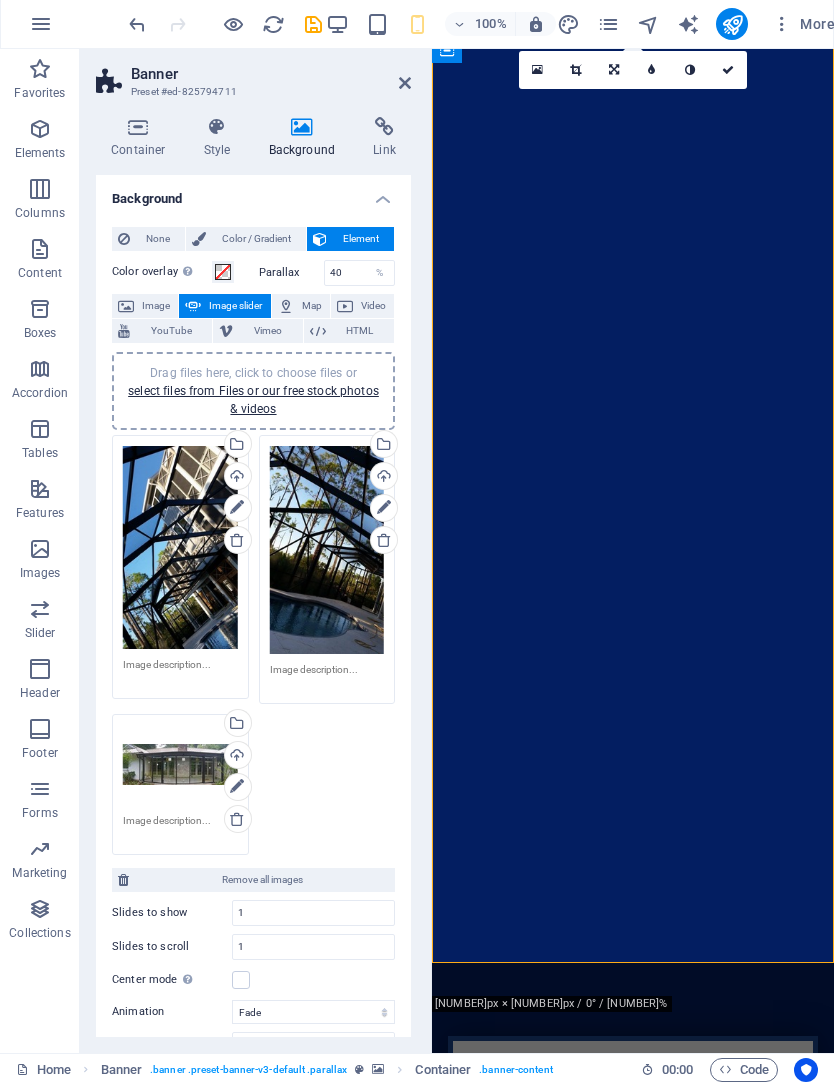 scroll, scrollTop: -16, scrollLeft: 0, axis: vertical 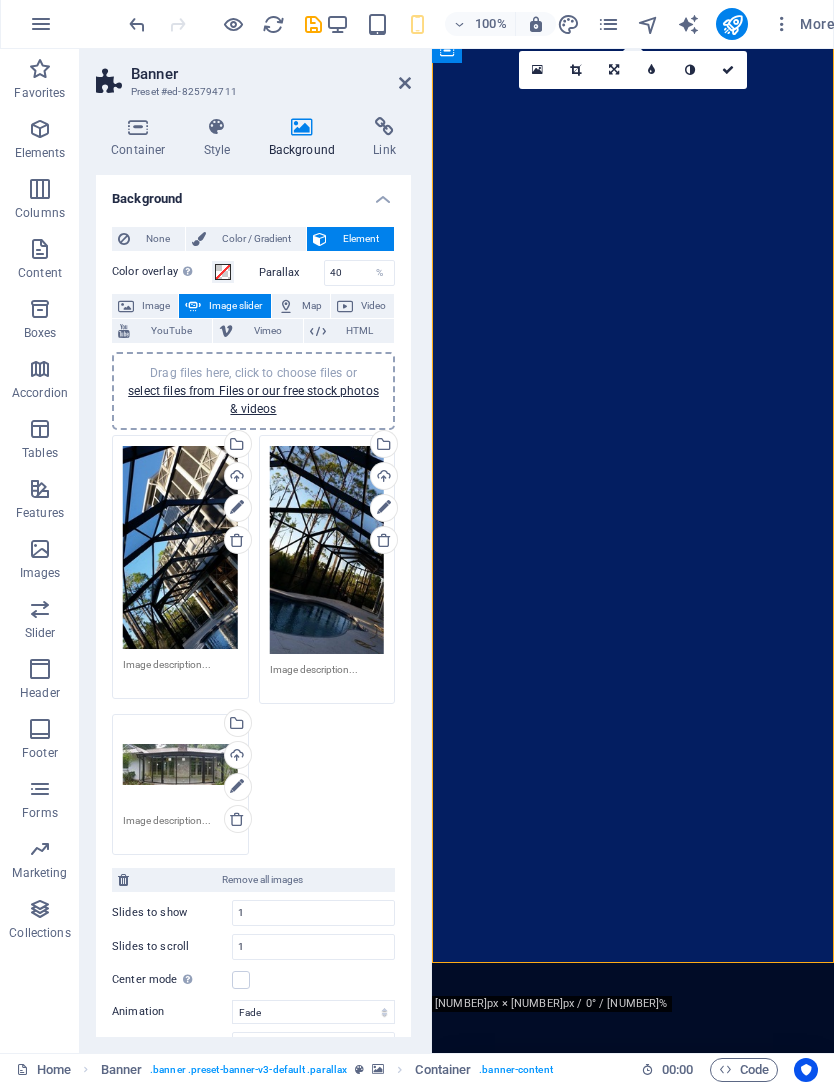 click on "Drag files here, click to choose files or select files from Files or our free stock photos & videos" at bounding box center (180, 766) 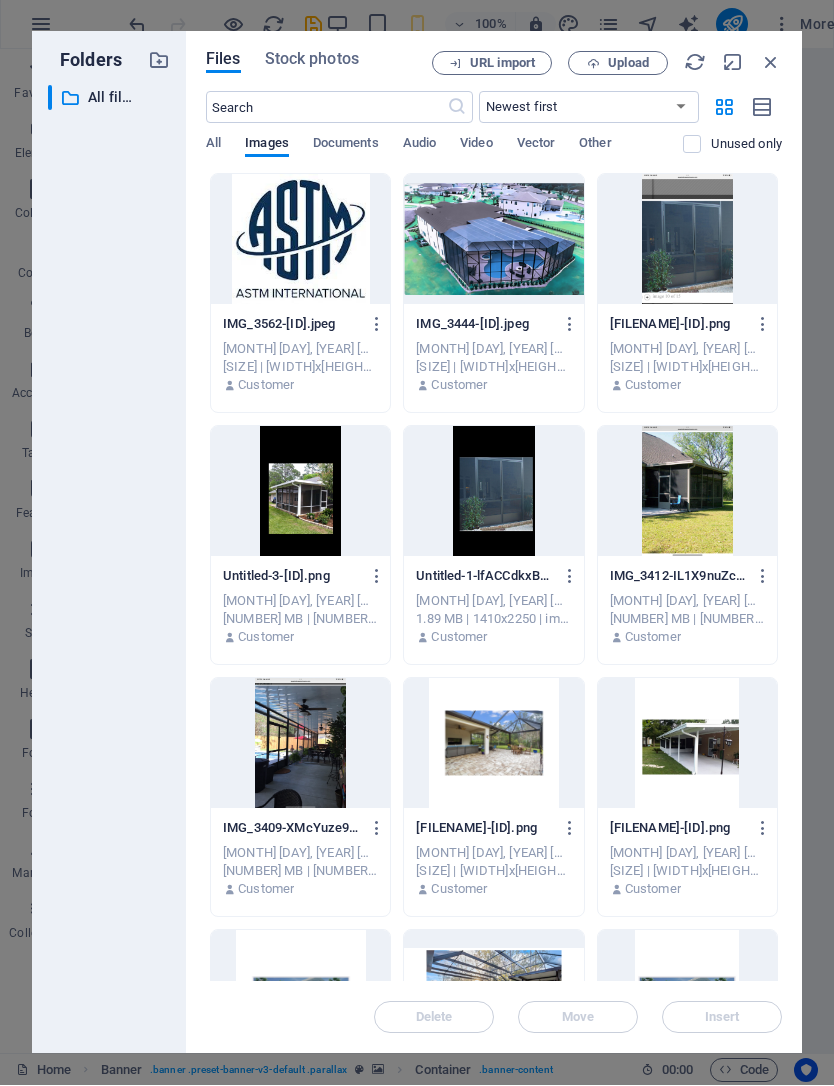 scroll, scrollTop: 0, scrollLeft: 0, axis: both 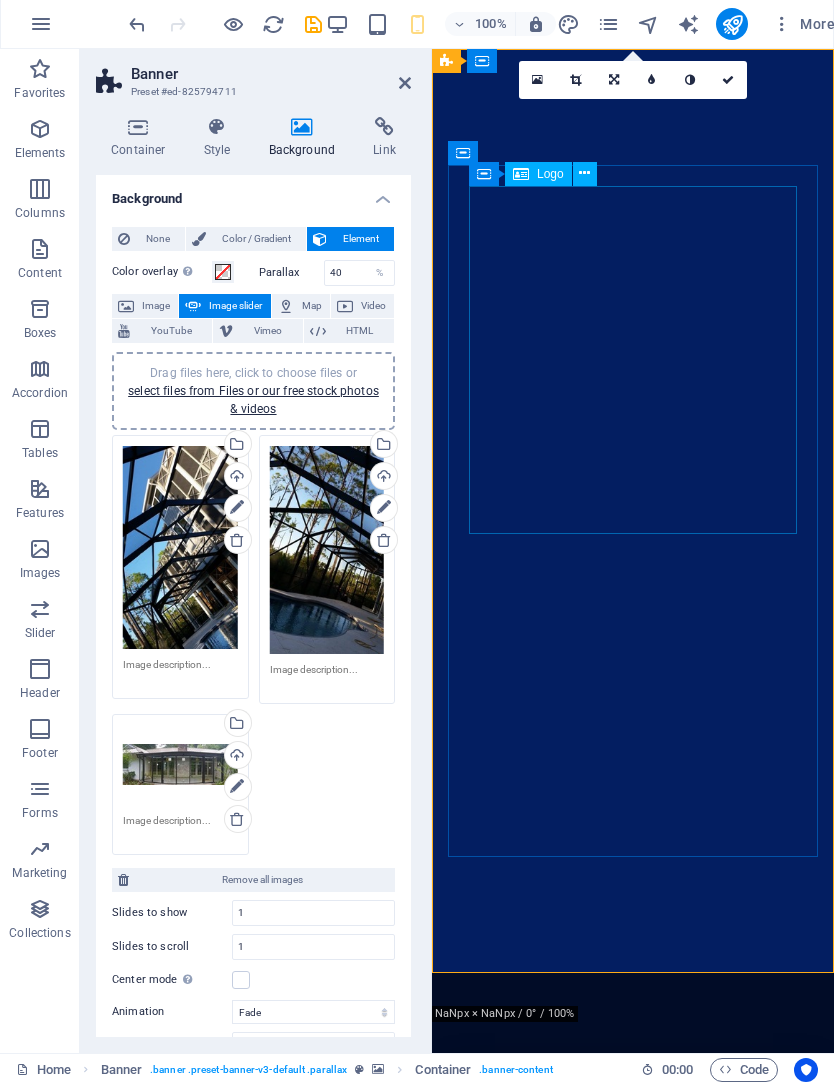 click at bounding box center [633, 1524] 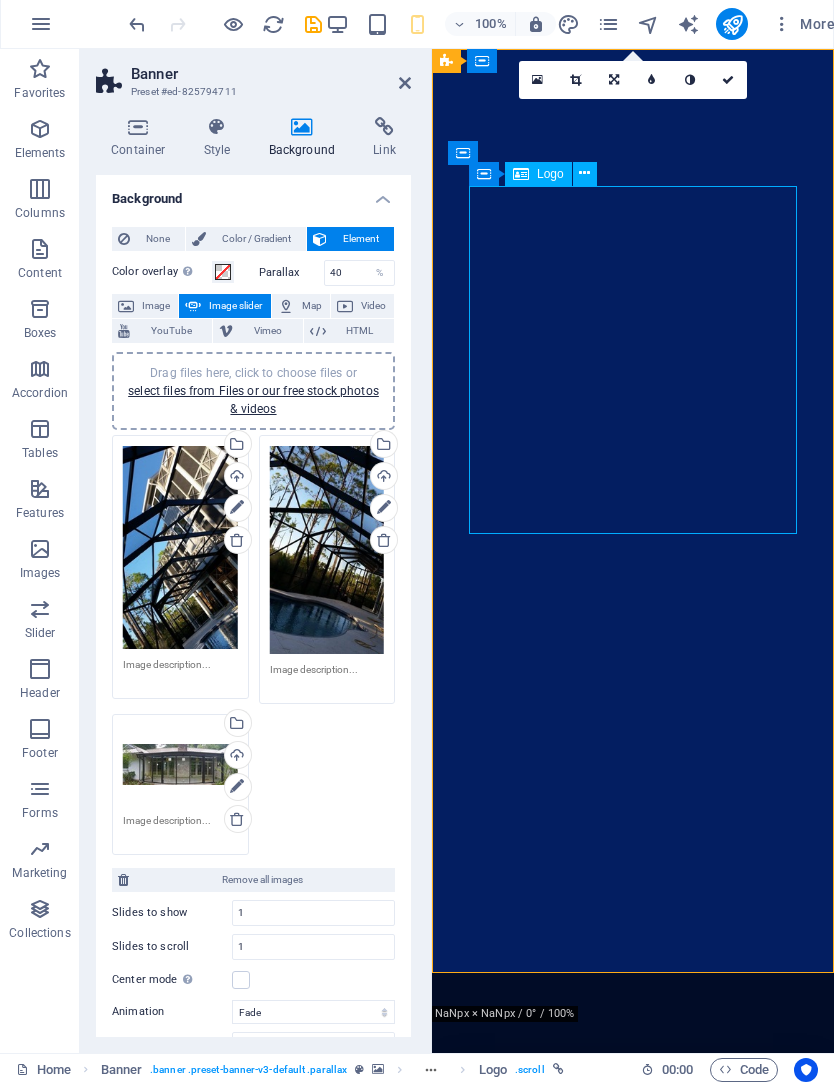 click at bounding box center [633, 1524] 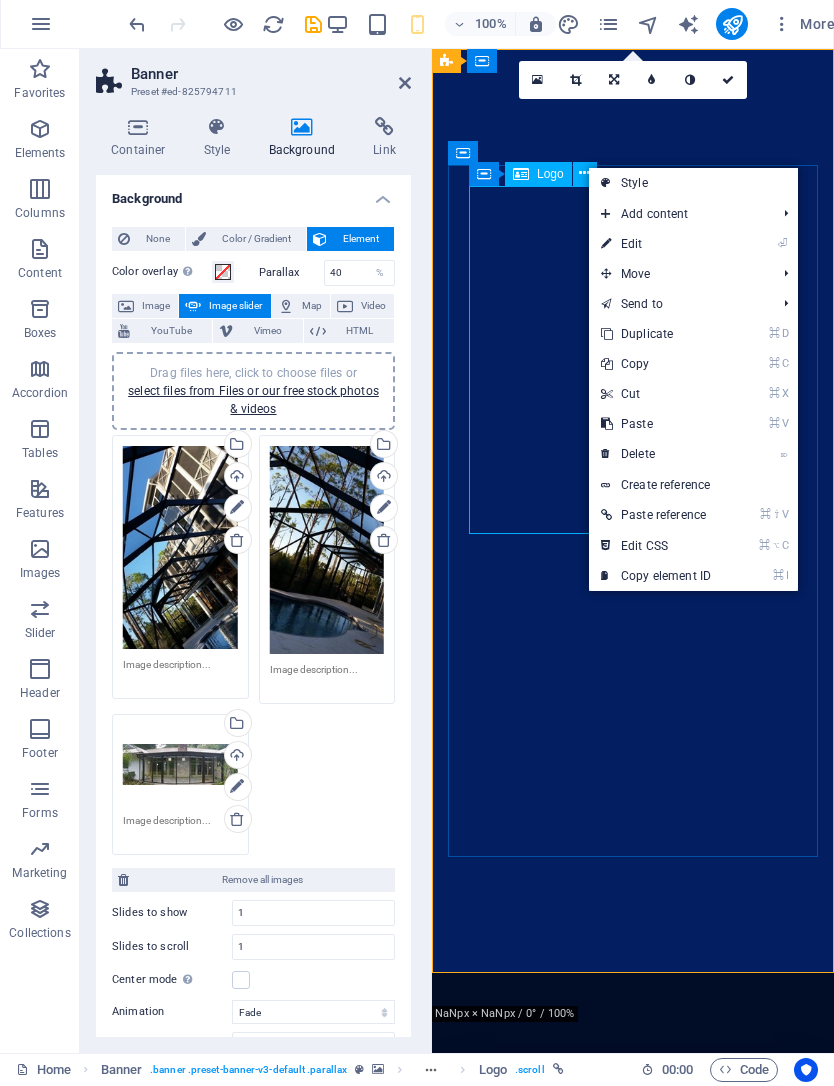 click on "⏎  Edit" at bounding box center [656, 245] 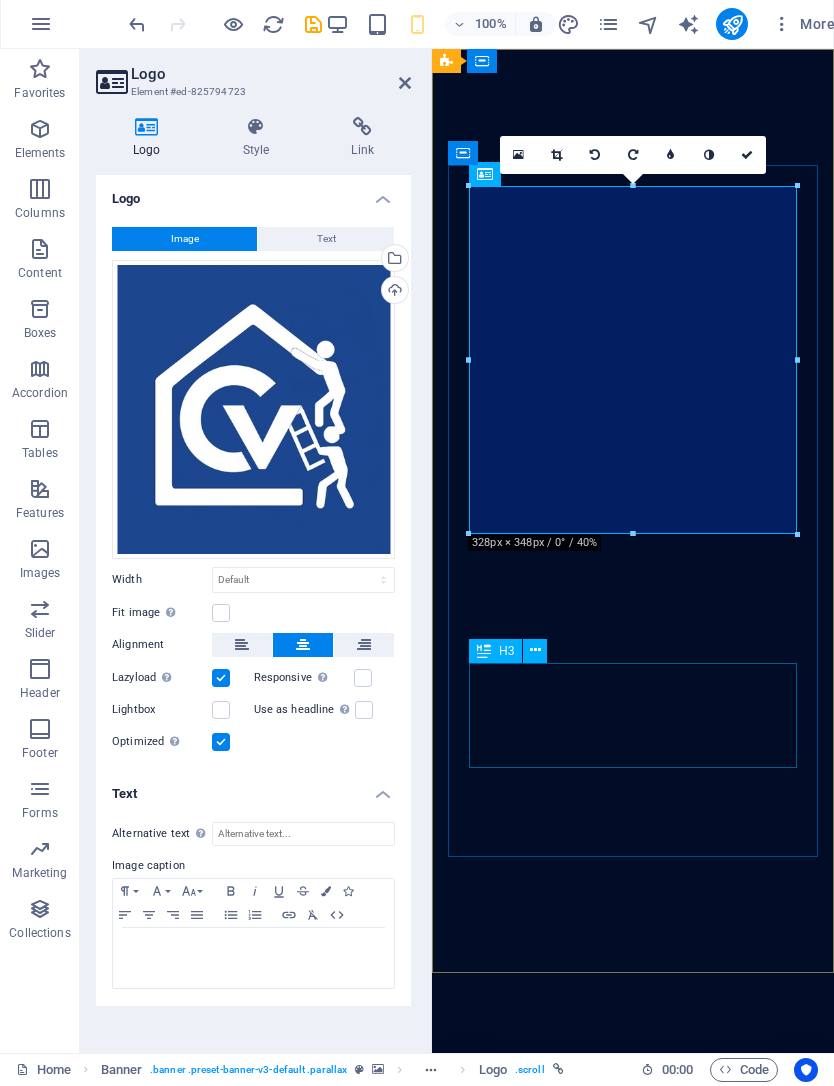 click on "Custom aluminum enclosures and shade systems-—prefabricated for Gulf Coast durability" at bounding box center (633, 2141) 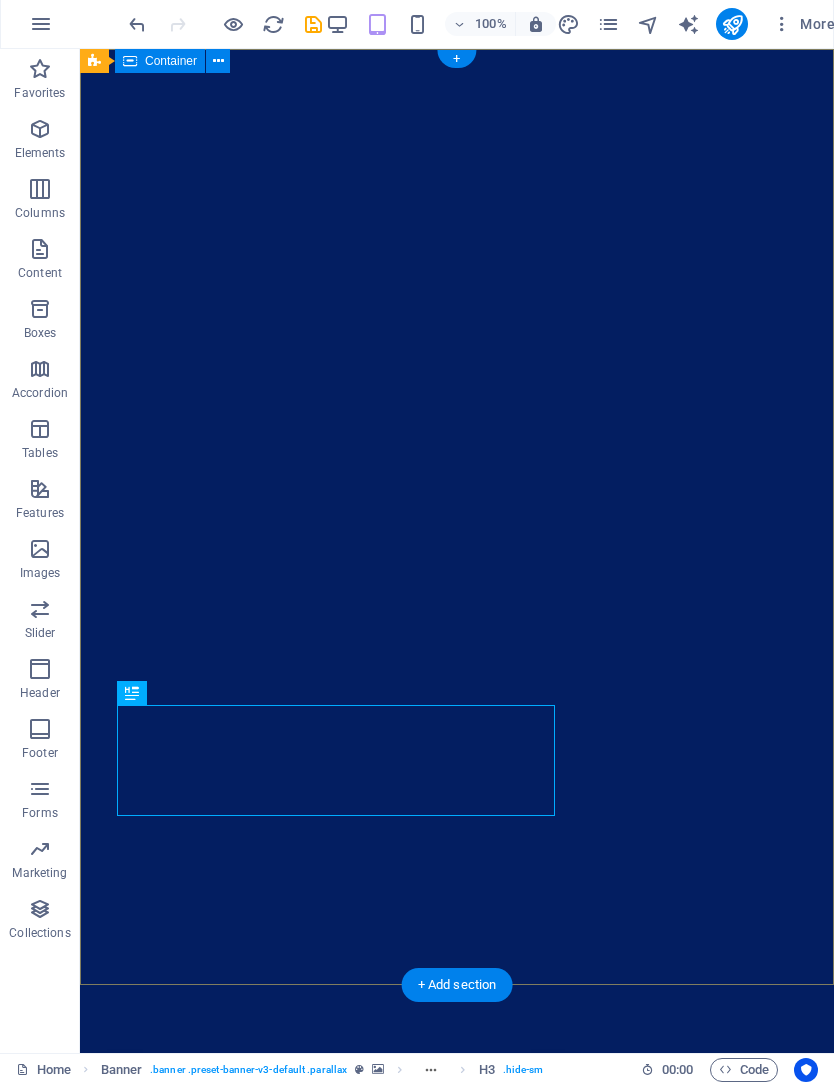 click on "YOUR BACKYARD EXPERTS Custom aluminum enclosures and shade systems-—prefabricated for [REGION] durability Learn more" at bounding box center [457, 1675] 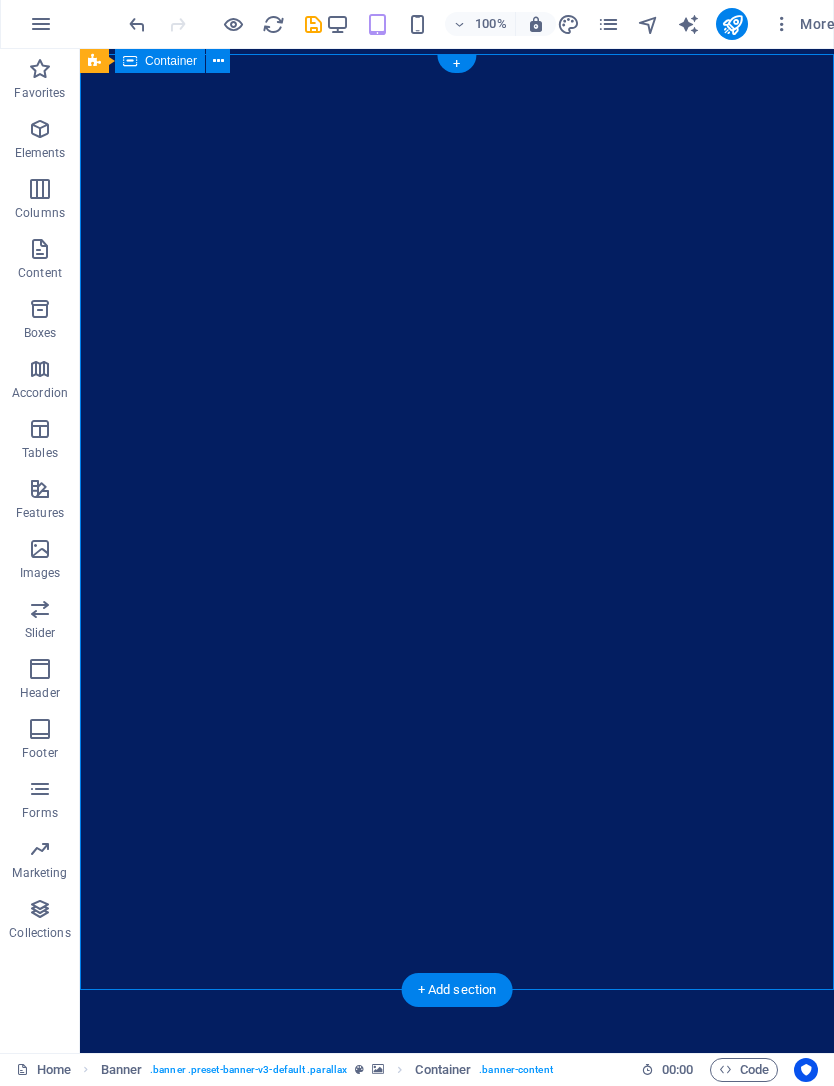 scroll, scrollTop: 0, scrollLeft: 0, axis: both 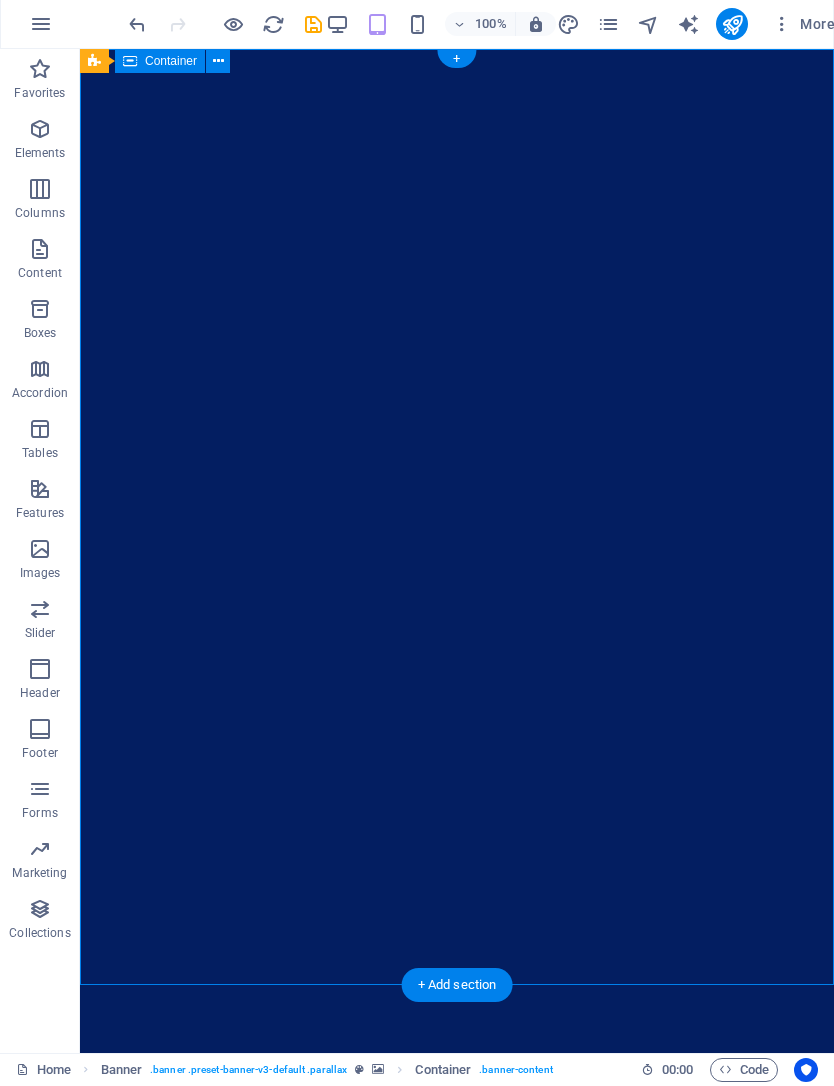 click at bounding box center (336, 1548) 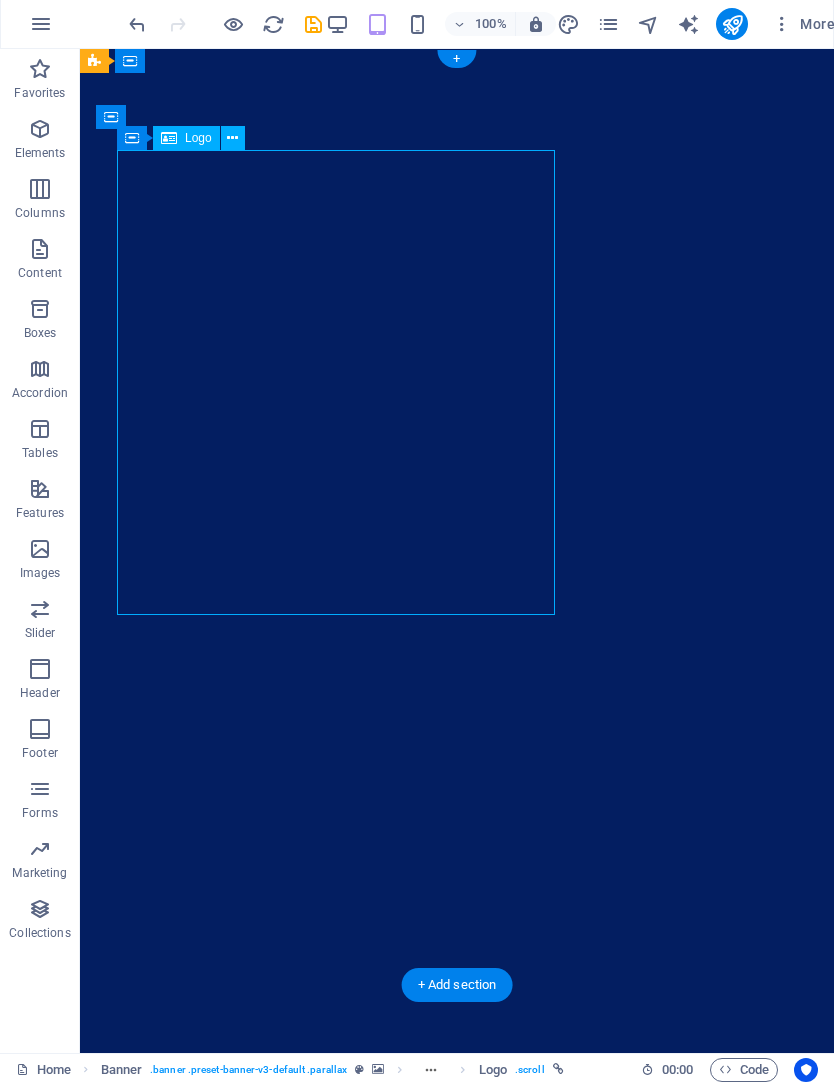click on "Learn more" at bounding box center [336, 2227] 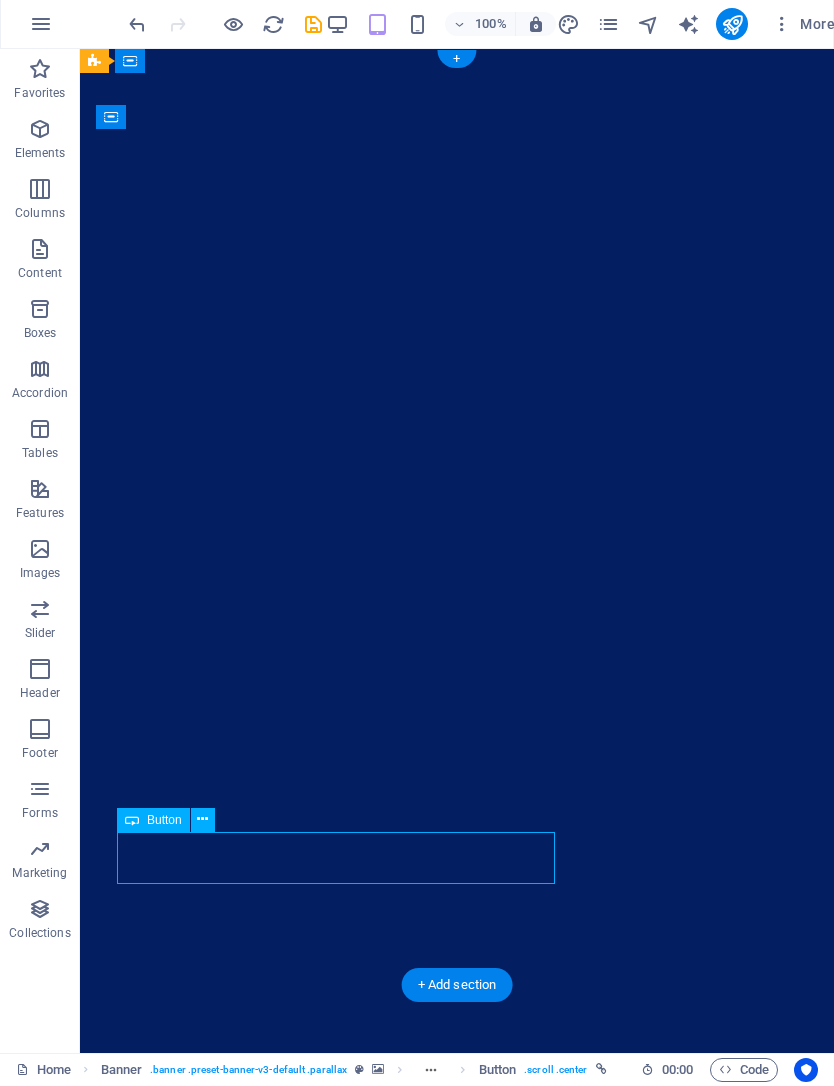 click on "Custom aluminum enclosures and shade systems-—prefabricated for Gulf Coast durability" at bounding box center (336, 2129) 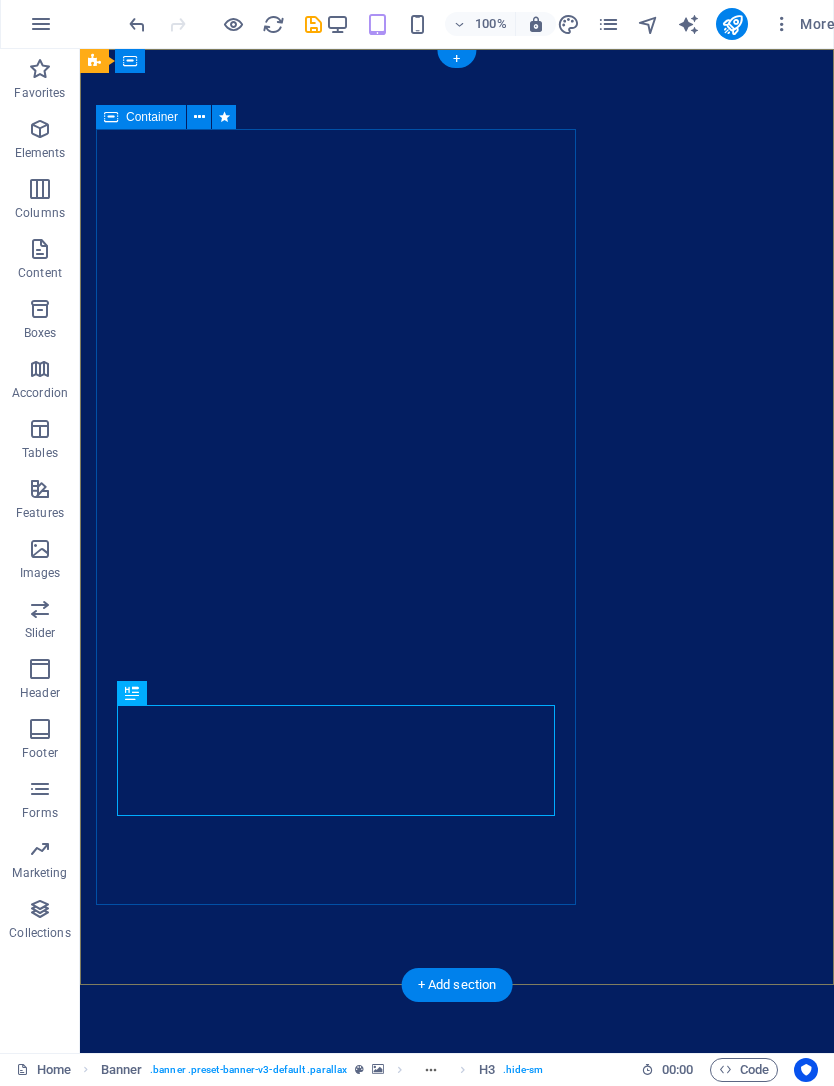 click on "YOUR BACKYARD EXPERTS Custom aluminum enclosures and shade systems-—prefabricated for [REGION] durability Learn more" at bounding box center [336, 1683] 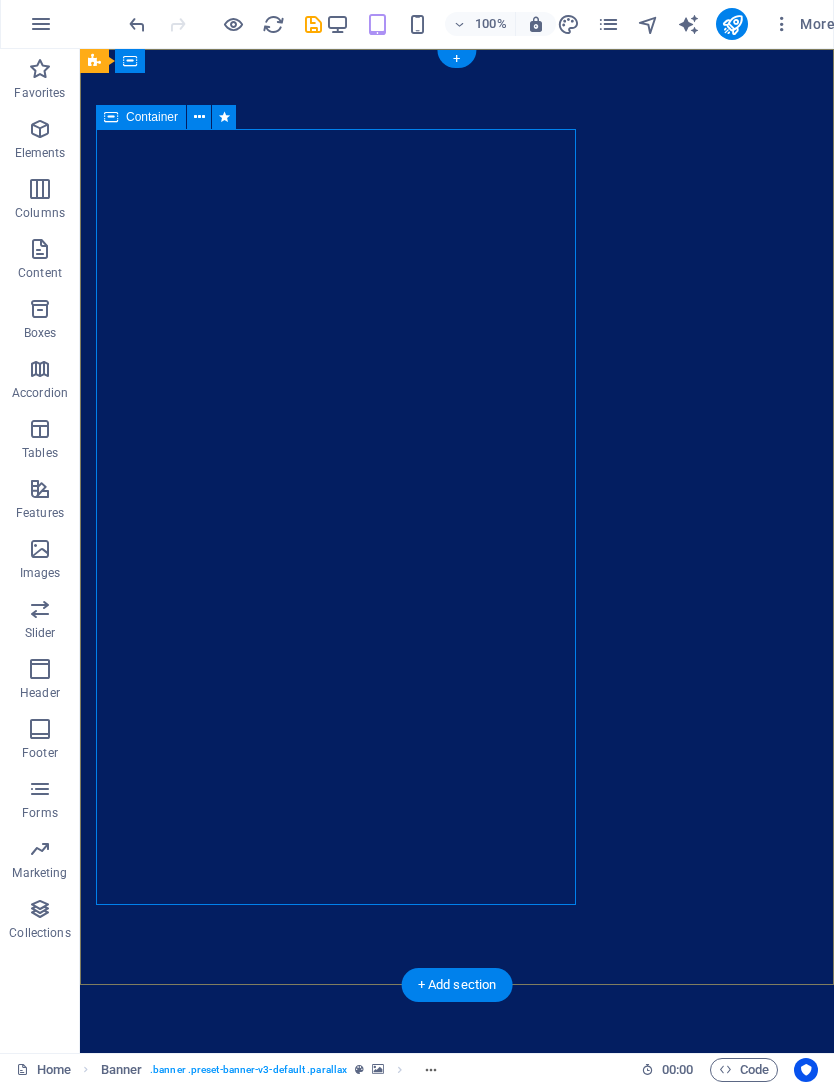 click at bounding box center [199, 118] 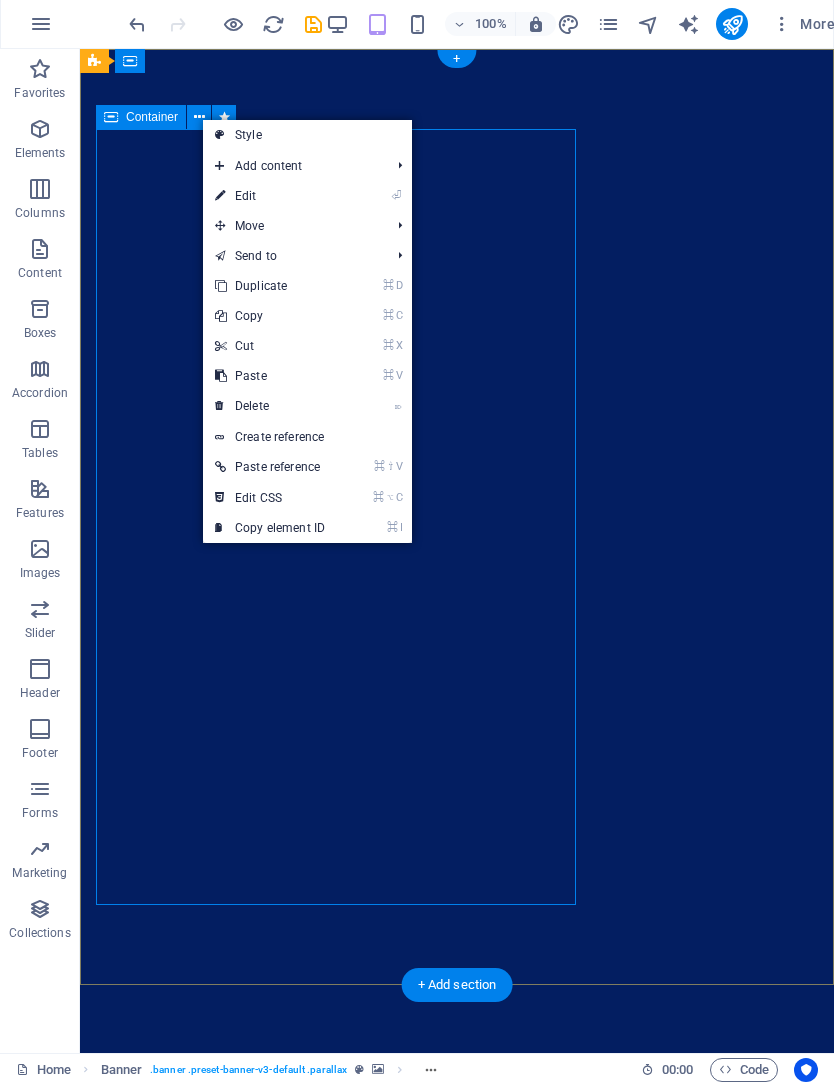 click at bounding box center (220, 197) 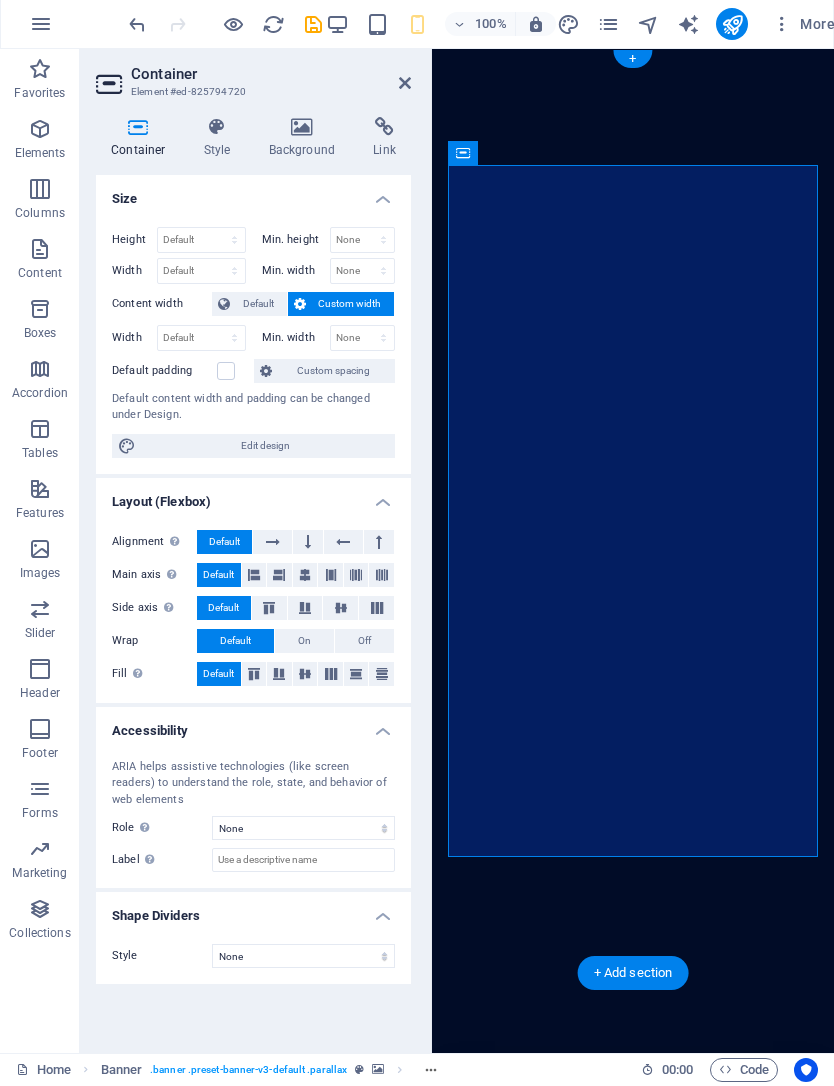 click on "Style" at bounding box center [221, 139] 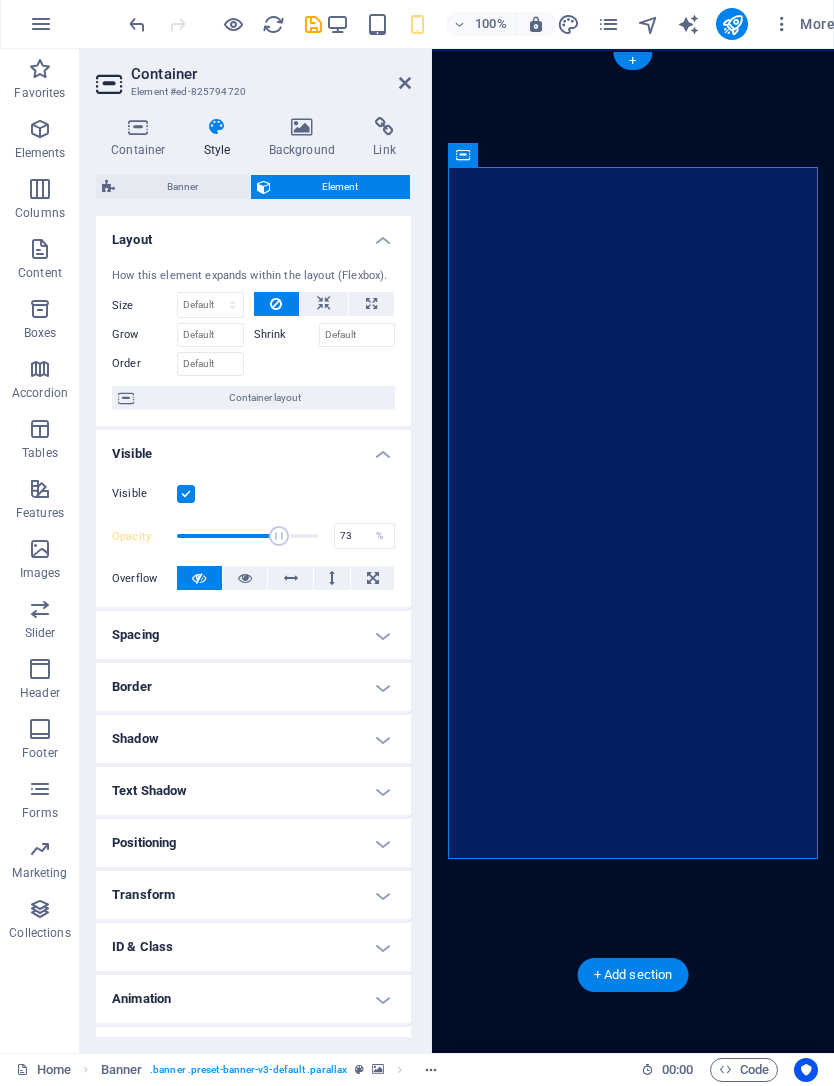 scroll, scrollTop: 0, scrollLeft: 0, axis: both 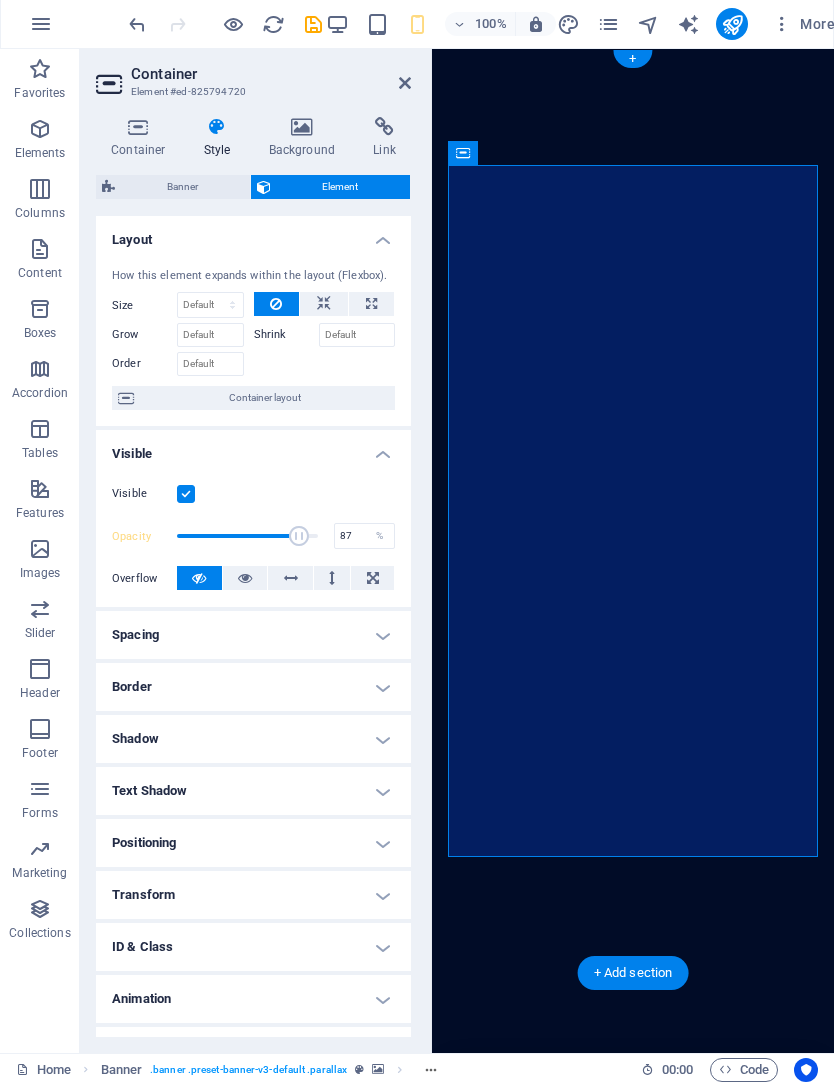 type on "86" 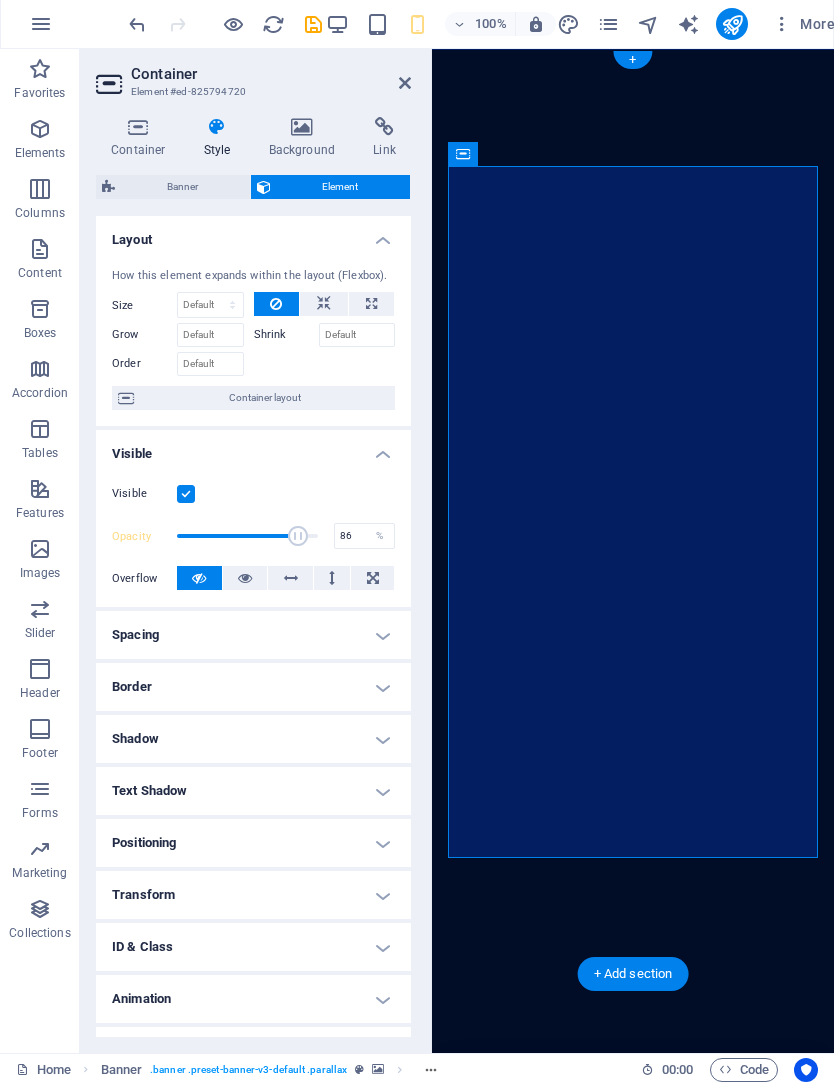 scroll, scrollTop: 0, scrollLeft: 0, axis: both 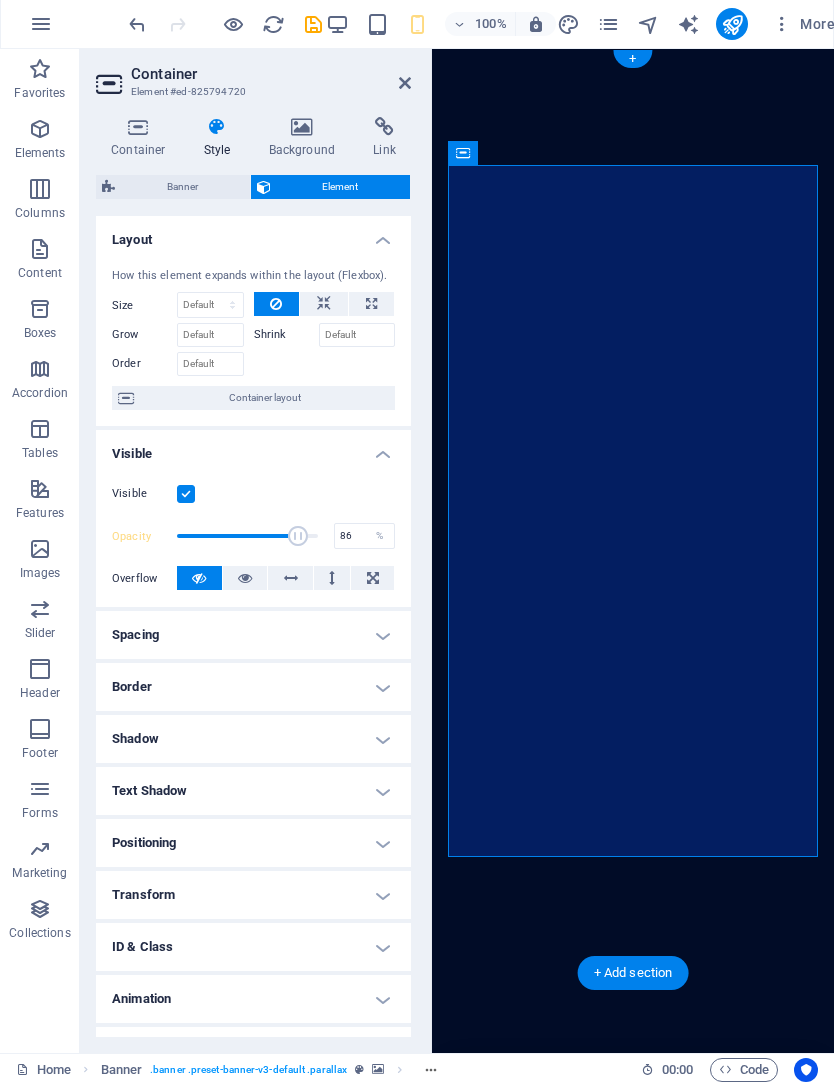 click on "Container" at bounding box center [271, 75] 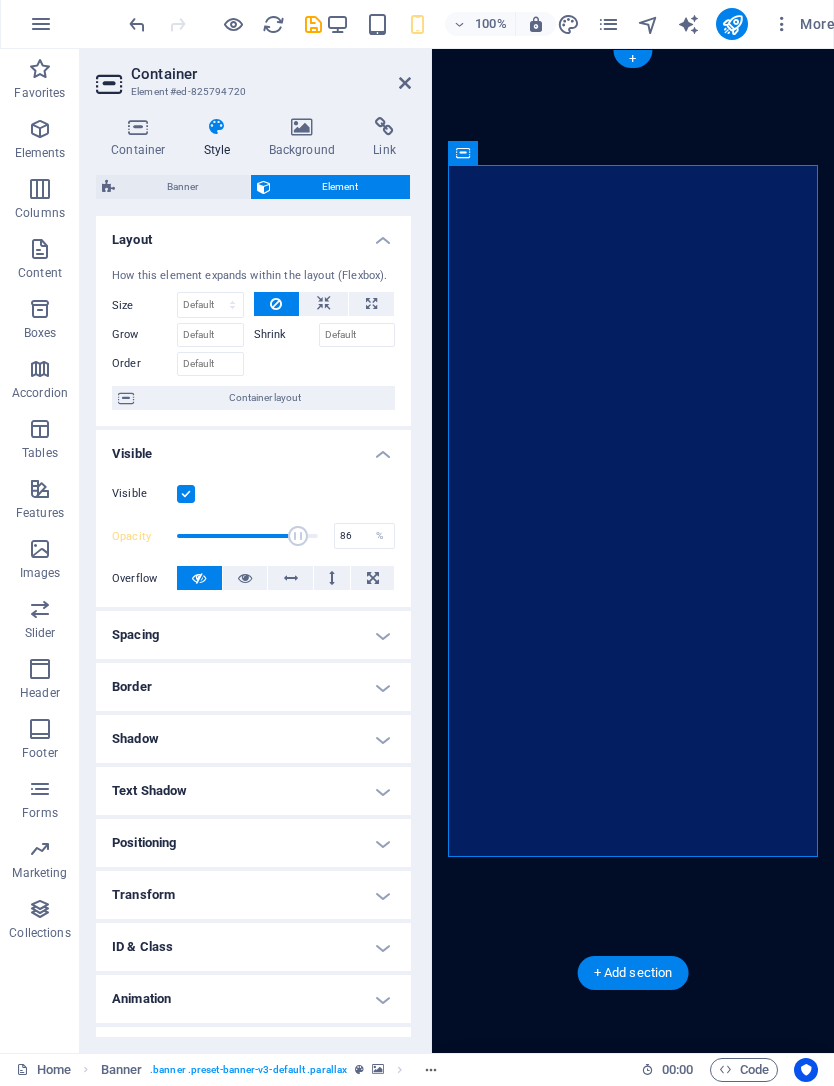 click at bounding box center (405, 84) 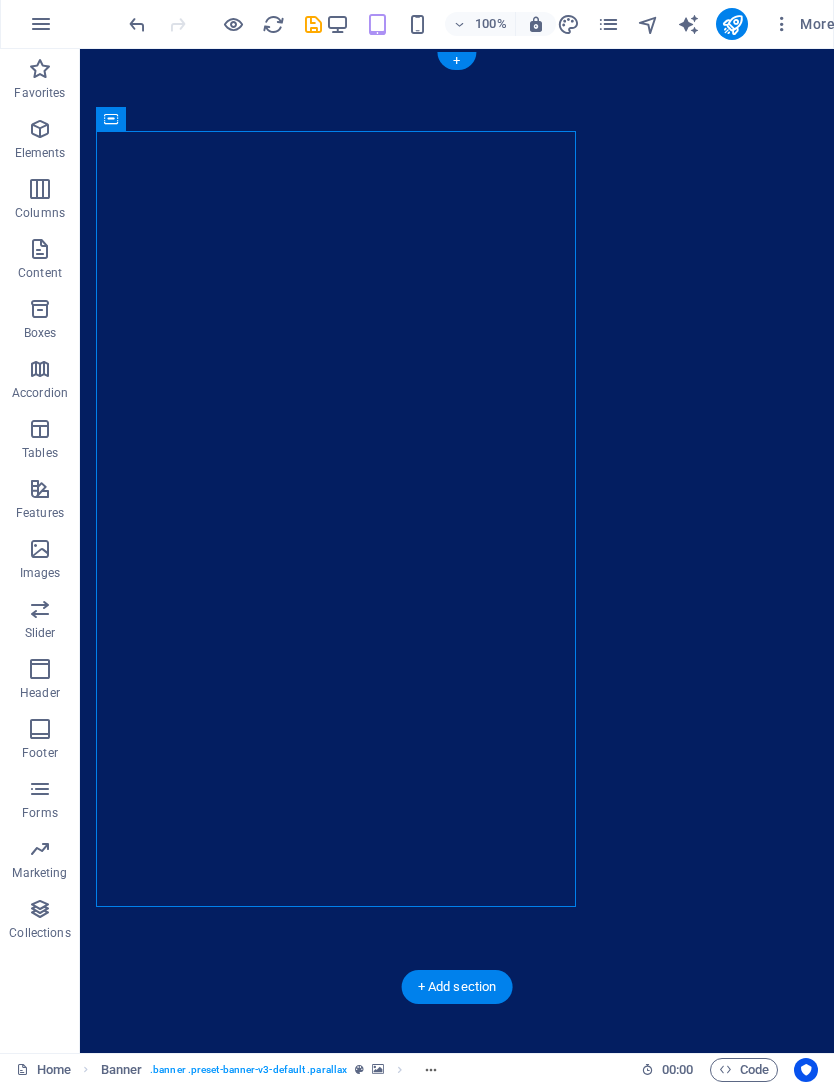 scroll, scrollTop: 0, scrollLeft: 0, axis: both 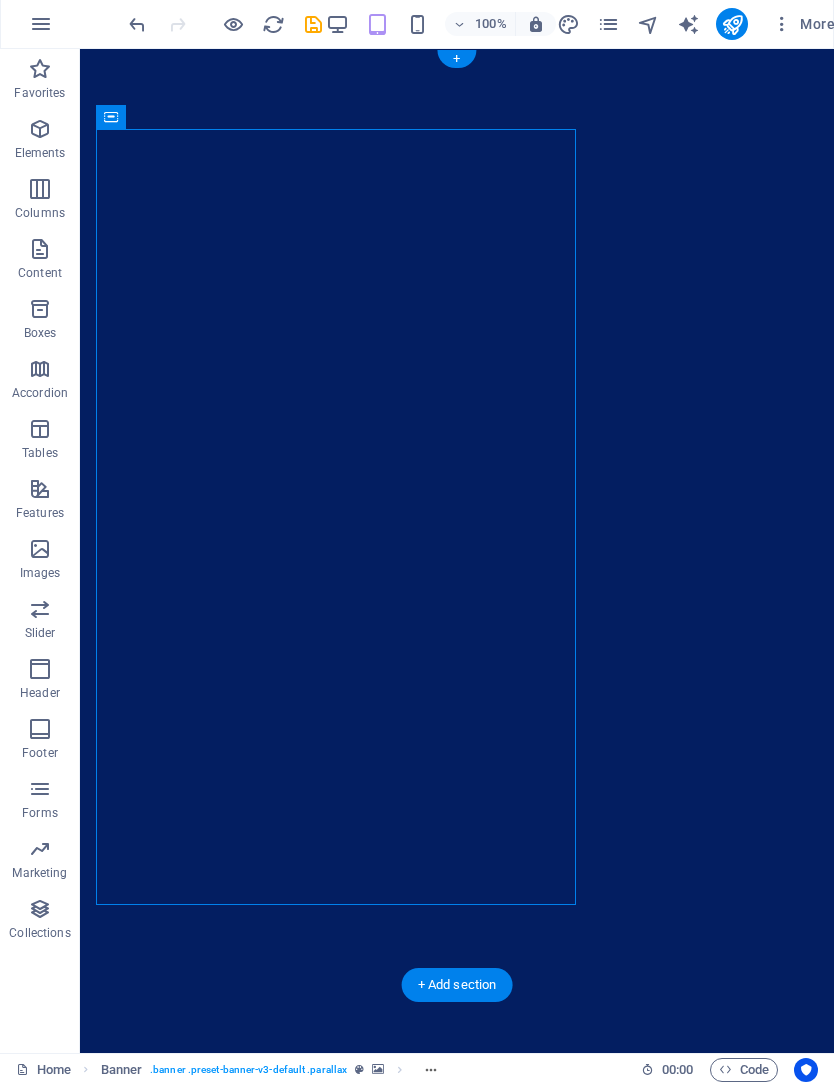 click on "YOUR BACKYARD EXPERTS Custom aluminum enclosures and shade systems-—prefabricated for [REGION] durability Learn more" at bounding box center (457, 1683) 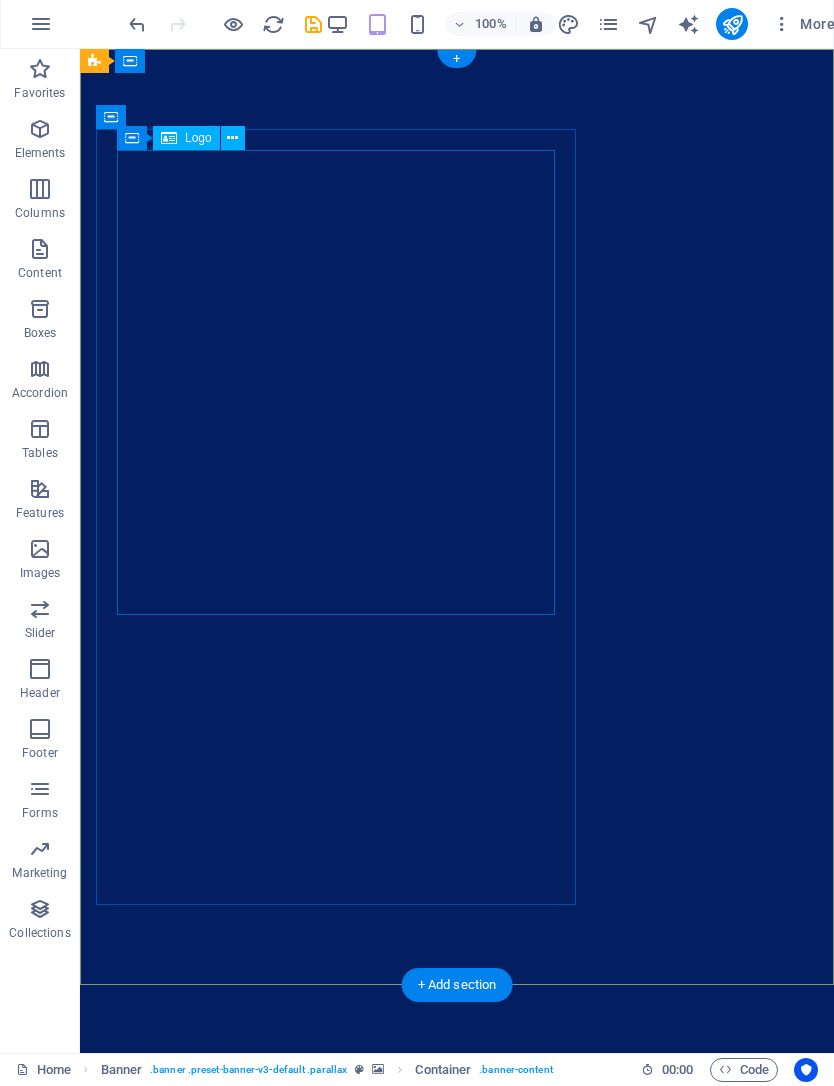 click at bounding box center (336, 1548) 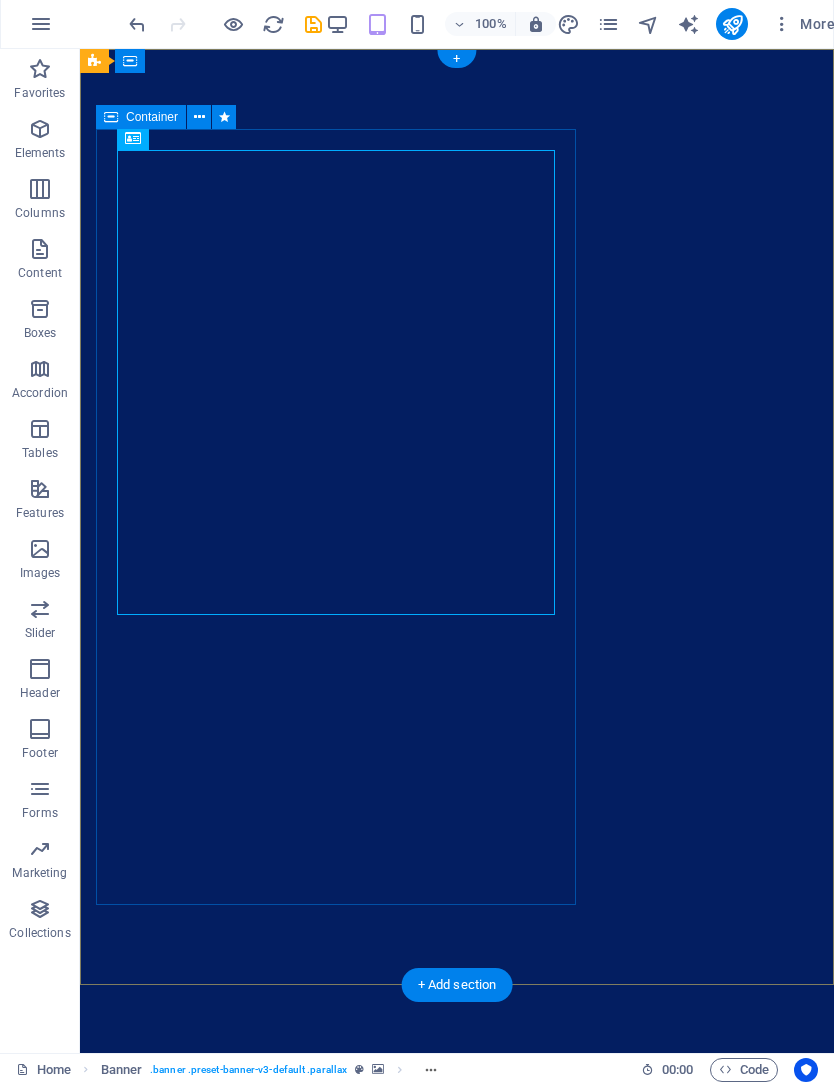 click at bounding box center [111, 118] 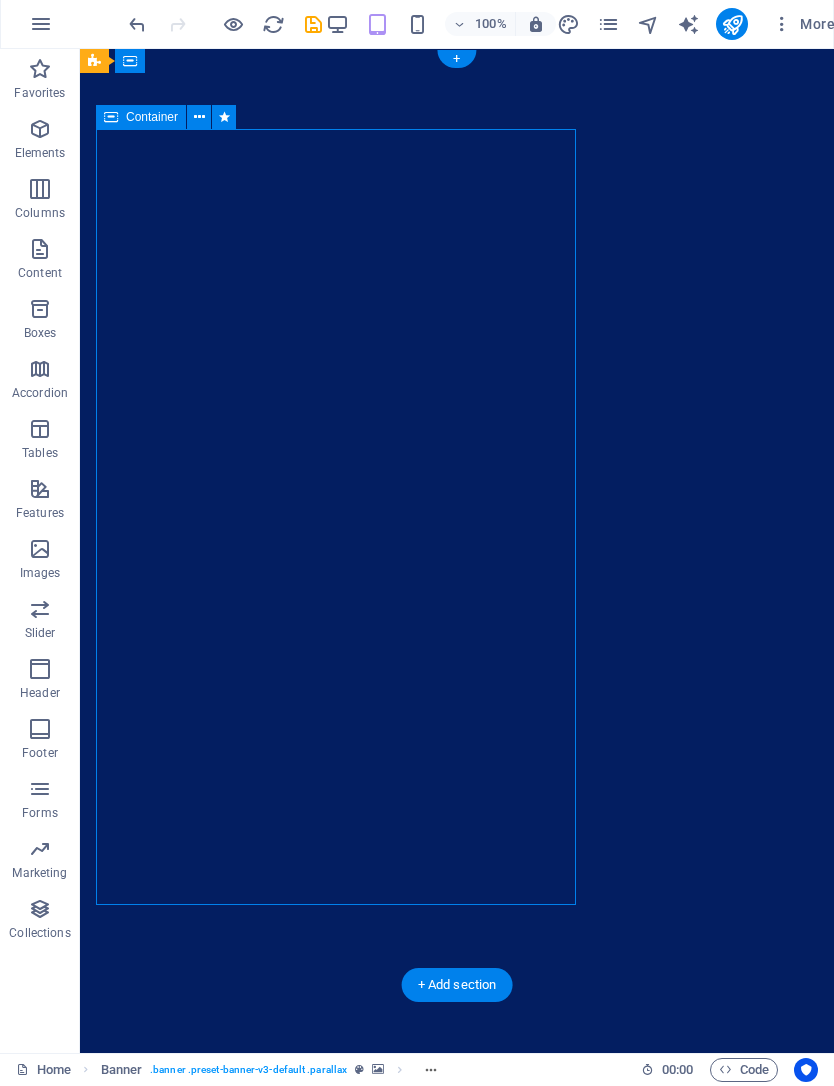 click at bounding box center [199, 118] 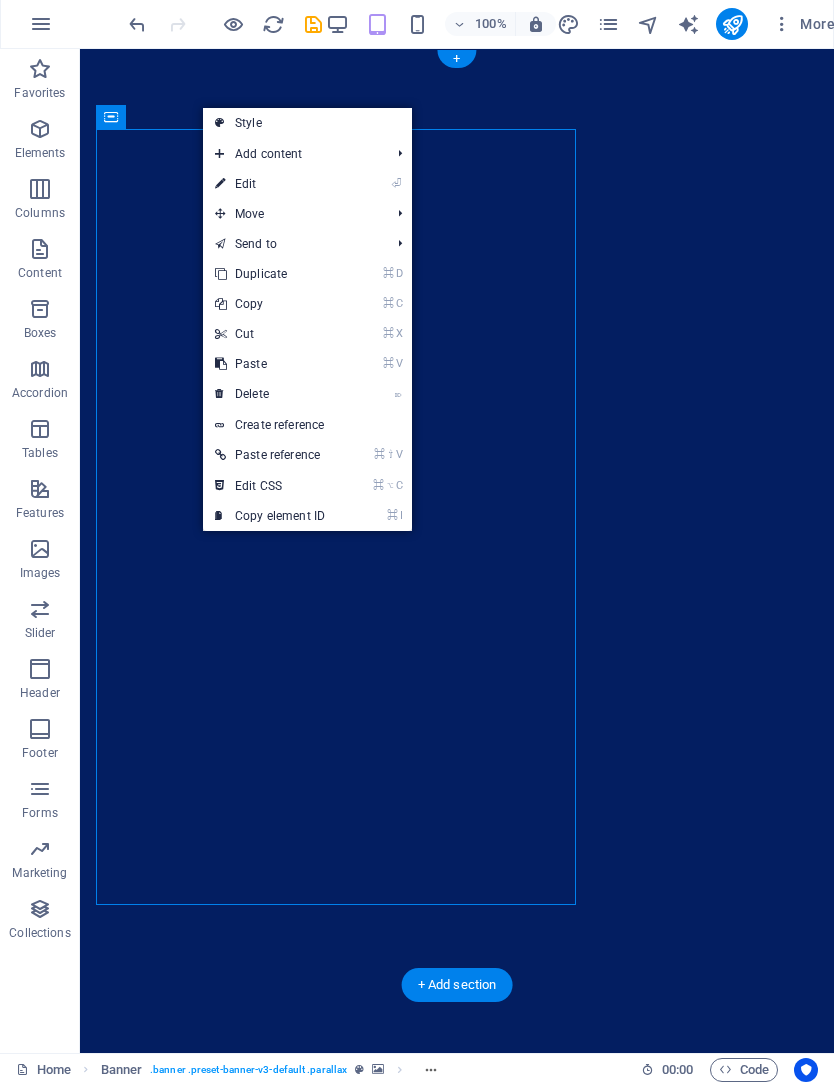 click at bounding box center (220, 185) 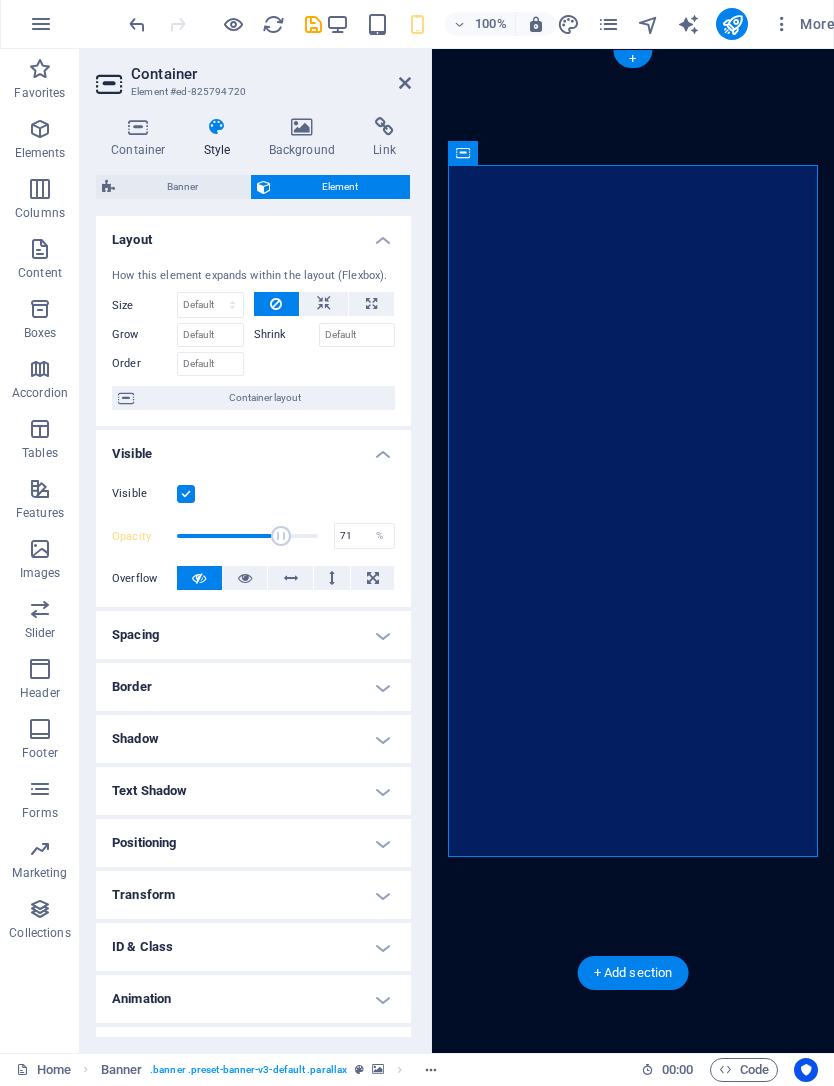 type on "70" 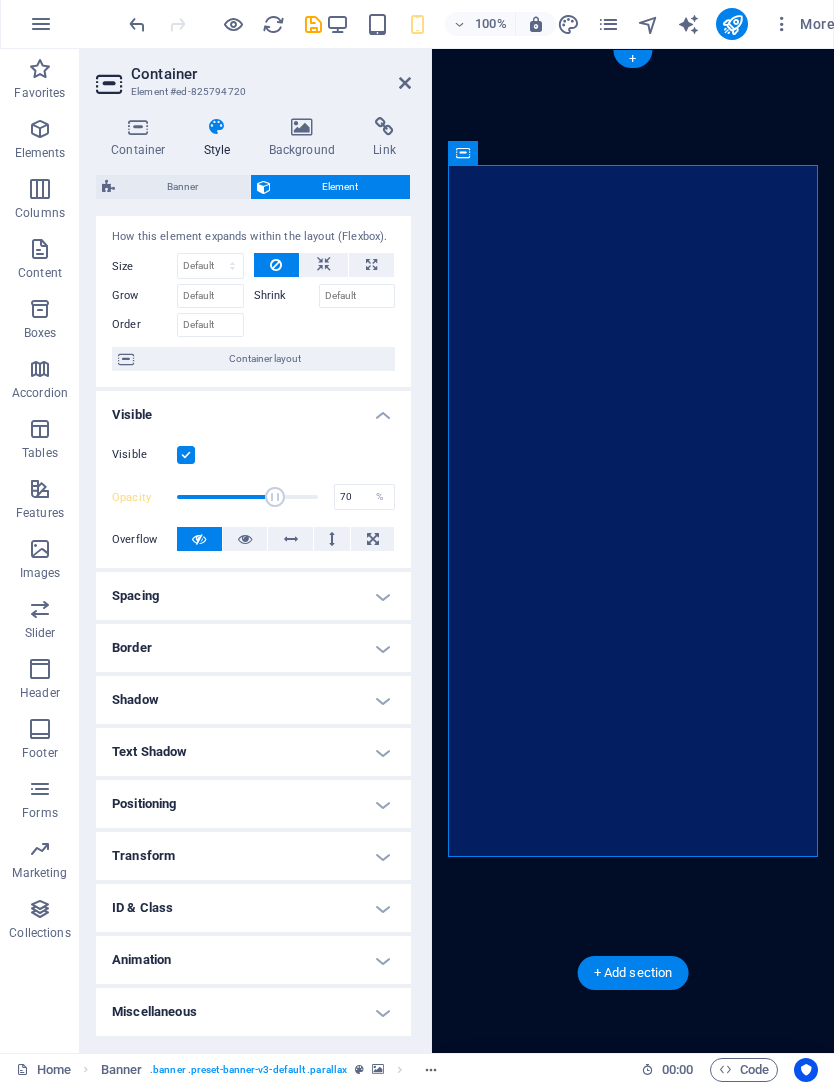 scroll, scrollTop: 37, scrollLeft: 0, axis: vertical 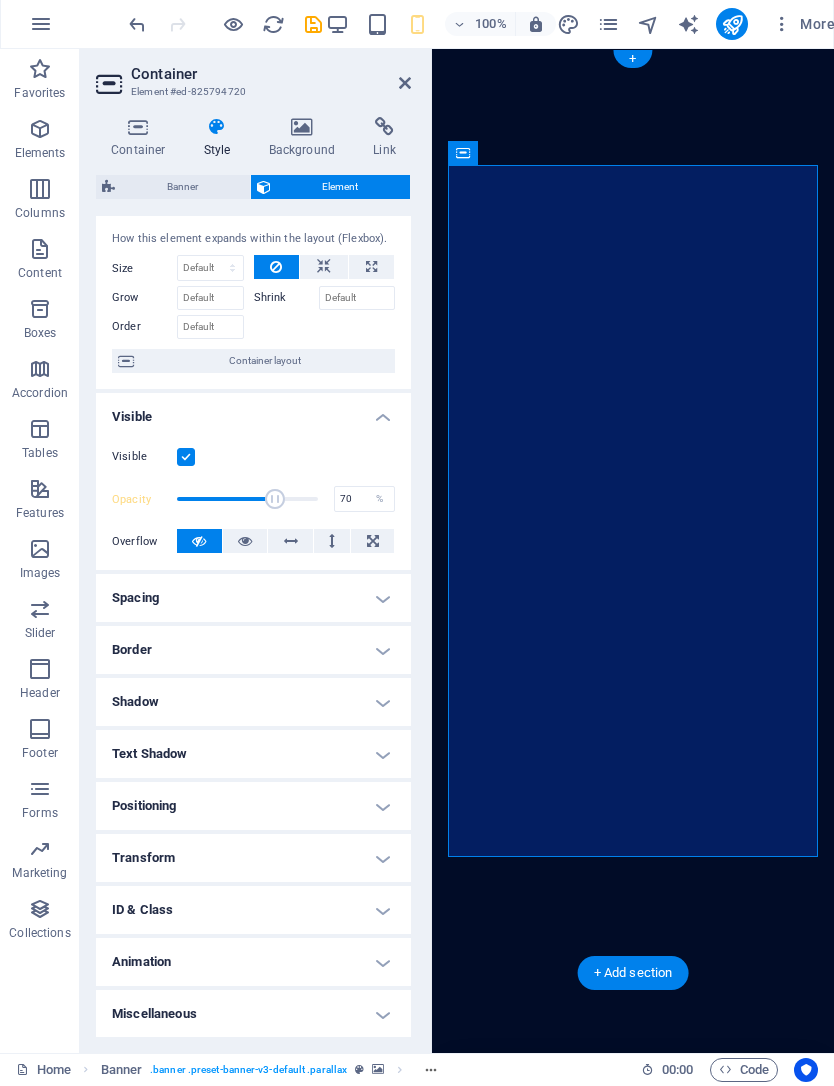 click on "YOUR BACKYARD EXPERTS" at bounding box center [633, 2022] 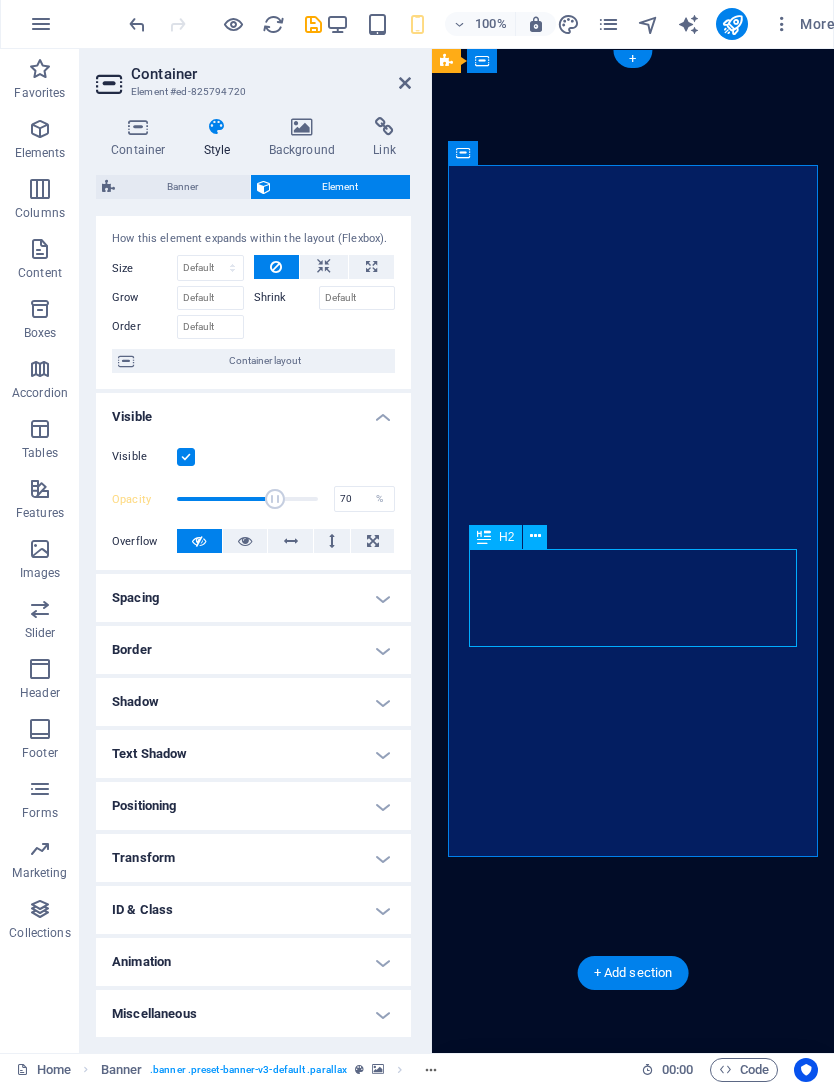 click on "YOUR BACKYARD EXPERTS" at bounding box center (633, 2022) 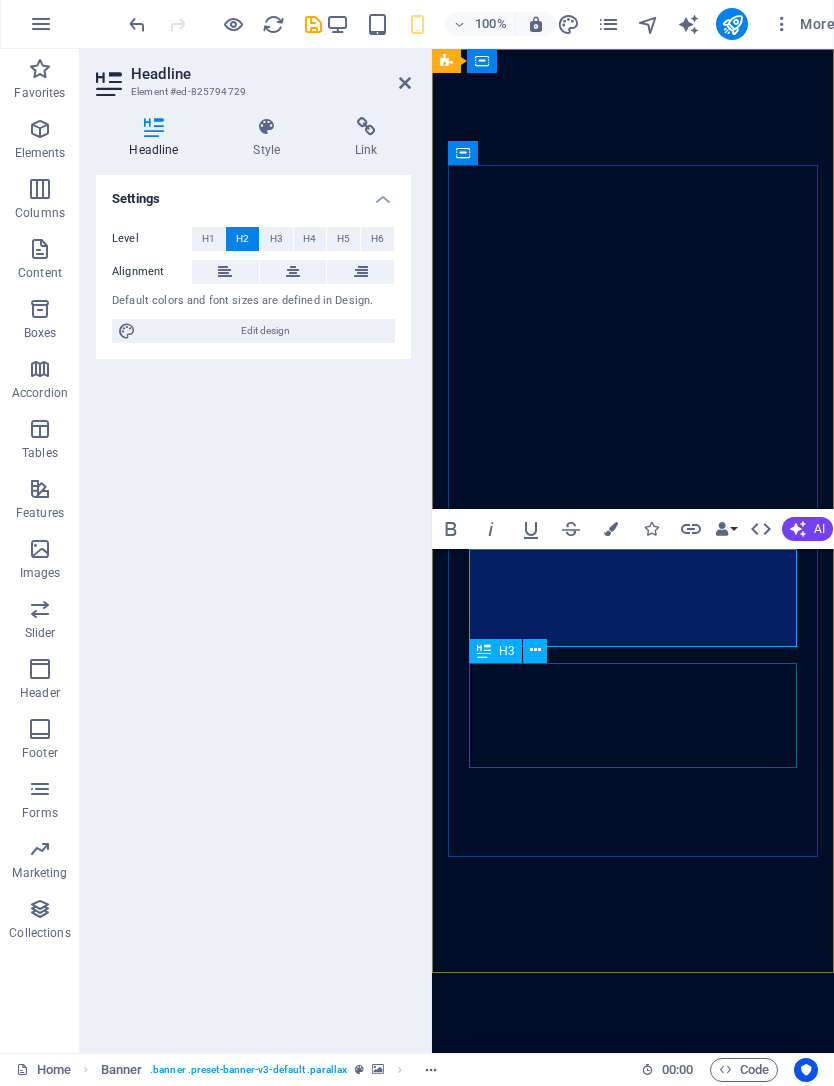 click on "Custom aluminum enclosures and shade systems-—prefabricated for Gulf Coast durability" at bounding box center [633, 2141] 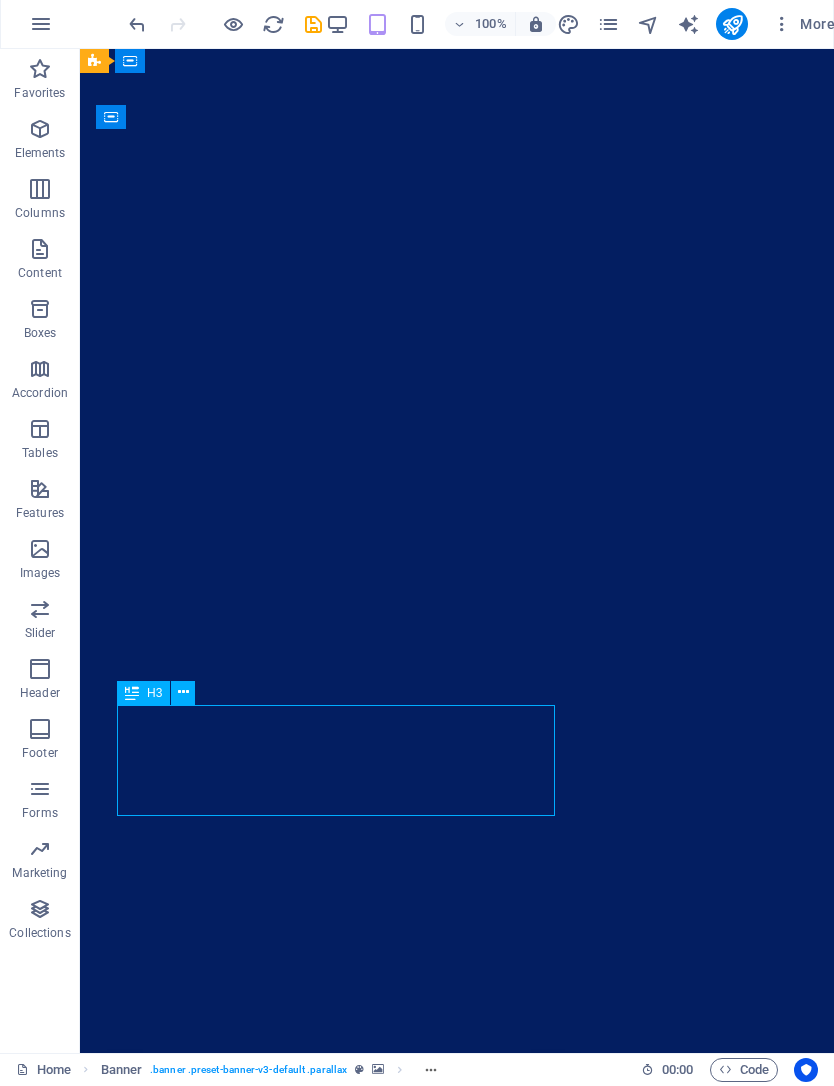 click on "Custom aluminum enclosures and shade systems-—prefabricated for Gulf Coast durability" at bounding box center (336, 2121) 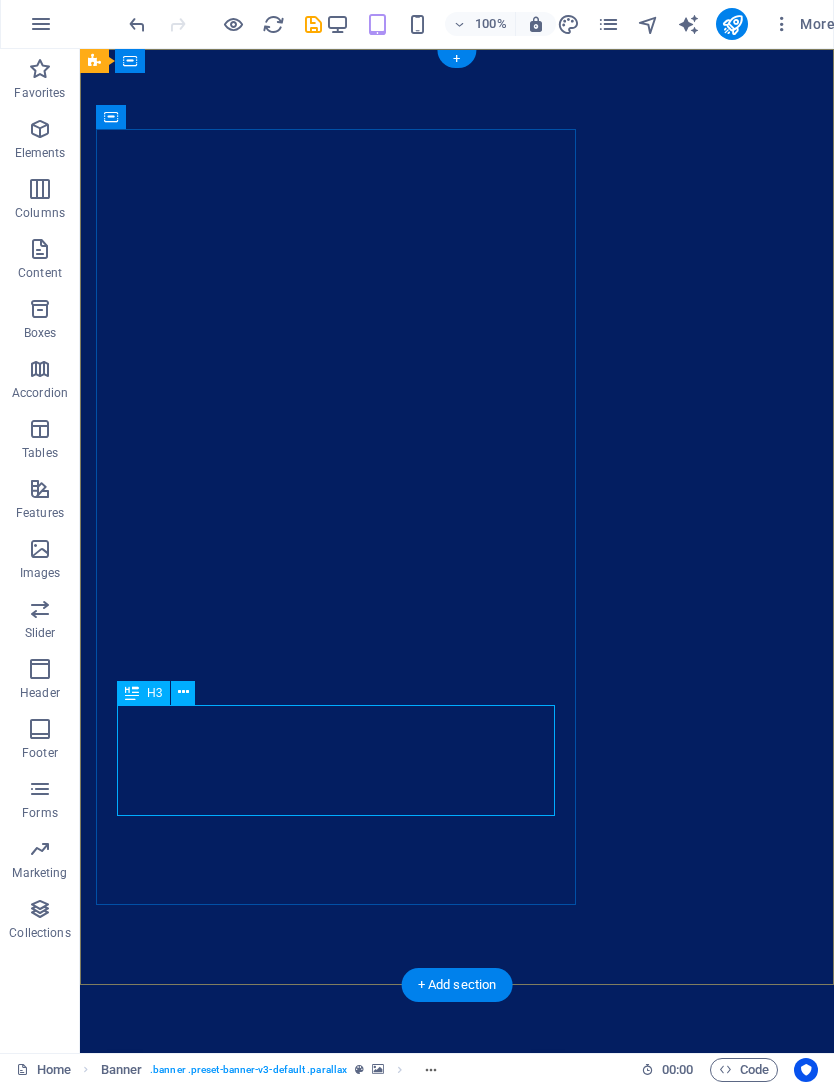 click on "Custom aluminum enclosures and shade systems-—prefabricated for Gulf Coast durability" at bounding box center (336, 2121) 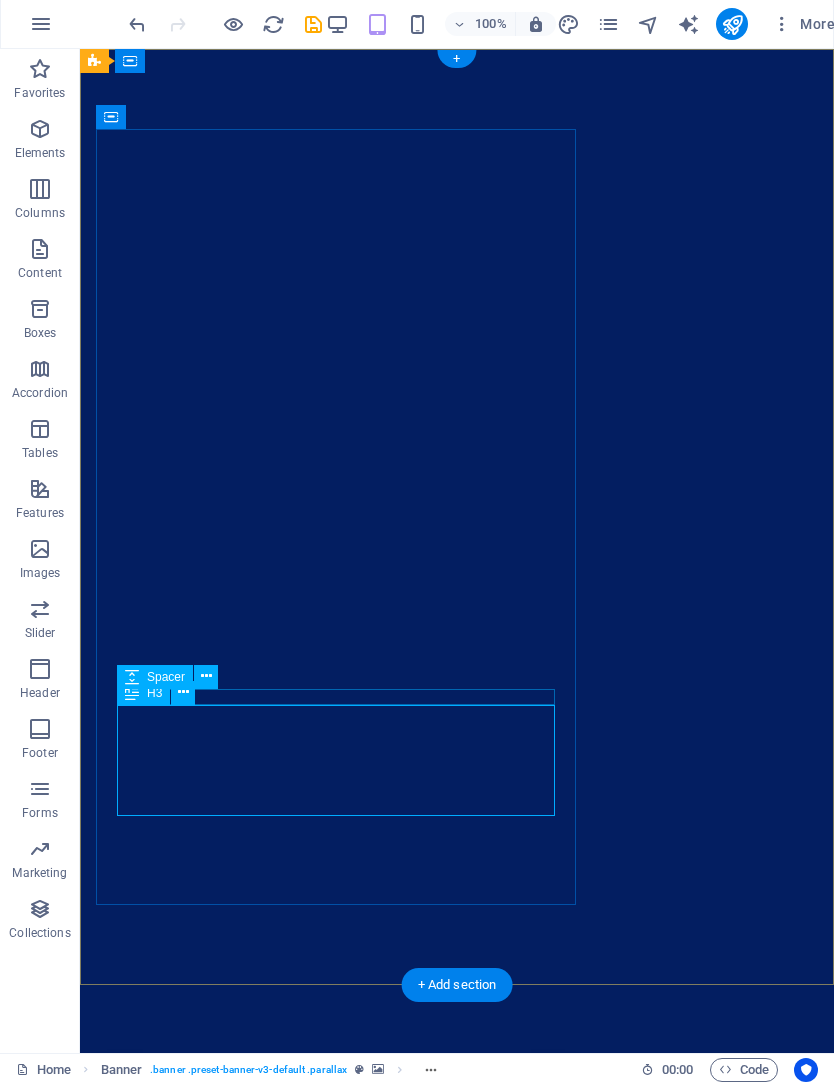click at bounding box center (183, 693) 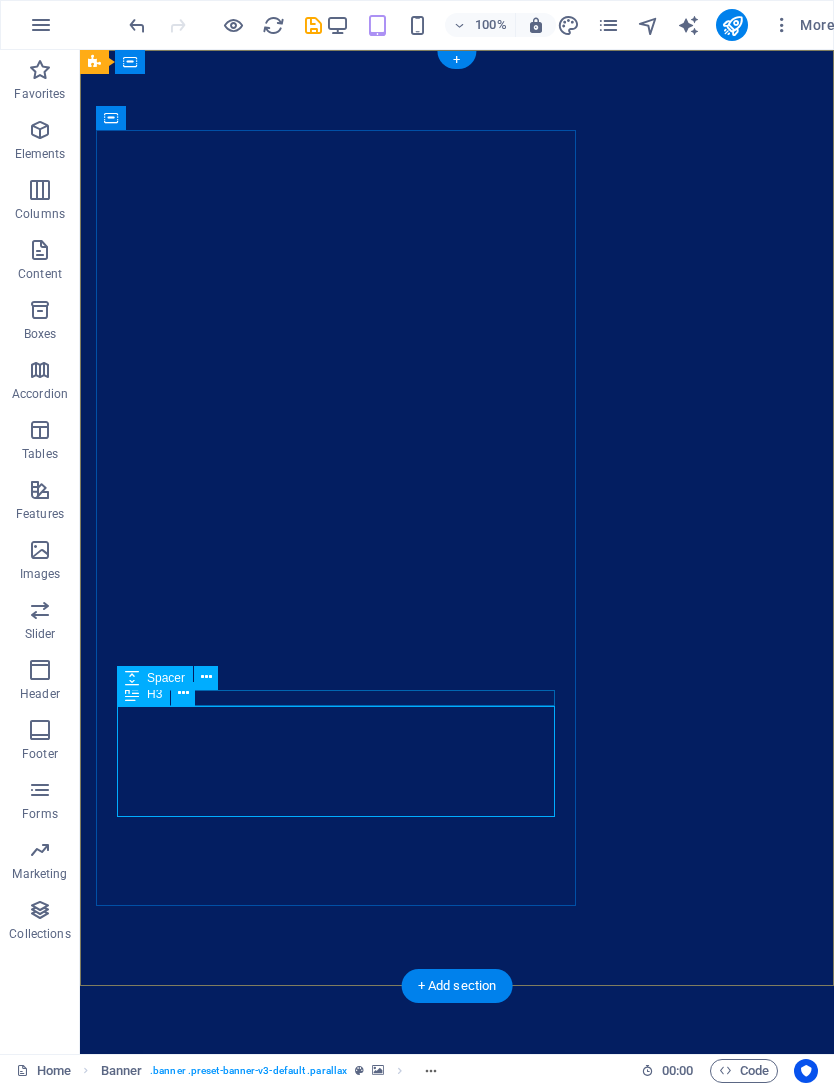 click at bounding box center [183, 693] 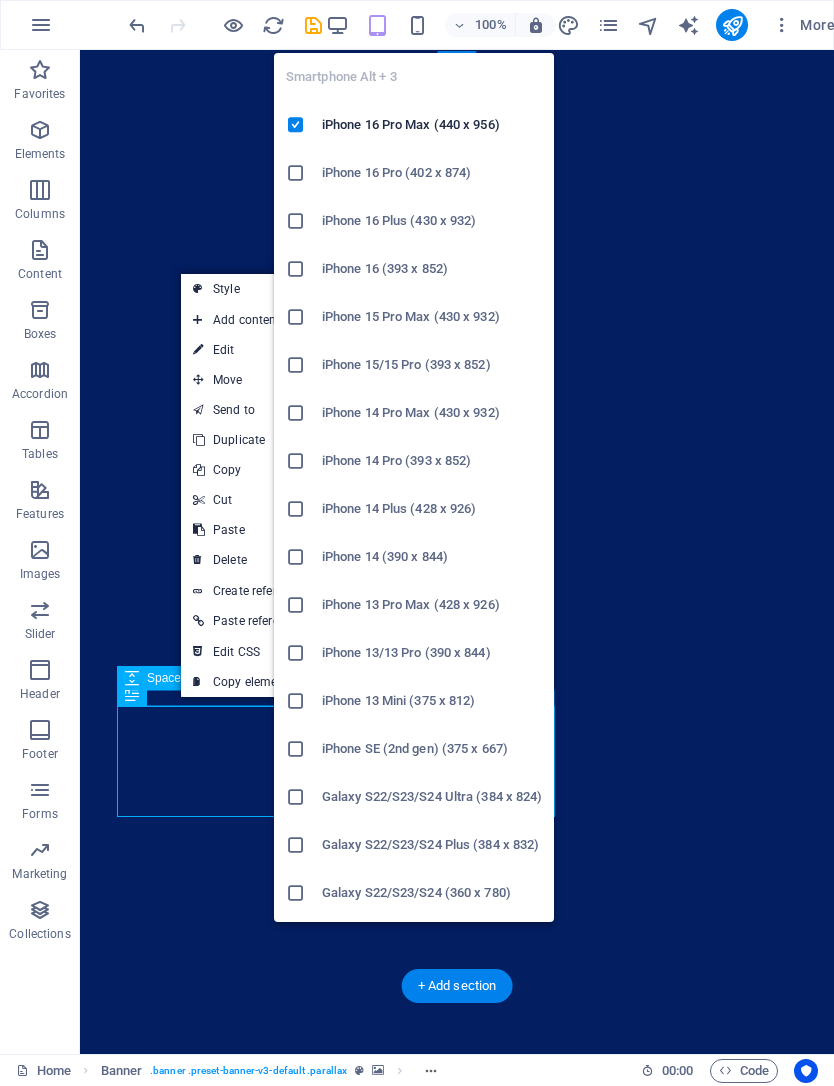 click on "iPhone 16 Pro Max (440 x 956)" at bounding box center [414, 125] 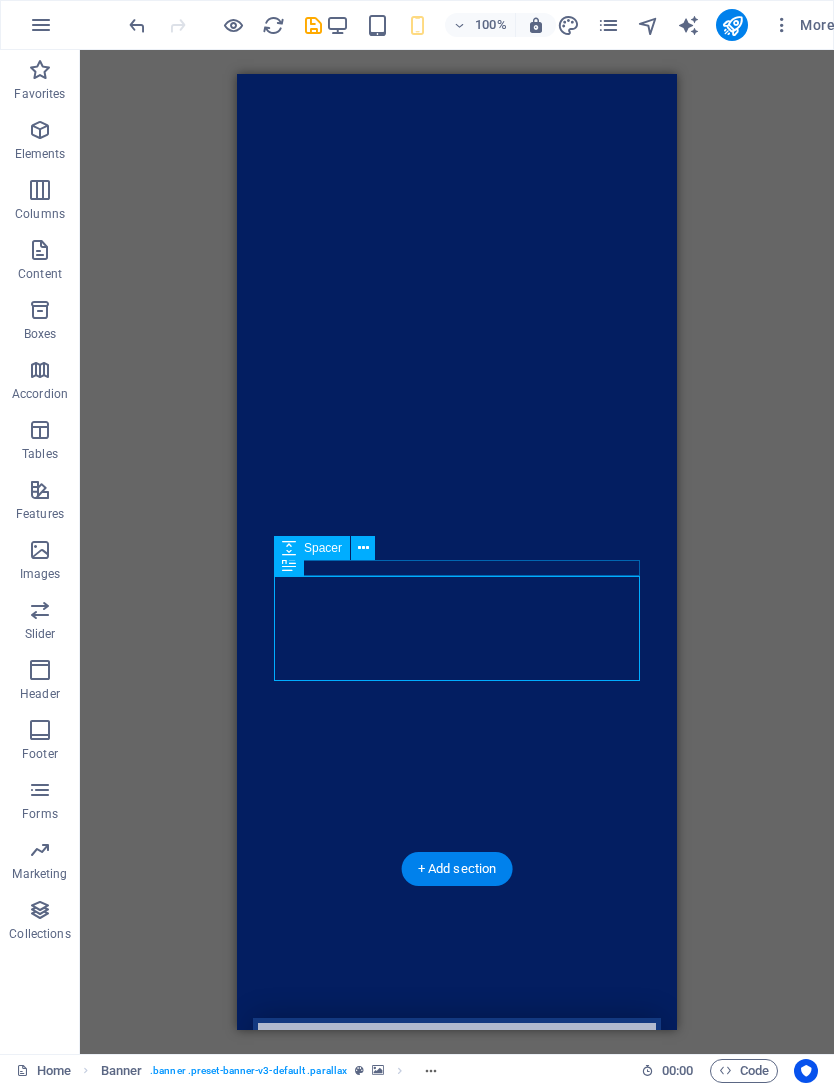 scroll, scrollTop: 85, scrollLeft: 0, axis: vertical 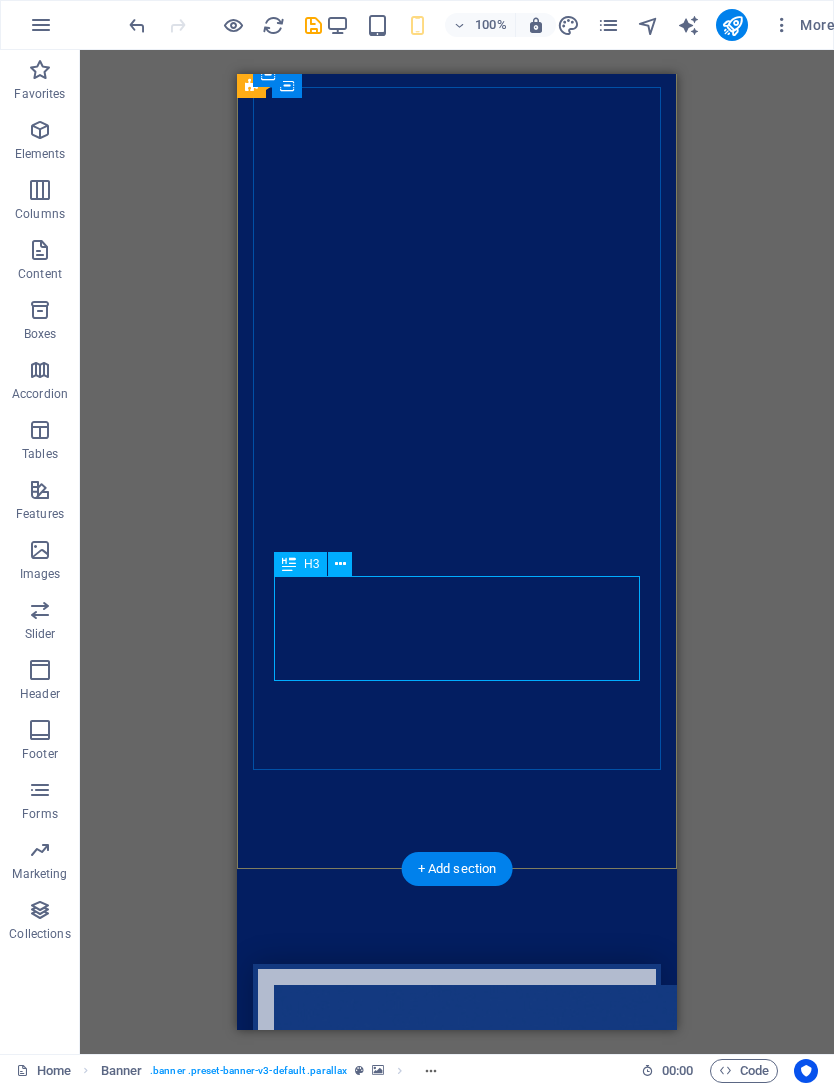 click on "Custom aluminum enclosures and shade systems-—prefabricated for Gulf Coast durability" at bounding box center (457, 1986) 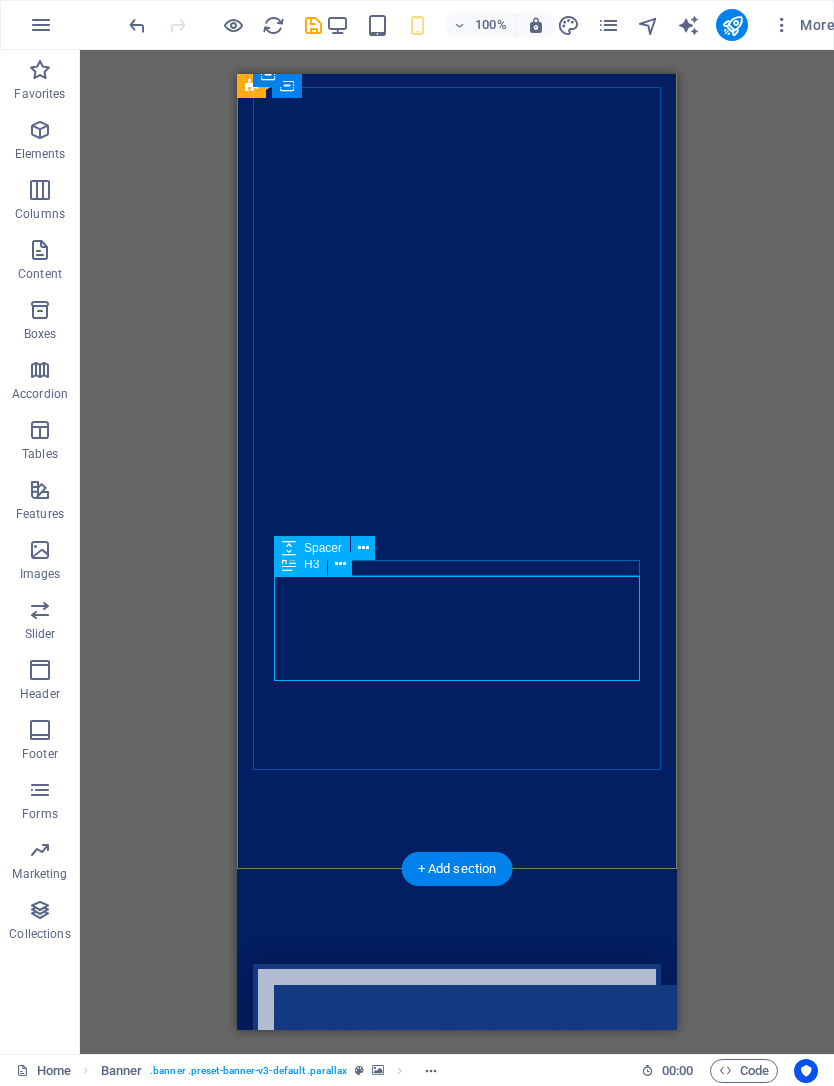 click at bounding box center (363, 548) 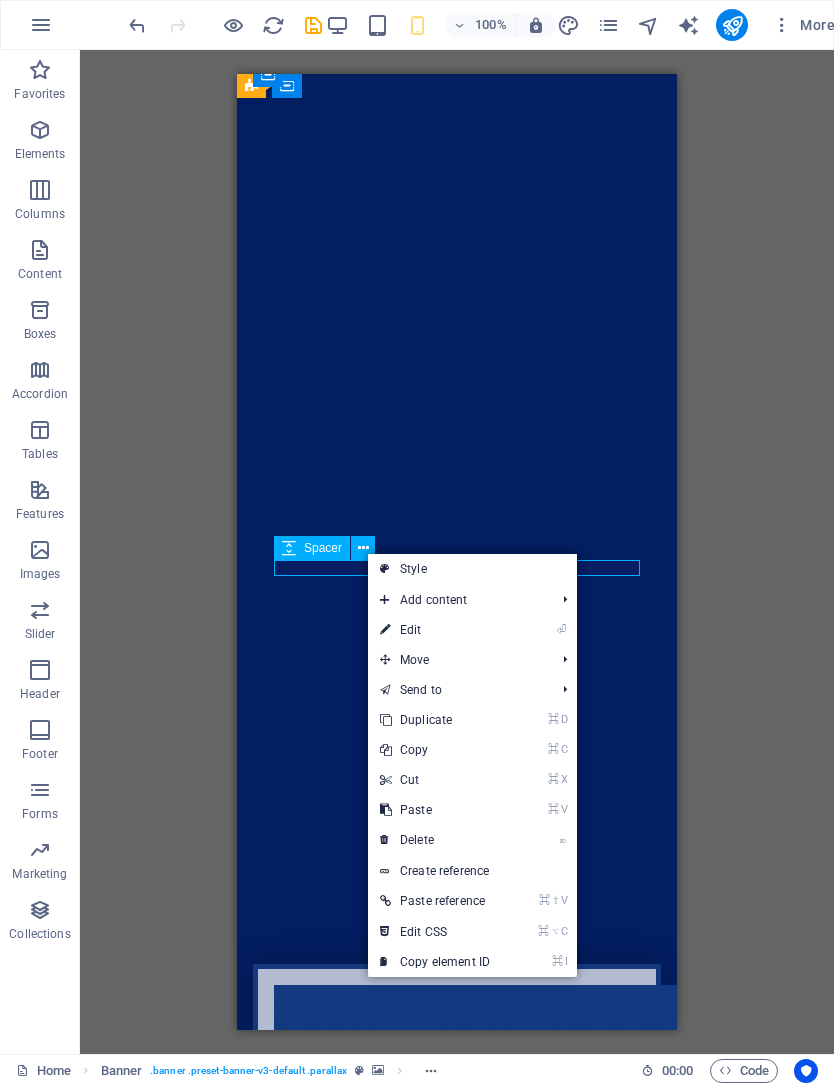 click on "YOUR BACKYARD EXPERTS Custom aluminum enclosures and shade systems-—prefabricated for [REGION] durability Learn more" at bounding box center (457, 1546) 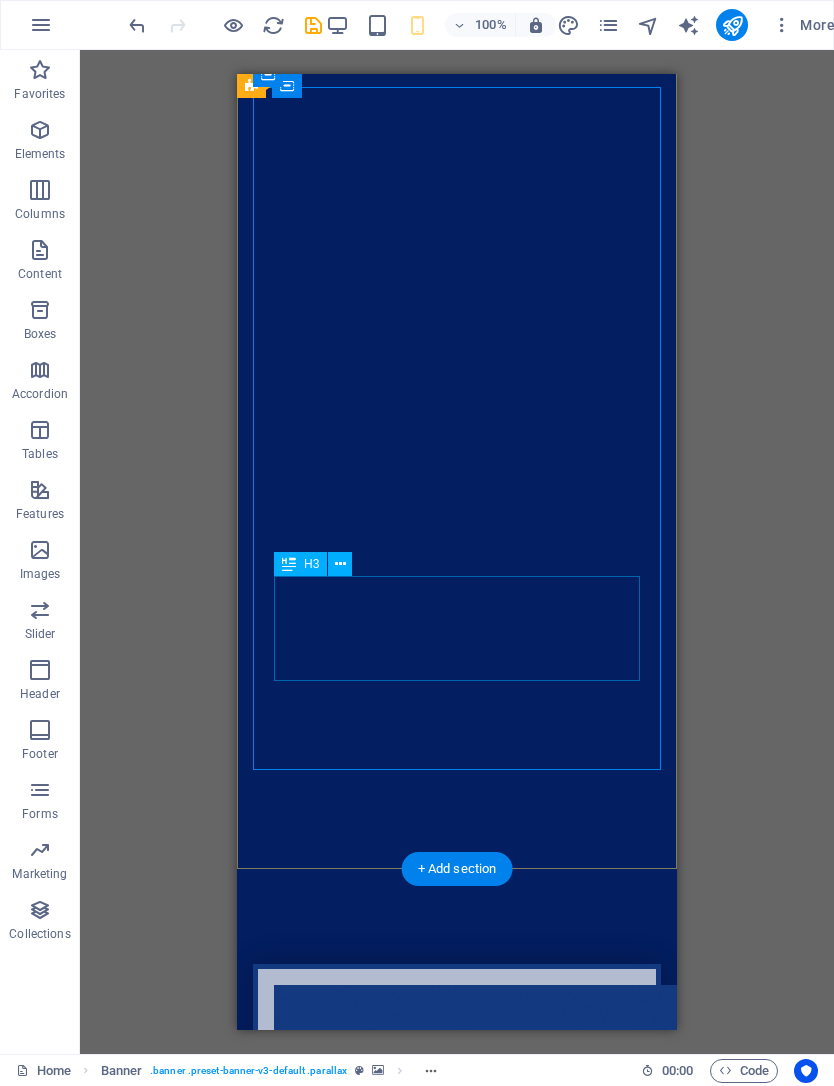 click on "Custom aluminum enclosures and shade systems-—prefabricated for Gulf Coast durability" at bounding box center [457, 1986] 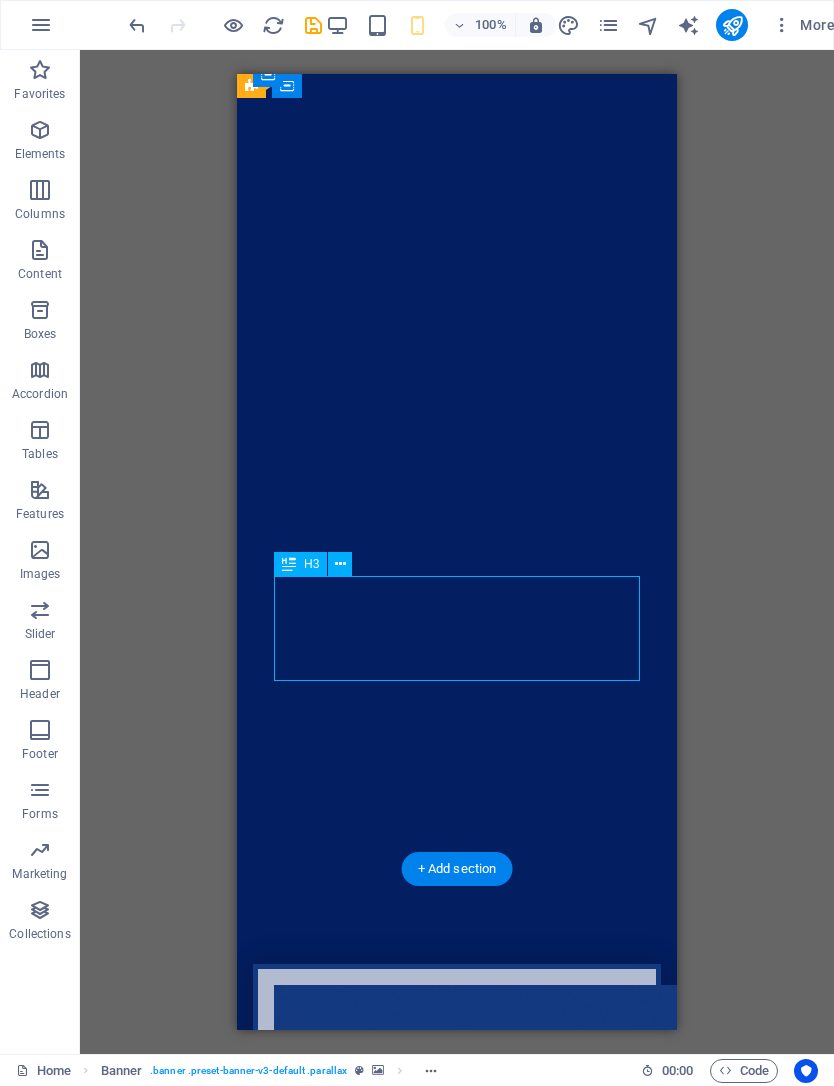 click on "Custom aluminum enclosures and shade systems-—prefabricated for Gulf Coast durability" at bounding box center (457, 1986) 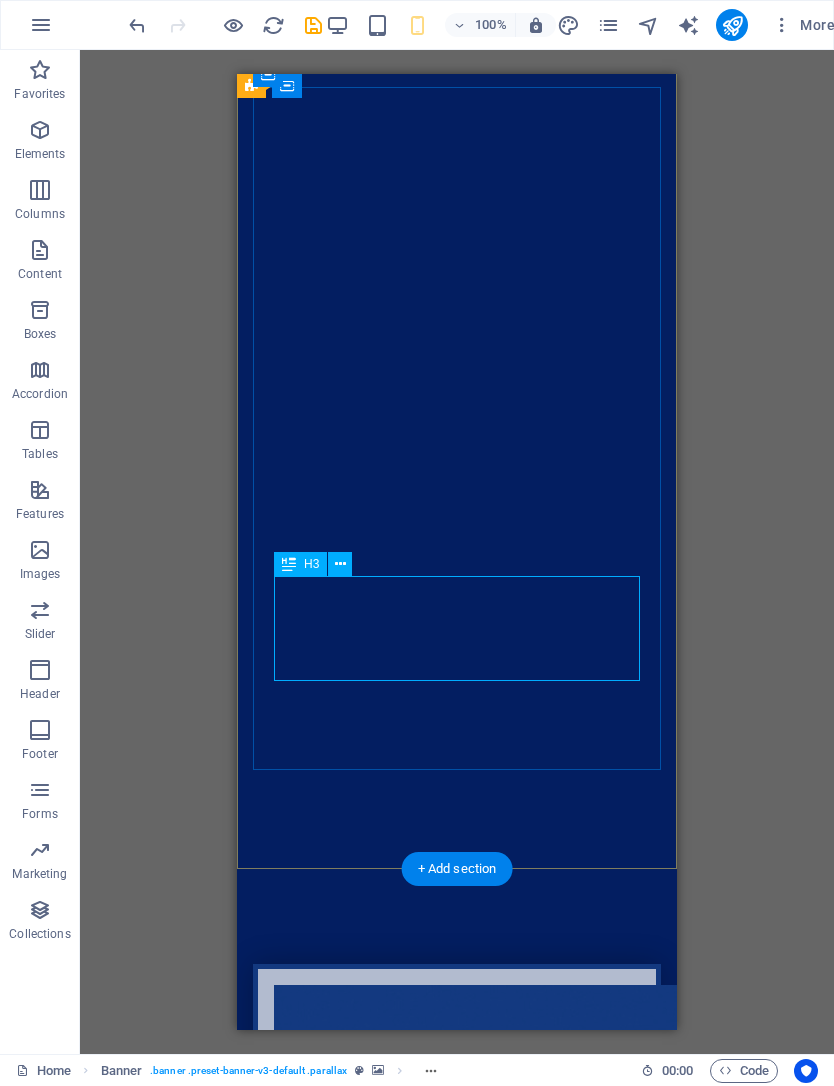 click on "Custom aluminum enclosures and shade systems-—prefabricated for Gulf Coast durability" at bounding box center (457, 1986) 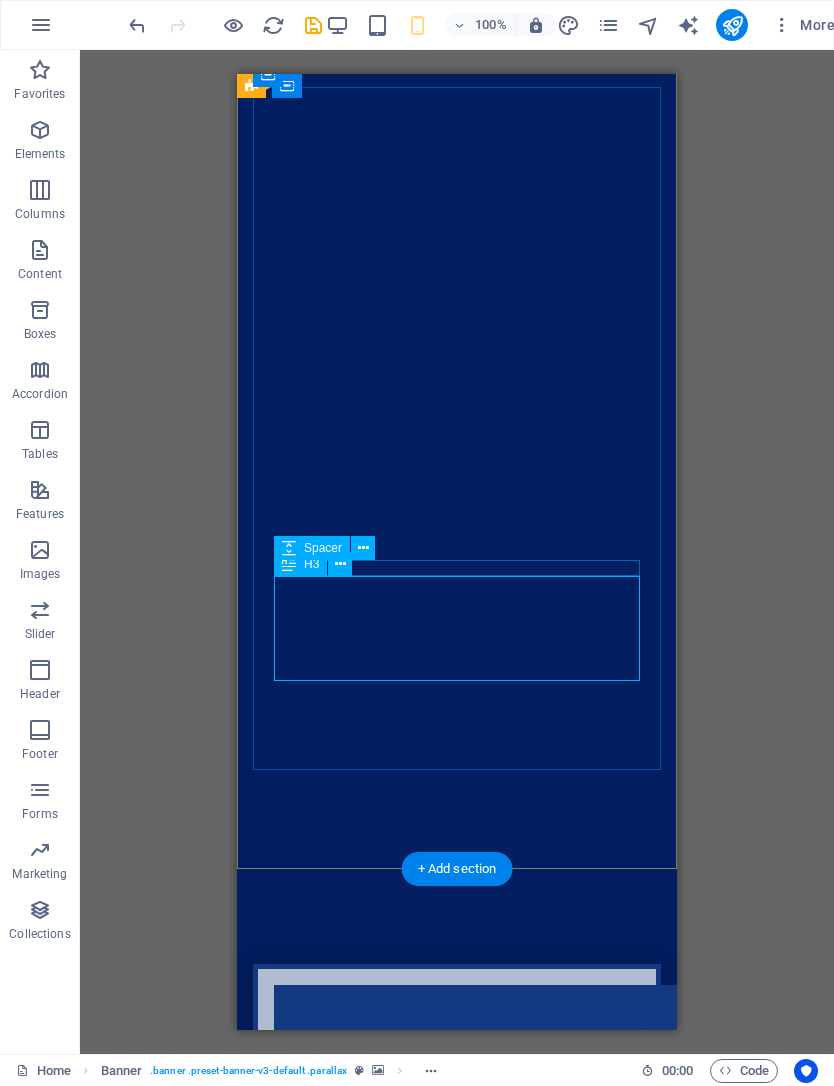 click at bounding box center [340, 564] 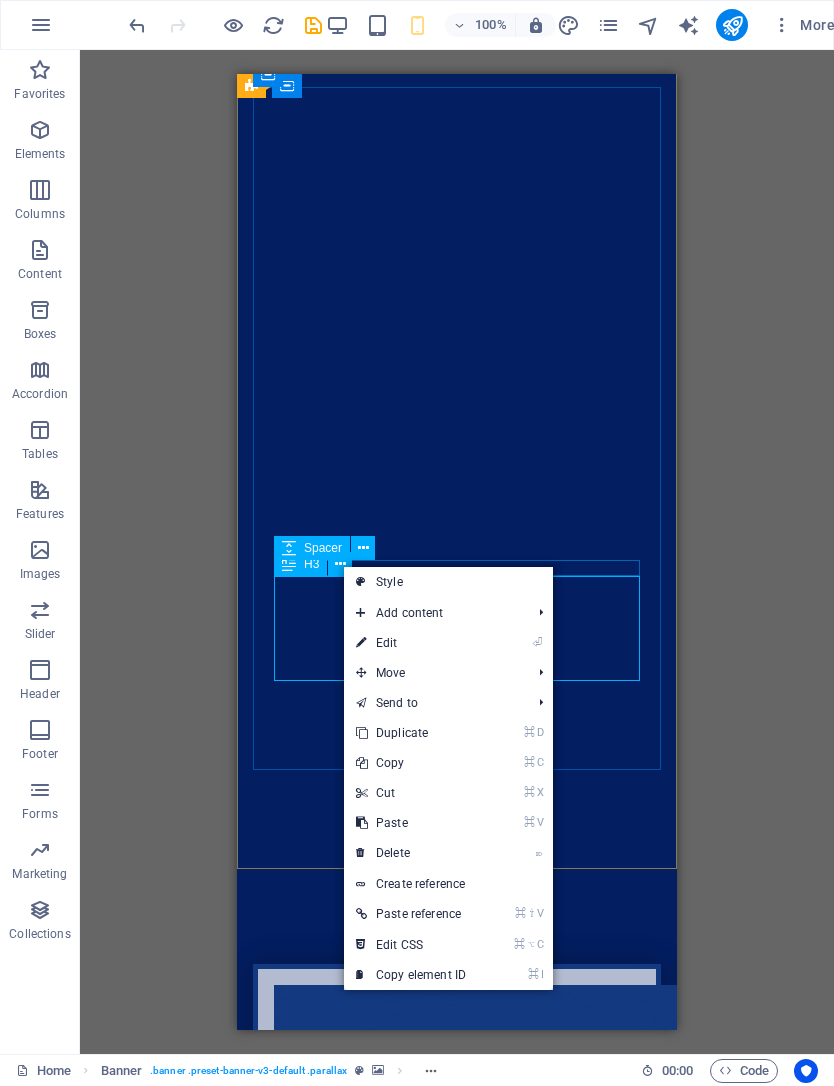 click on "⏎  Edit" at bounding box center [411, 643] 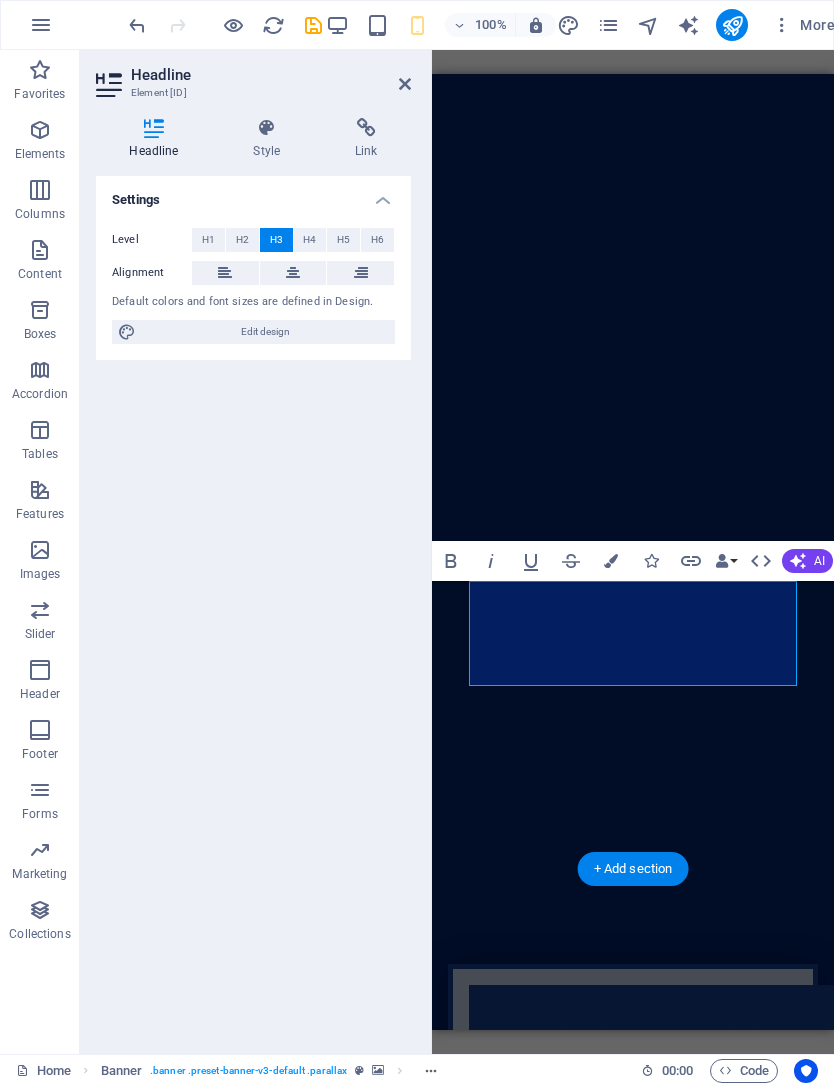 click on "Edit design" at bounding box center [265, 332] 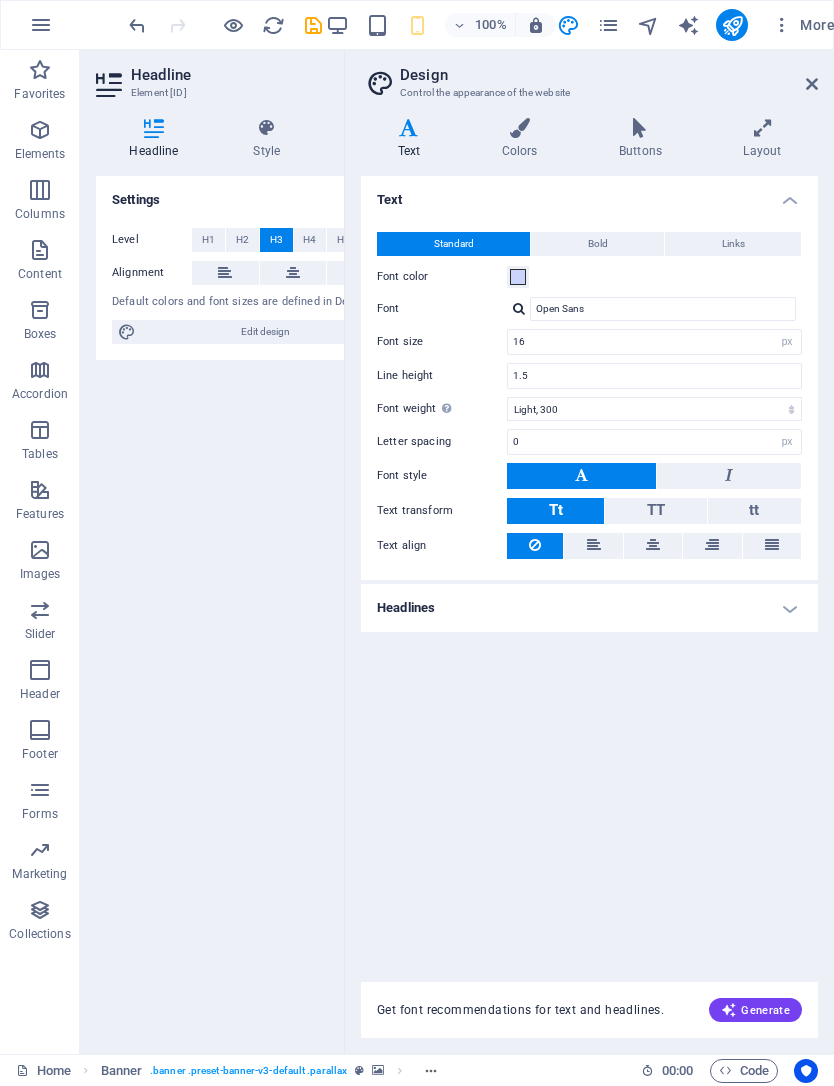 click on "Font color" at bounding box center (442, 277) 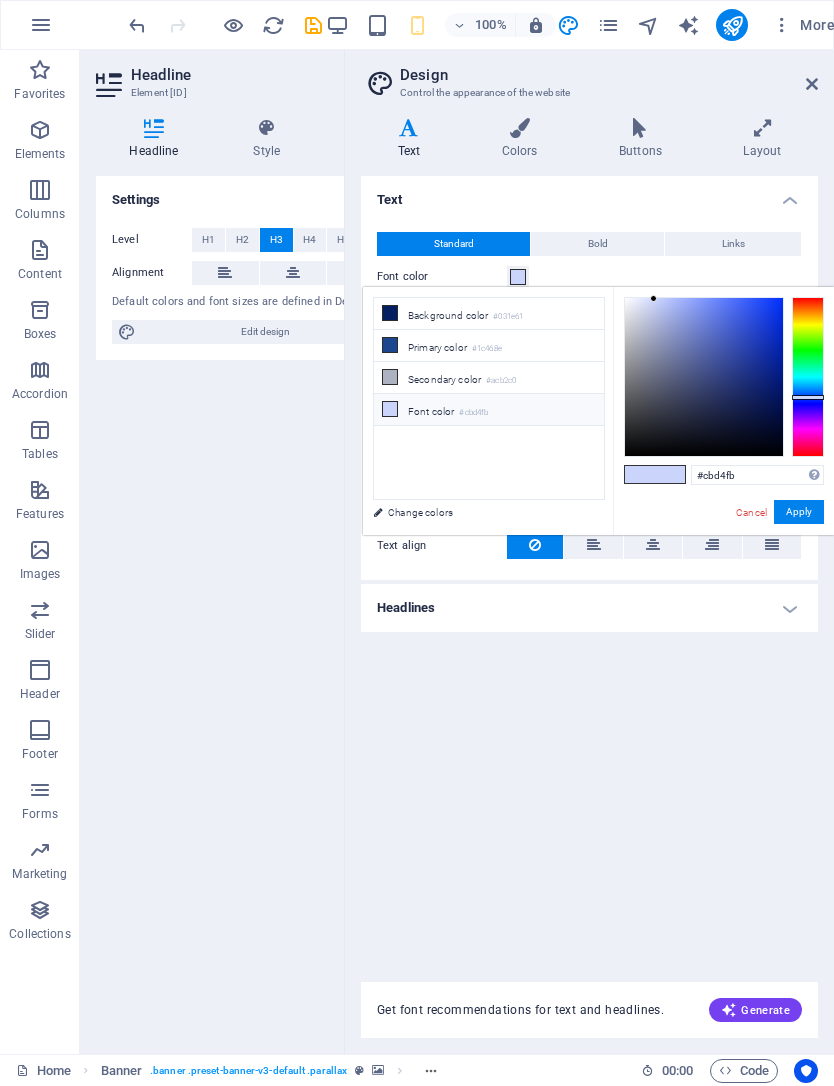 click on "Change colors" at bounding box center (479, 512) 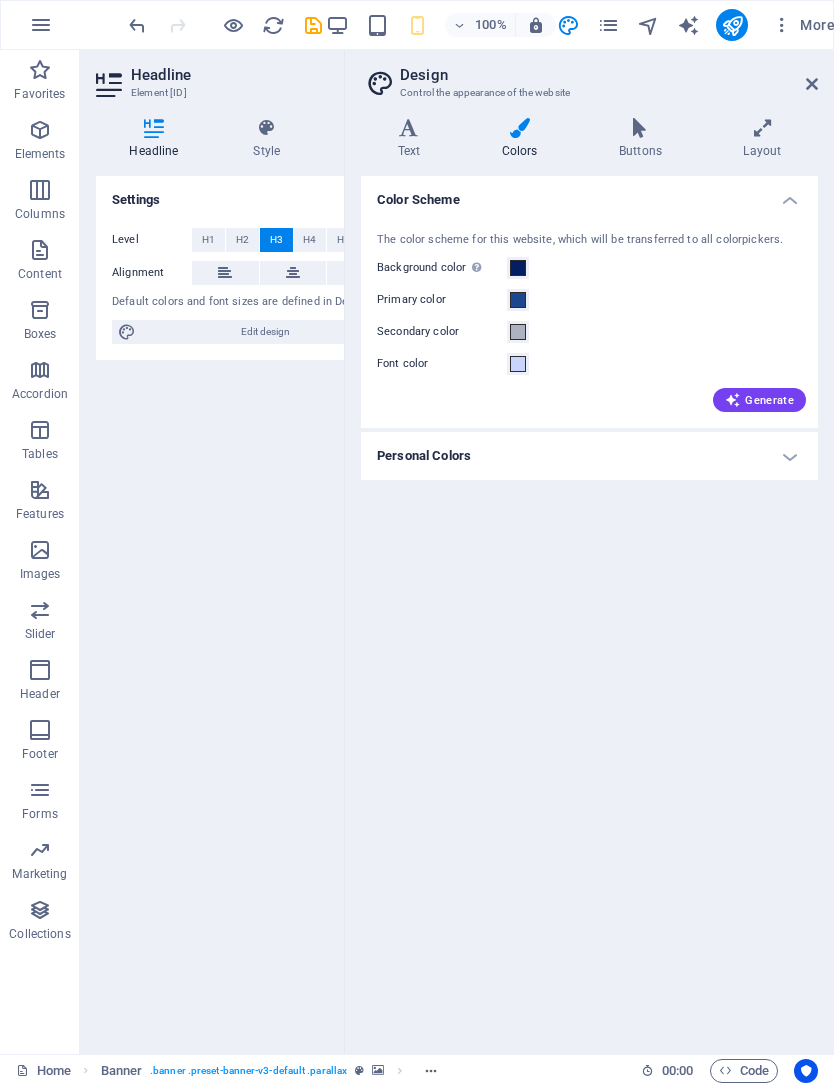 click on "Personal Colors" at bounding box center (589, 456) 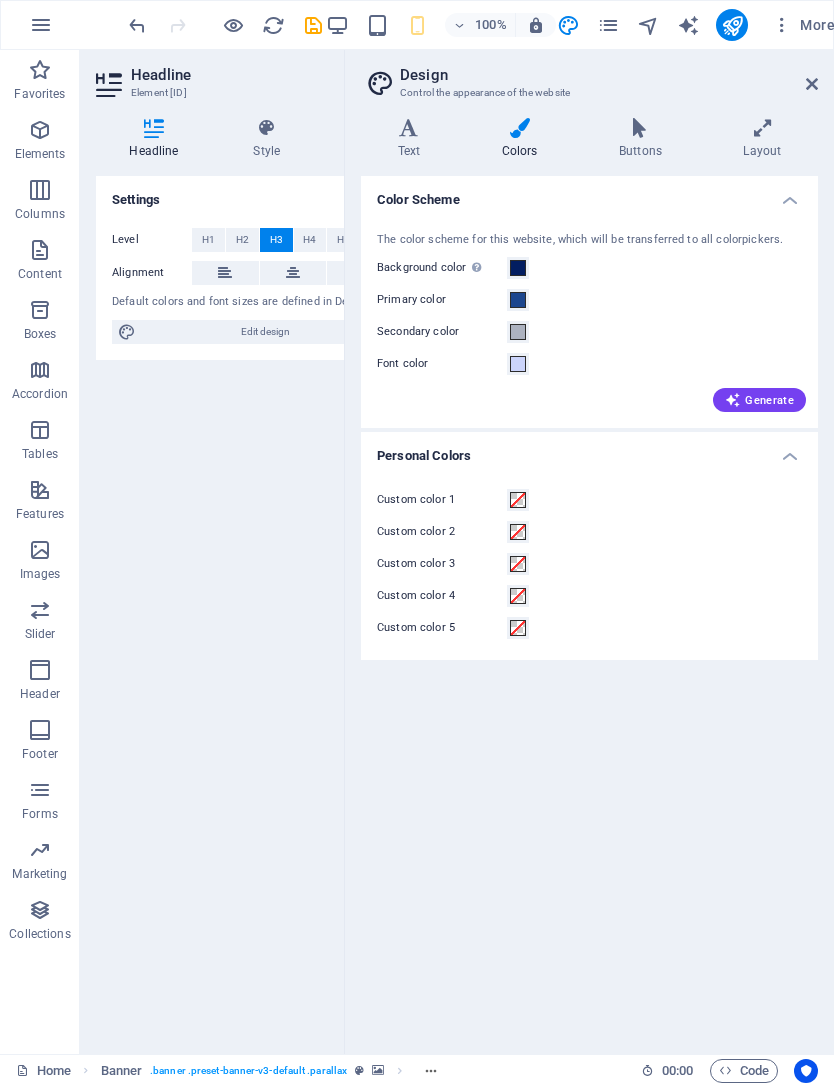 click on "Generate" at bounding box center [759, 400] 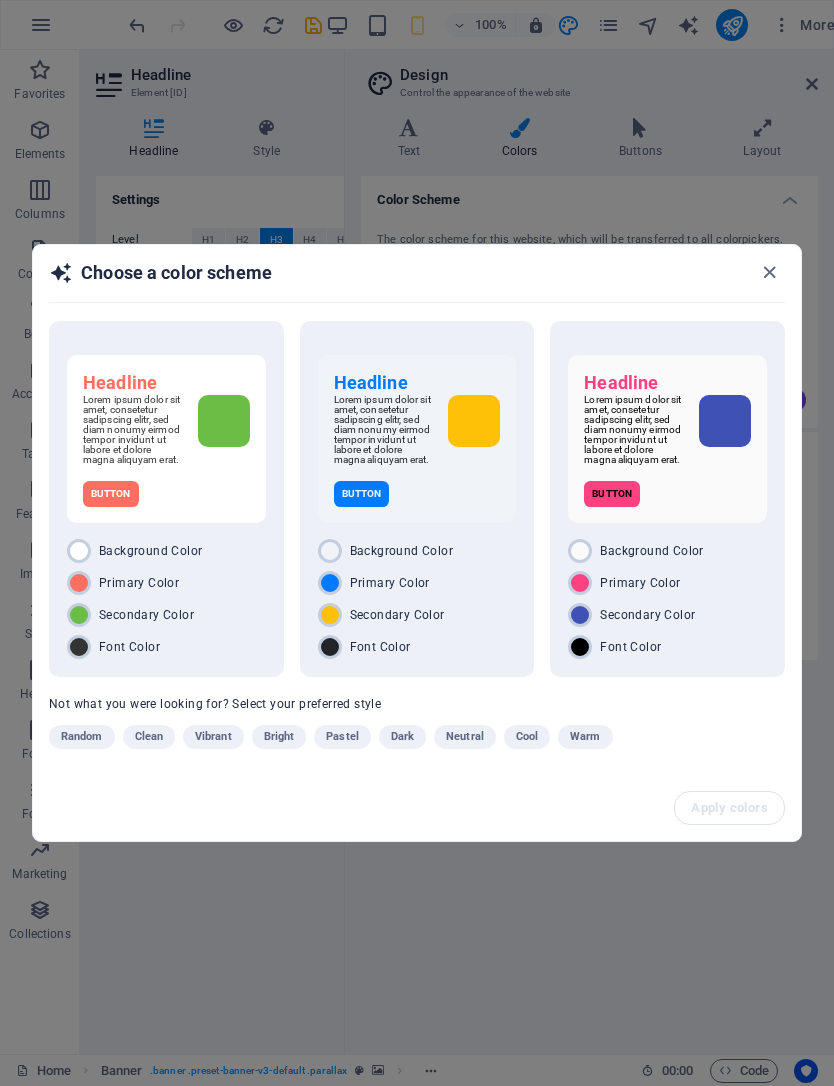 click on "Headline Lorem ipsum dolor sit amet, consetetur sadipscing elitr, sed diam nonumy eirmod tempor invidunt ut labore et dolore magna aliquyam erat. Button Background Color Primary Color Secondary Color Font Color Headline Lorem ipsum dolor sit amet, consetetur sadipscing elitr, sed diam nonumy eirmod tempor invidunt ut labore et dolore magna aliquyam erat. Button Background Color Primary Color Secondary Color Font Color Headline Lorem ipsum dolor sit amet, consetetur sadipscing elitr, sed diam nonumy eirmod tempor invidunt ut labore et dolore magna aliquyam erat. Button Background Color Primary Color Secondary Color Font Color Not what you were looking for? Select your preferred style Random Clean Vibrant Bright Pastel Dark Neutral Cool Warm" at bounding box center (417, 547) 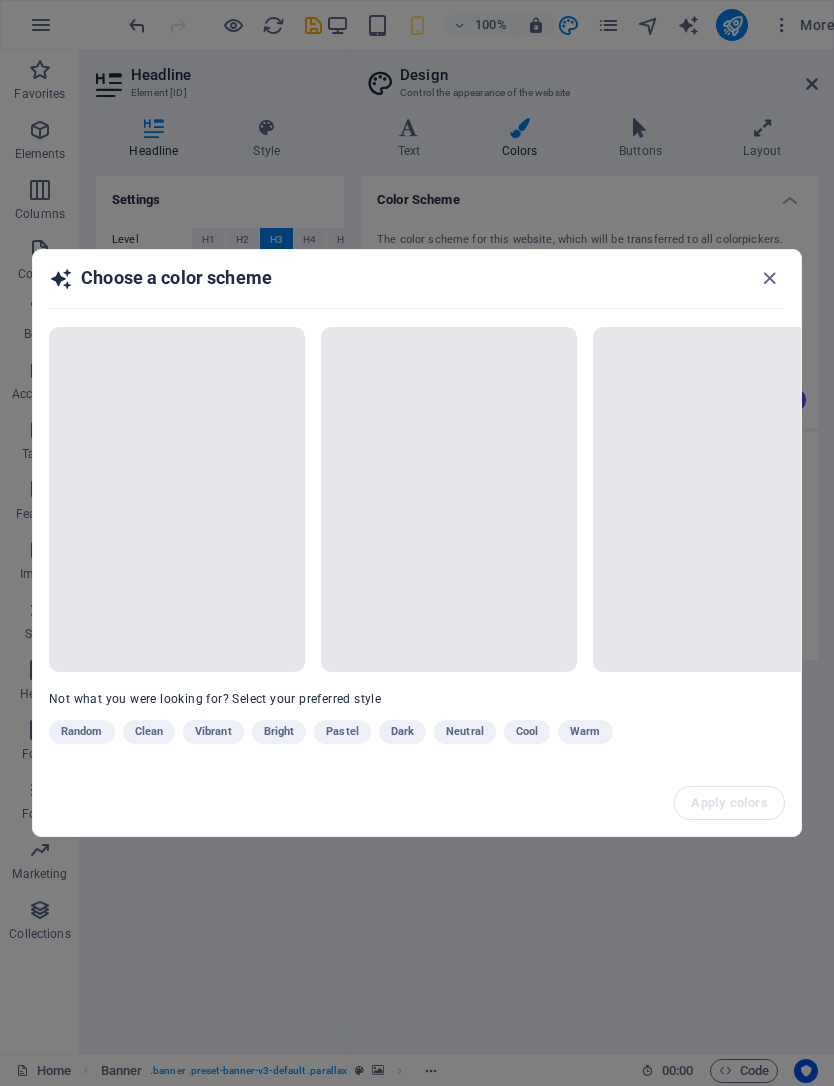 click on "Not what you were looking for? Select your preferred style Random Clean Vibrant Bright Pastel Dark Neutral Cool Warm" at bounding box center (417, 547) 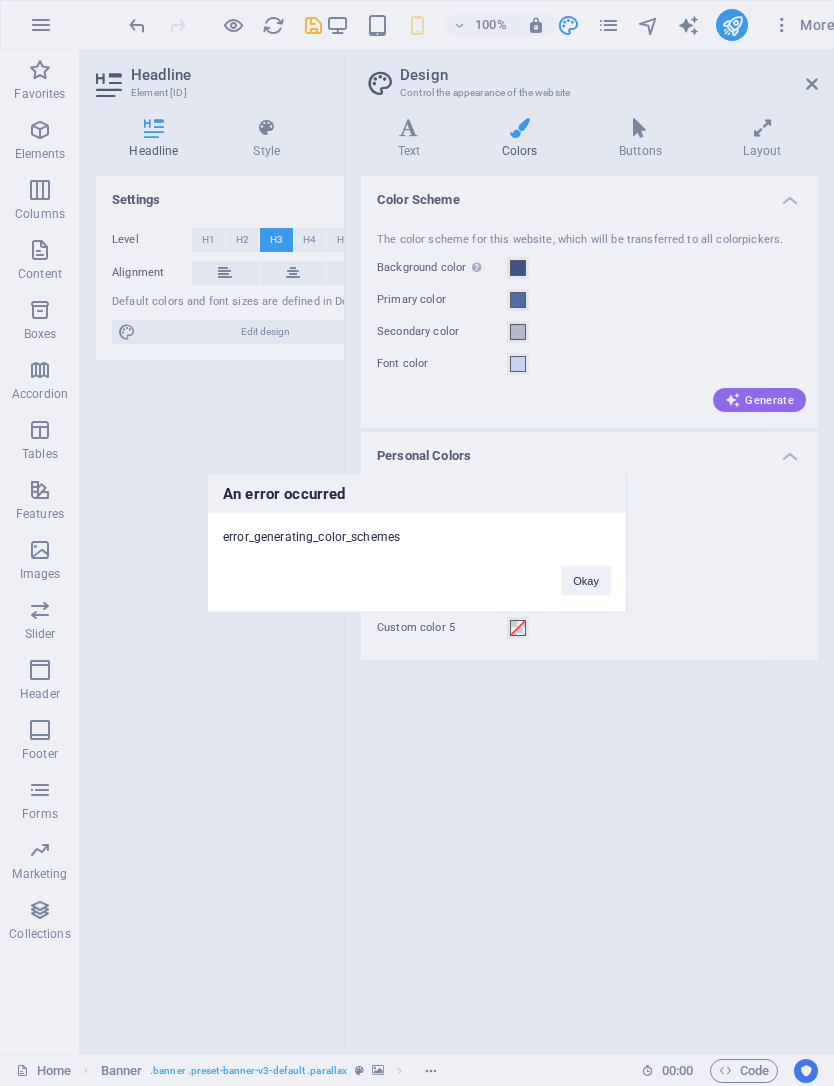 click on "Okay" at bounding box center [586, 581] 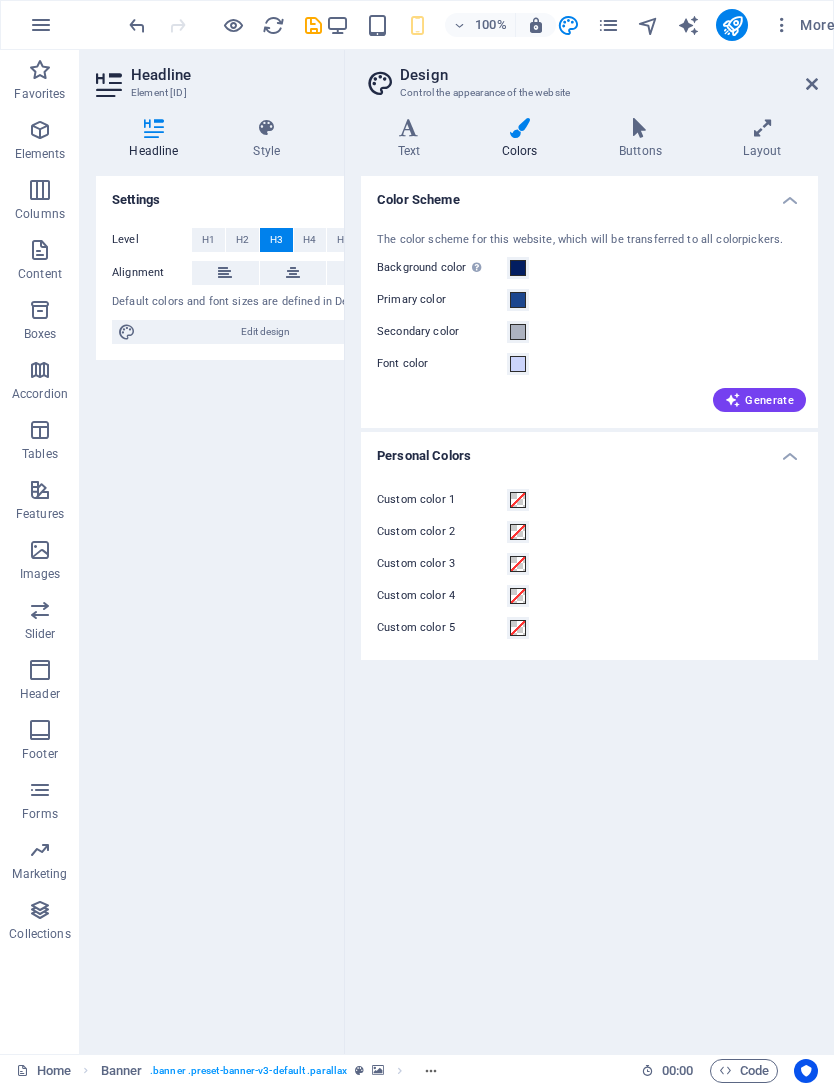 click on "Secondary color" at bounding box center [589, 332] 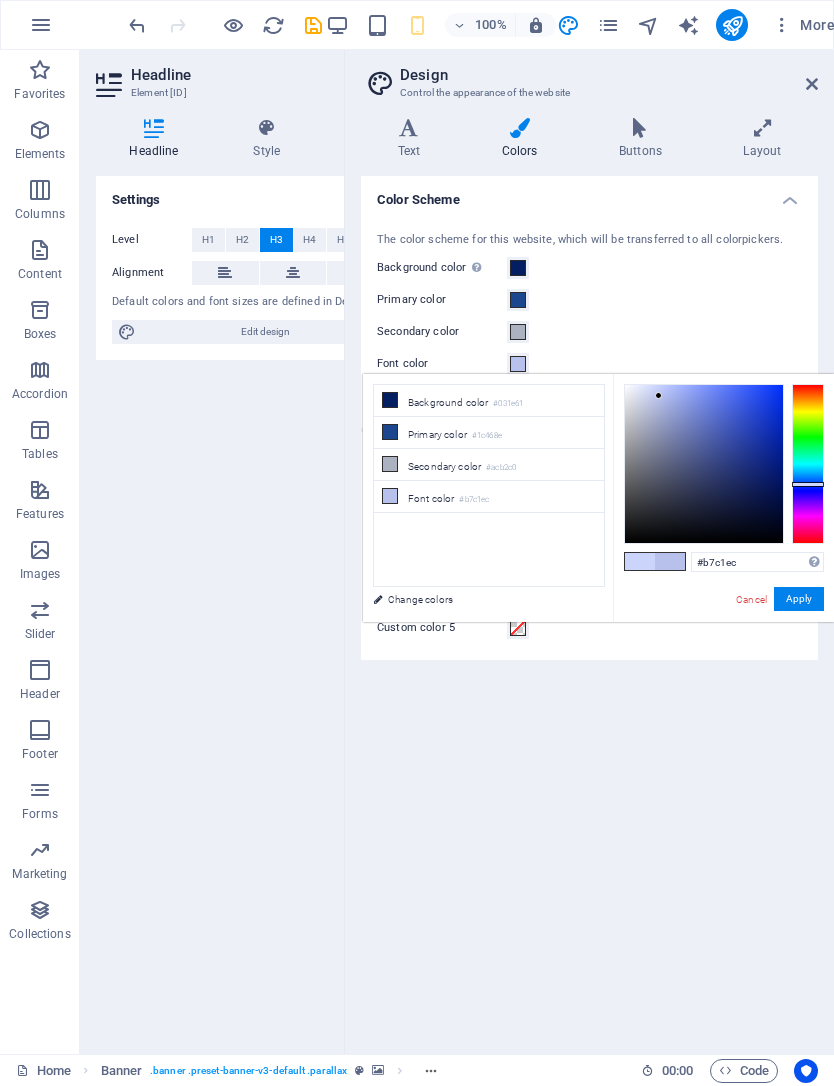 type on "#97a4df" 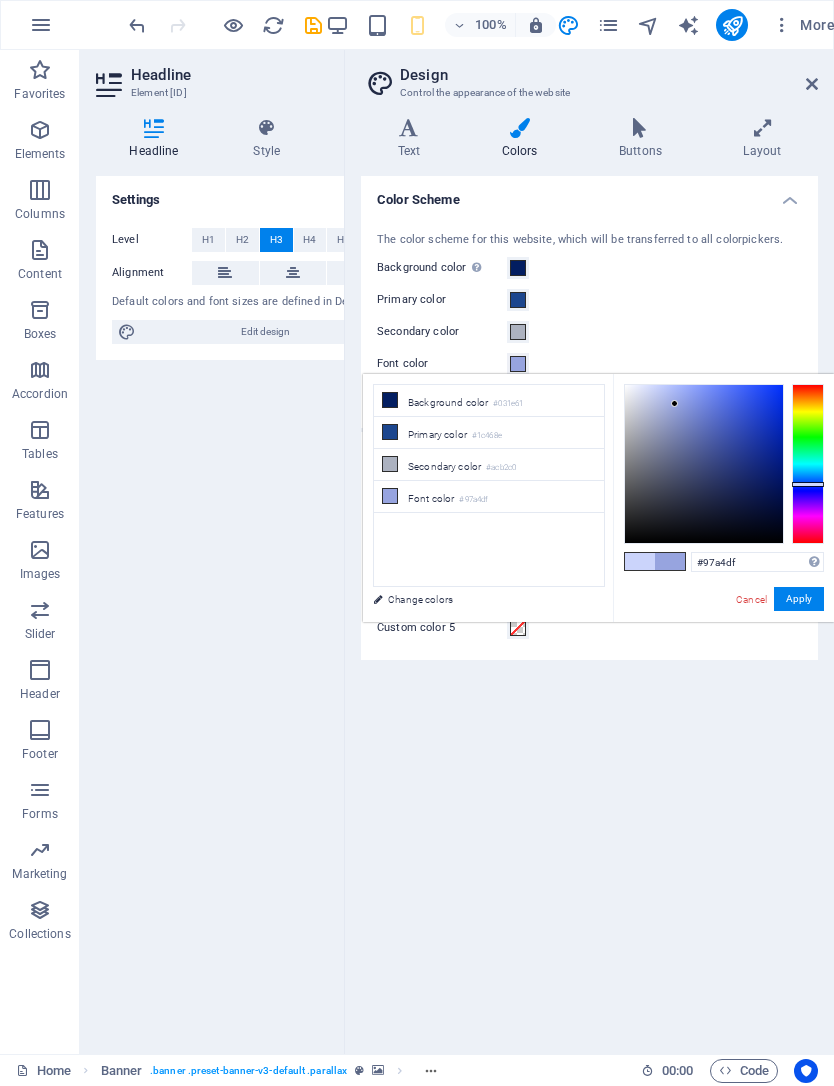 click on "Apply" at bounding box center (799, 599) 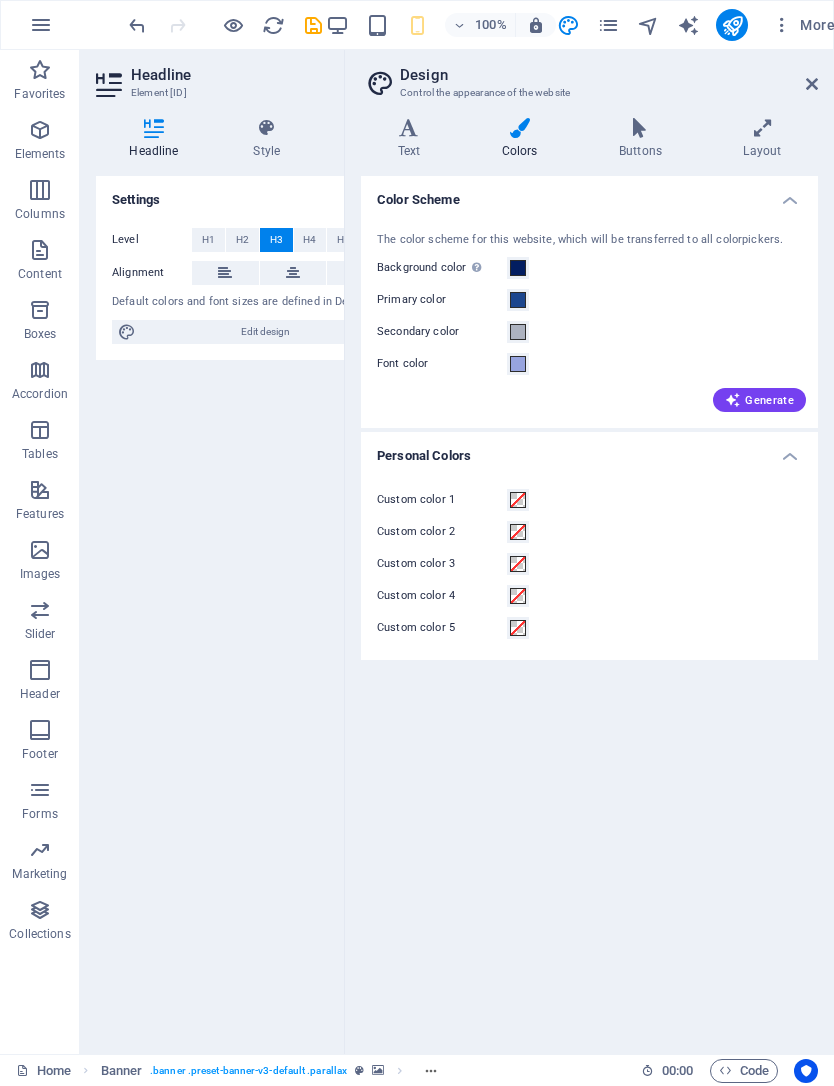 click at bounding box center [812, 84] 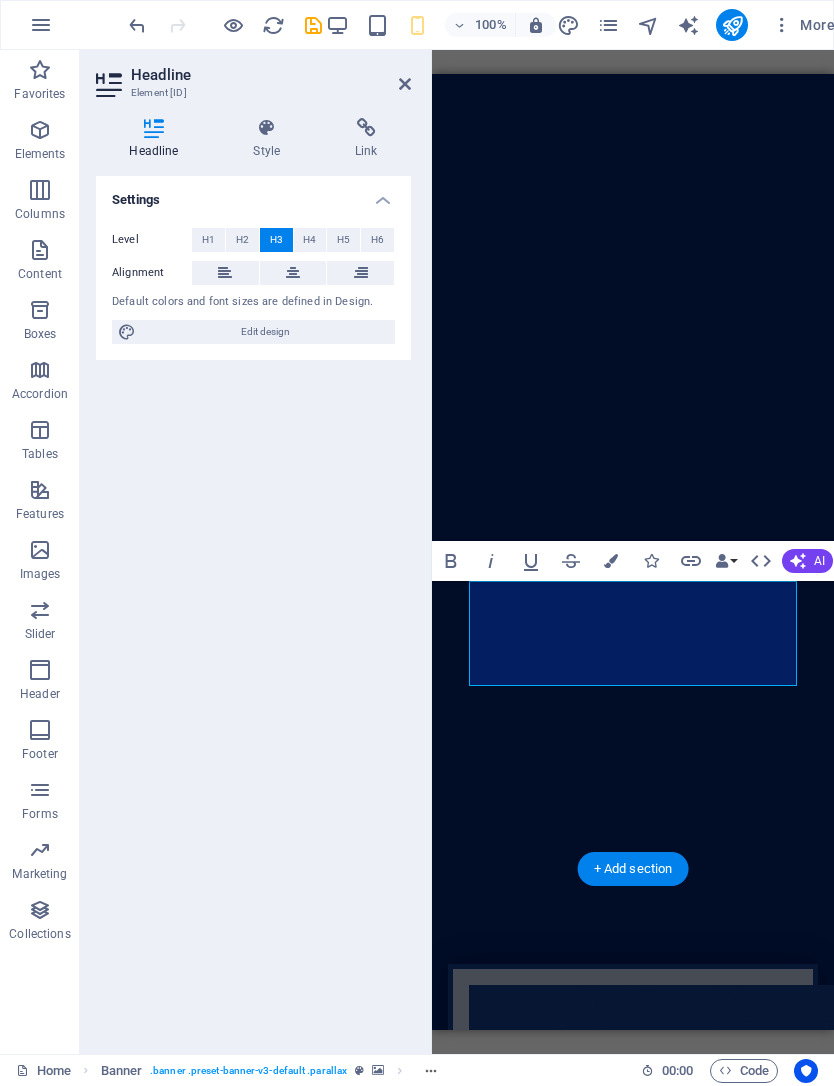 click on "YOUR BACKYARD EXPERTS Custom aluminum enclosures and shade systems-—prefabricated for [REGION] durability Learn more" at bounding box center (633, 1570) 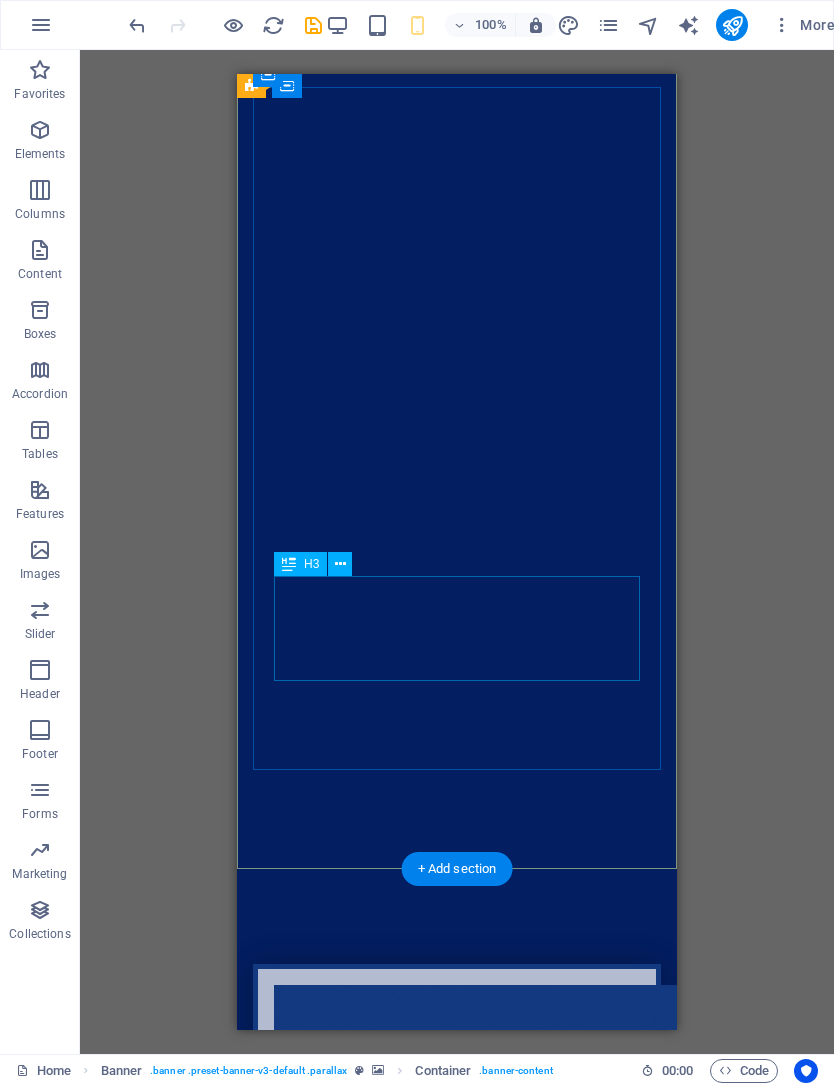click on "Custom aluminum enclosures and shade systems-—prefabricated for Gulf Coast durability" at bounding box center [457, 1986] 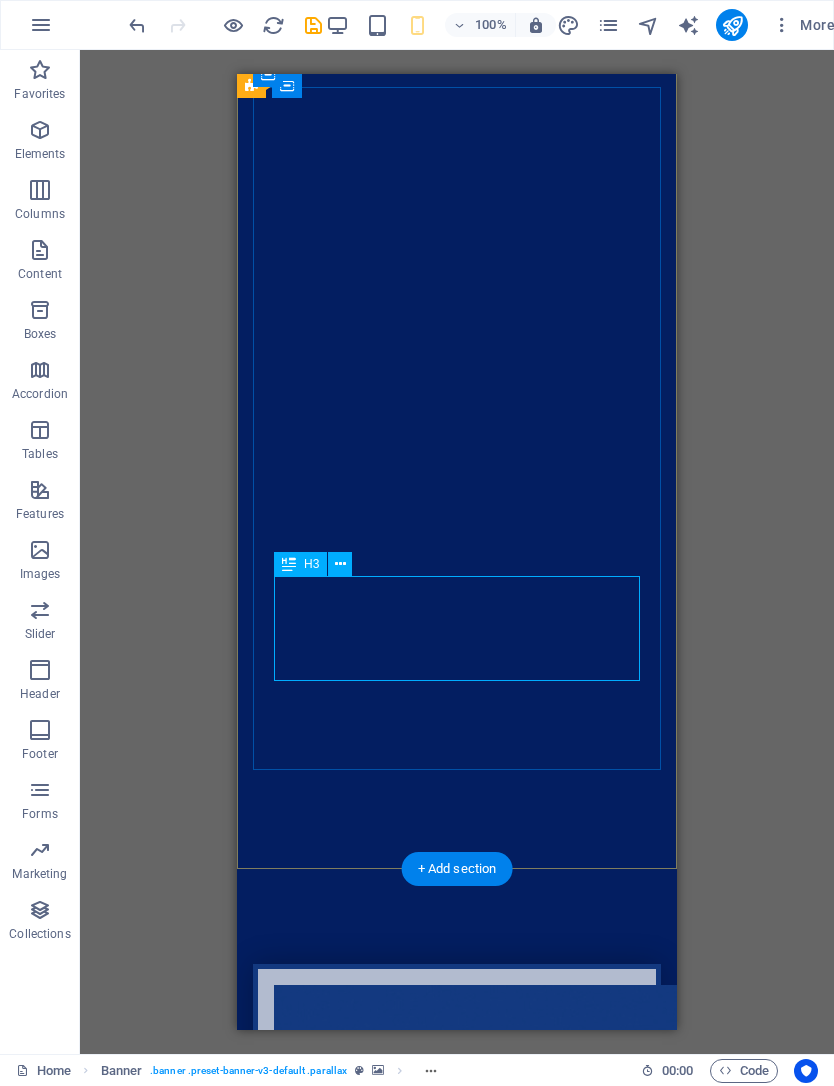 click on "Custom aluminum enclosures and shade systems-—prefabricated for Gulf Coast durability" at bounding box center [457, 1986] 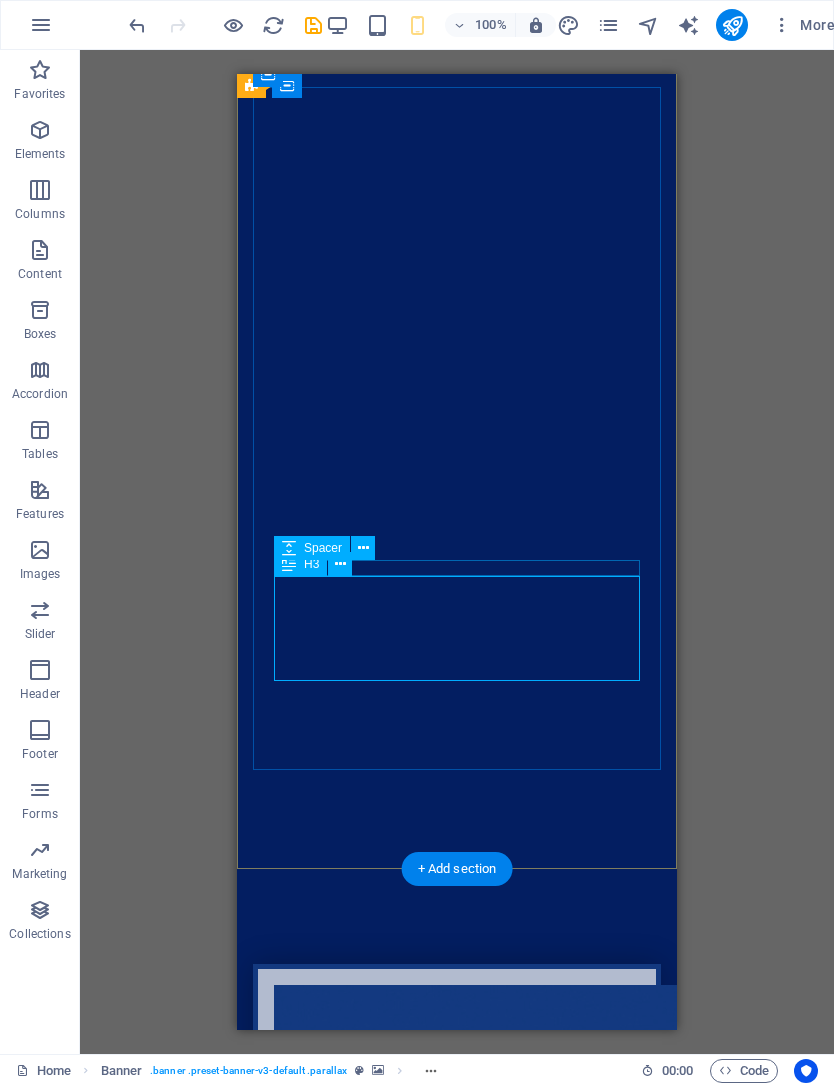 click at bounding box center [340, 564] 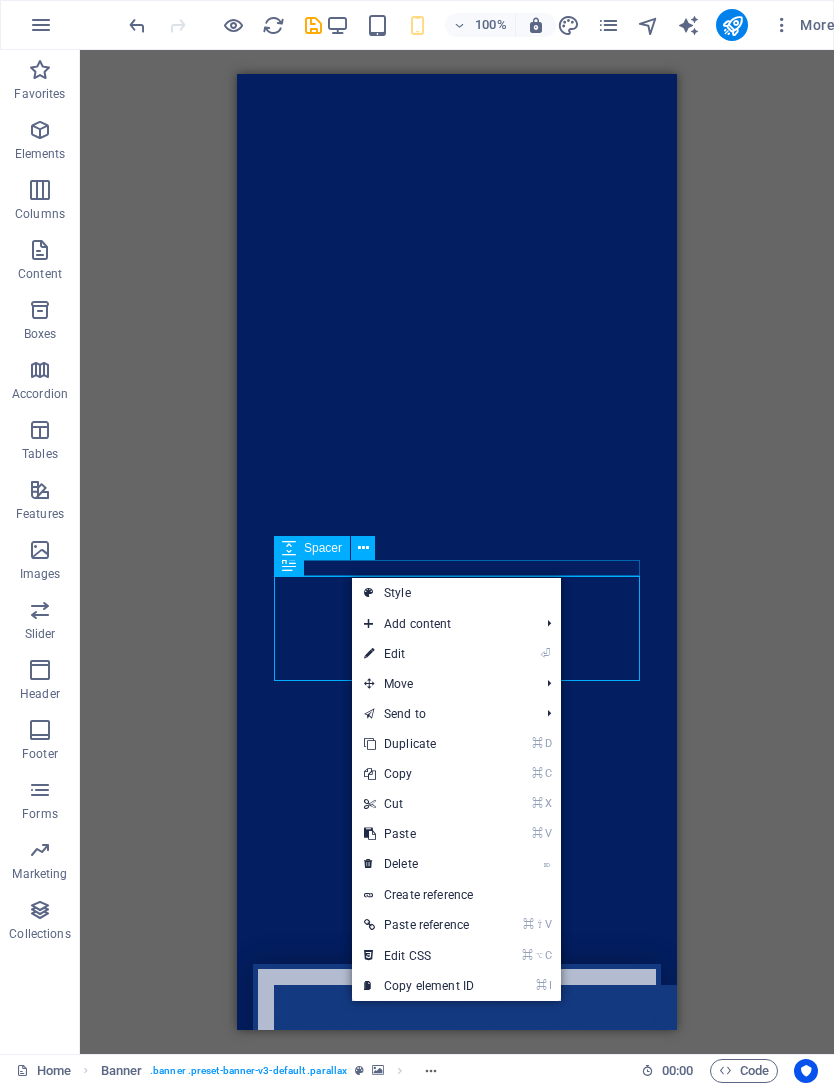 click on "⏎  Edit" at bounding box center (419, 654) 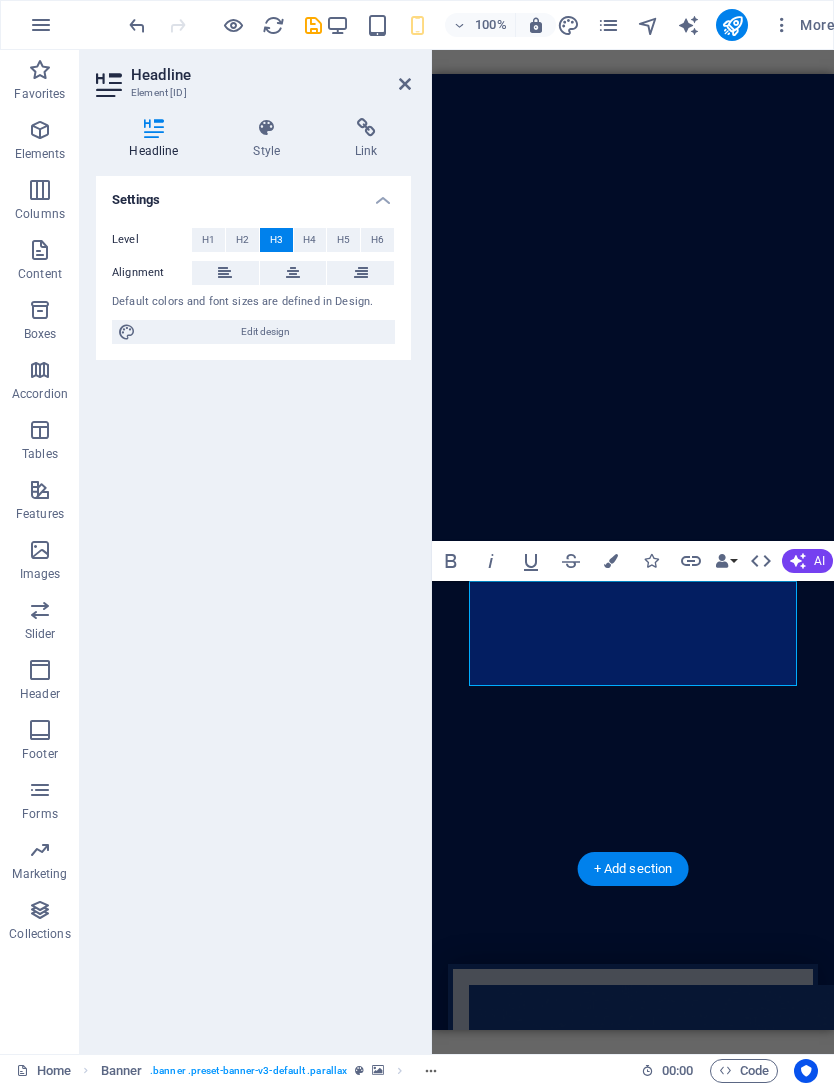 click on "Colors" at bounding box center [611, 561] 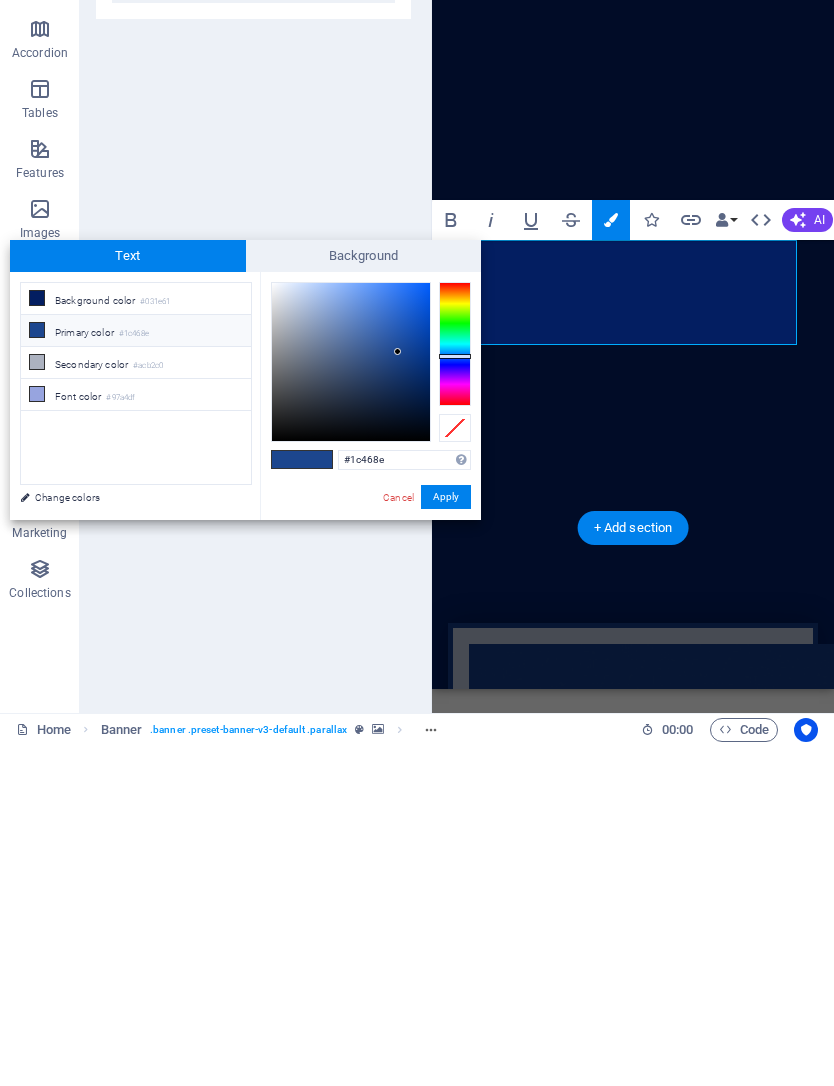 scroll, scrollTop: 1, scrollLeft: 0, axis: vertical 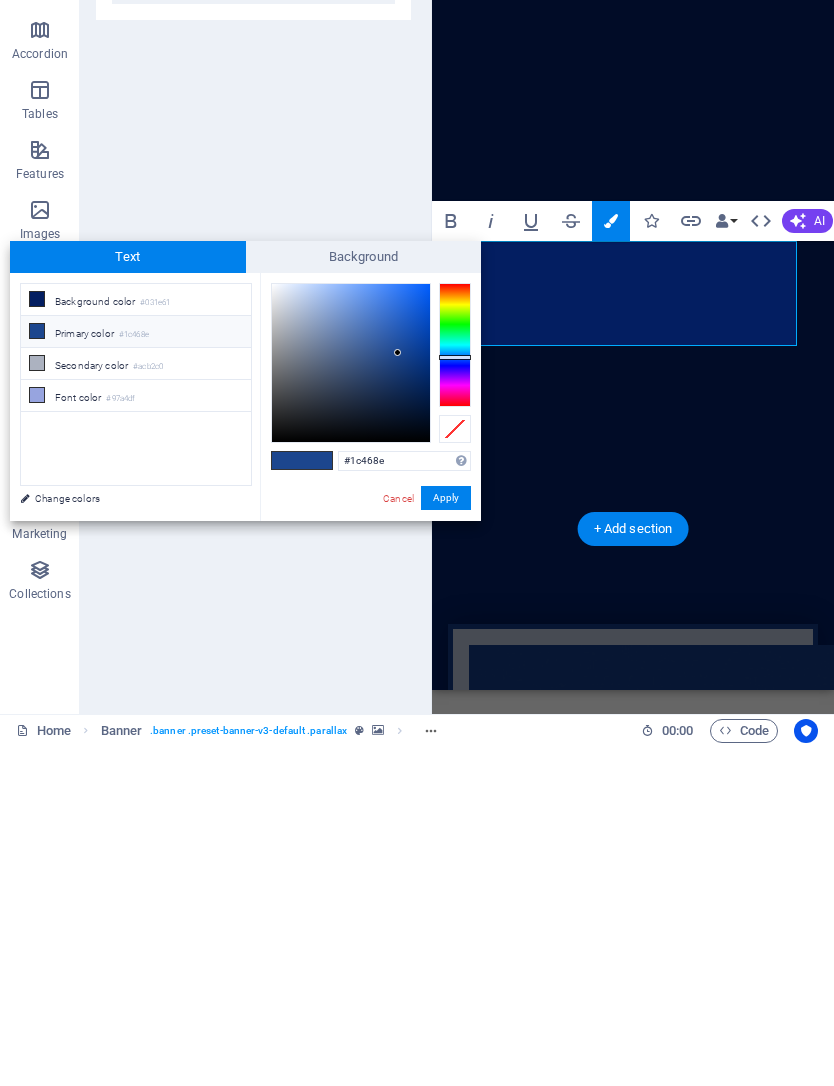 click on "Text" at bounding box center [128, 597] 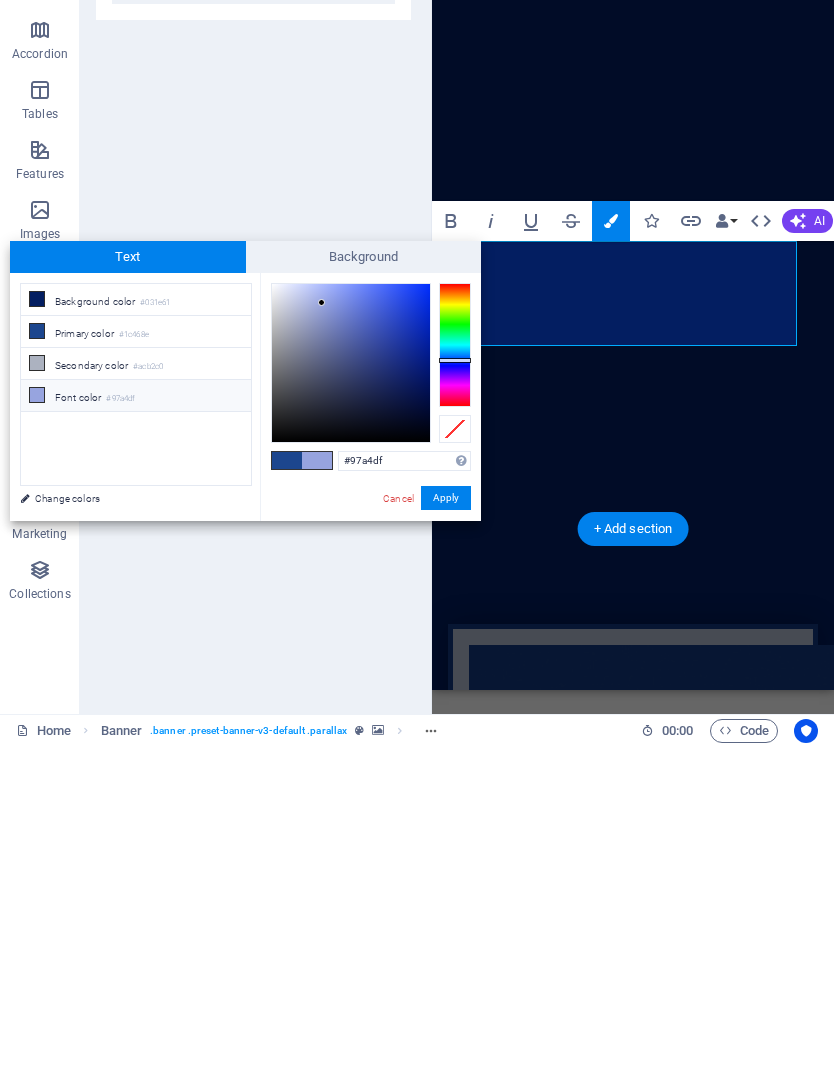 scroll, scrollTop: 0, scrollLeft: 0, axis: both 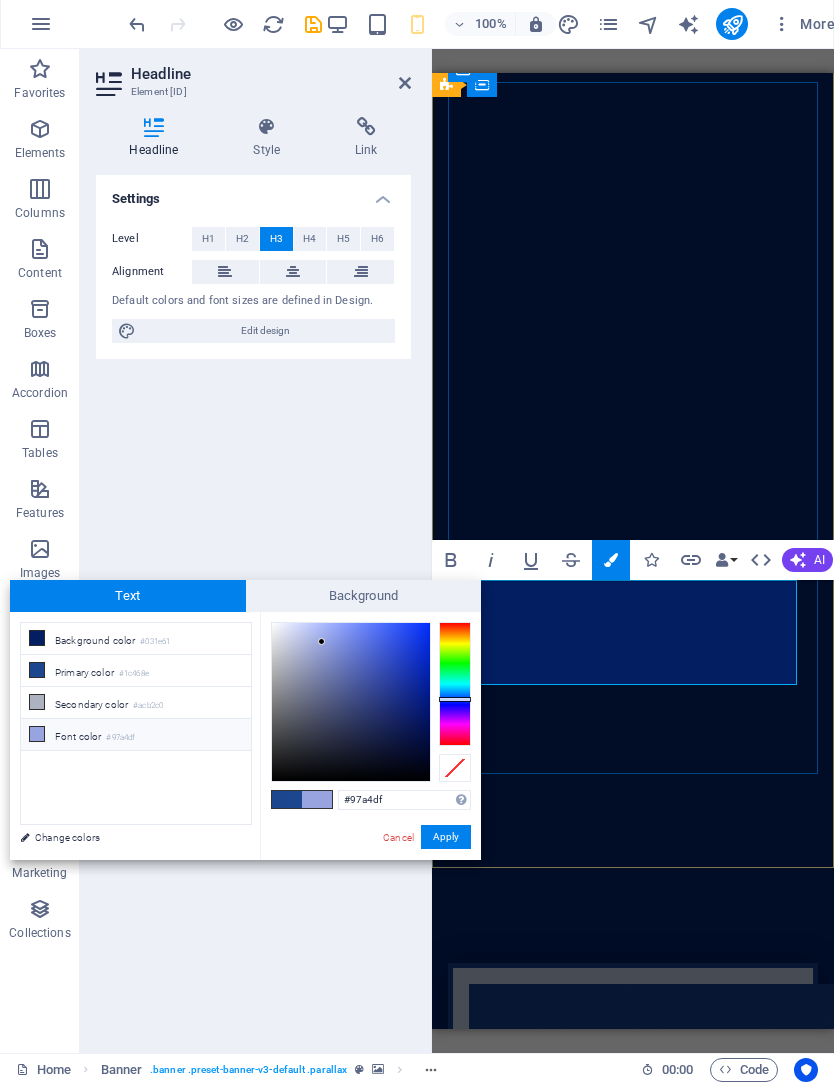 click on "Custom aluminum enclosures and shade systems-—prefabricated for Gulf Coast durability" at bounding box center (633, 2035) 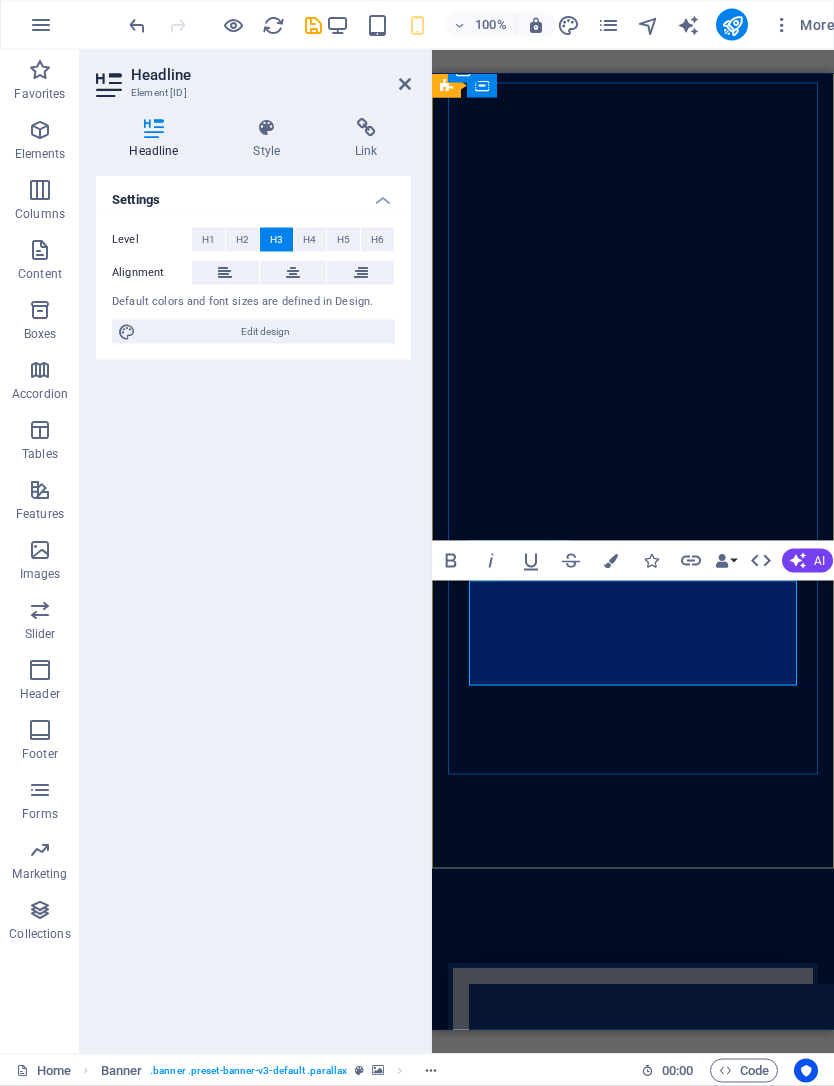 click on "Colors" at bounding box center (611, 561) 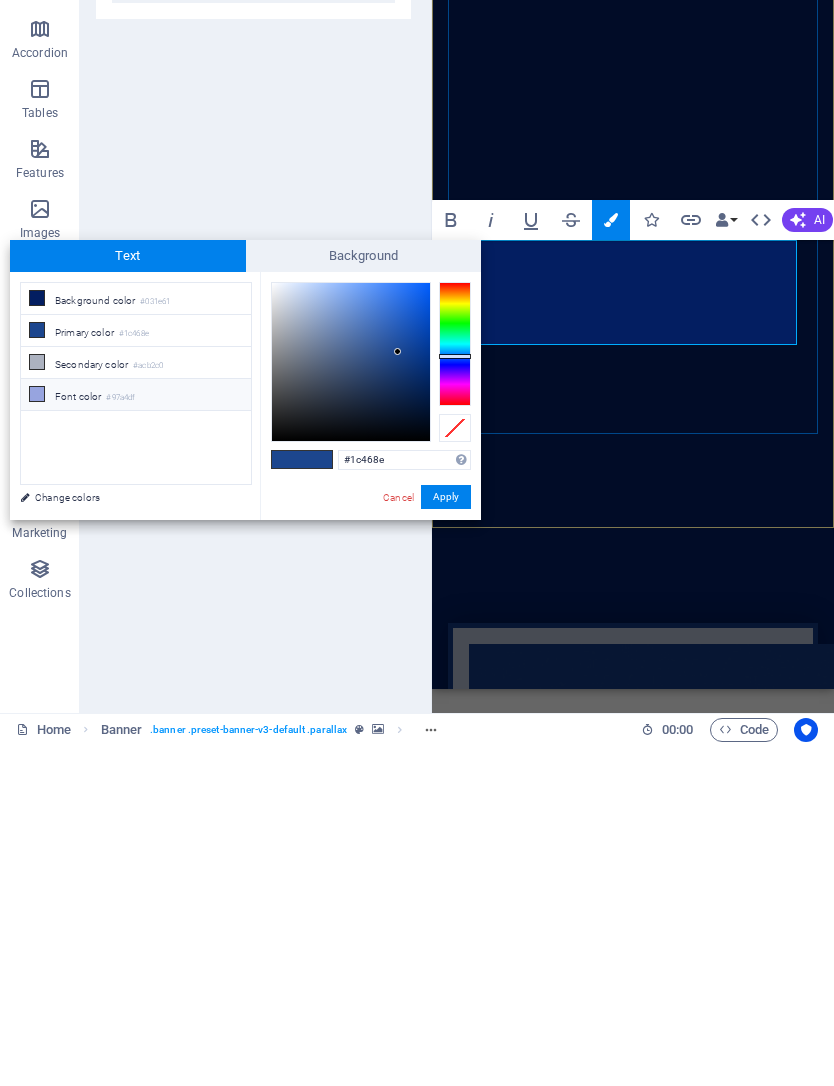 click on "Apply" at bounding box center [446, 838] 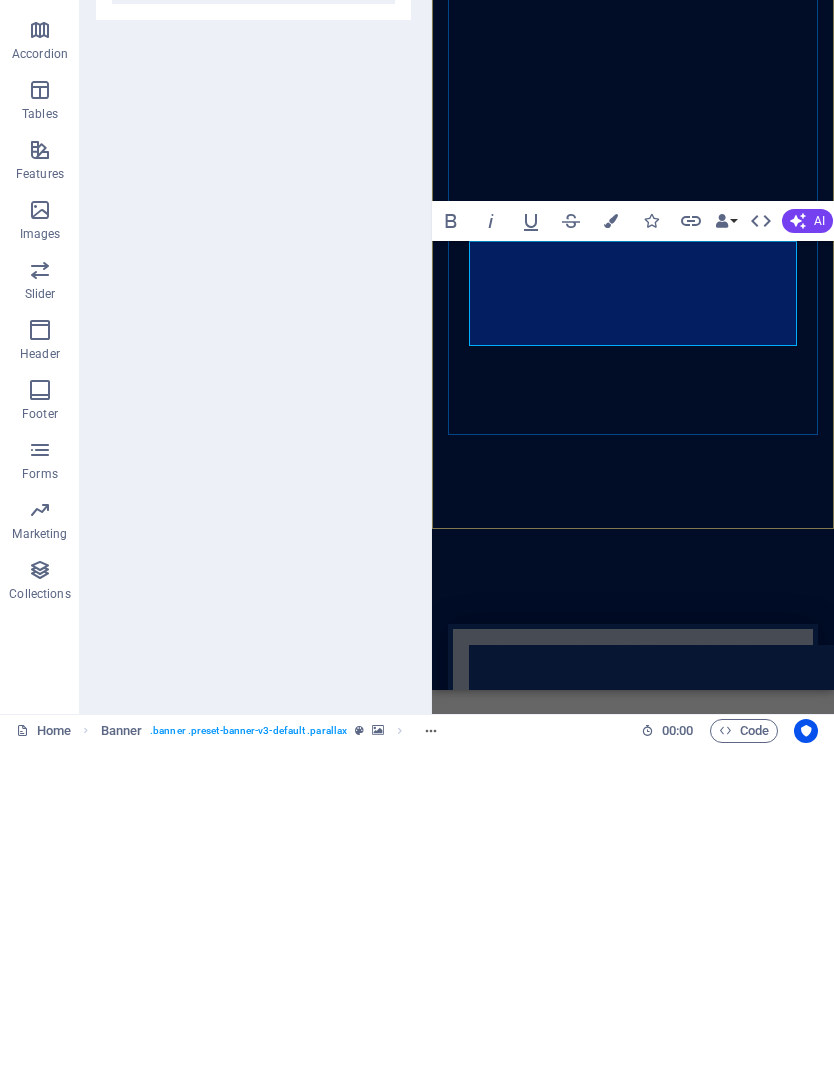 scroll, scrollTop: 0, scrollLeft: 0, axis: both 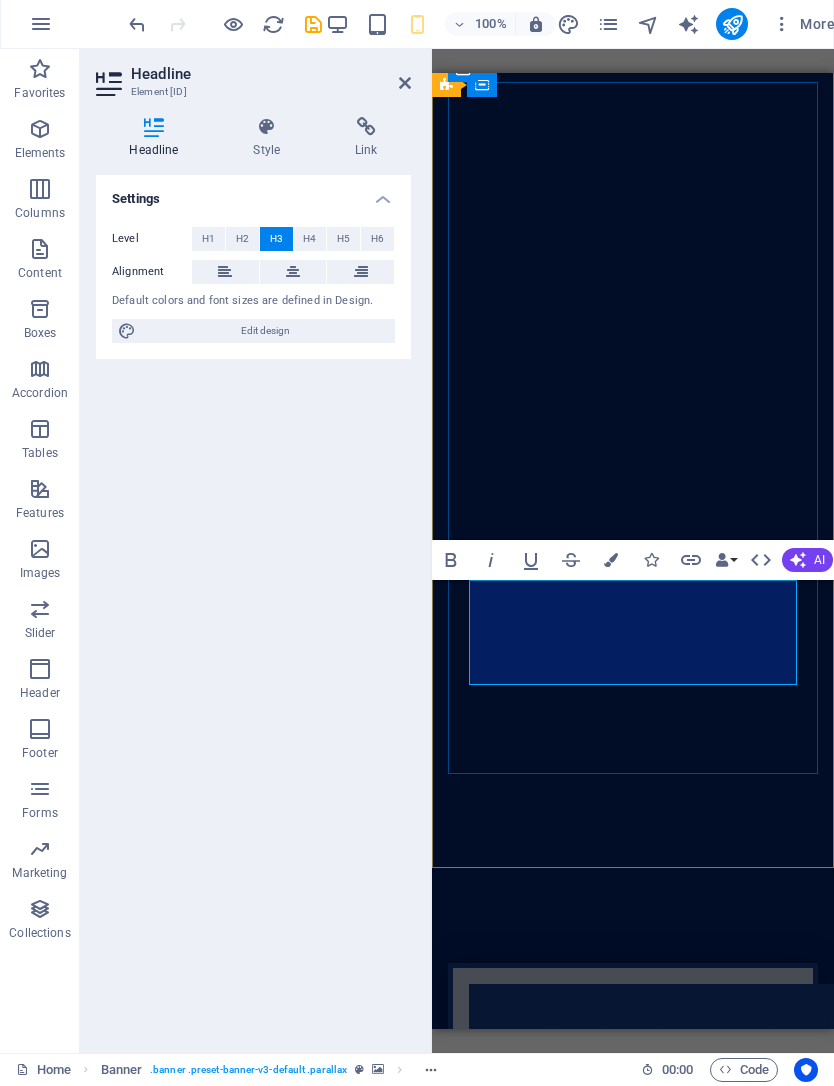 click on "YOUR BACKYARD EXPERTS Custom aluminum enclosures and shade systems-—prefabricated for [REGION] durability Learn more" at bounding box center [633, 1569] 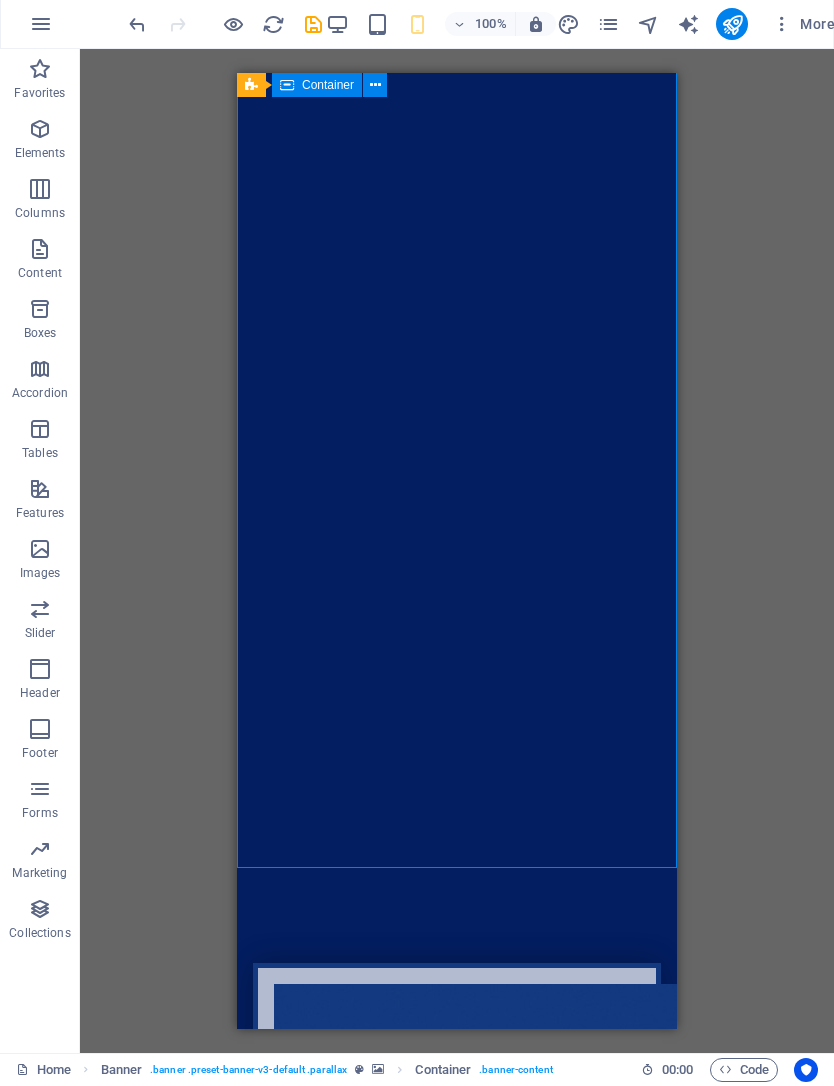click on "H2   Banner   Banner   Container   Container   Container   Logo   H3   Spacer   Button   Spacer" at bounding box center (457, 552) 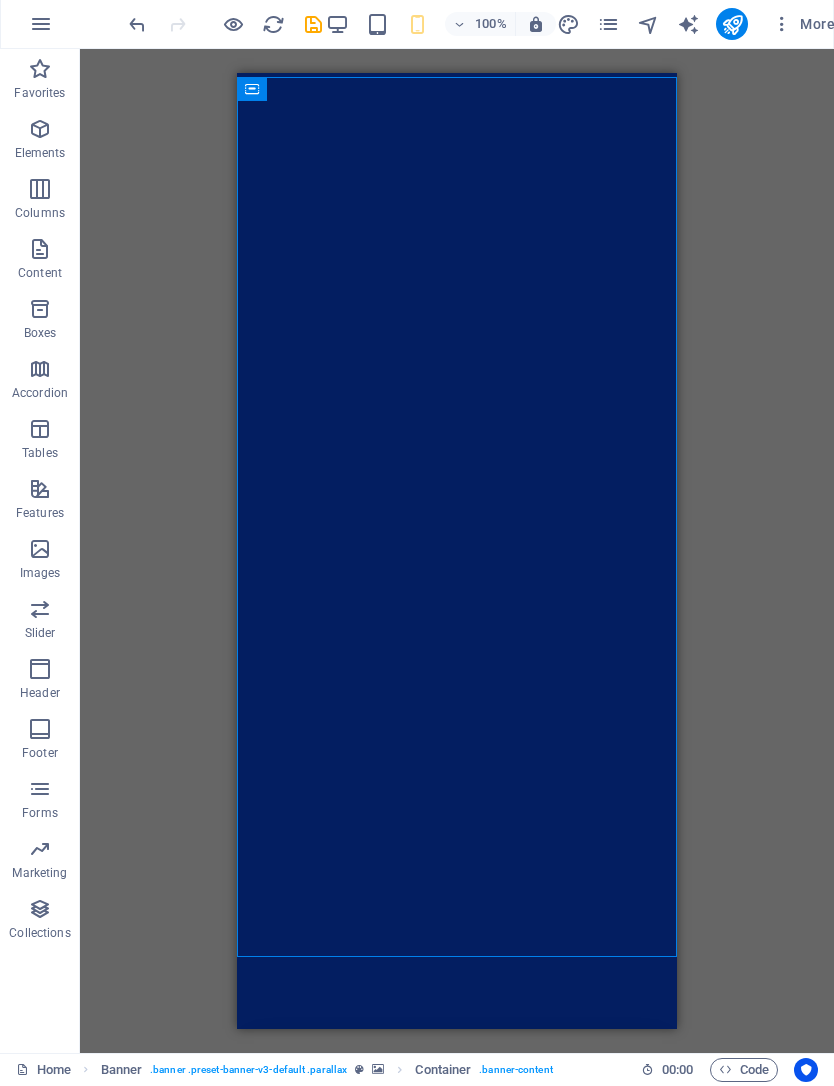 scroll, scrollTop: -1, scrollLeft: 0, axis: vertical 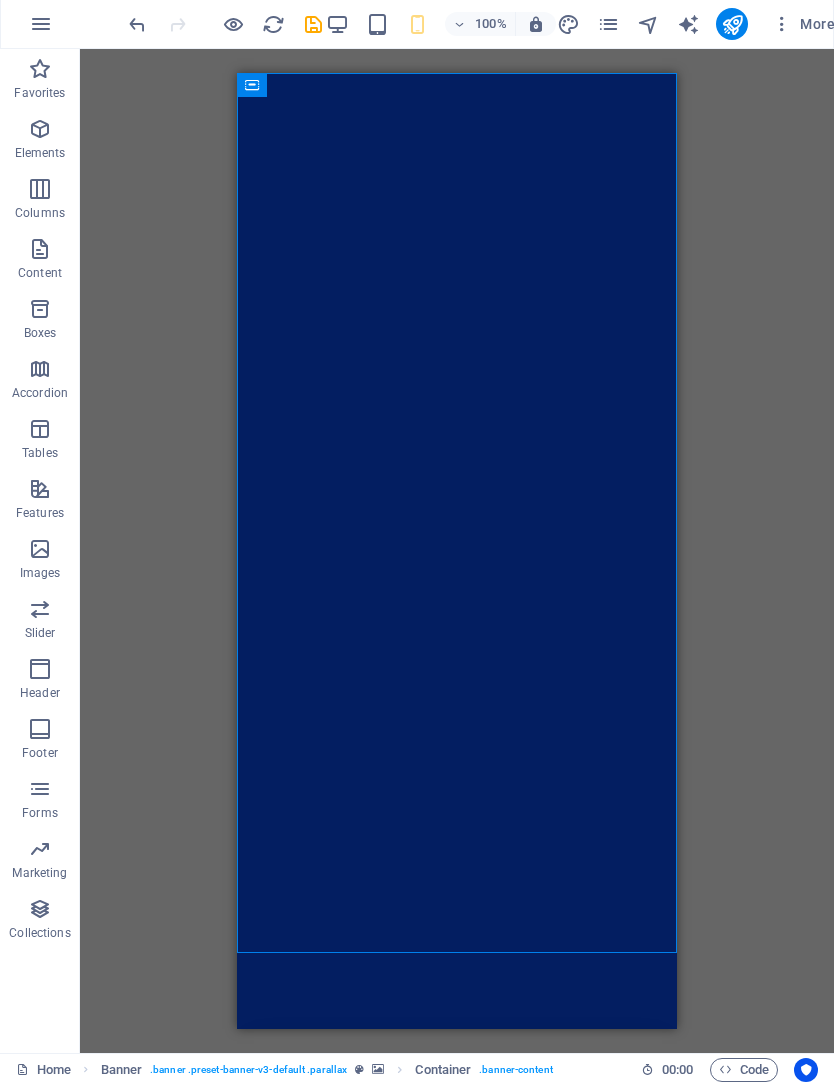 click on "Custom aluminum enclosures and shade systems-—prefabricated for Gulf Coast durability" at bounding box center (457, 2070) 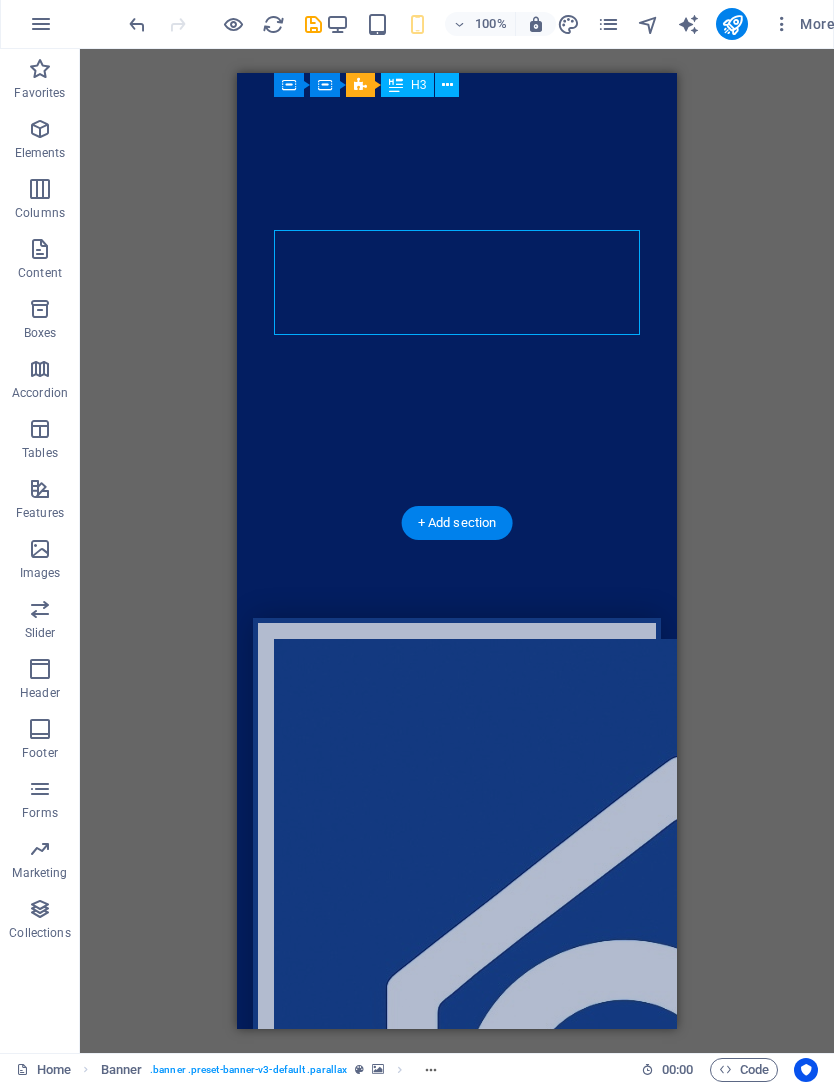 scroll, scrollTop: 412, scrollLeft: 0, axis: vertical 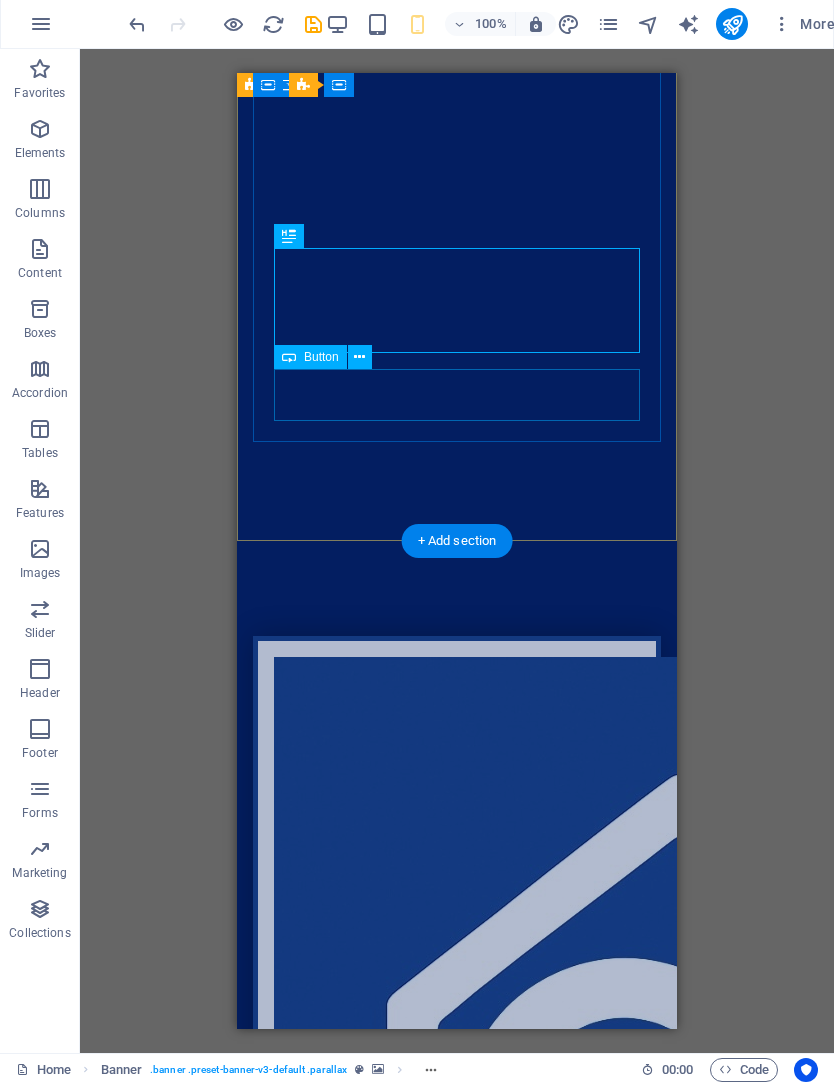 click on "Learn more" at bounding box center [457, 1753] 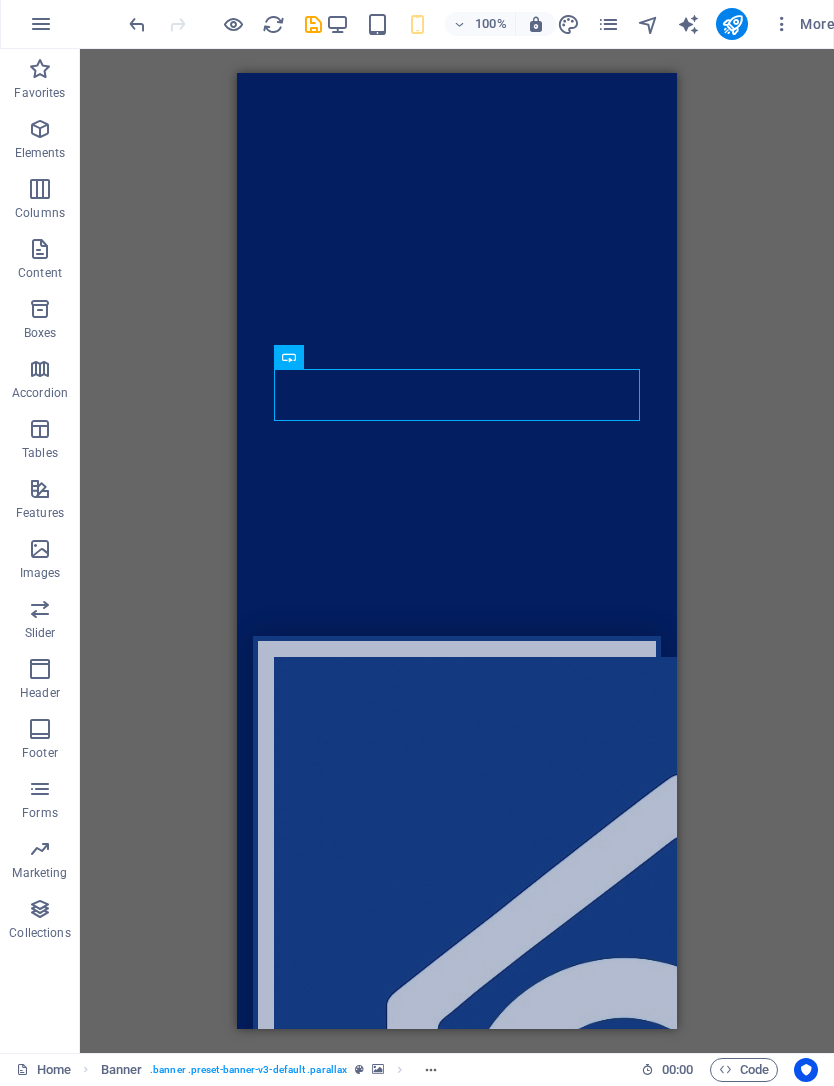 click on "More" at bounding box center [699, 25] 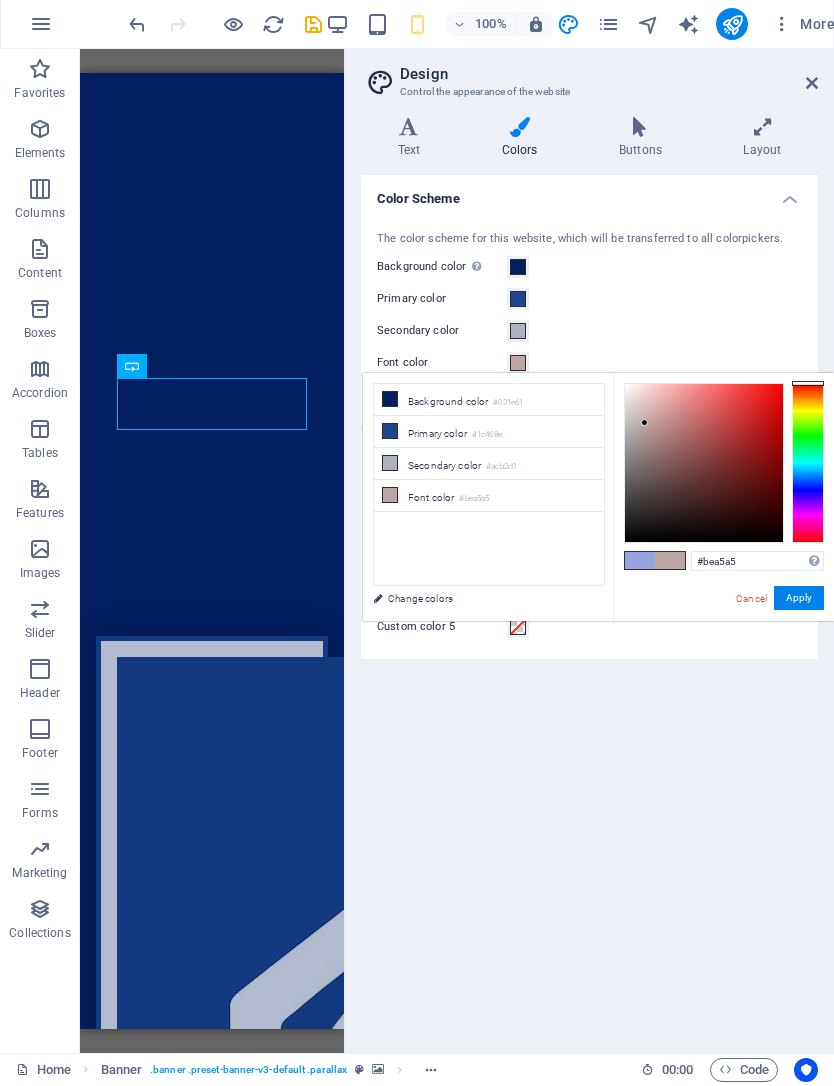 click on "Apply" at bounding box center [799, 599] 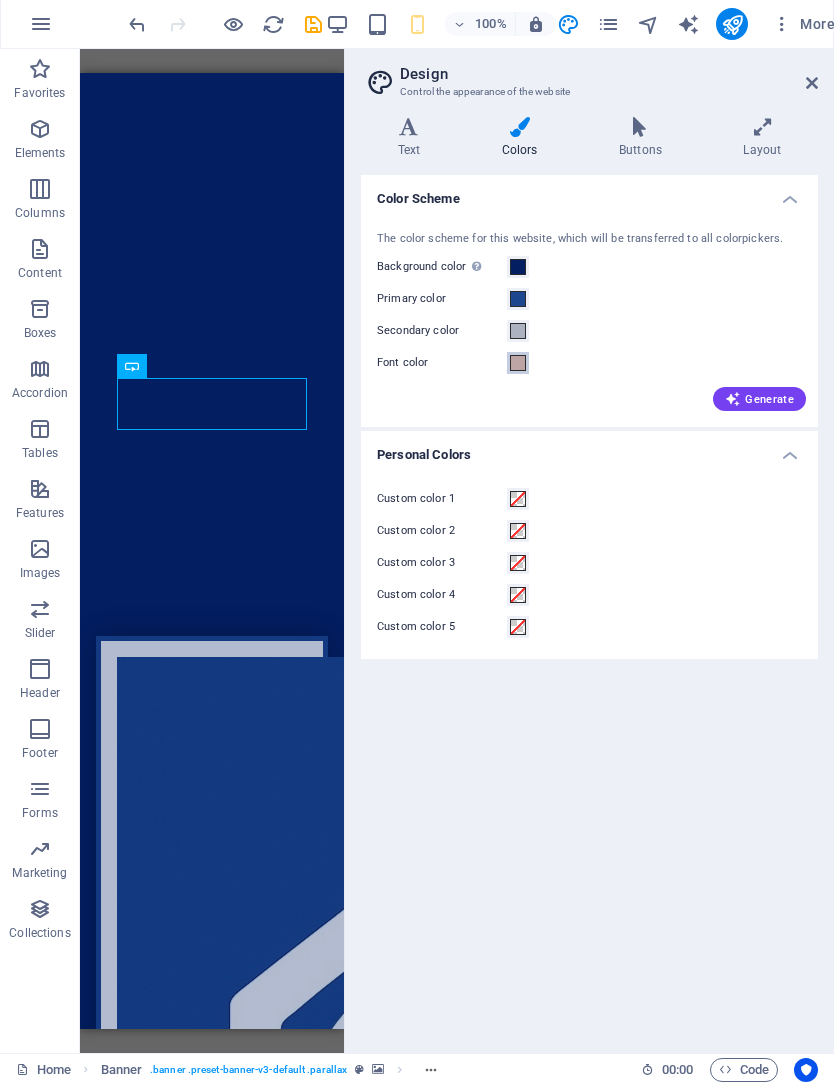click on "Font color" at bounding box center (518, 364) 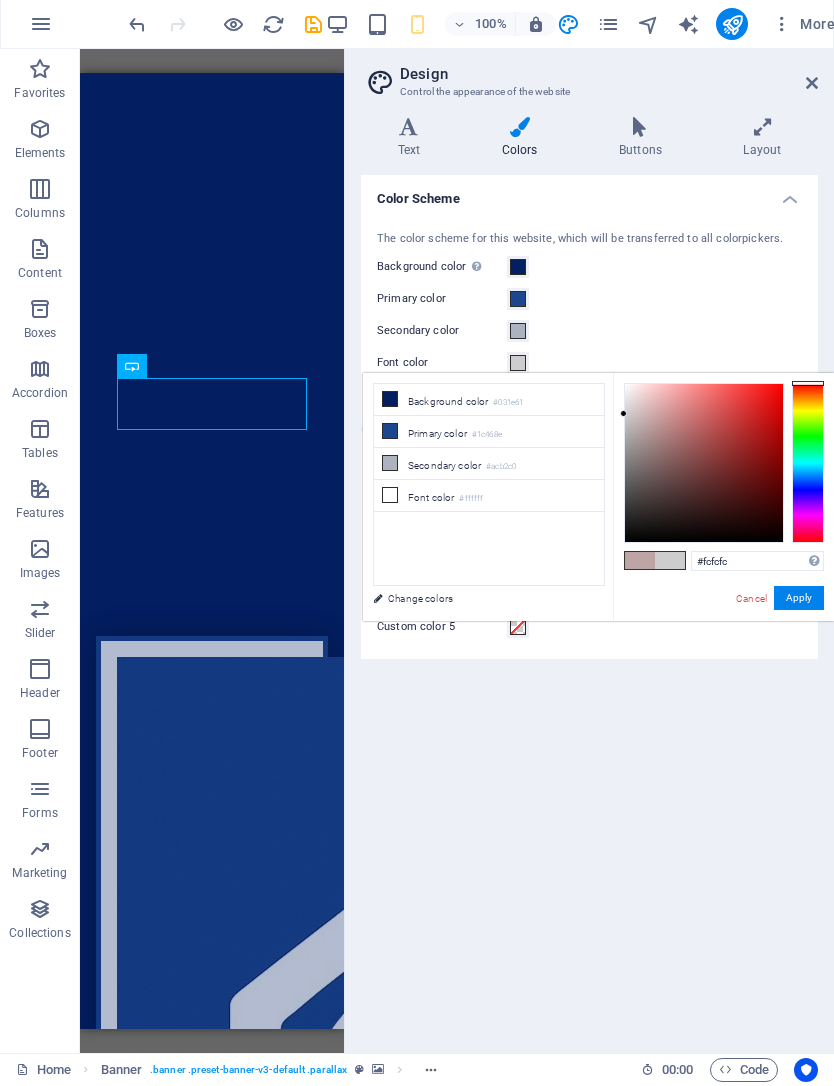 type on "#ffffff" 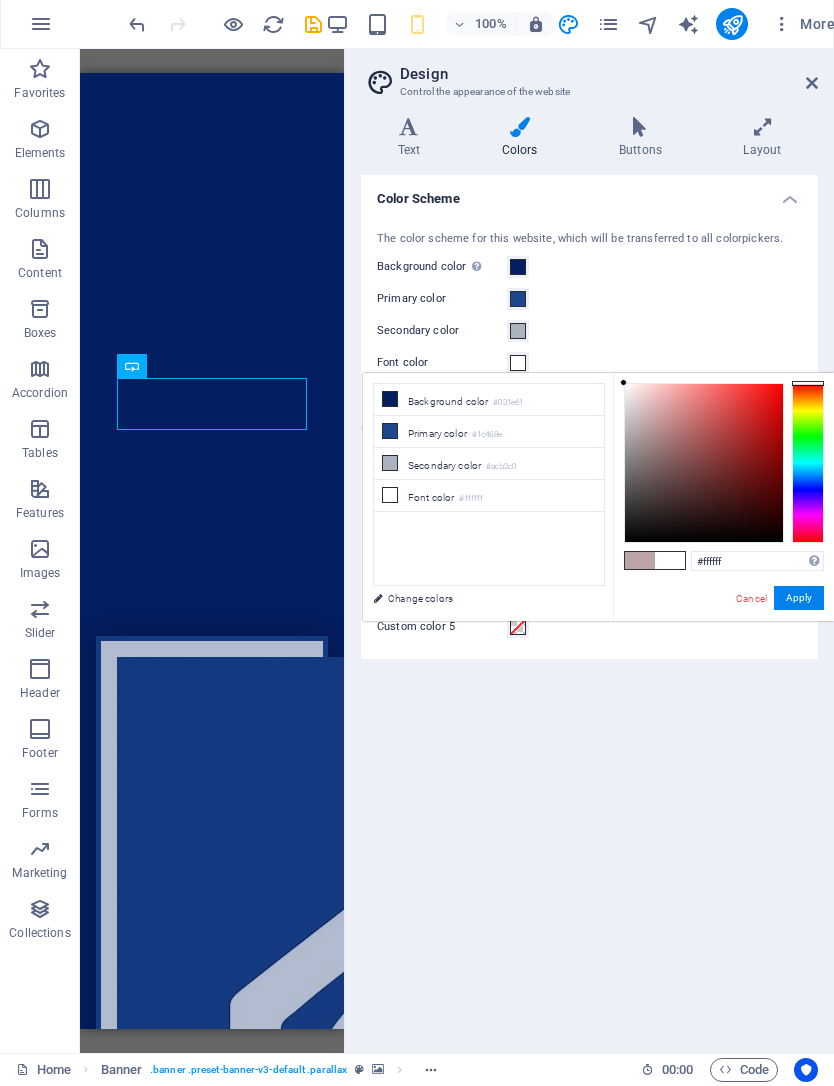 click on "Apply" at bounding box center (799, 599) 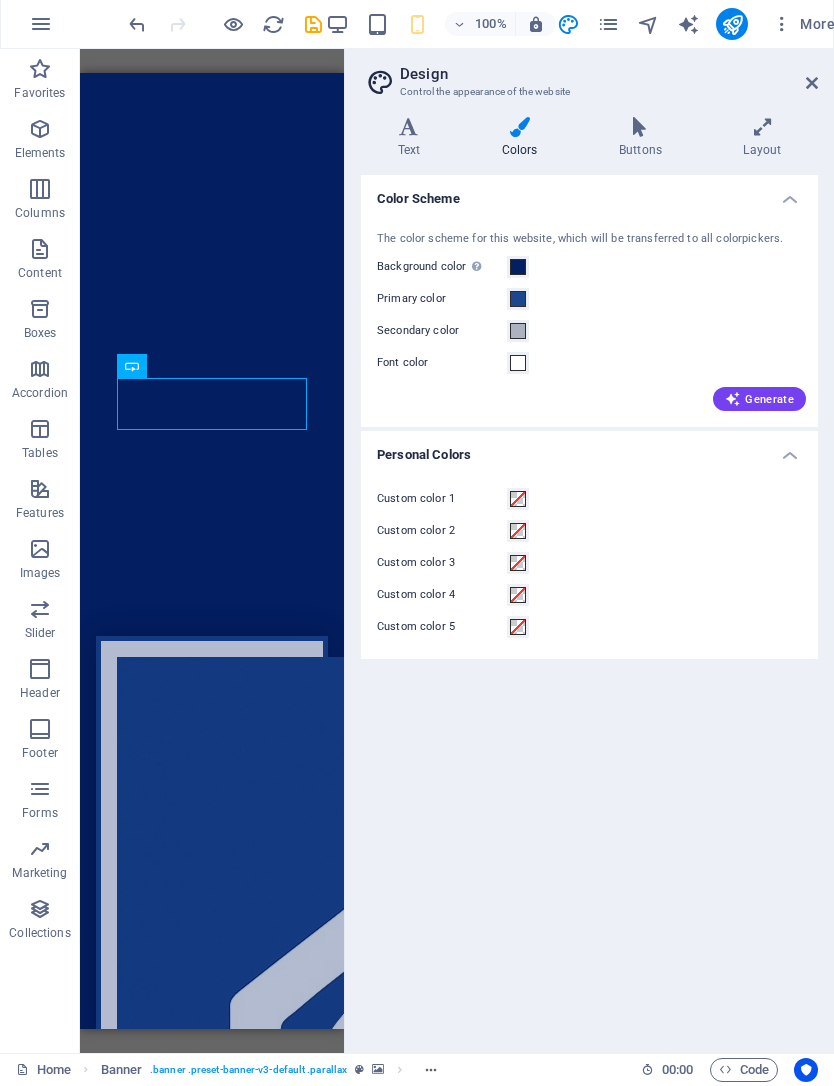 click at bounding box center [812, 84] 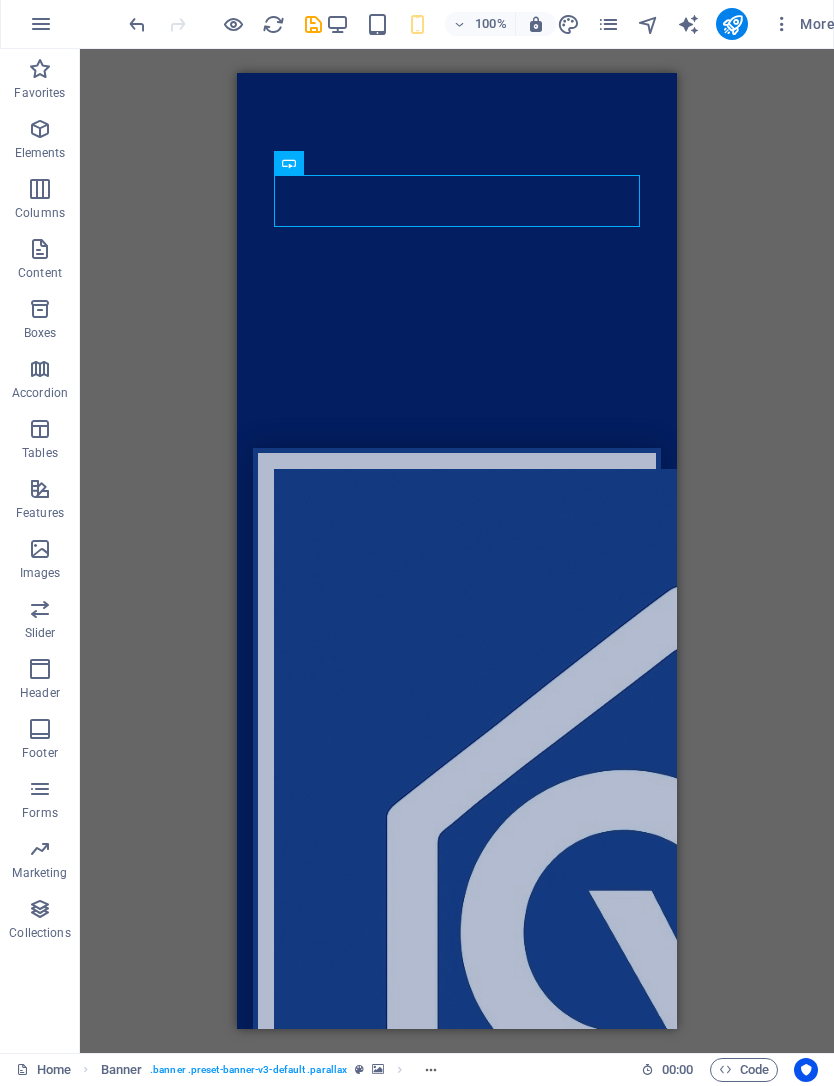 scroll, scrollTop: 645, scrollLeft: 0, axis: vertical 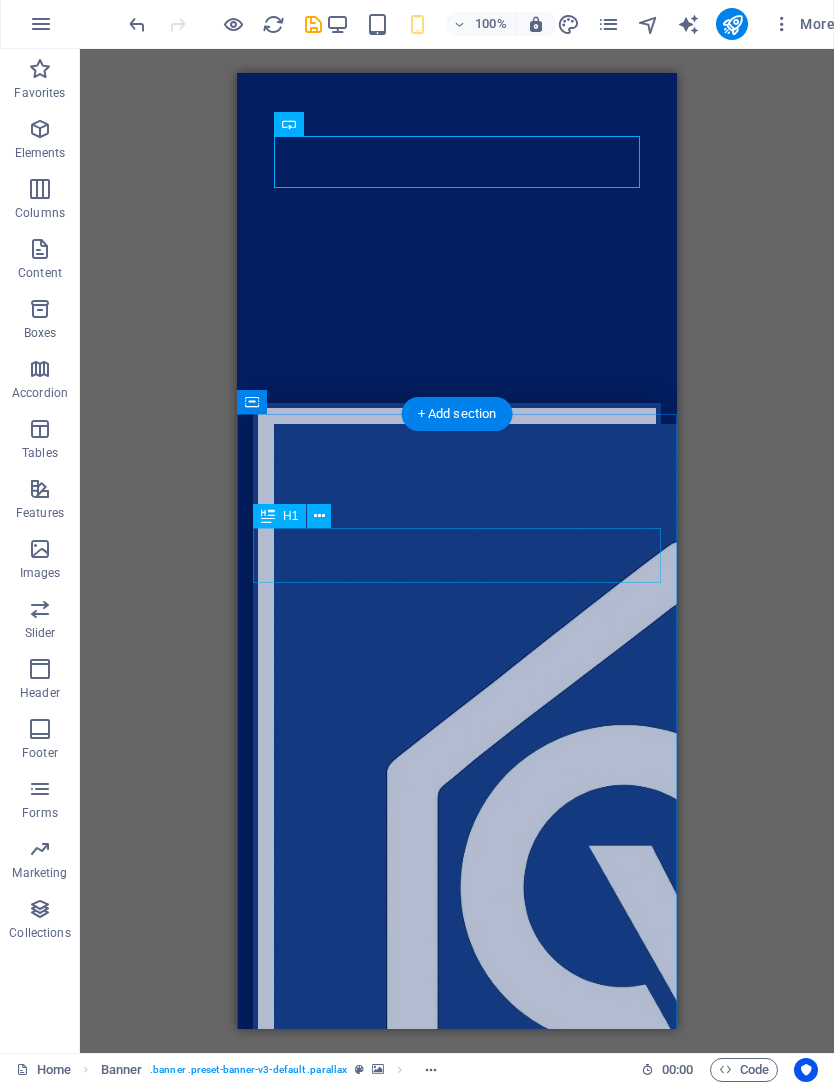 click on "New York" at bounding box center (564, 1960) 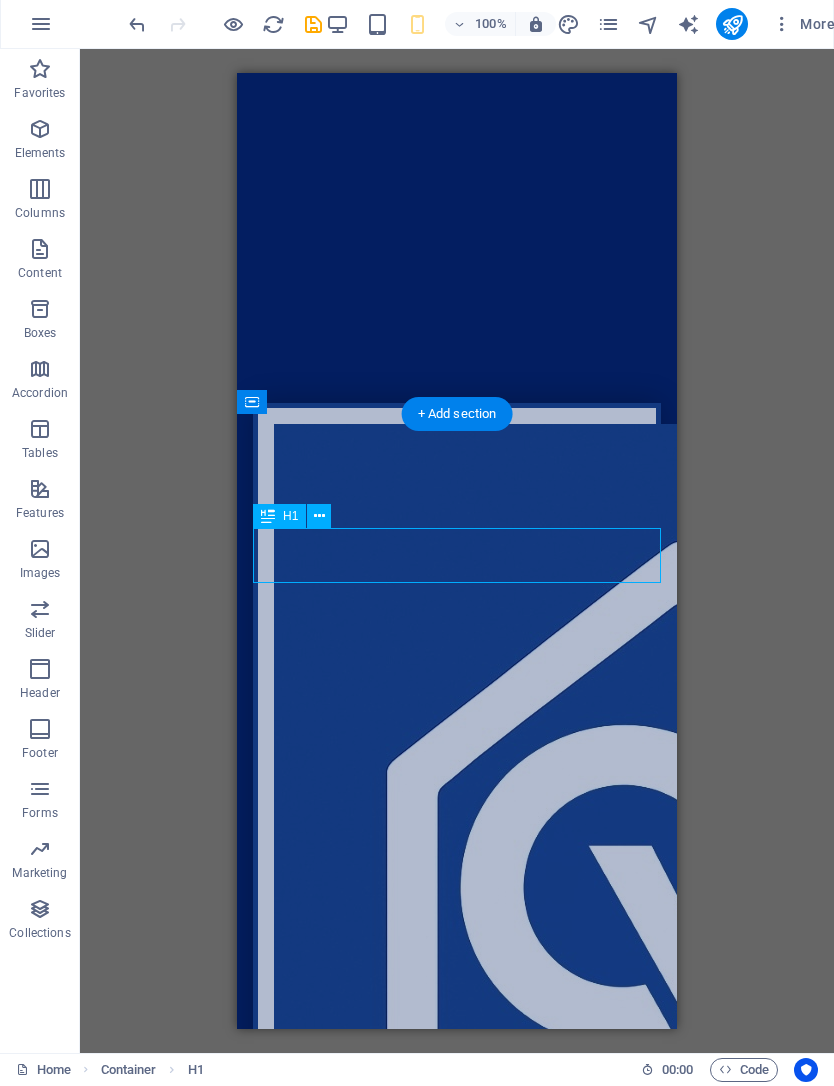 click on "New York" at bounding box center (564, 1960) 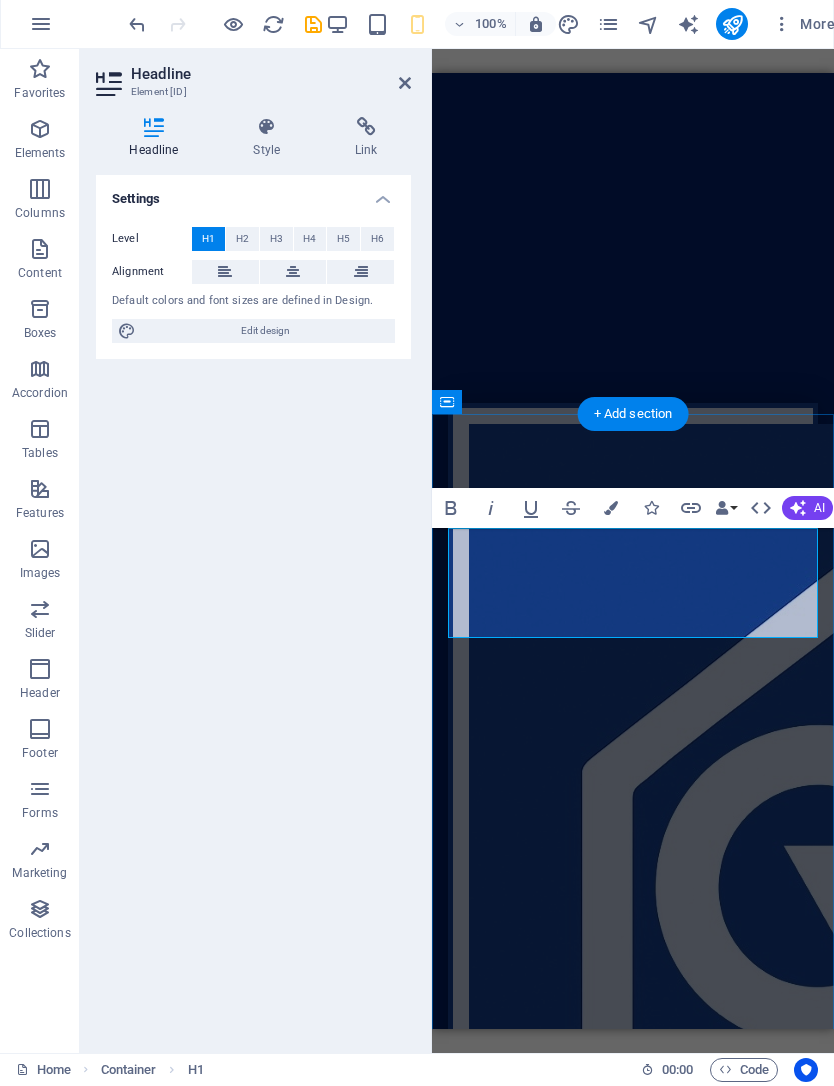 click on "The roofer in [CITY]" at bounding box center [633, 2009] 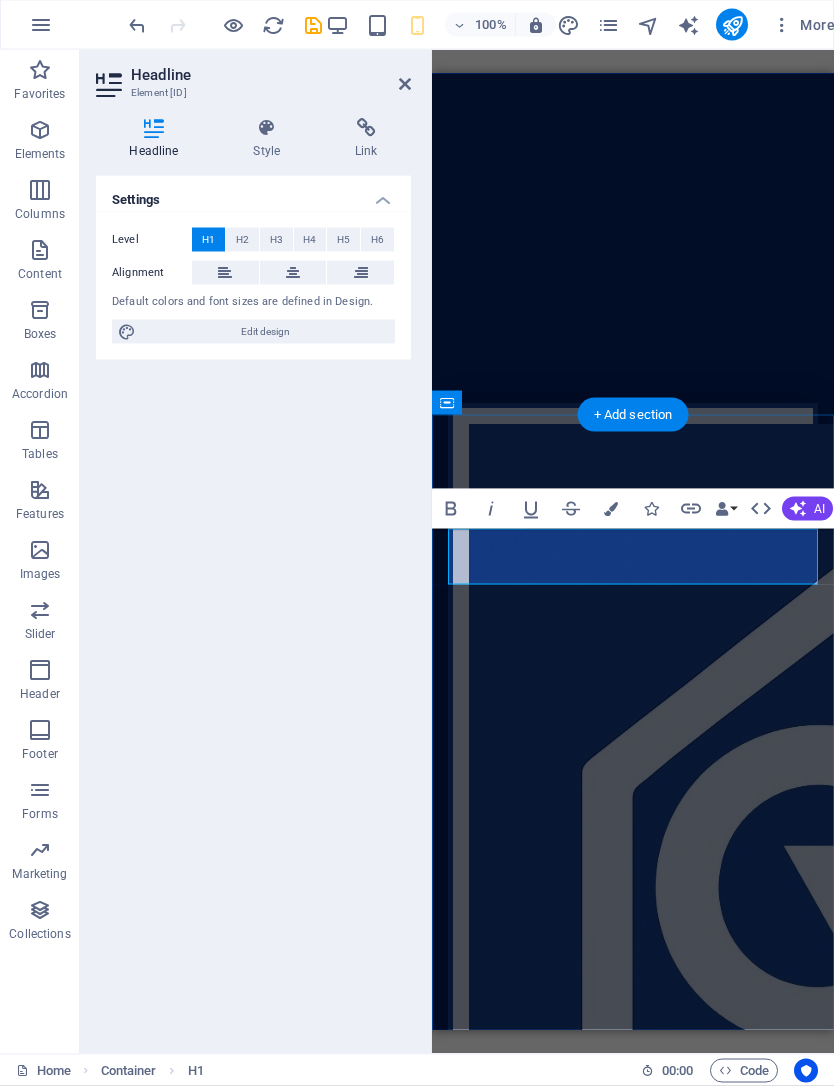 type 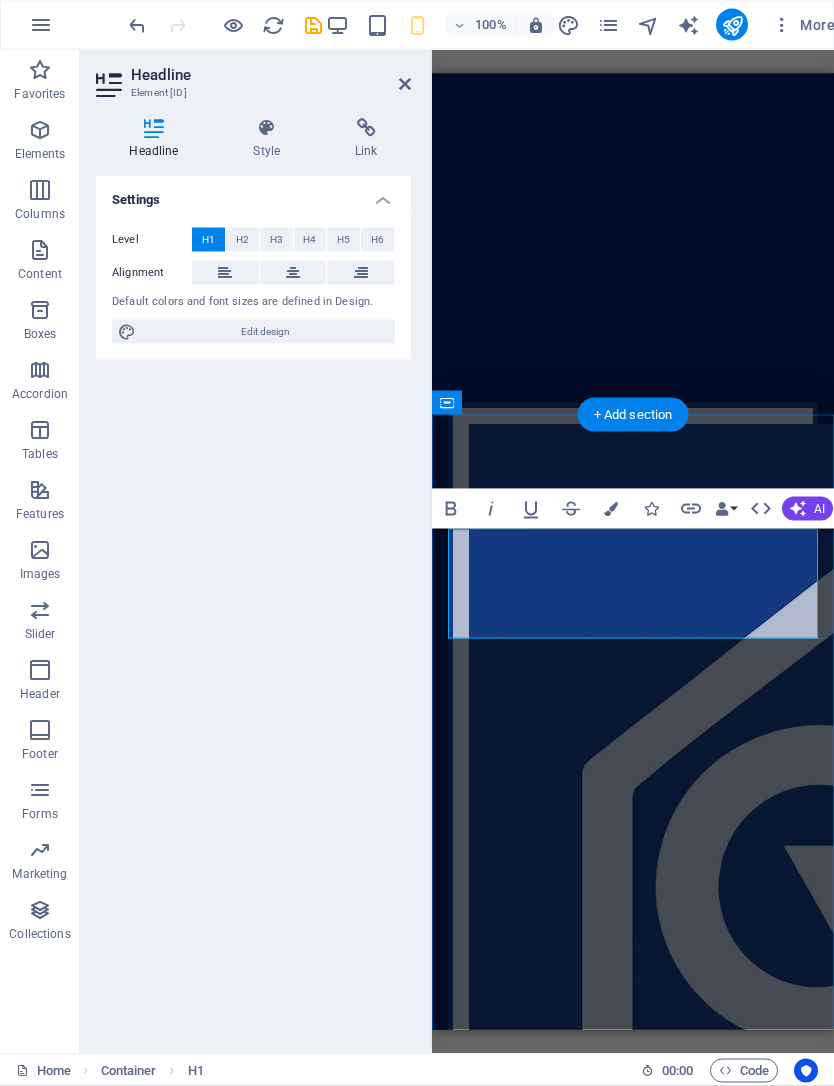 click on "Gulf Coast aluminumexperts" at bounding box center (633, 2037) 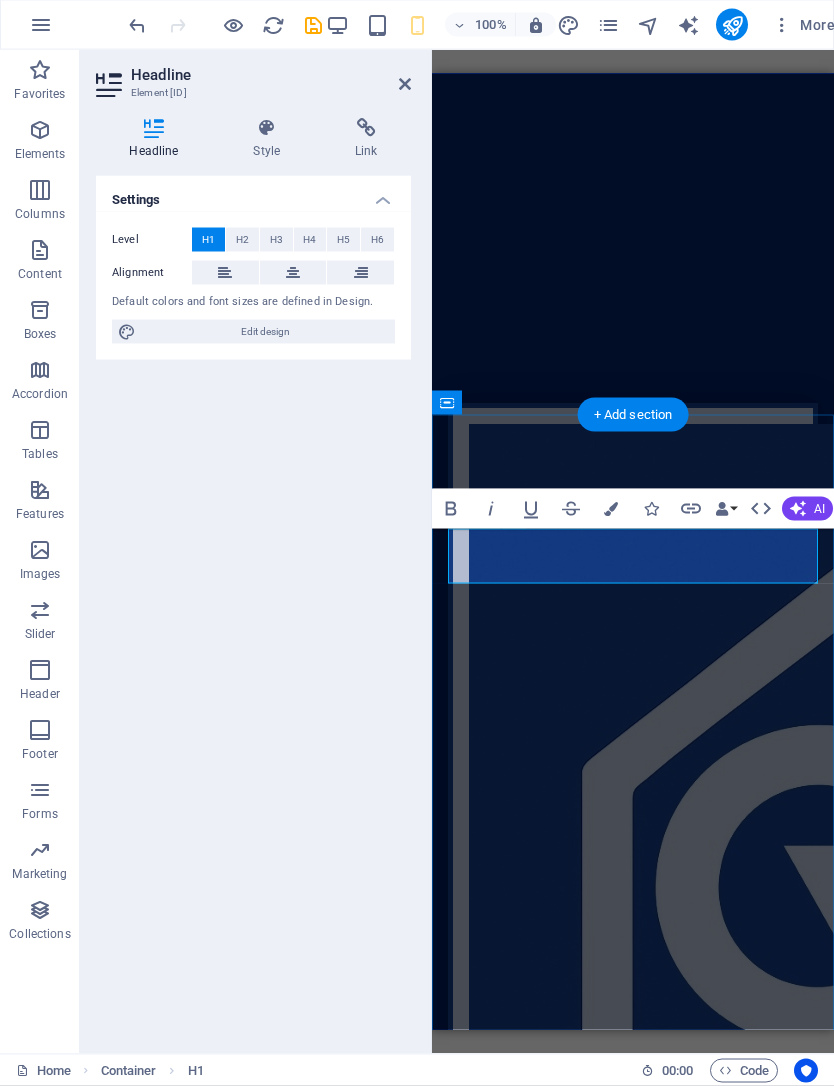click on "Lorem ipsum dolor sit amet, consectetur adipiscing elit, sed do eiusmod tempor incididunt ut labore et dolore magna aliqua. Ut enim ad minim veniam, quis nostrud exercitation ullamco laboris nisi ut aliquip commodo consequat. Duis aute irure dolor in reprehenderit in voluptate velit esse cillum dolore." at bounding box center (633, 2189) 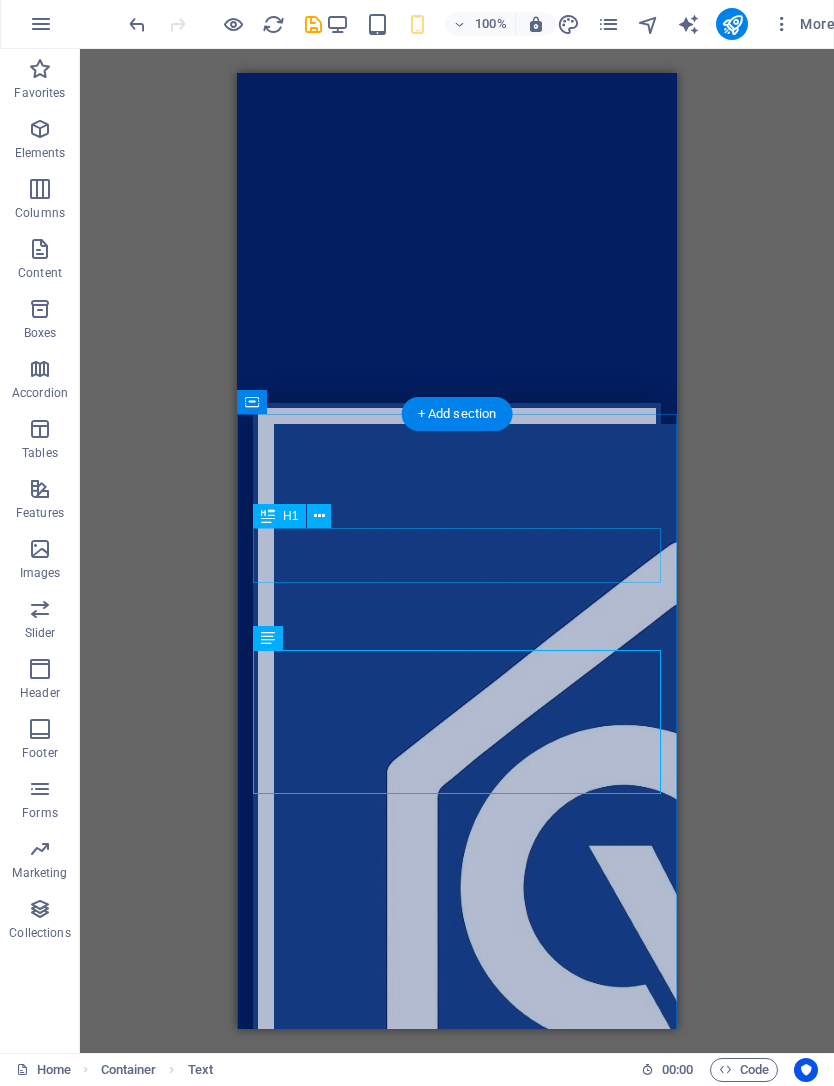 click on "Gulf Coast experts" at bounding box center (457, 1960) 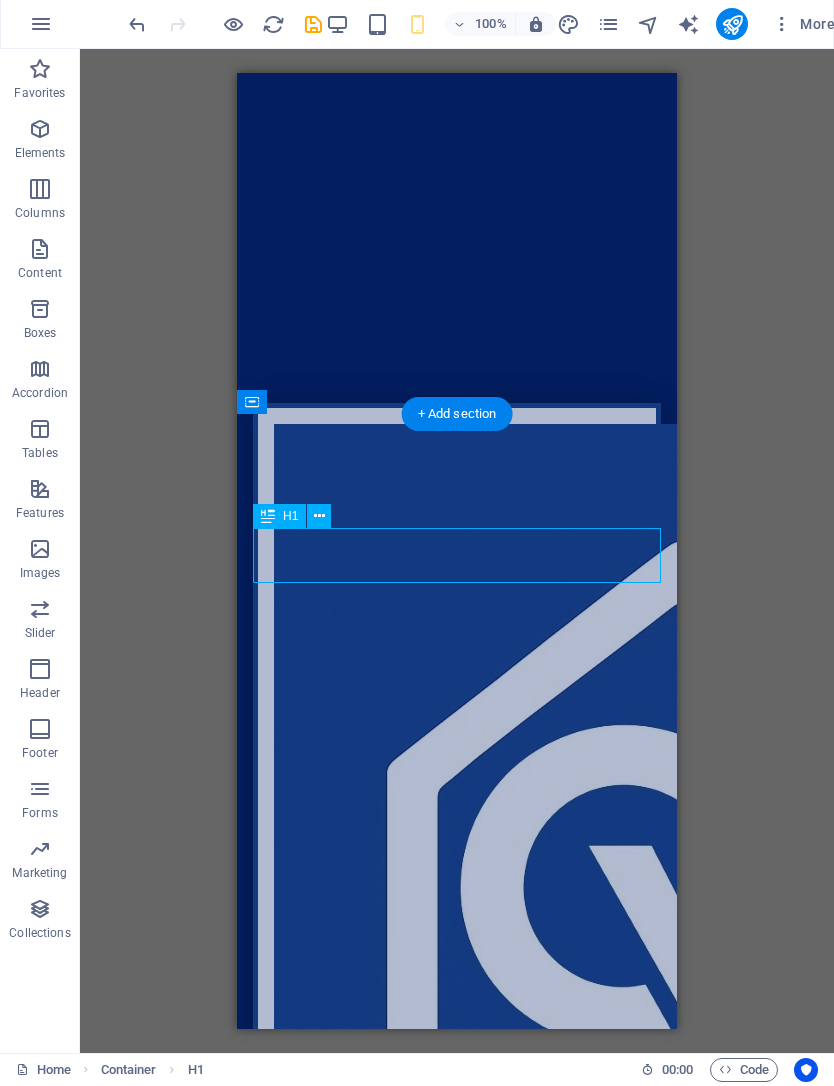 click on "Gulf Coast experts" at bounding box center (457, 1960) 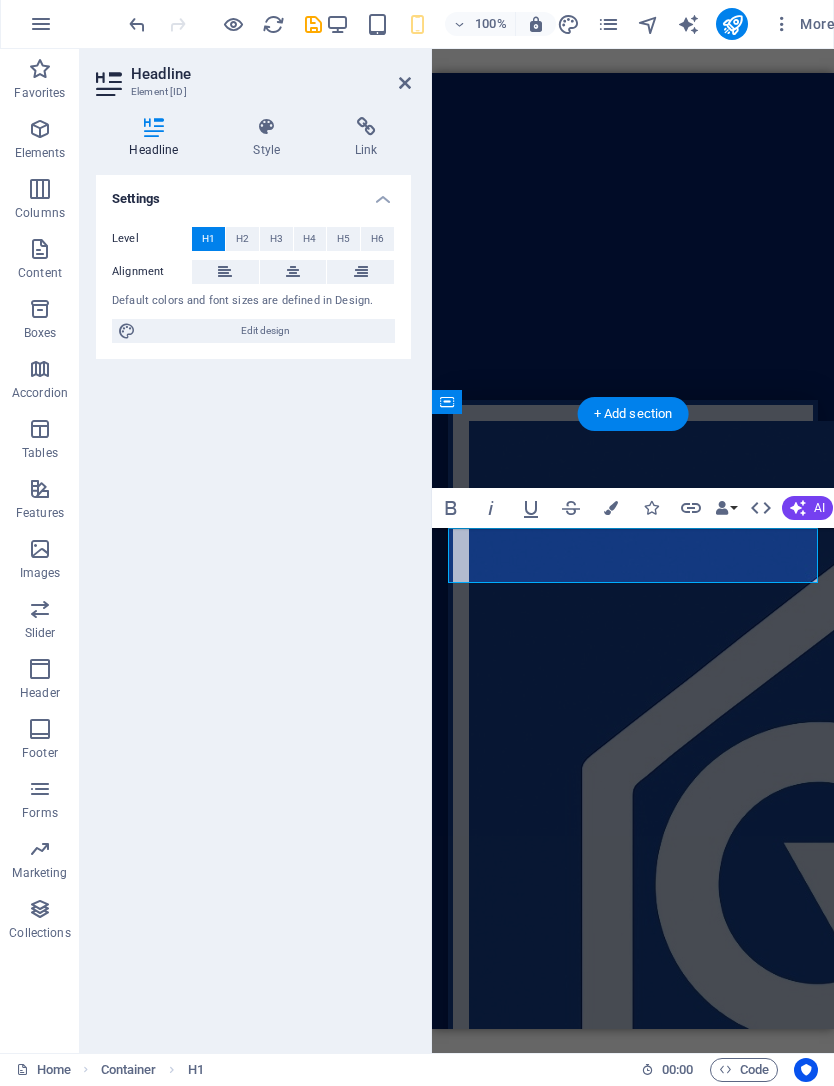 scroll, scrollTop: 645, scrollLeft: 0, axis: vertical 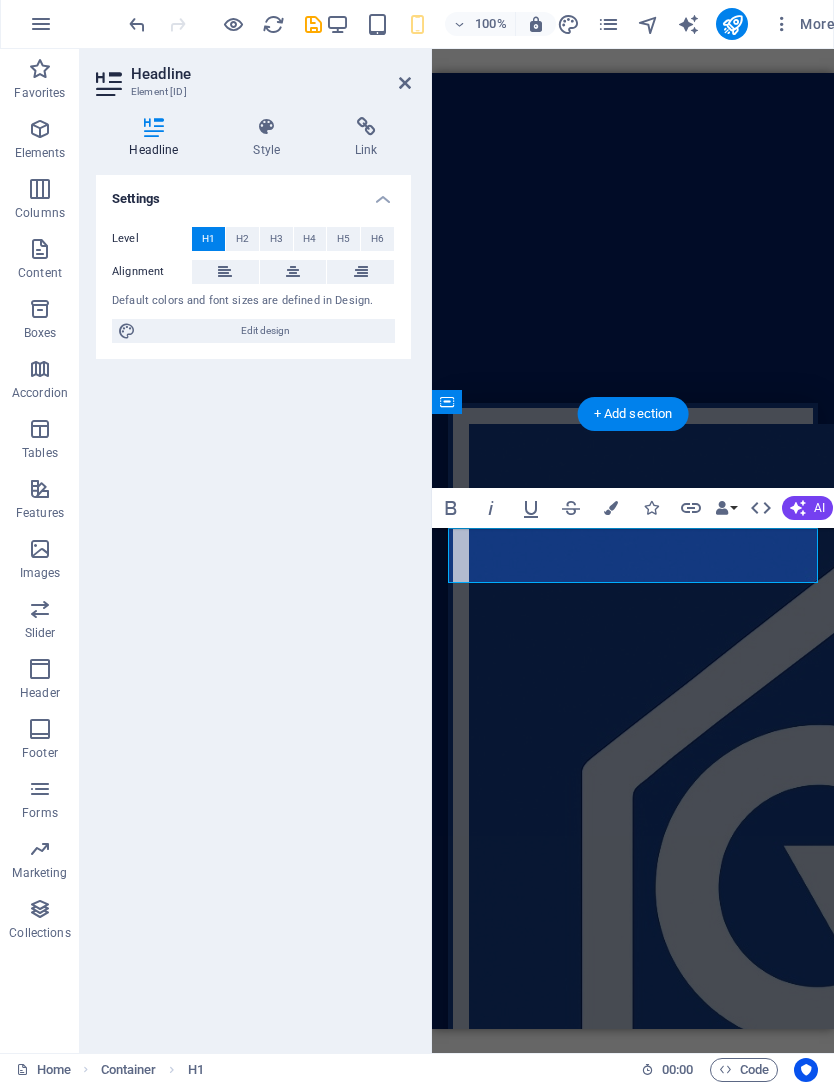 click on "Gulf Coast experts" at bounding box center (633, 2009) 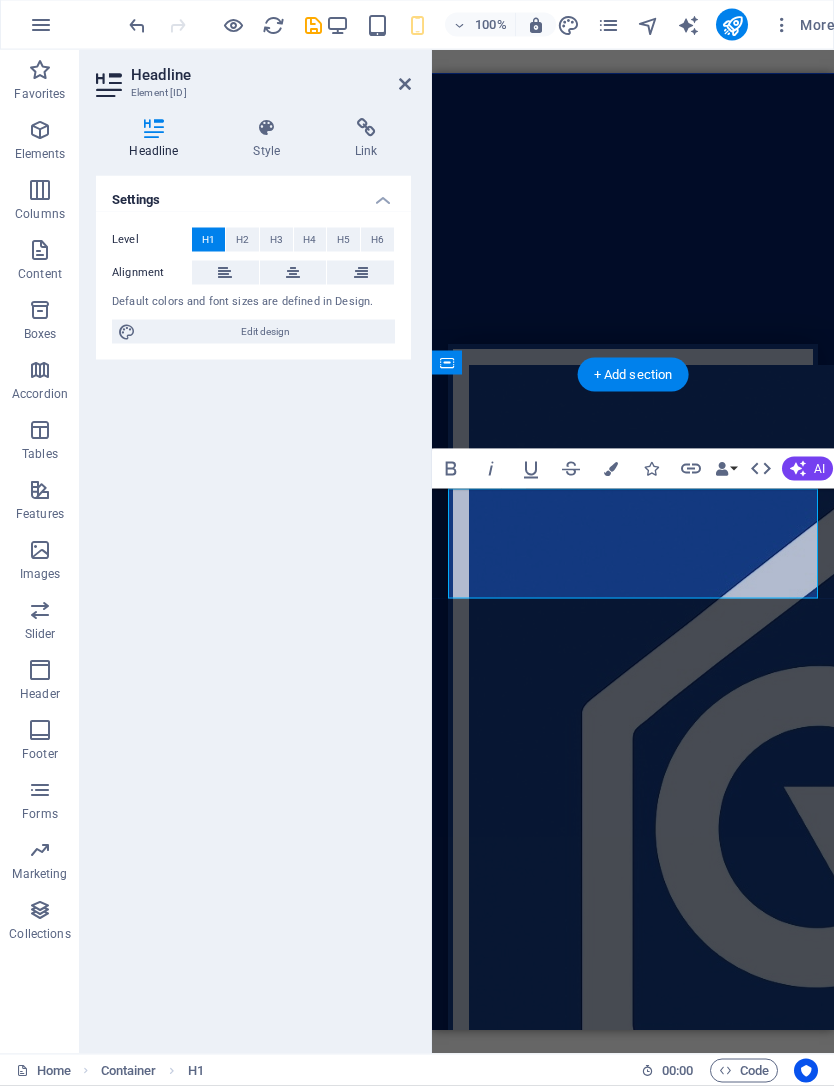 scroll, scrollTop: 650, scrollLeft: 0, axis: vertical 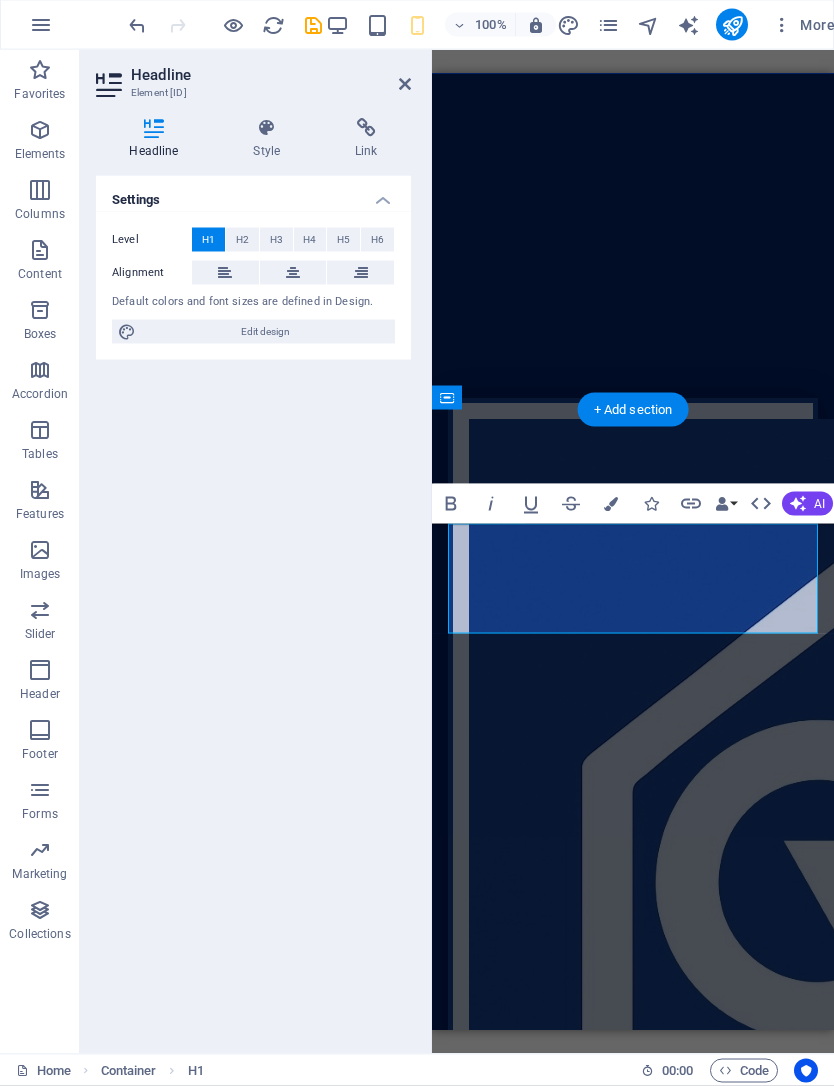 click on "Gulf Coast   ‌" at bounding box center (633, 2032) 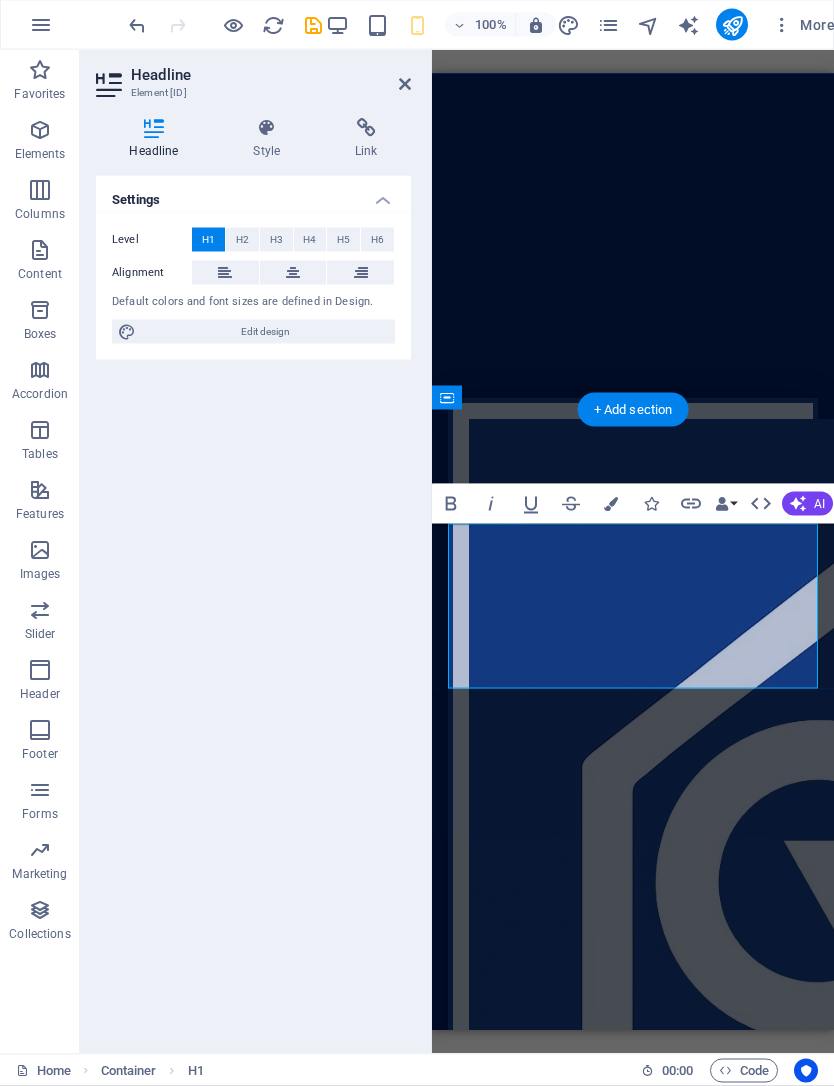 click on "screen experts ​ ‌" at bounding box center (633, 2060) 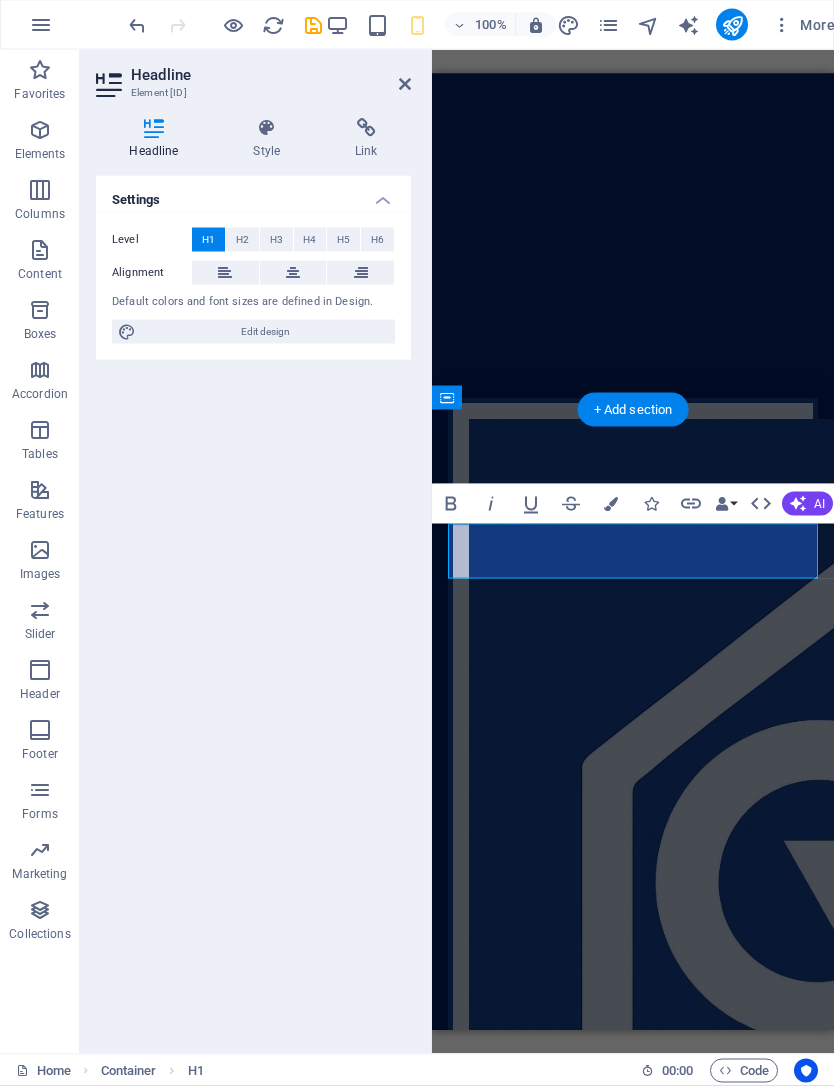 click on "Lorem ipsum dolor sit amet, consectetur adipiscing elit, sed do eiusmod tempor incididunt ut labore et dolore magna aliqua. Ut enim ad minim veniam, quis nostrud exercitation ullamco laboris nisi ut aliquip commodo consequat. Duis aute irure dolor in reprehenderit in voluptate velit esse cillum dolore." at bounding box center (633, 2184) 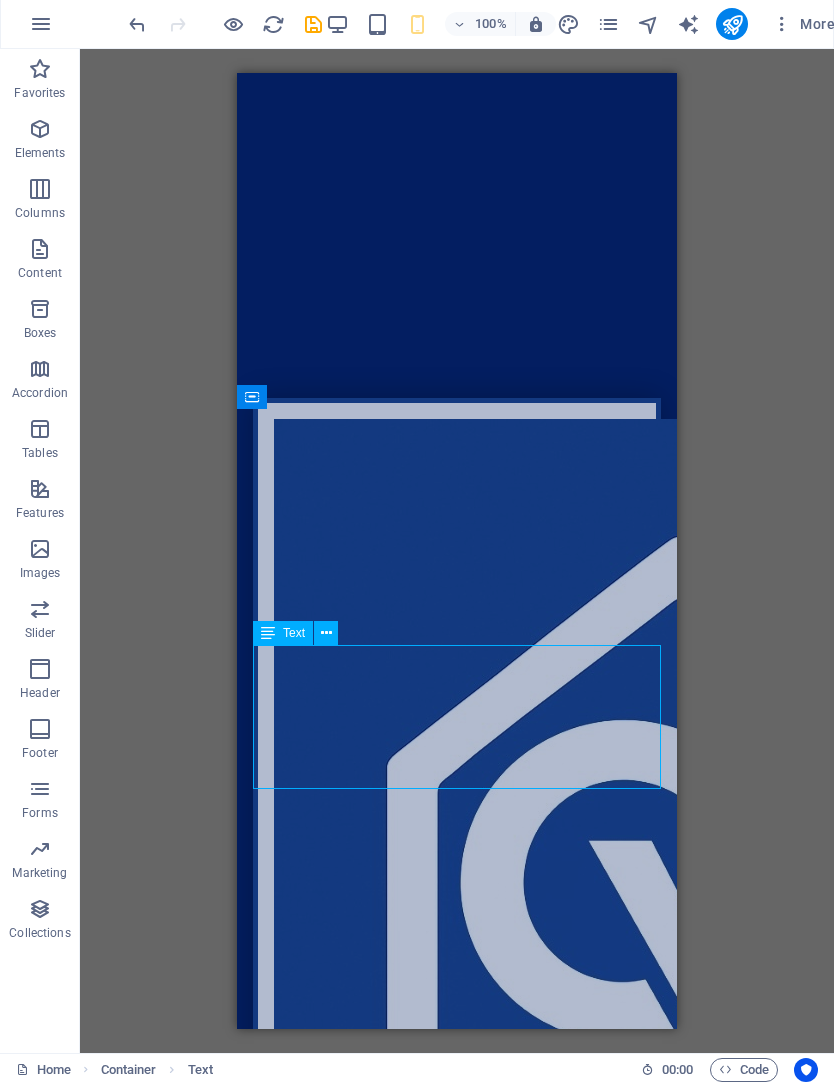 click on "We are professional roofers" at bounding box center [457, 2000] 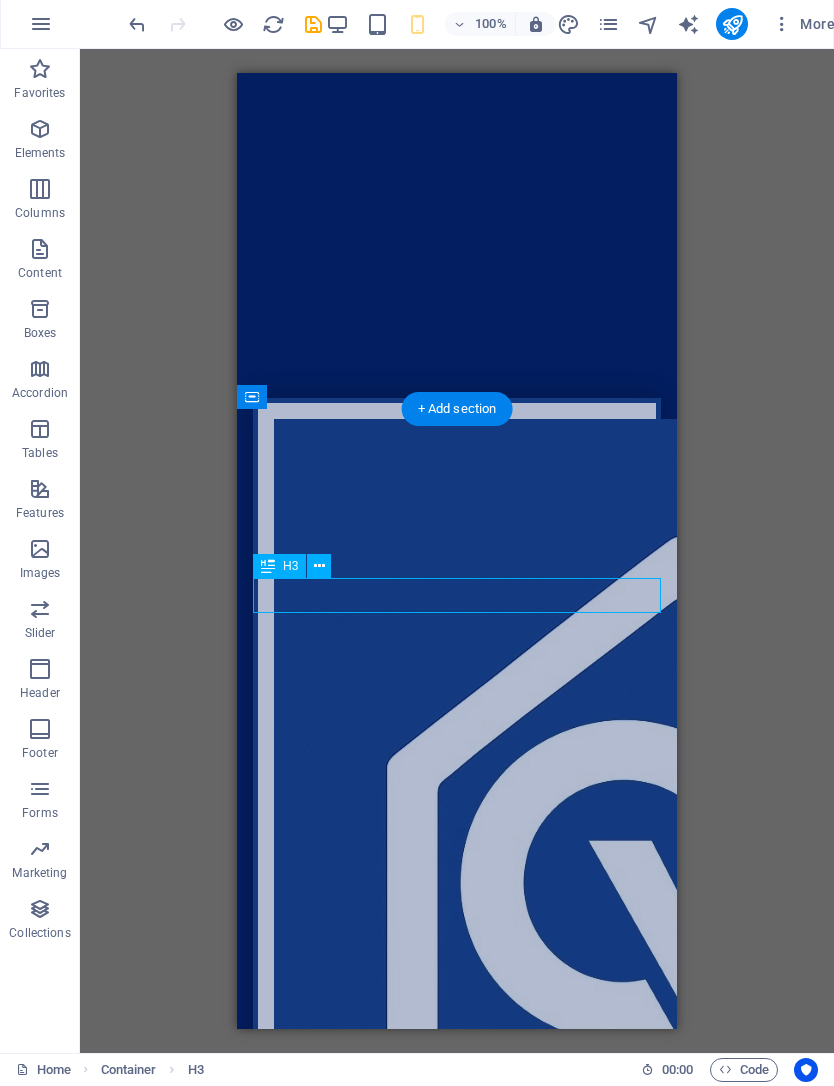 click on "We are professional roofers" at bounding box center (457, 2000) 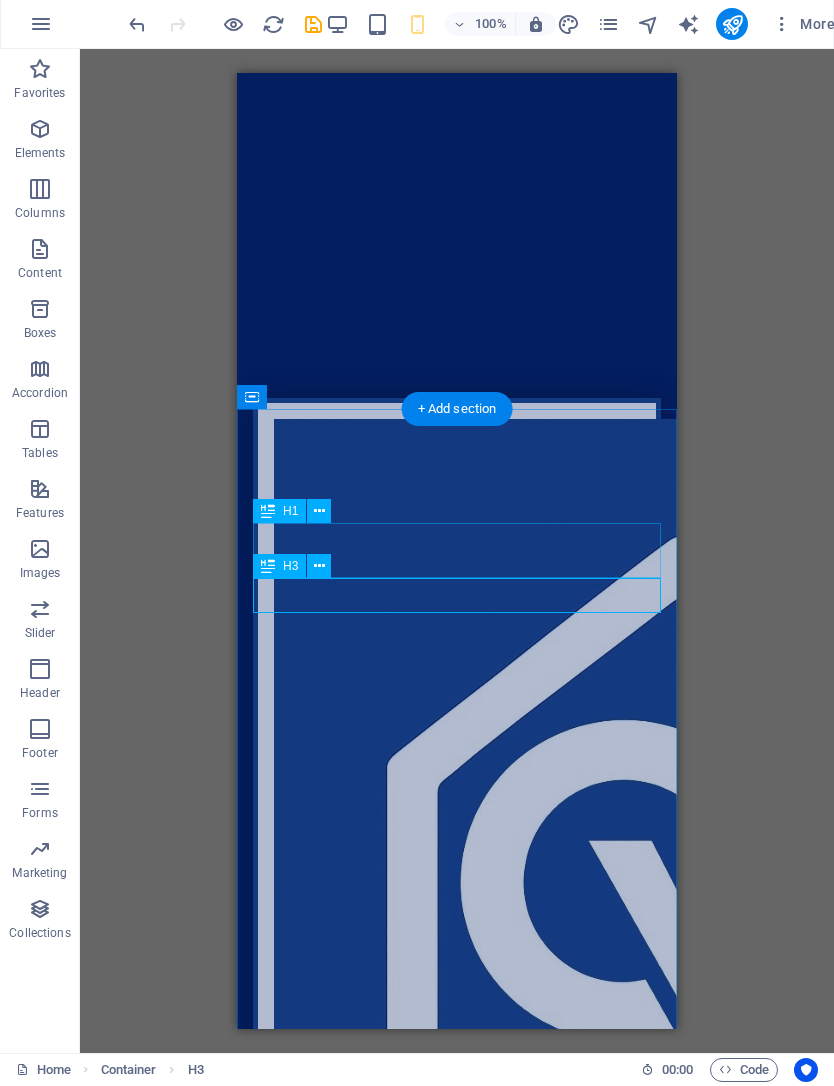 click at bounding box center (319, 567) 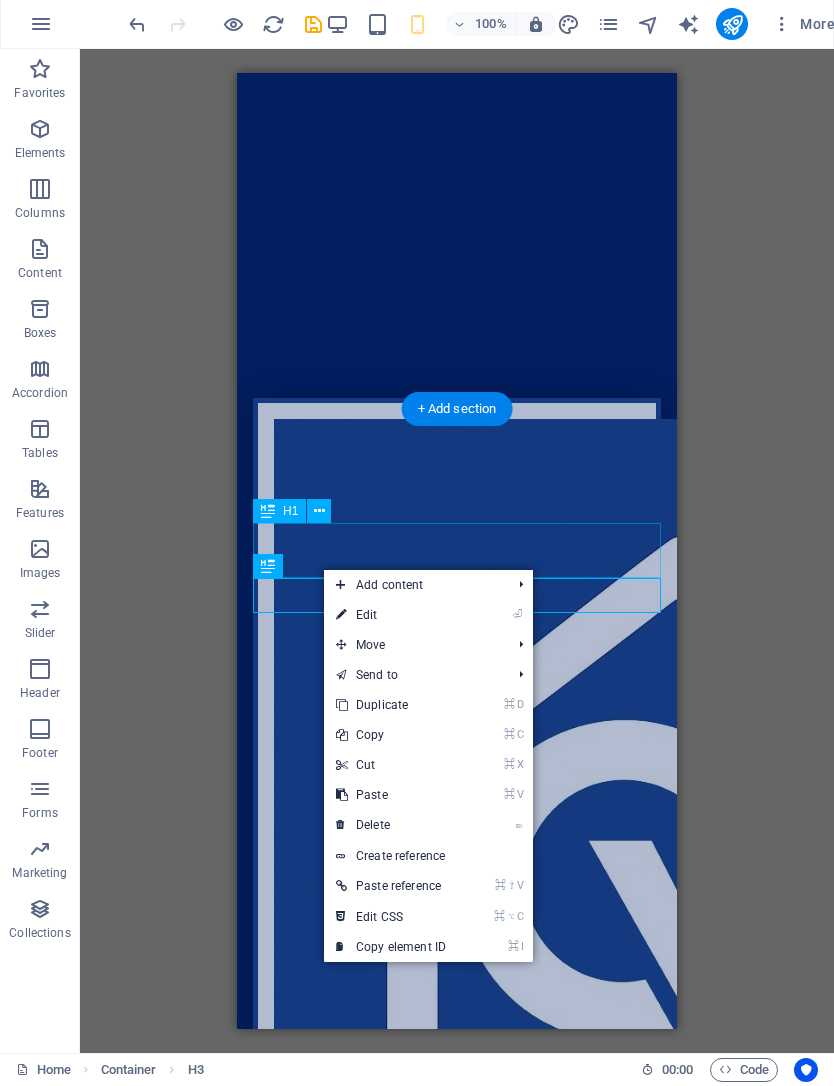 click on "⏎  Edit" at bounding box center (391, 616) 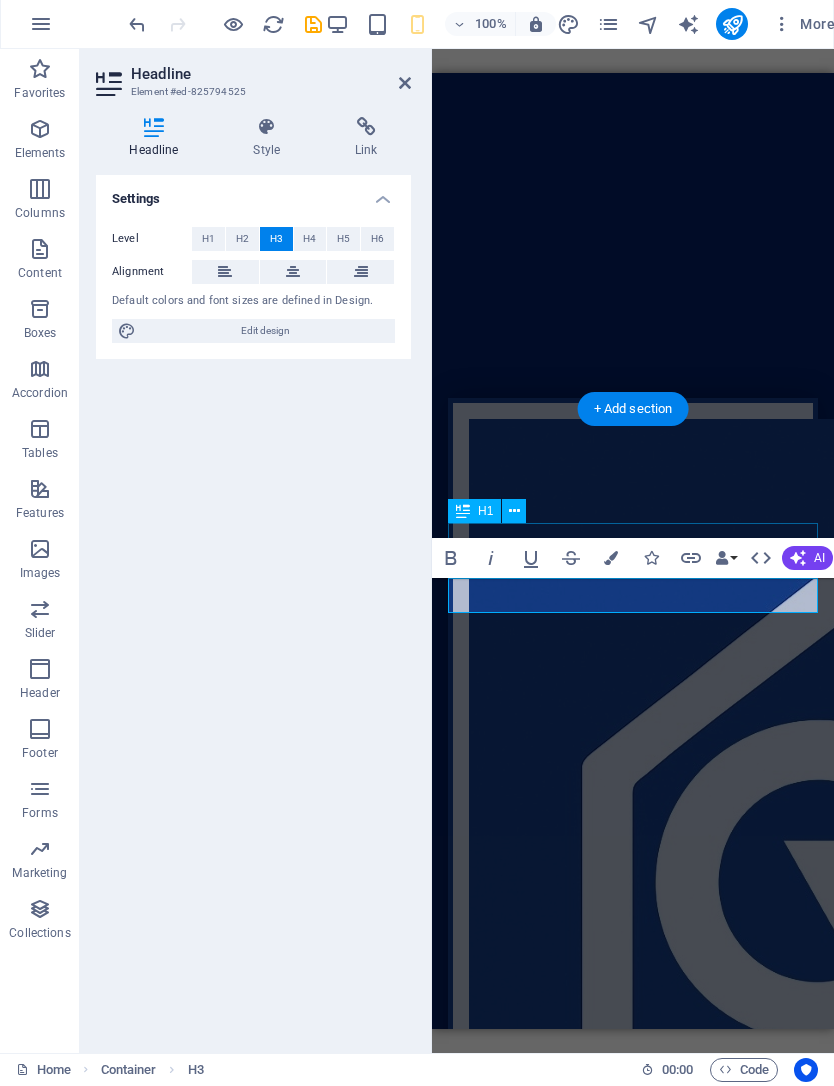 click on "We are professional roofers" at bounding box center (633, 2049) 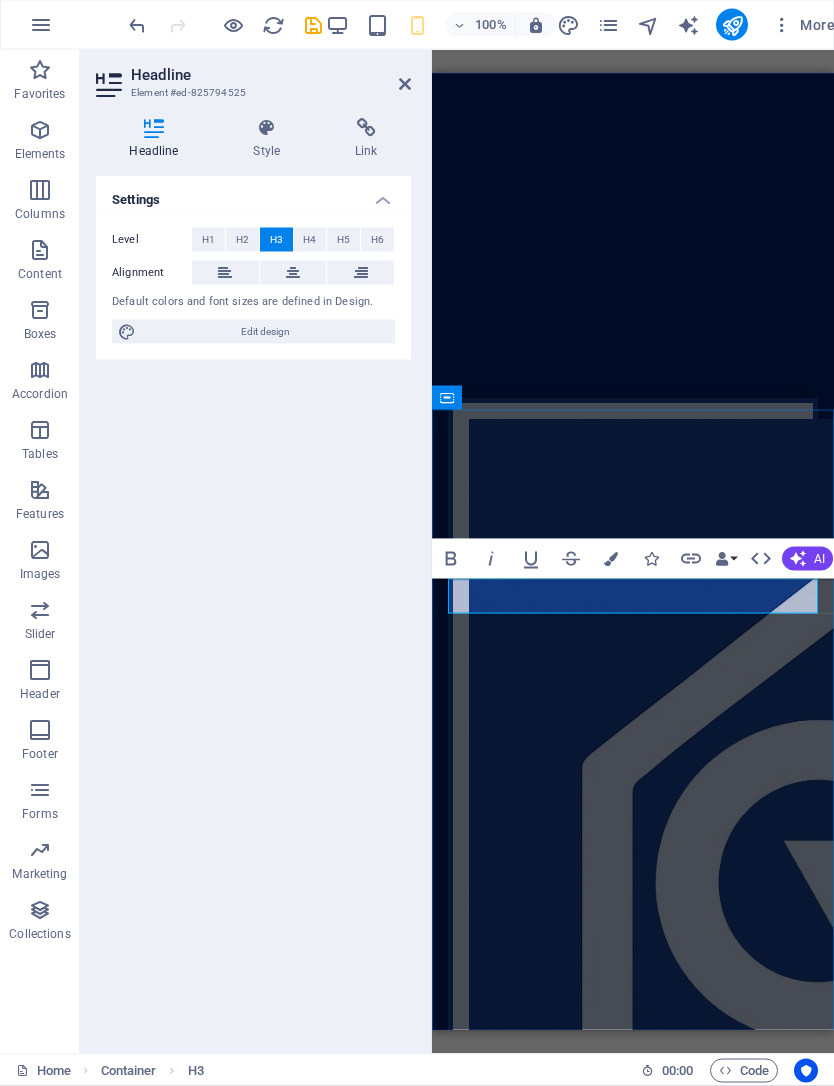 type 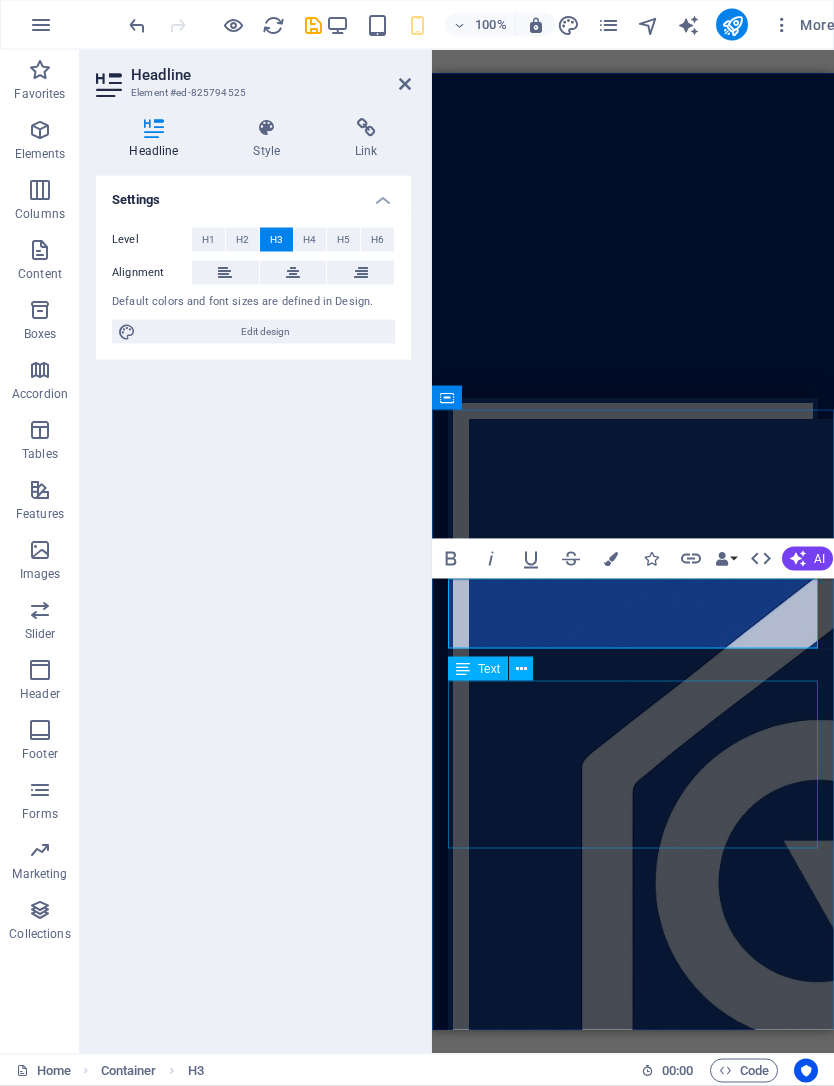 click on "Lorem ipsum dolor sit amet, consectetur adipiscing elit, sed do eiusmod tempor incididunt ut labore et dolore magna aliqua. Ut enim ad minim veniam, quis nostrud exercitation ullamco laboris nisi ut aliquip commodo consequat. Duis aute irure dolor in reprehenderit in voluptate velit esse cillum dolore." at bounding box center (633, 2219) 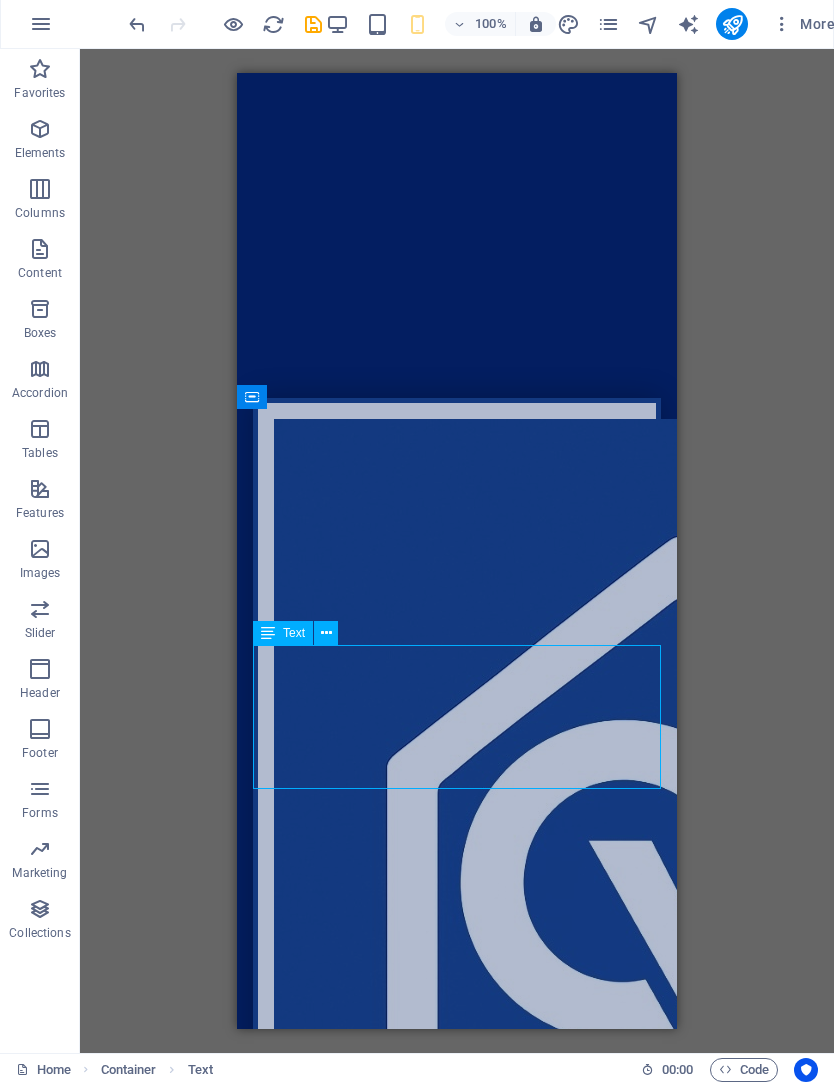 click at bounding box center [457, 2034] 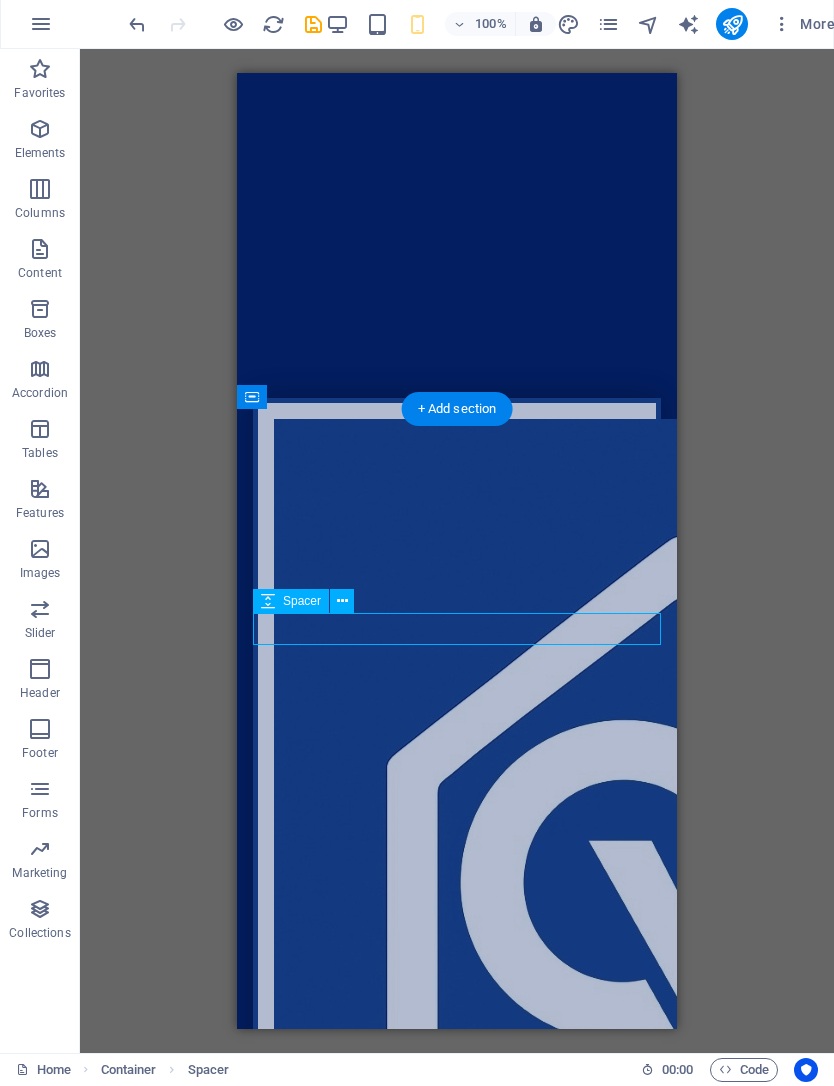 click on "We are professional Screen Specialists" at bounding box center [457, 2000] 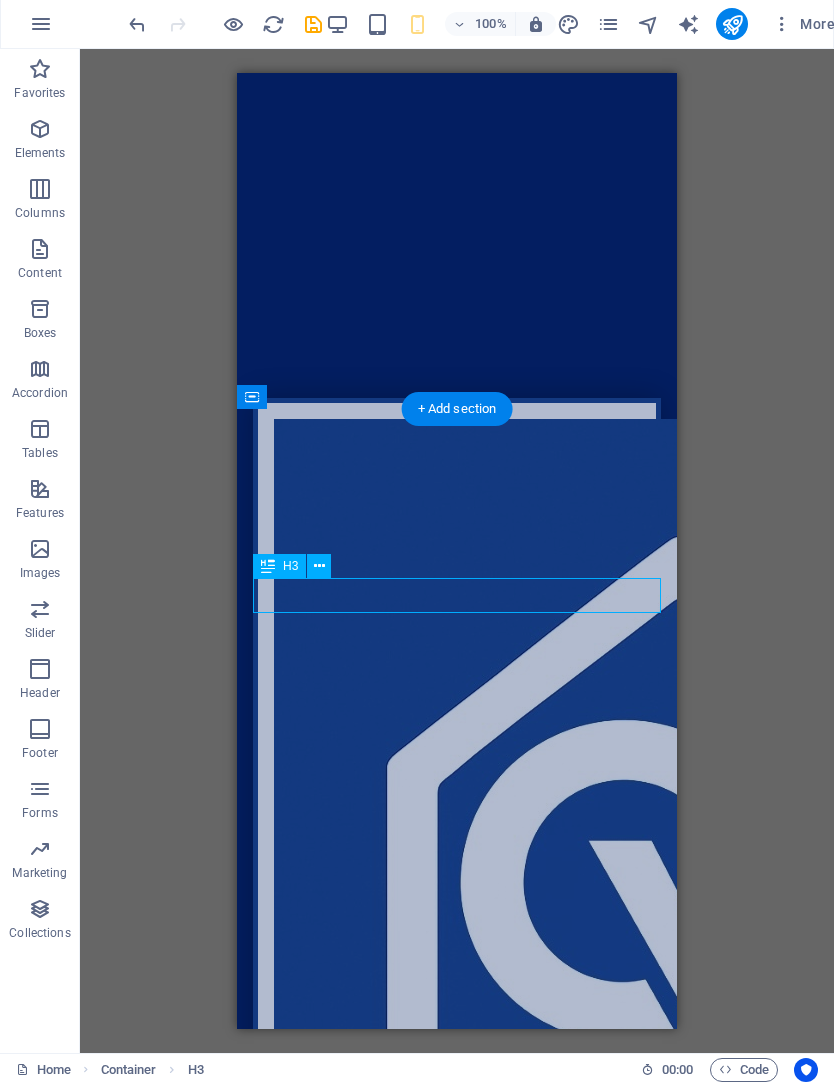 click on "We are professional Screen Specialists" at bounding box center (457, 2000) 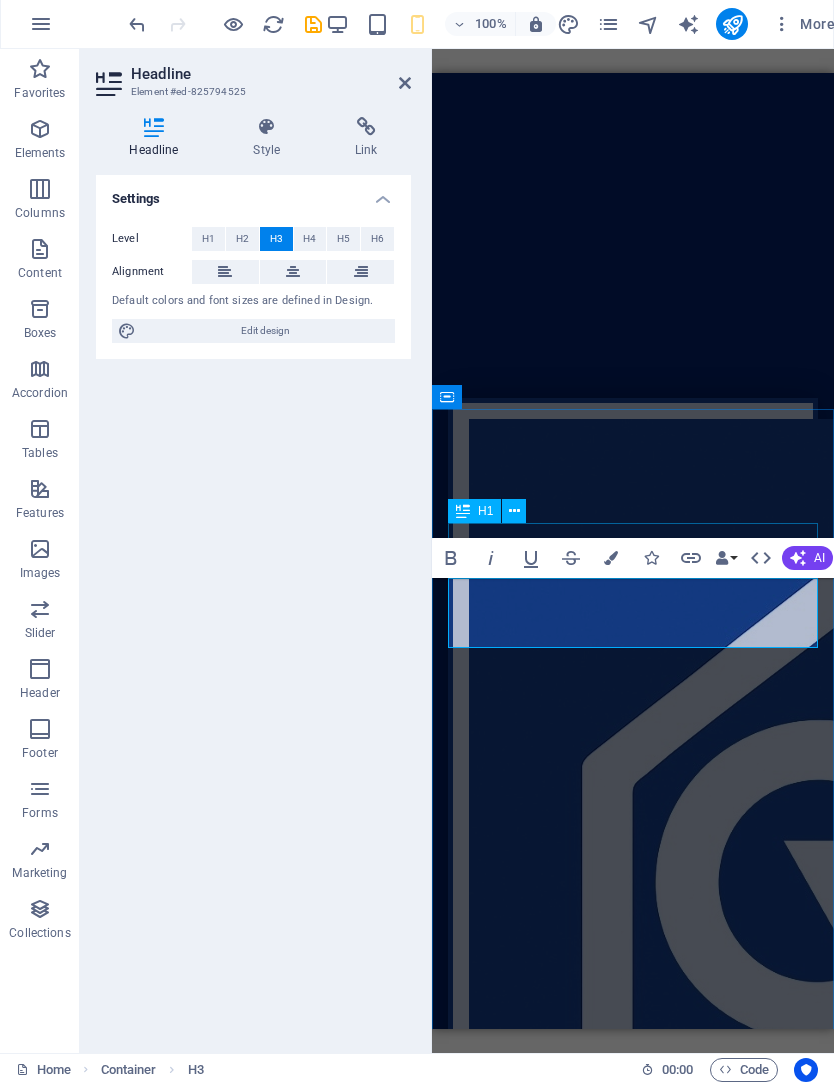 click 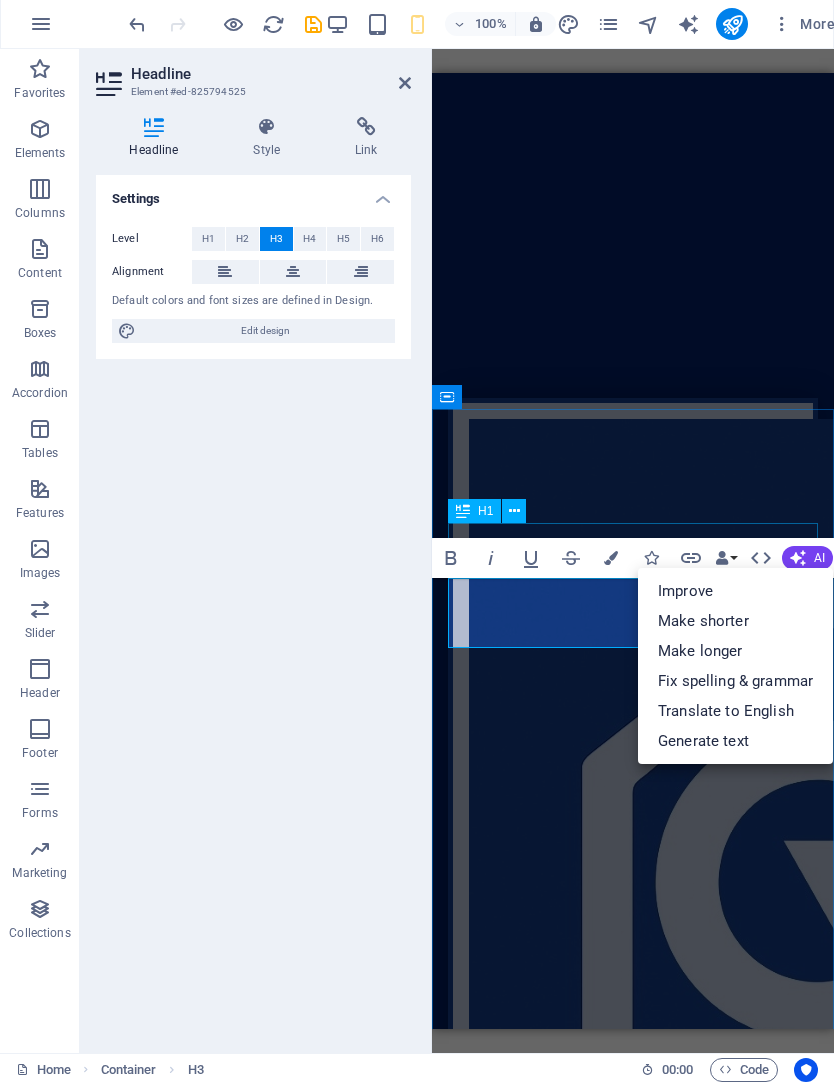 click on "Fix spelling & grammar" at bounding box center (735, 682) 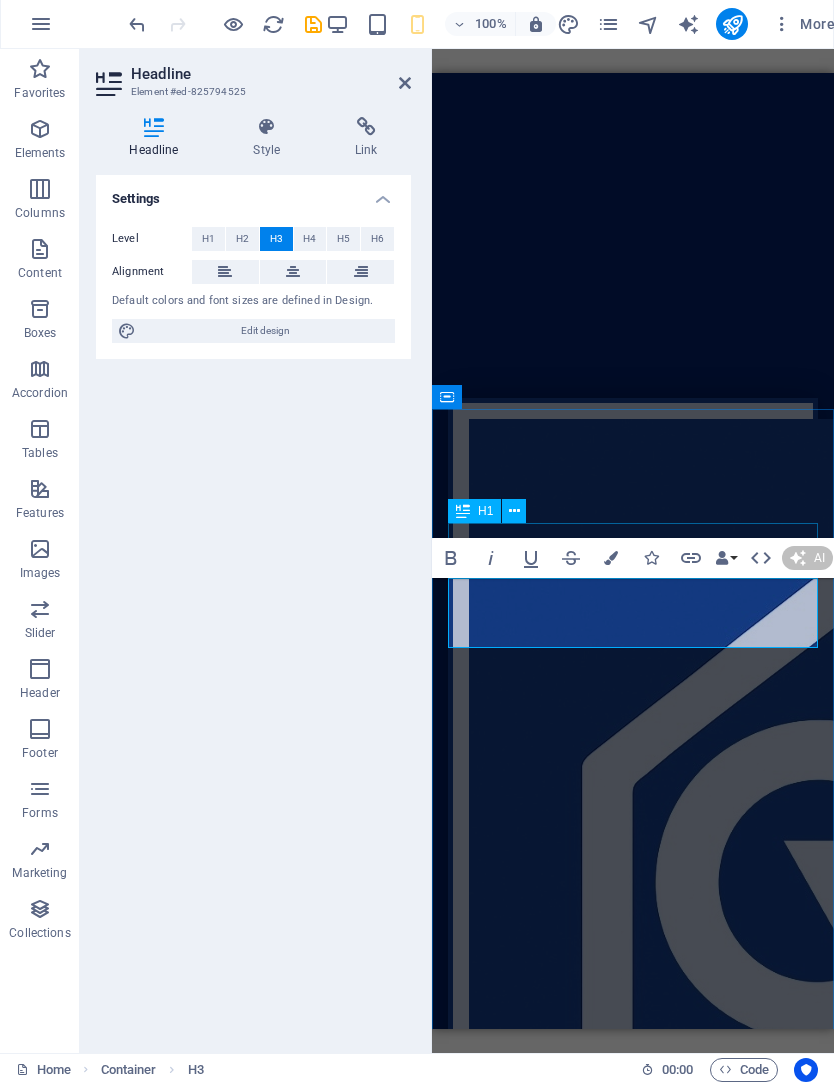 type 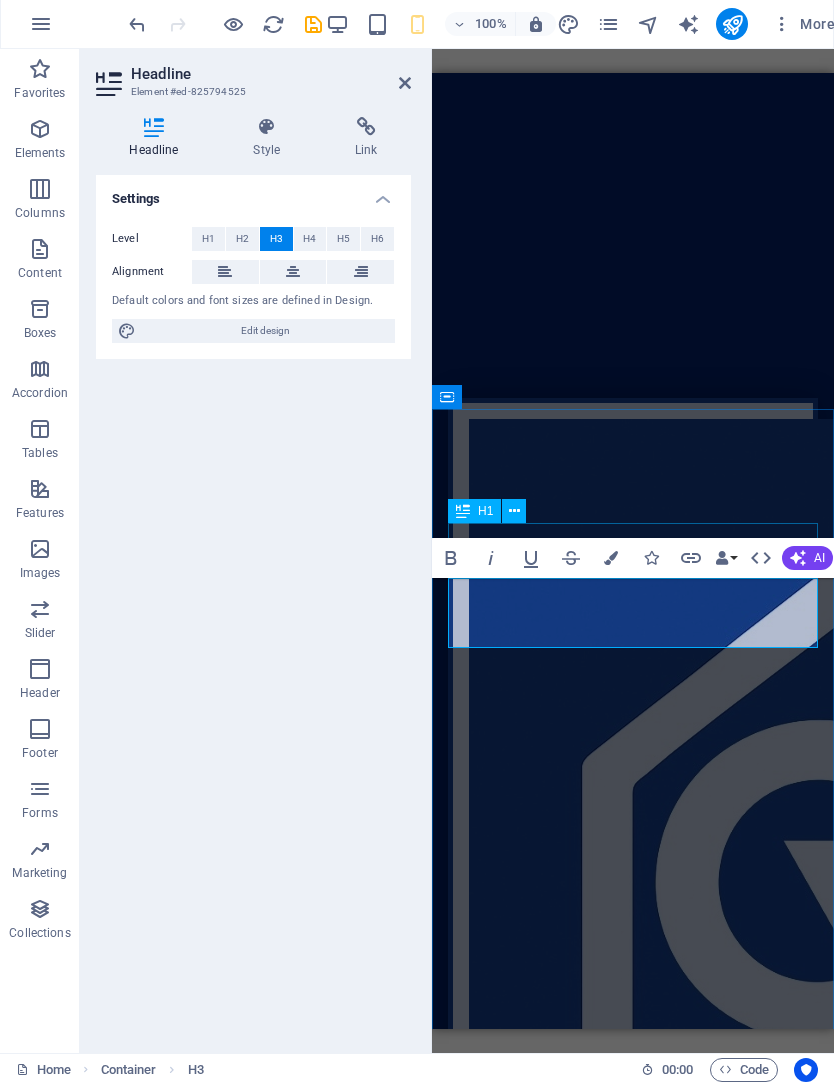click on "Lorem ipsum dolor sit amet, consectetur adipiscing elit, sed do eiusmod tempor incididunt ut labore et dolore magna aliqua. Ut enim ad minim veniam, quis nostrud exercitation ullamco laboris nisi ut aliquip commodo consequat. Duis aute irure dolor in reprehenderit in voluptate velit esse cillum dolore." at bounding box center (633, 2219) 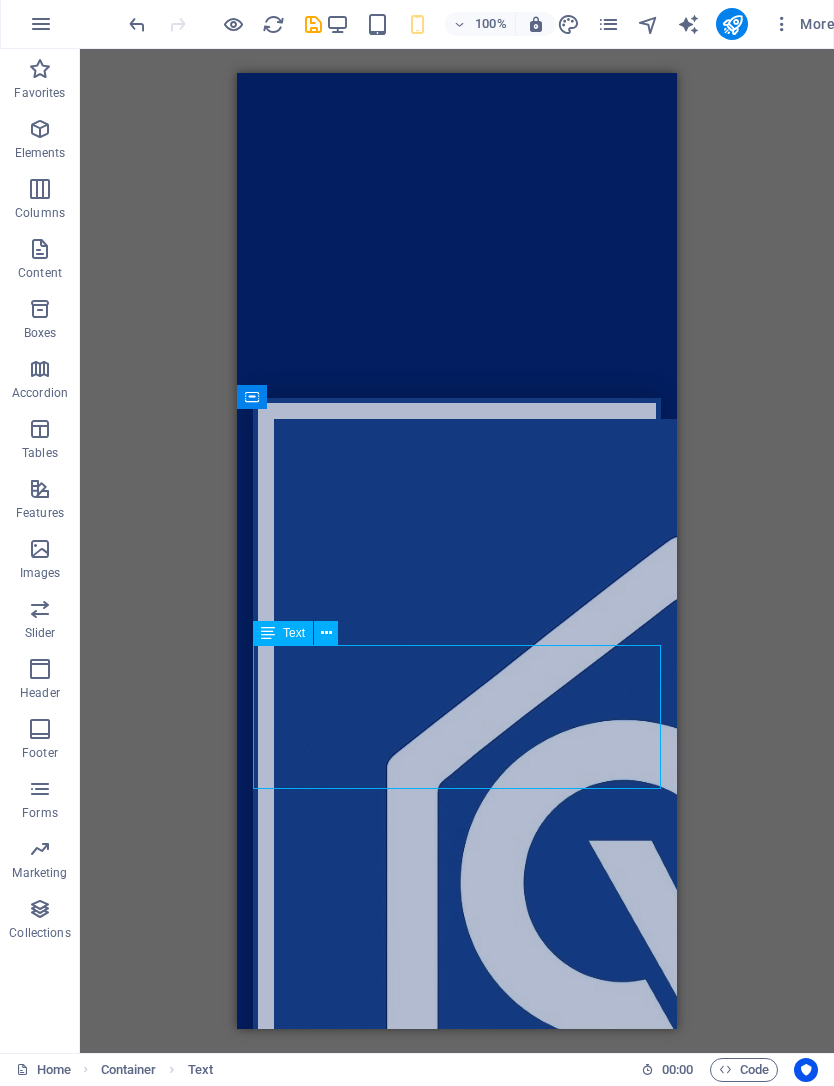 click on "Lorem ipsum dolor sit amet, consectetur adipiscing elit, sed do eiusmod tempor incididunt ut labore et dolore magna aliqua. Ut enim ad minim veniam, quis nostrud exercitation ullamco laboris nisi ut aliquip commodo consequat. Duis aute irure dolor in reprehenderit in voluptate velit esse cillum dolore." at bounding box center [457, 2122] 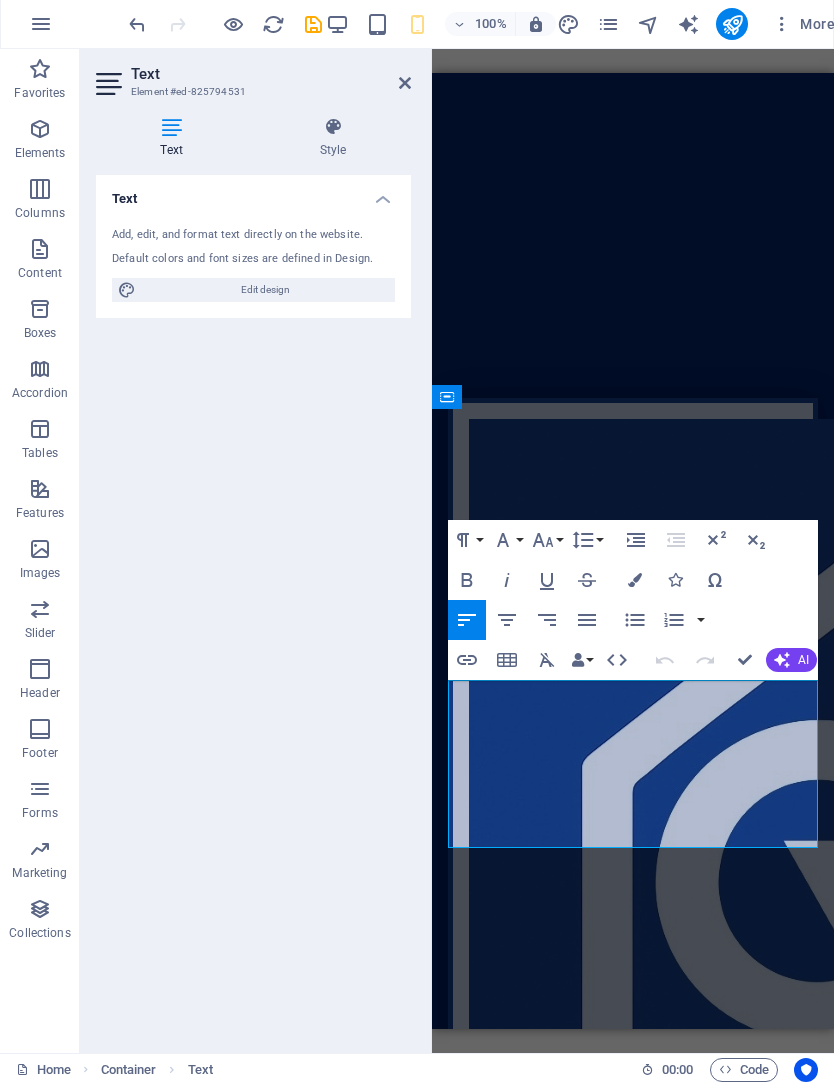 click on "Lorem ipsum dolor sit amet, consectetur adipiscing elit, sed do eiusmod tempor incididunt ut labore et dolore magna aliqua. Ut enim ad minim veniam, quis nostrud exercitation ullamco laboris nisi ut aliquip commodo consequat. Duis aute irure dolor in reprehenderit in voluptate velit esse cillum dolore." at bounding box center [633, 2219] 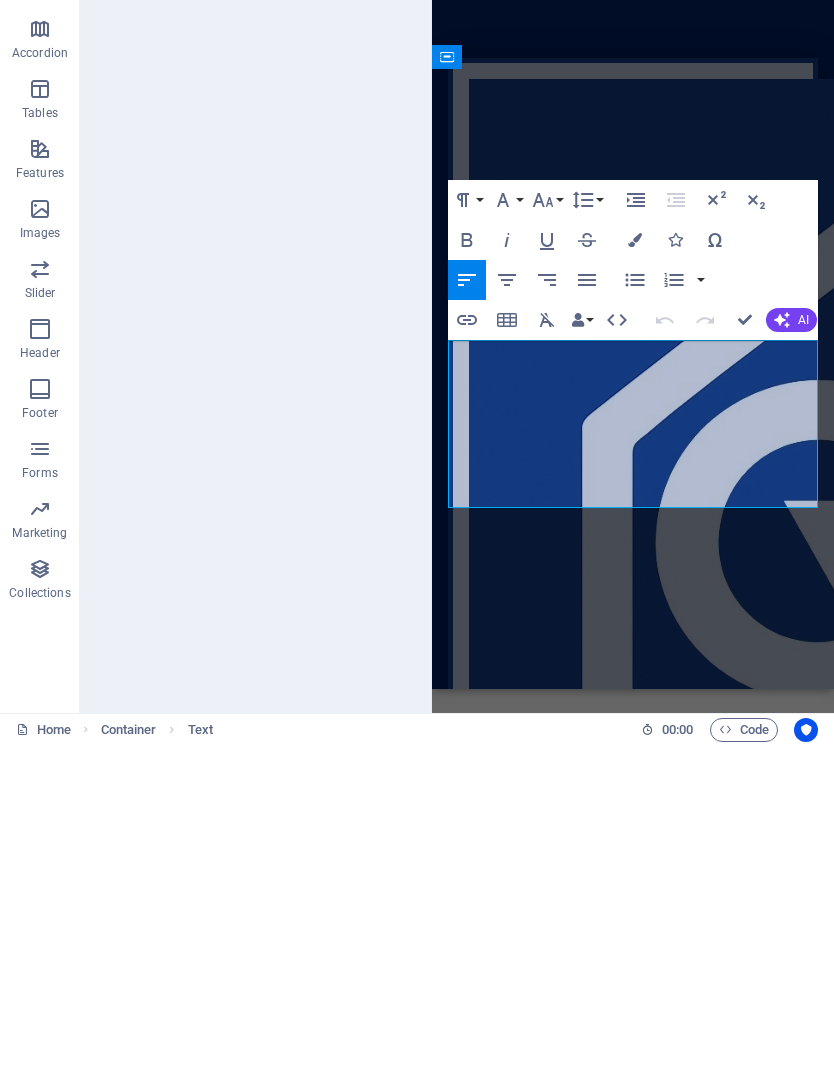 scroll, scrollTop: 1, scrollLeft: 0, axis: vertical 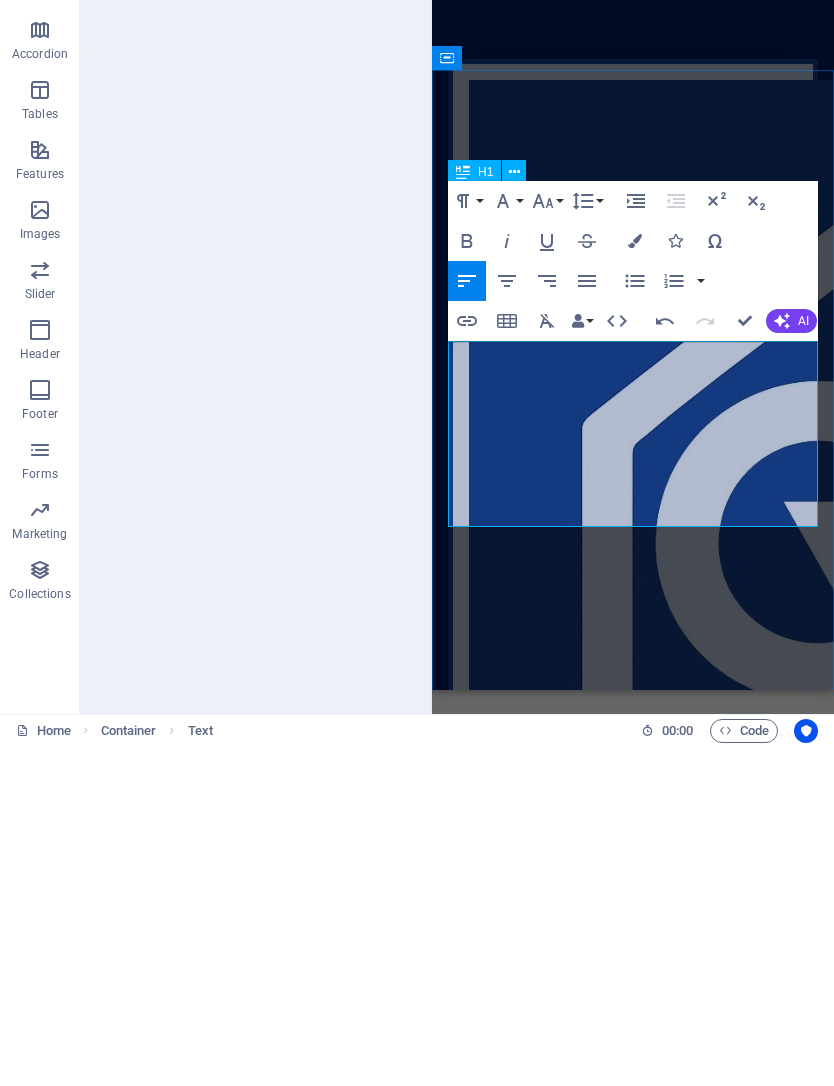 click on "Colors" at bounding box center (635, 581) 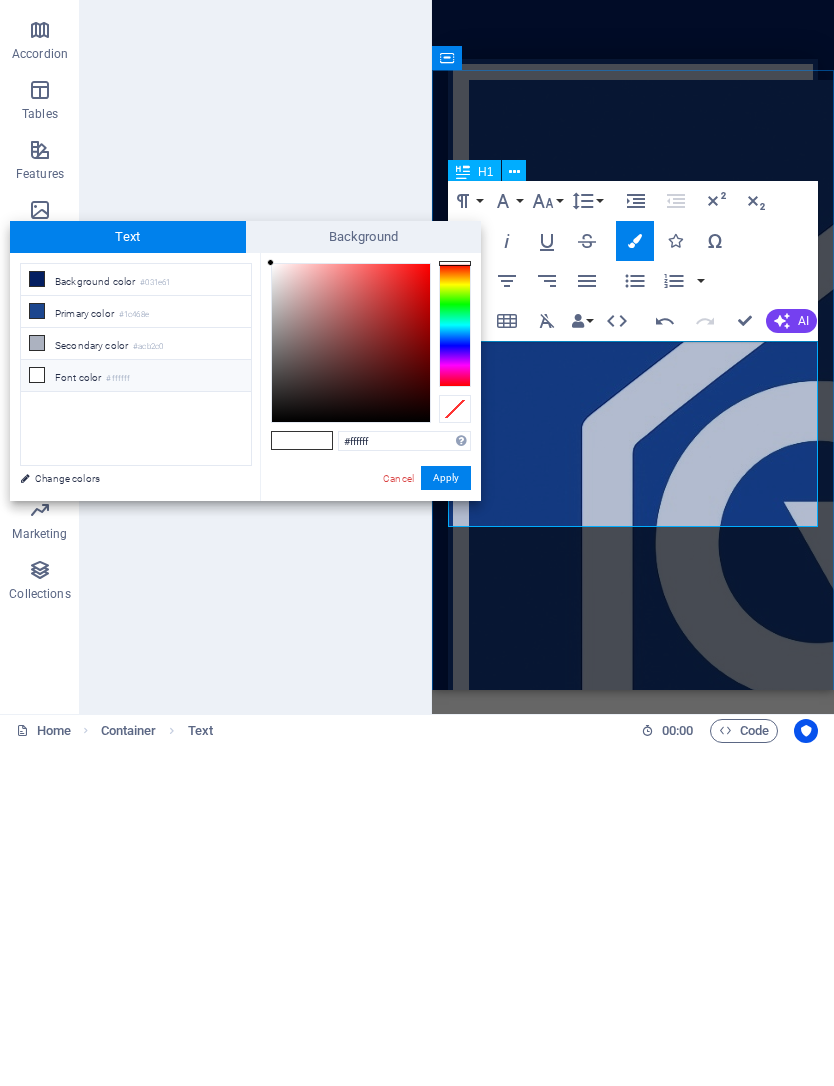 click at bounding box center (37, 619) 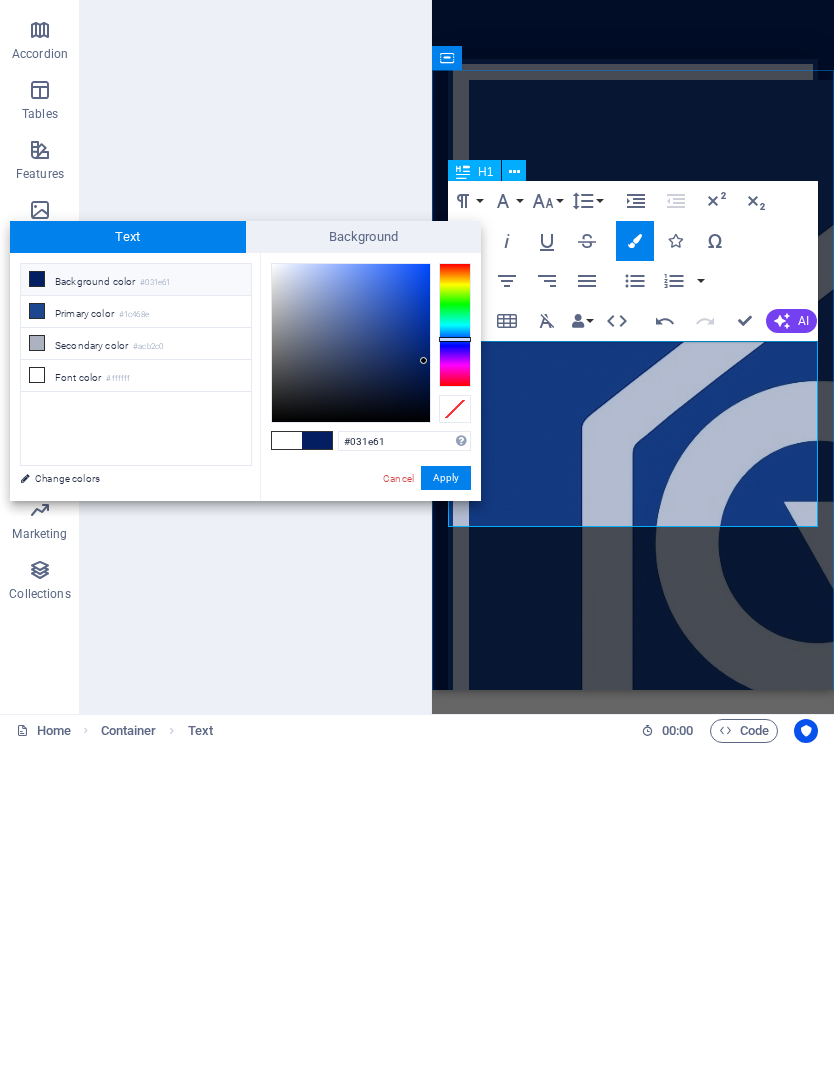 scroll, scrollTop: 0, scrollLeft: 0, axis: both 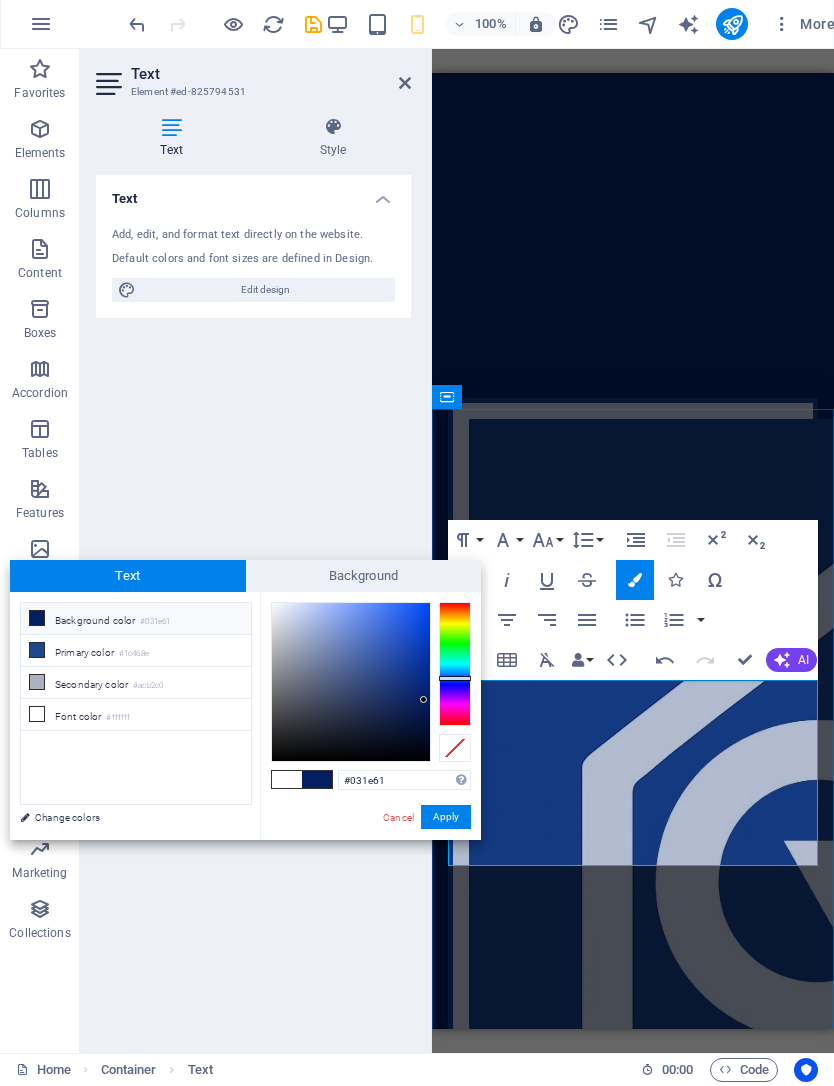 click on "At CoverWorks, we don’t just build aluminum enclosures—we build confidence. From your first quote to final install, our team delivers hands-on support, precision planning, and results that stand the test of time. ​ ​" at bounding box center (633, 2229) 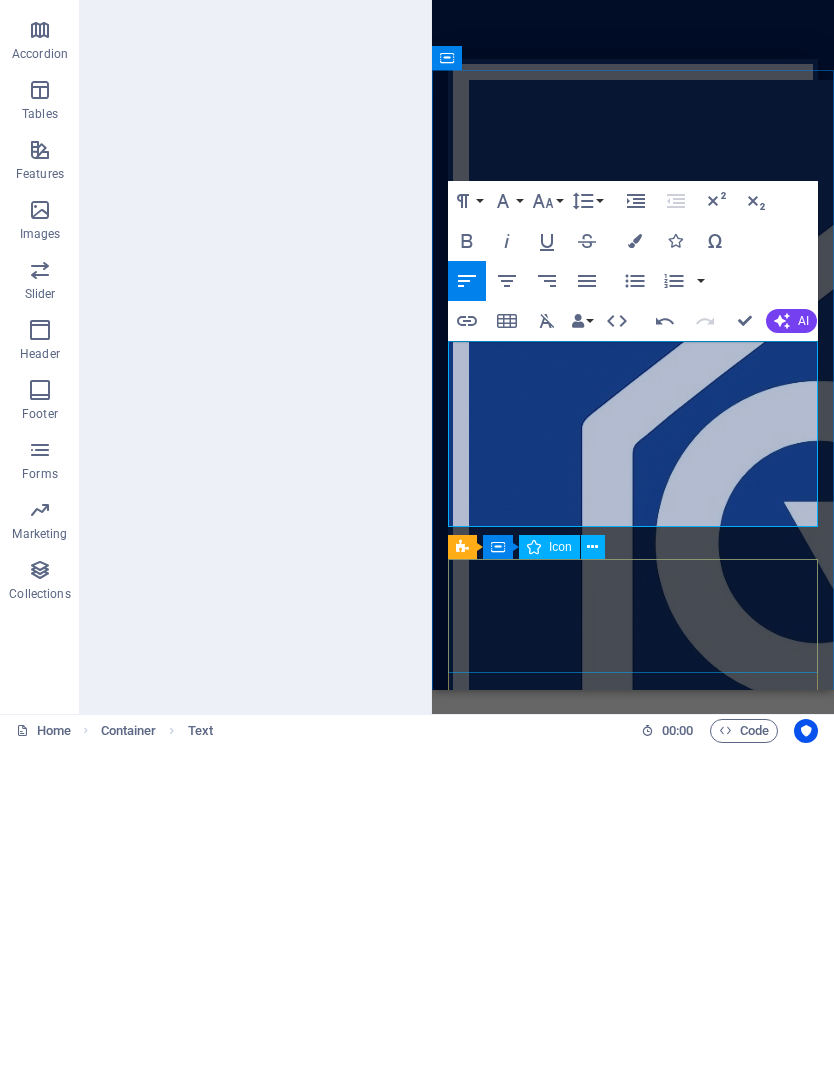 click at bounding box center (633, 2205) 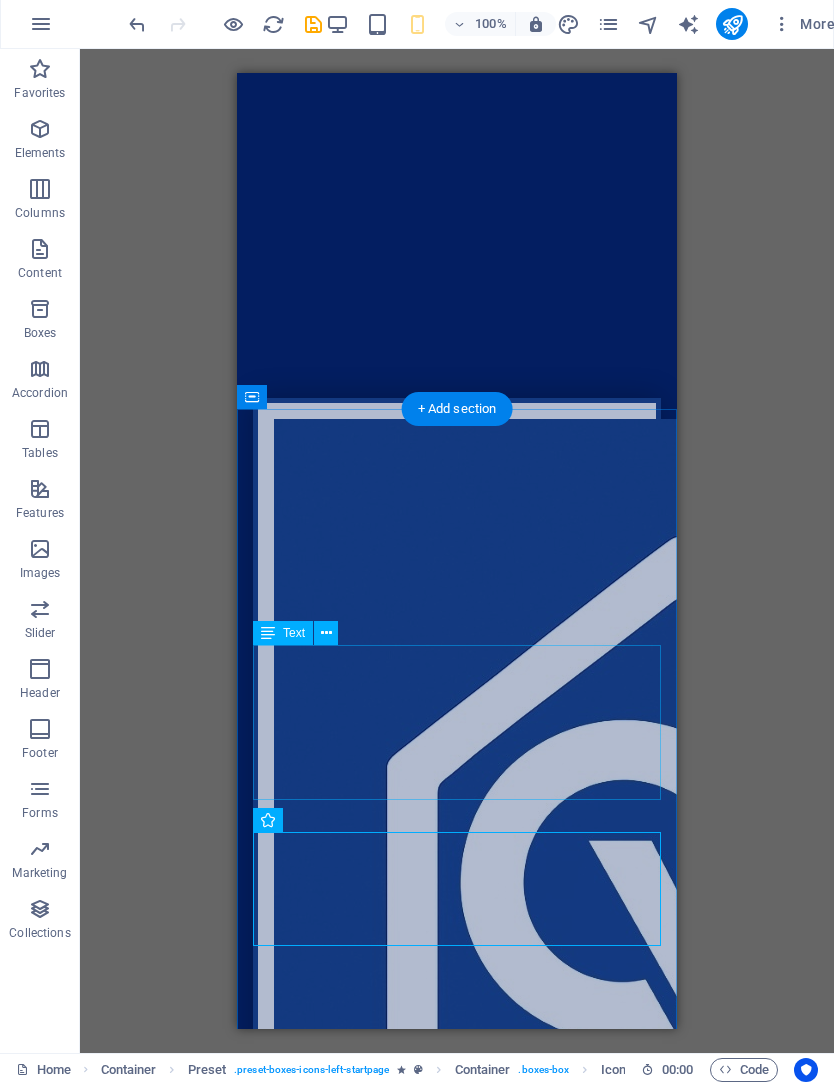click on "At CoverWorks, we don’t just build aluminum enclosures—we build confidence. From your first quote to final install, our team delivers hands-on support, precision planning, and results that stand the test of time." at bounding box center [457, 2129] 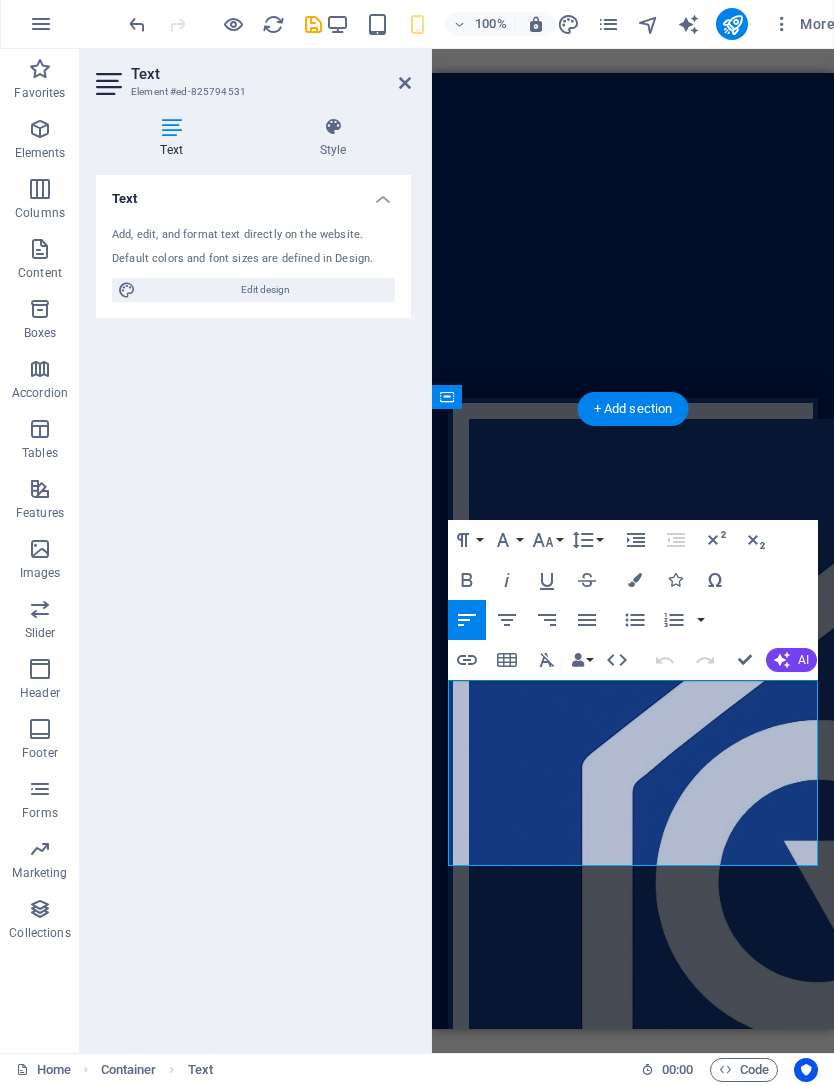 click on "At CoverWorks, we don’t just build aluminum enclosures—we build confidence. From your first quote to final install, our team delivers hands-on support, precision planning, and results that stand the test of time." at bounding box center [633, 2229] 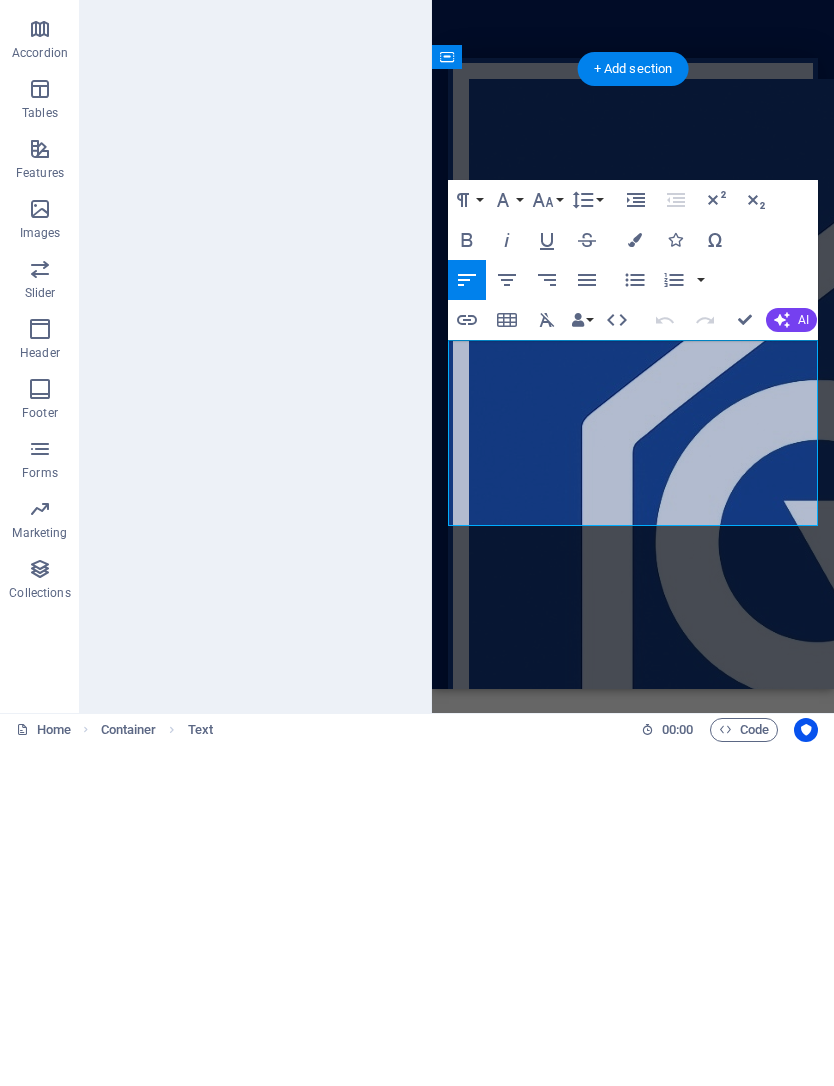 click on "At CoverWorks, we don’t just build aluminum enclosures—we build confidence. From your first quote to final install, our team delivers hands-on support, precision planning, and results that stand the test of time." at bounding box center [633, 1889] 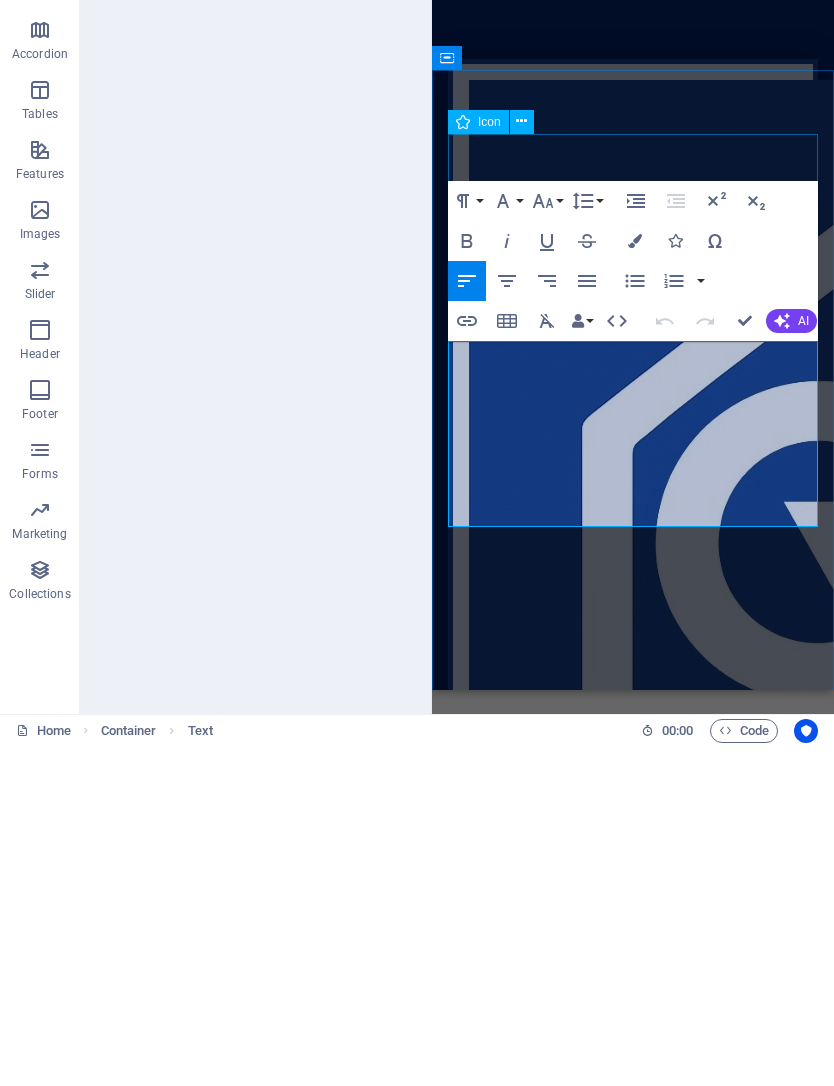 click 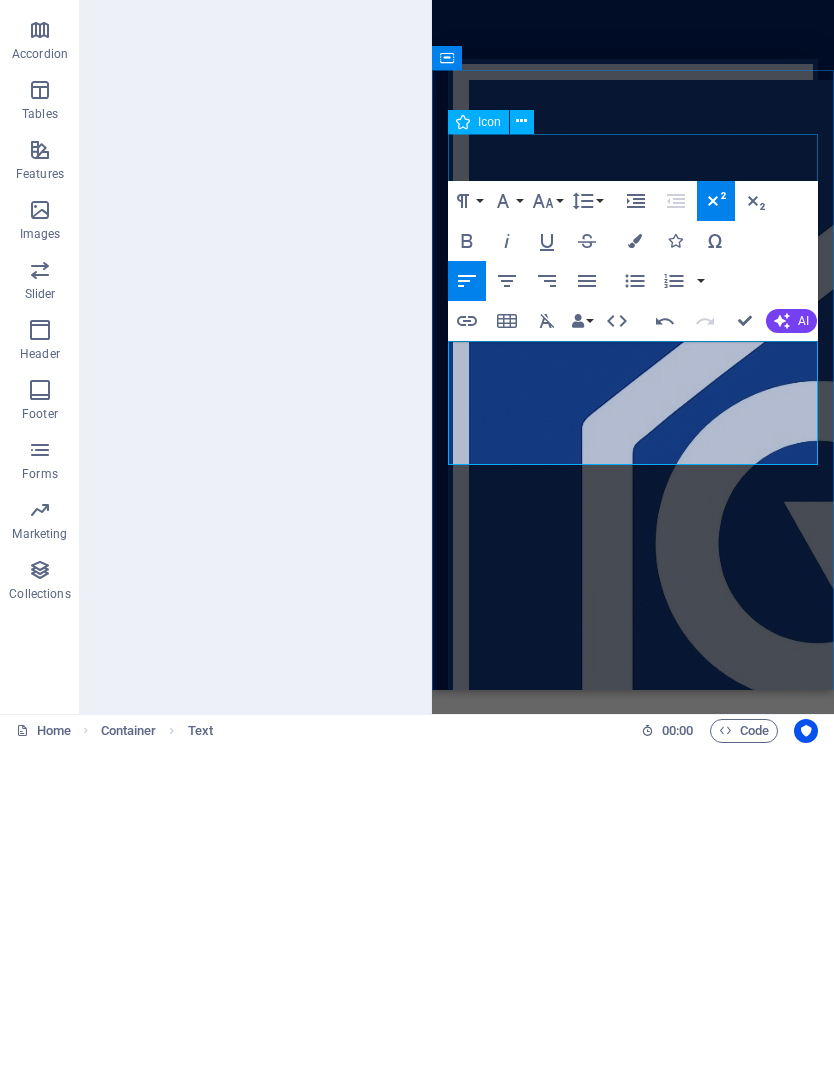 click 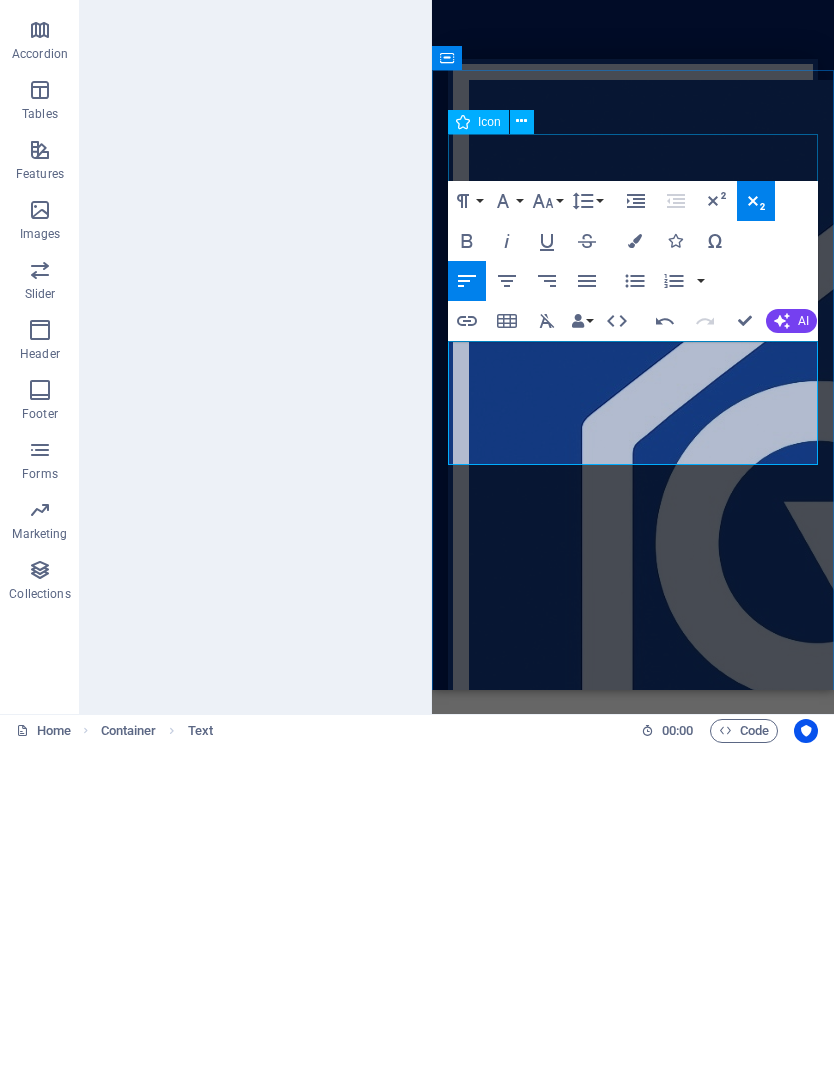click 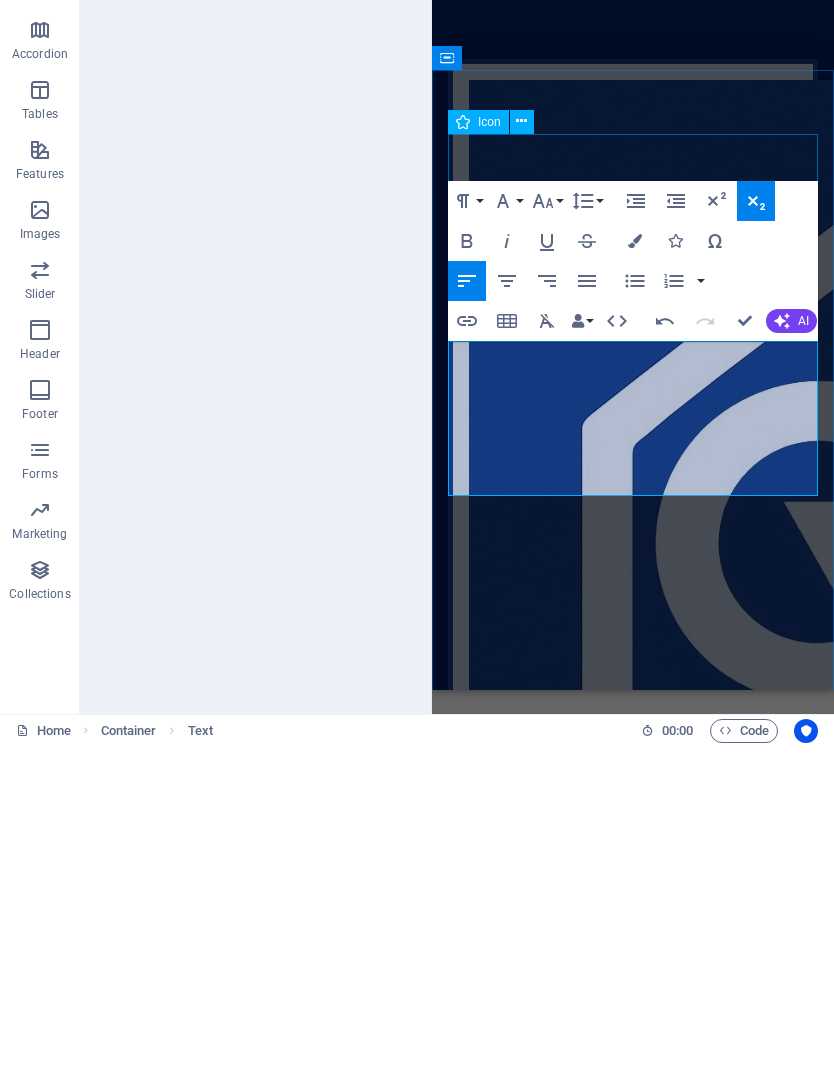 click on "Line Height" at bounding box center (587, 541) 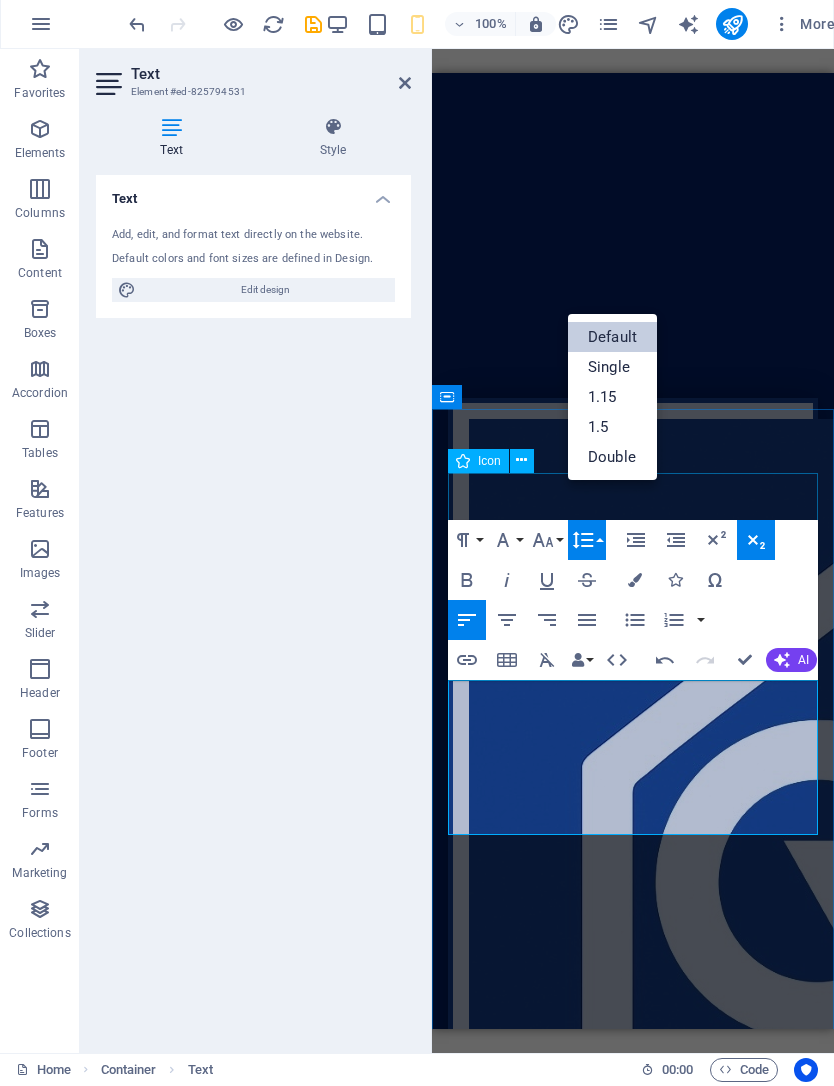 scroll, scrollTop: 0, scrollLeft: 0, axis: both 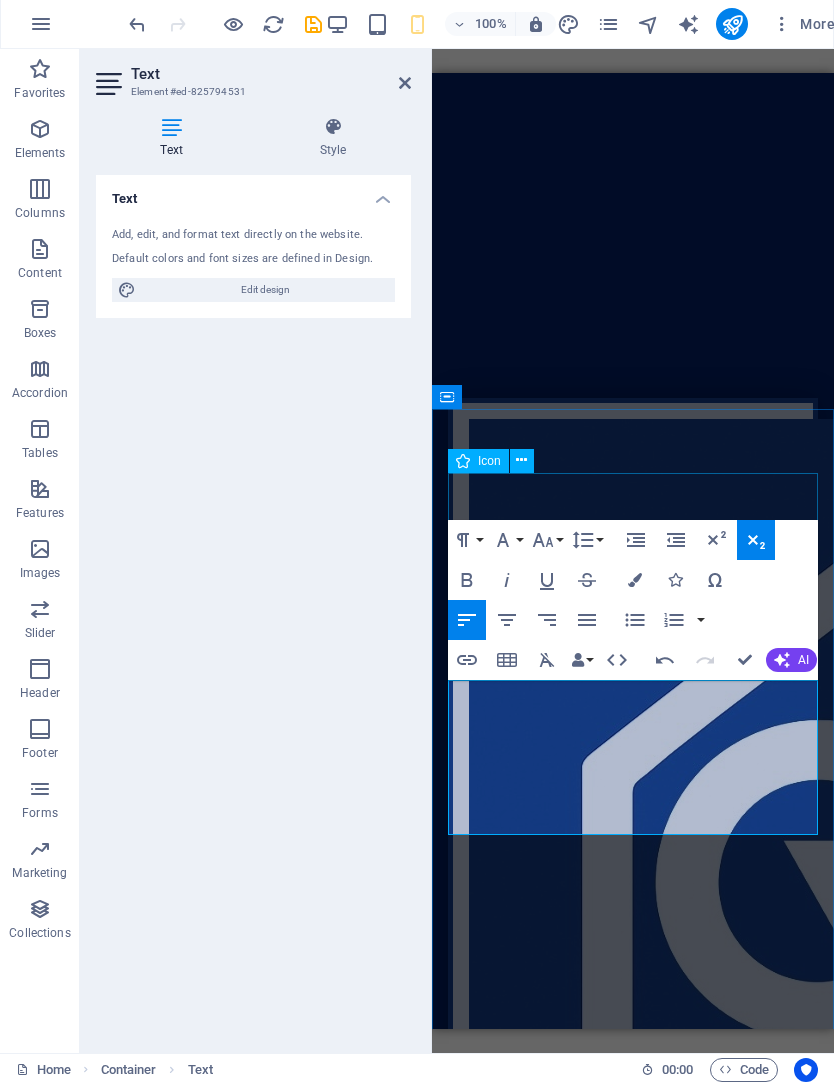 click at bounding box center [137, 25] 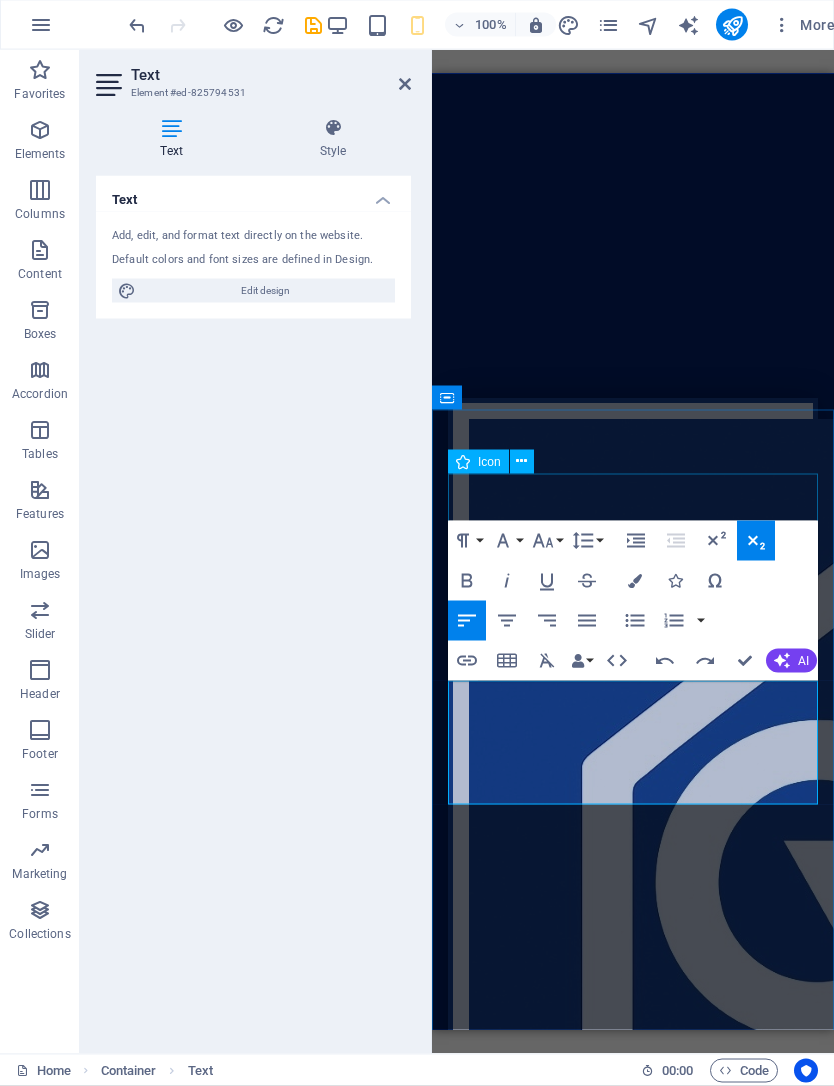 click 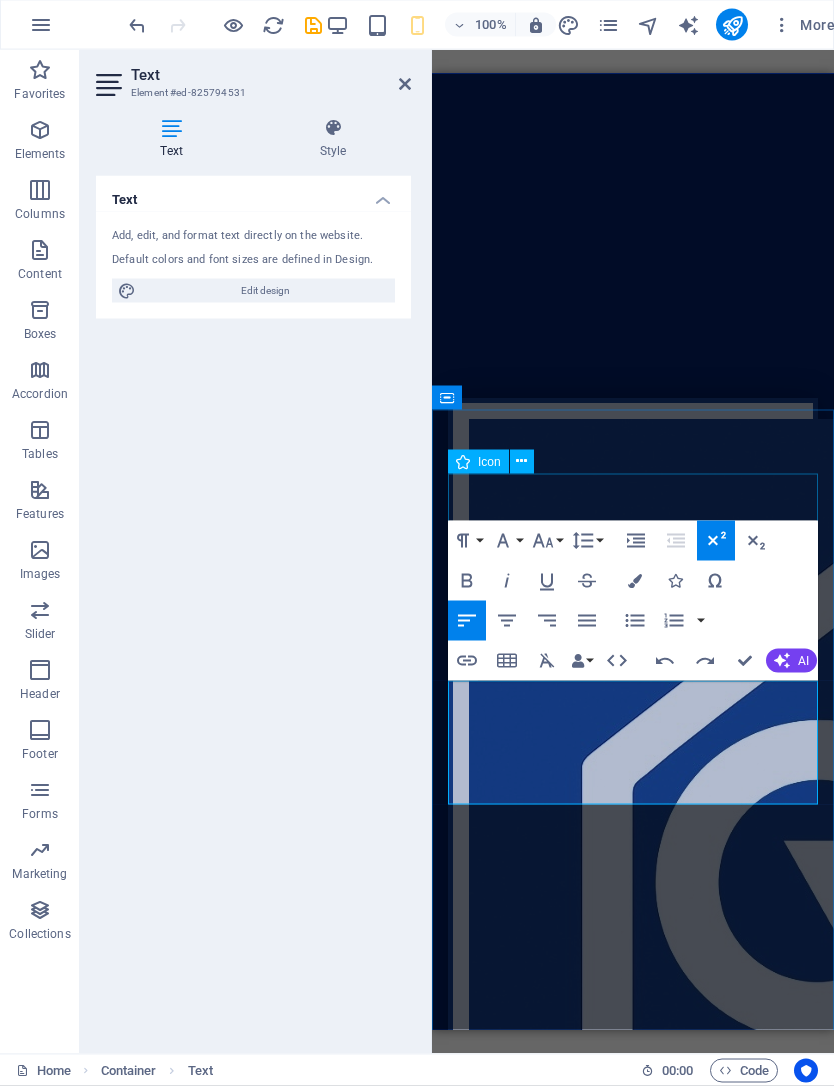 click 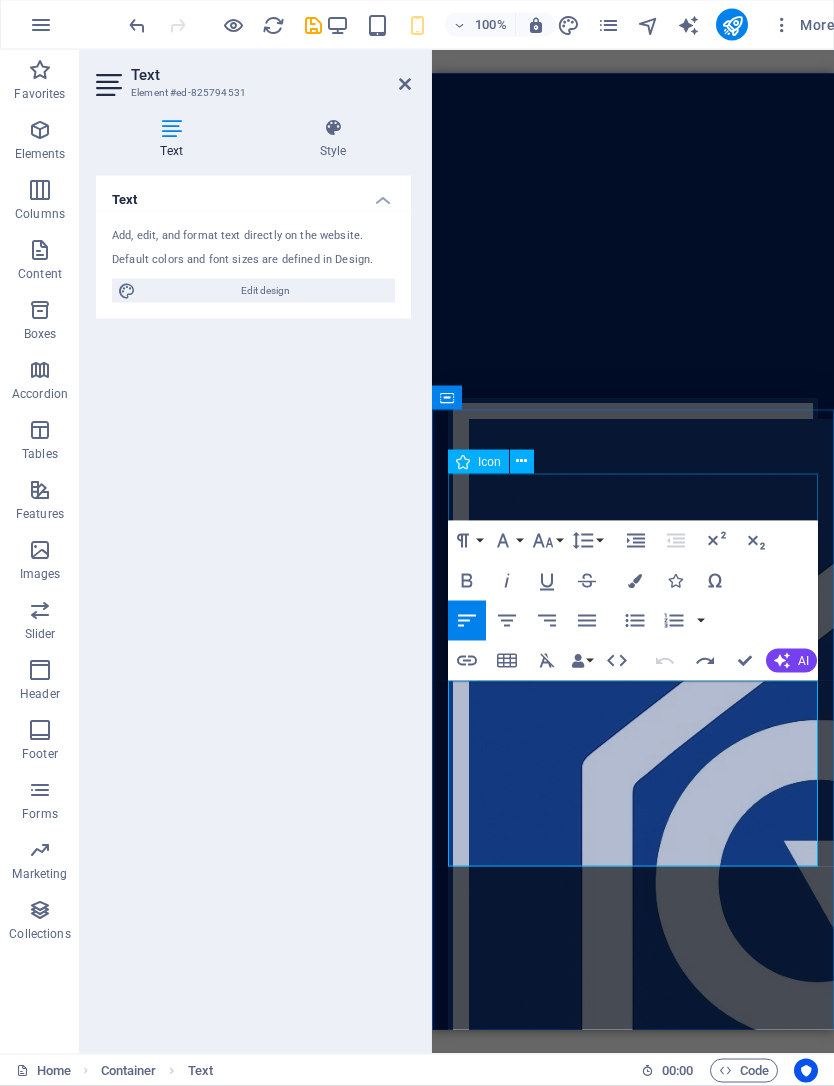 click 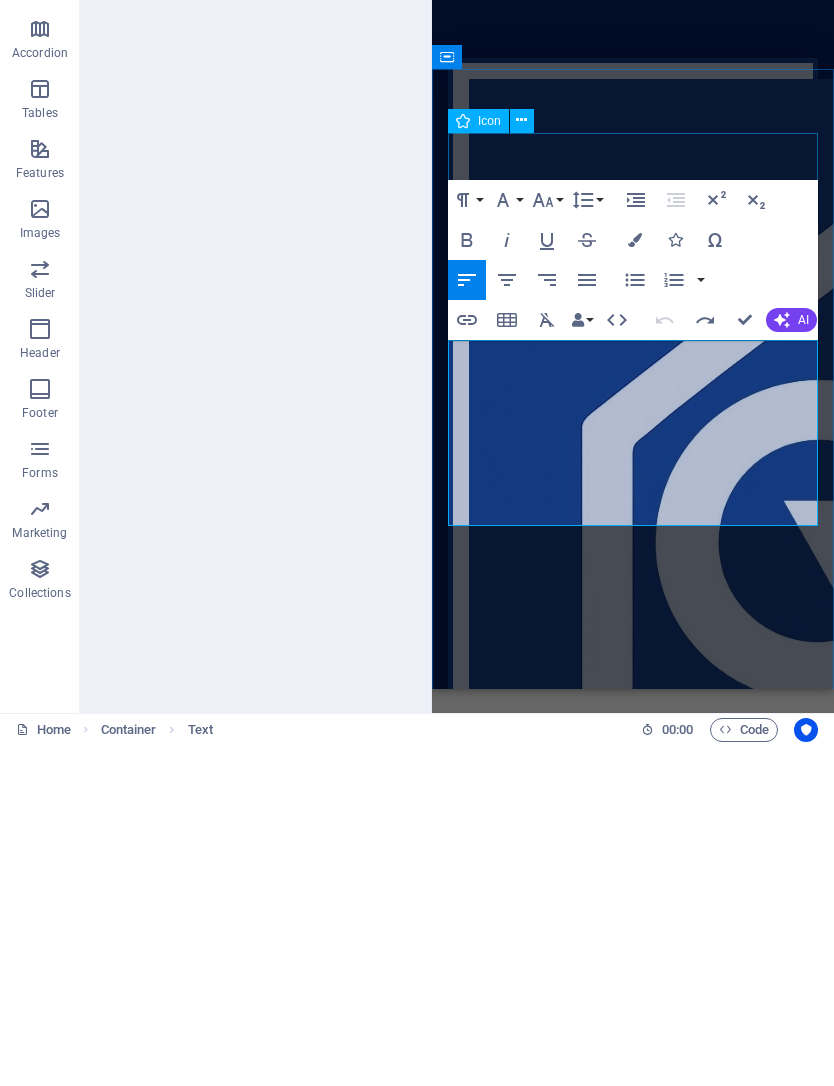 click on "At CoverWorks, we don’t just build aluminum enclosures—we build confidence. From your first quote to final install, our team delivers hands-on support, precision planning, and results that stand the test of time." at bounding box center [633, 1889] 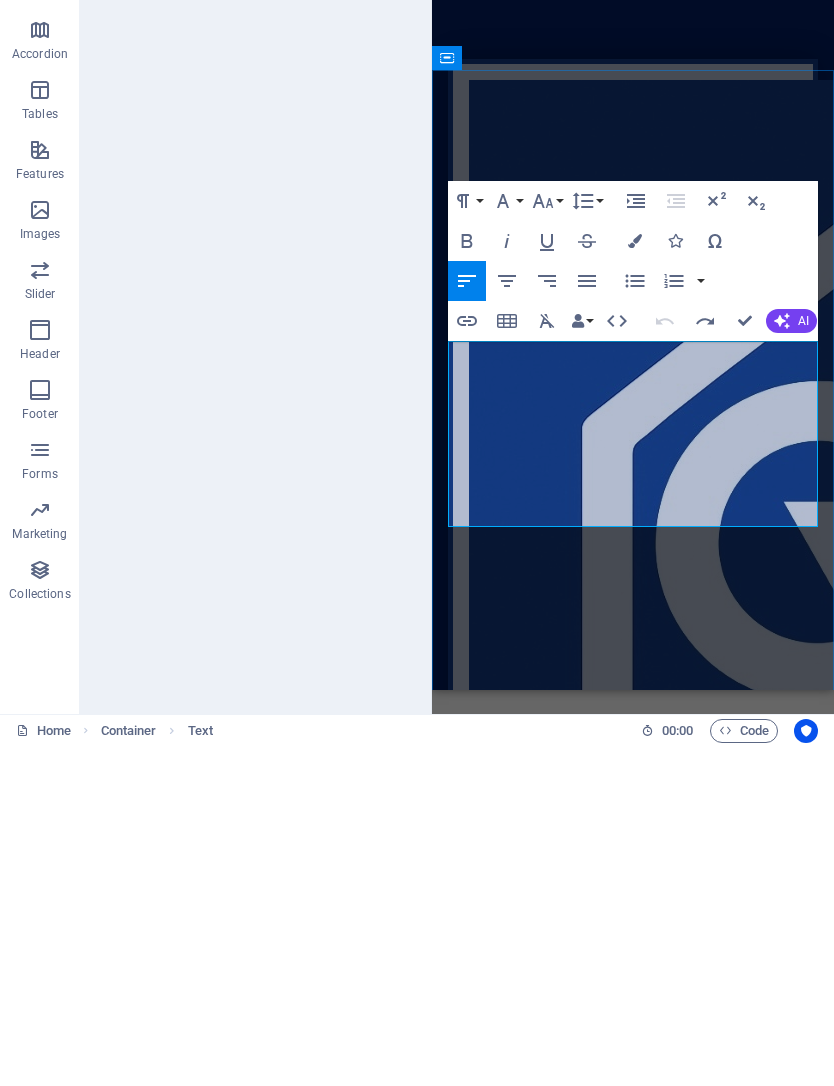 scroll, scrollTop: 0, scrollLeft: 0, axis: both 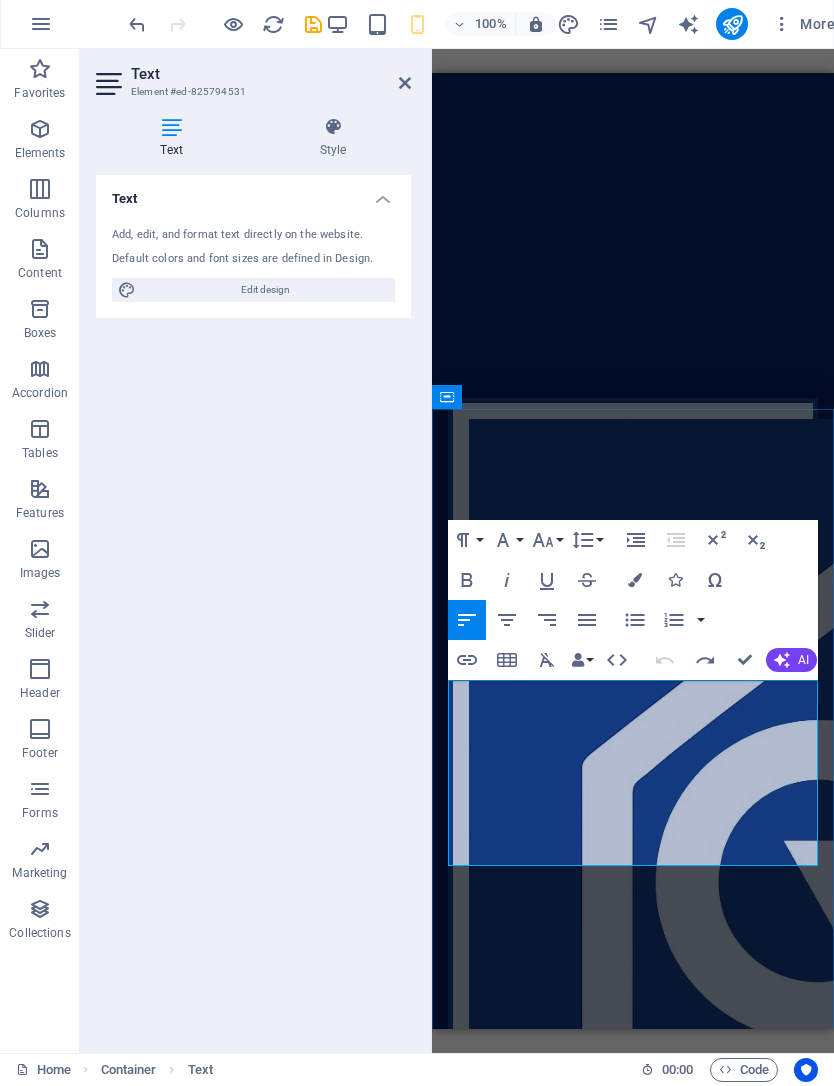 click on "At CoverWorks, we don’t just build aluminum enclosures—we build confidence. From your first quote to final install, our team delivers hands-on support, precision planning, and results that stand the test of time." at bounding box center [633, 2229] 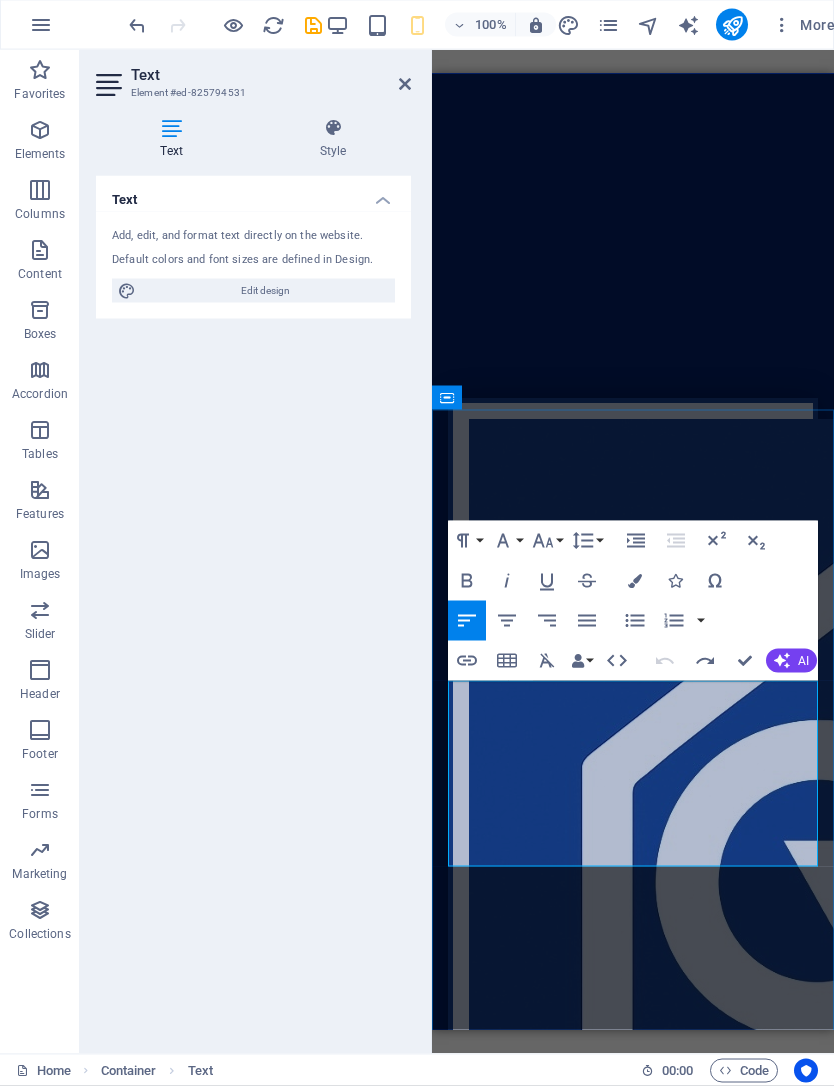 type 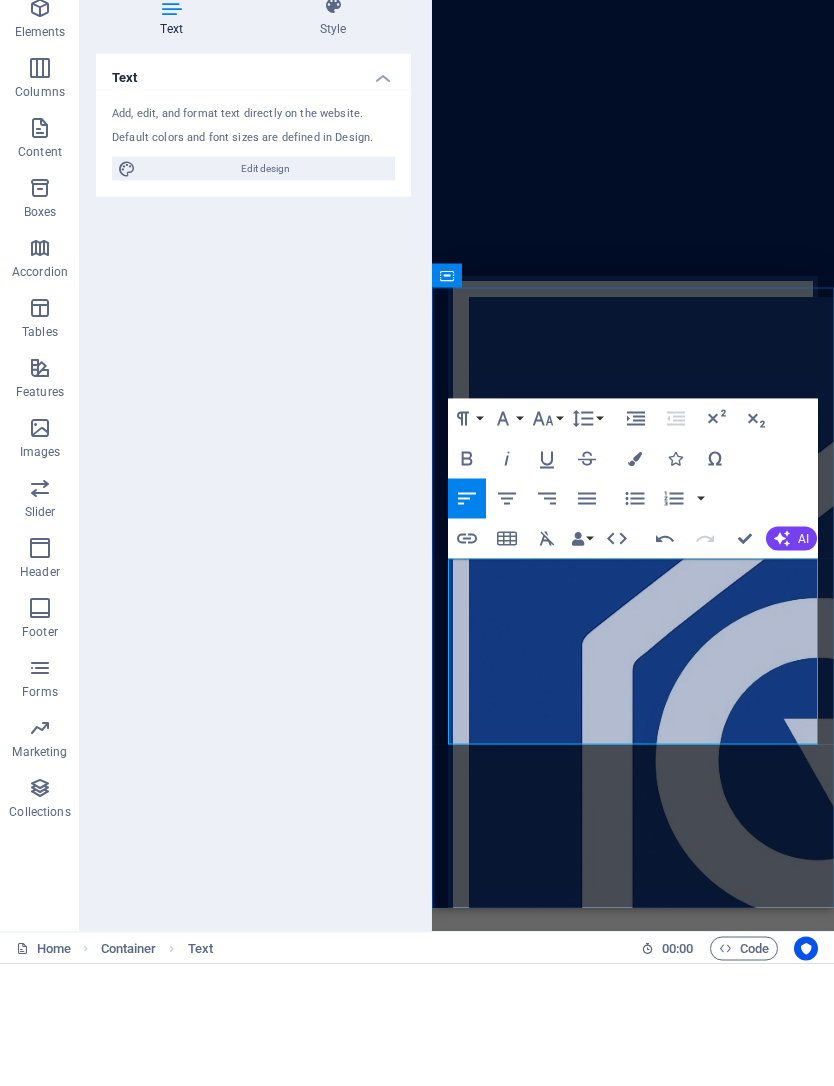 click on "At CoverWorks, we don’t just build aluminum enclosures—we build confidence. From your first quote to final install, our team delivers hands-on support, precision planning, and results that stand the test of time.ii" at bounding box center (629, 2108) 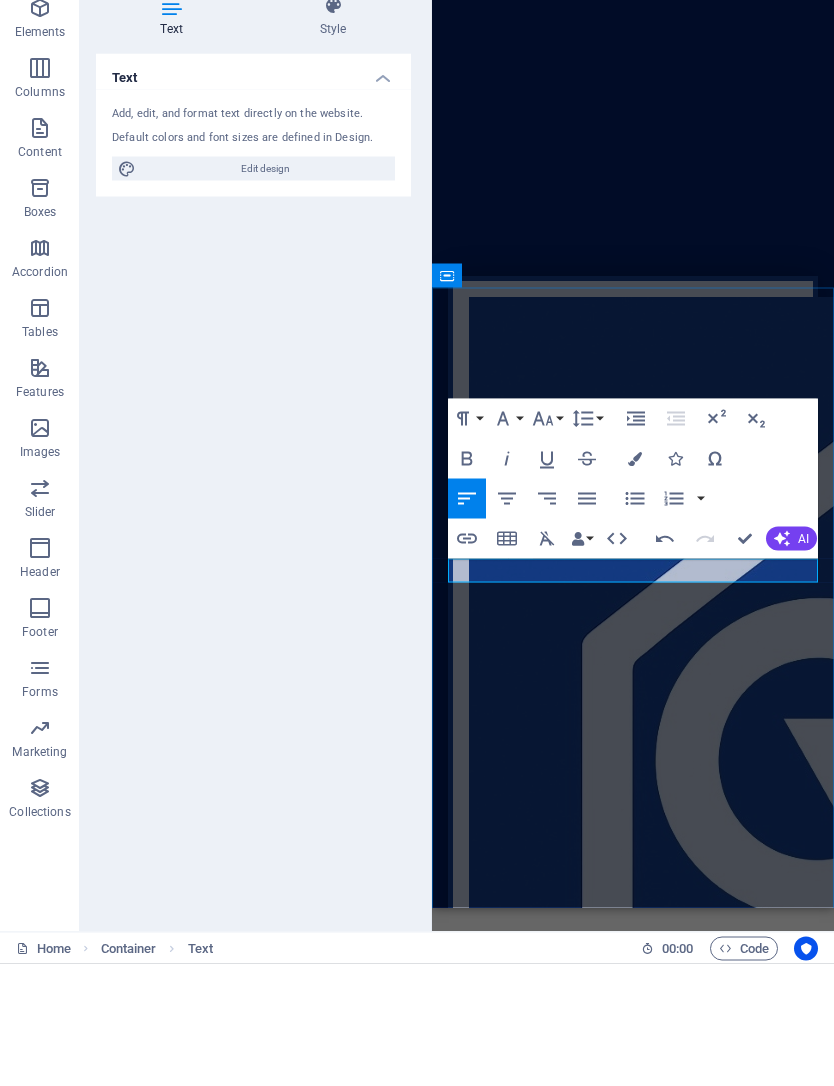 click on "AI" at bounding box center [791, 661] 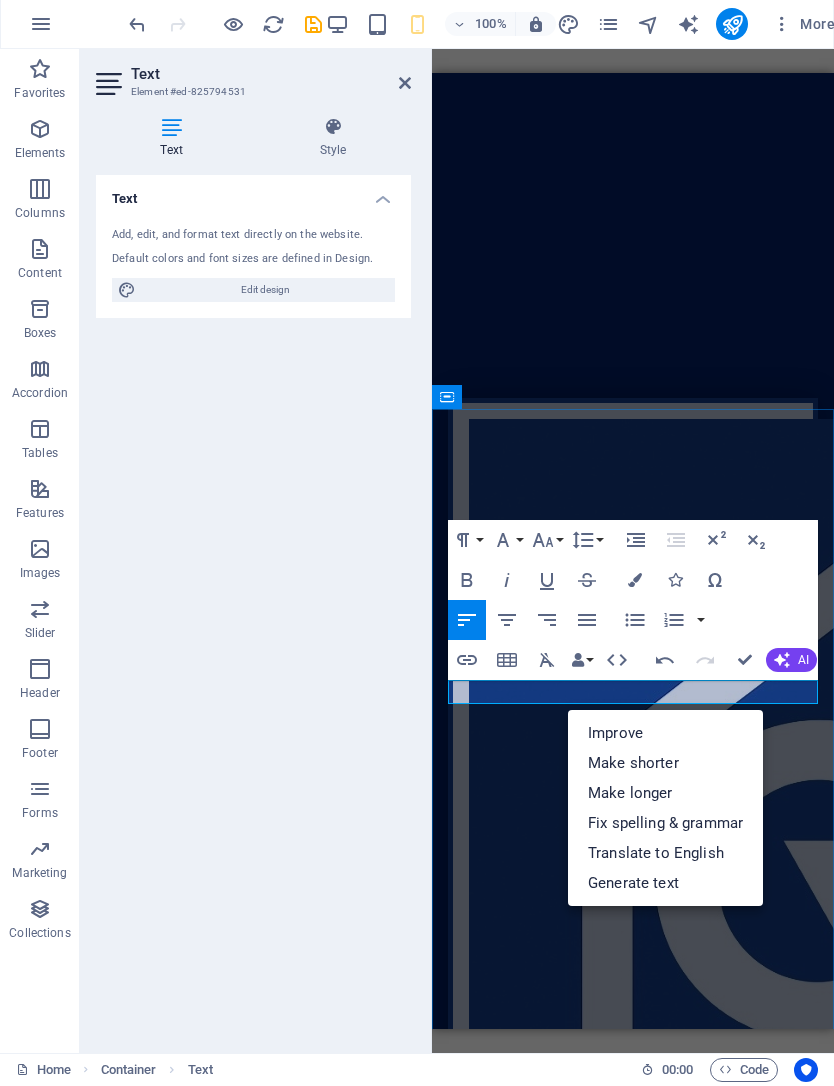 click on "Company [NAME] [NAME] [STREET] [ZIP] [CITY] [EMAIL] [PHONE] [PHONE] [PHONE] Custom field 1 Custom field 2 Custom field 3 Custom field 4 Custom field 5 Custom field 6" at bounding box center [633, 601] 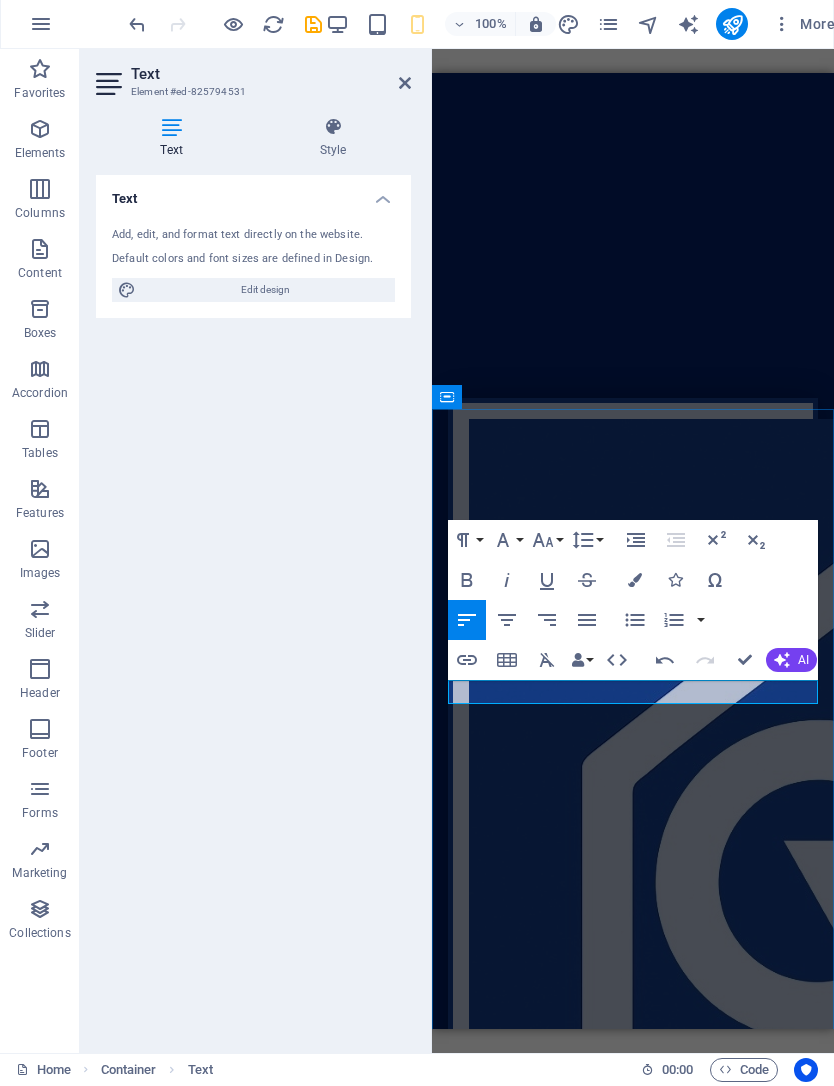 click on "Text Add, edit, and format text directly on the website. Default colors and font sizes are defined in Design. Edit design Alignment Left aligned Centered Right aligned" at bounding box center [253, 607] 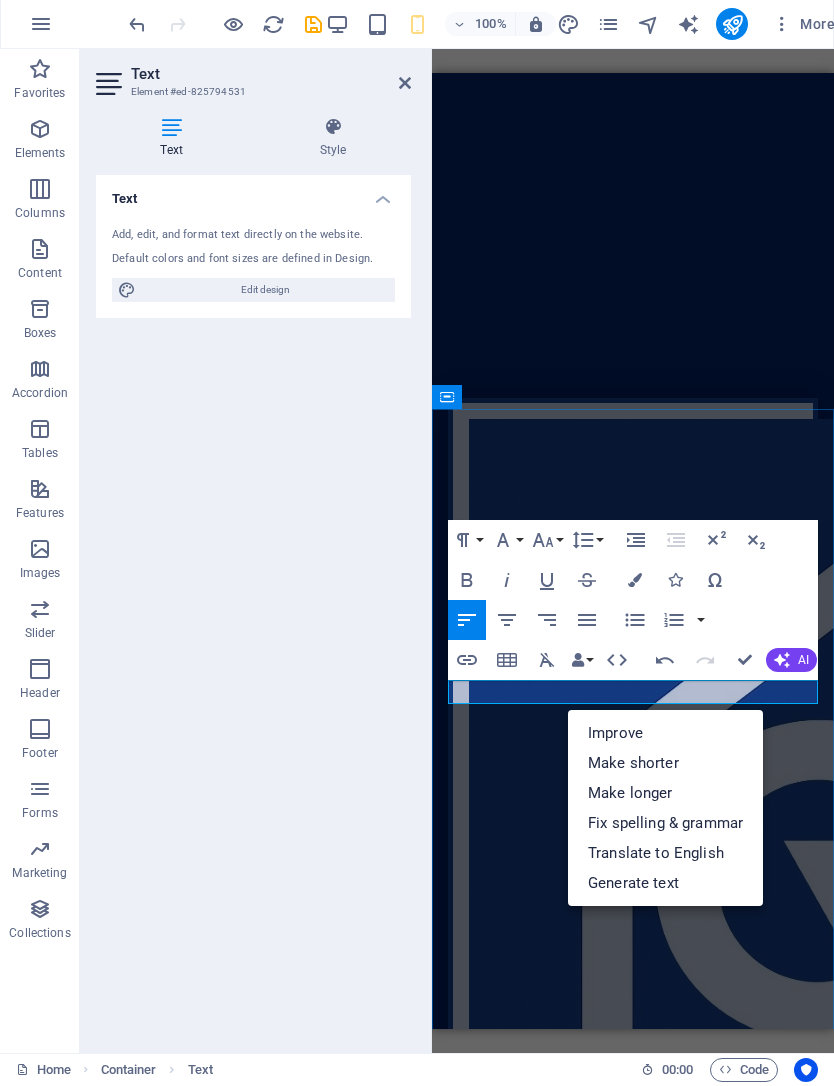 click on "Make shorter" at bounding box center (665, 764) 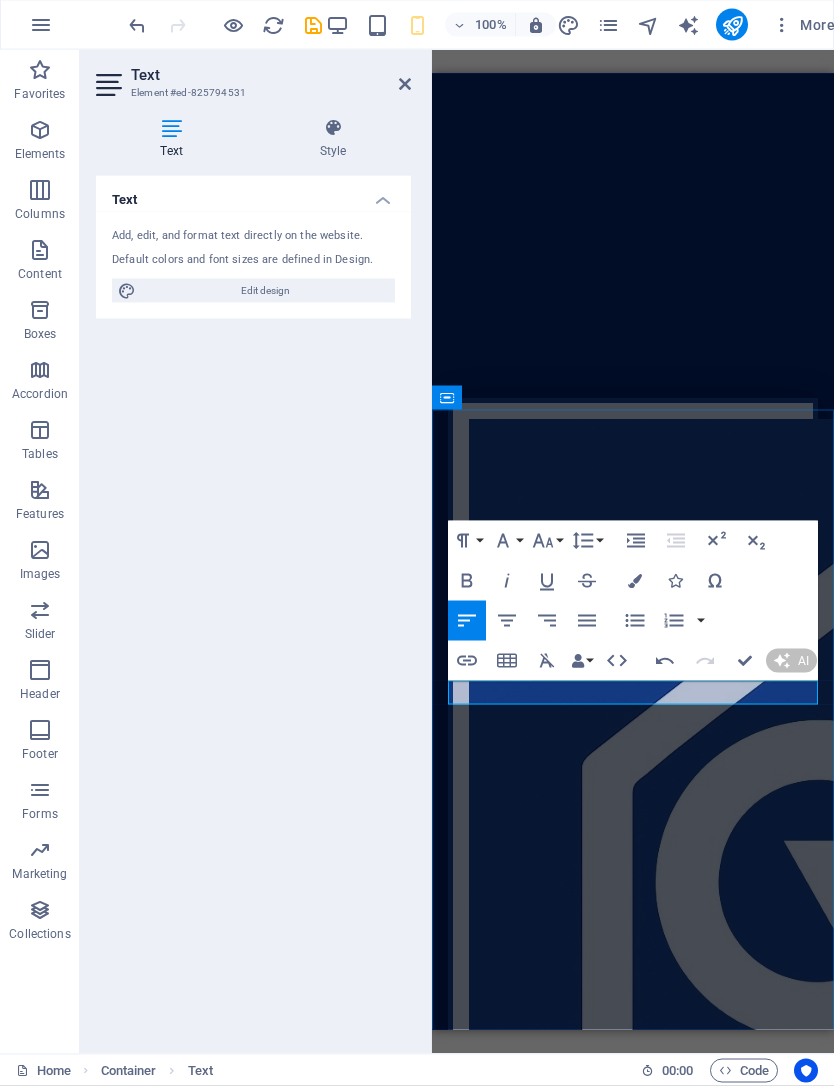 click on "Company [NAME] [NAME] [STREET] [ZIP] [CITY] [EMAIL] [PHONE] [PHONE] [PHONE] Custom field 1 Custom field 2 Custom field 3 Custom field 4 Custom field 5 Custom field 6" at bounding box center [633, 601] 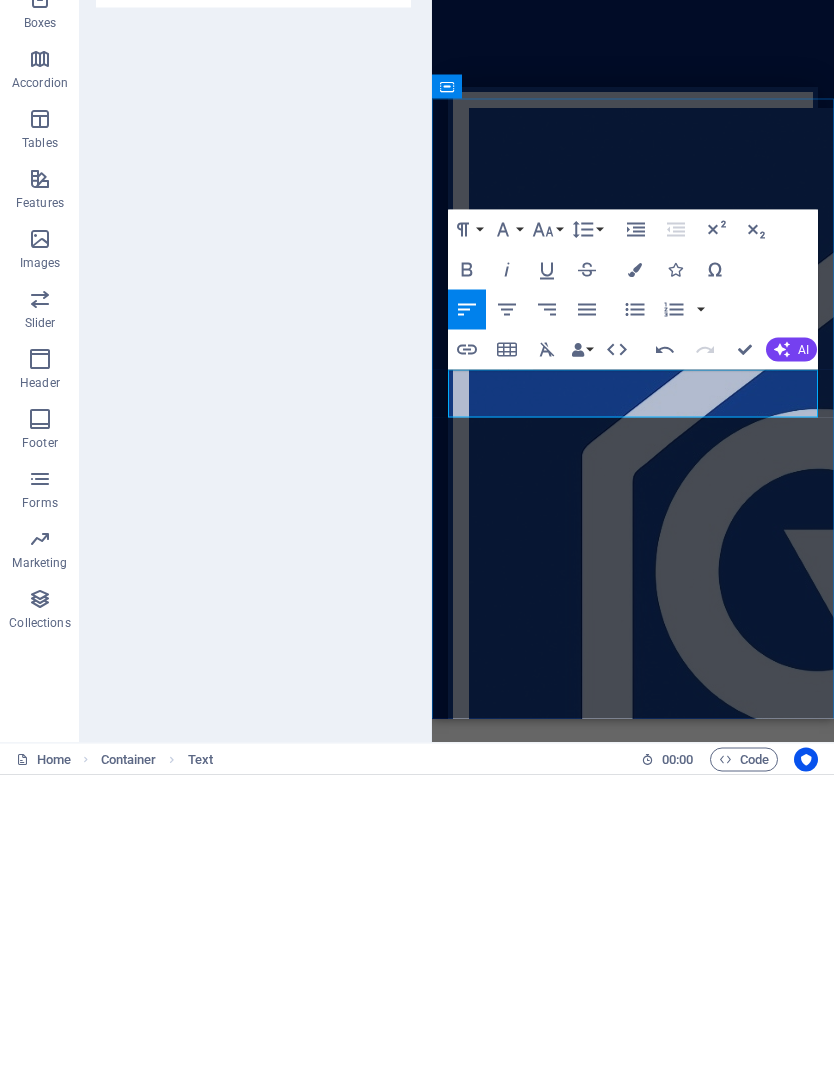 click on "Sure! Please provide the content you'd like me to shorten." at bounding box center [633, 1849] 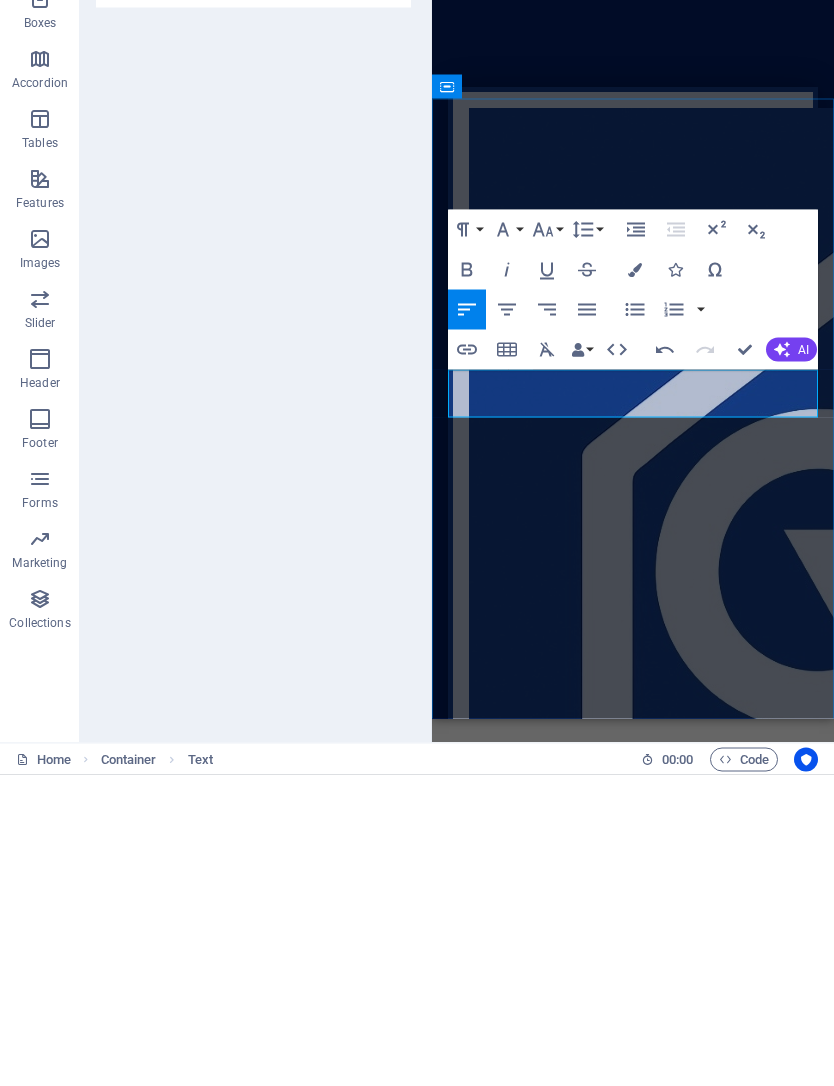 click on "AI" at bounding box center (803, 661) 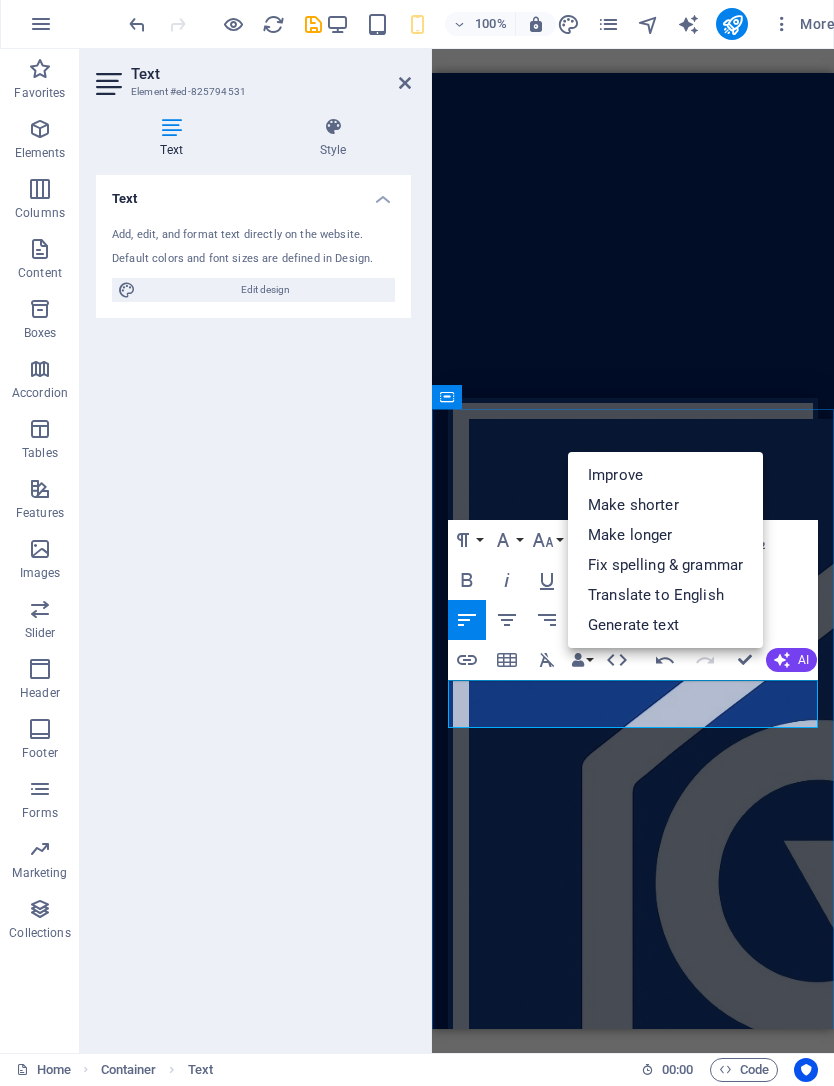 click on "Generate text" at bounding box center (665, 626) 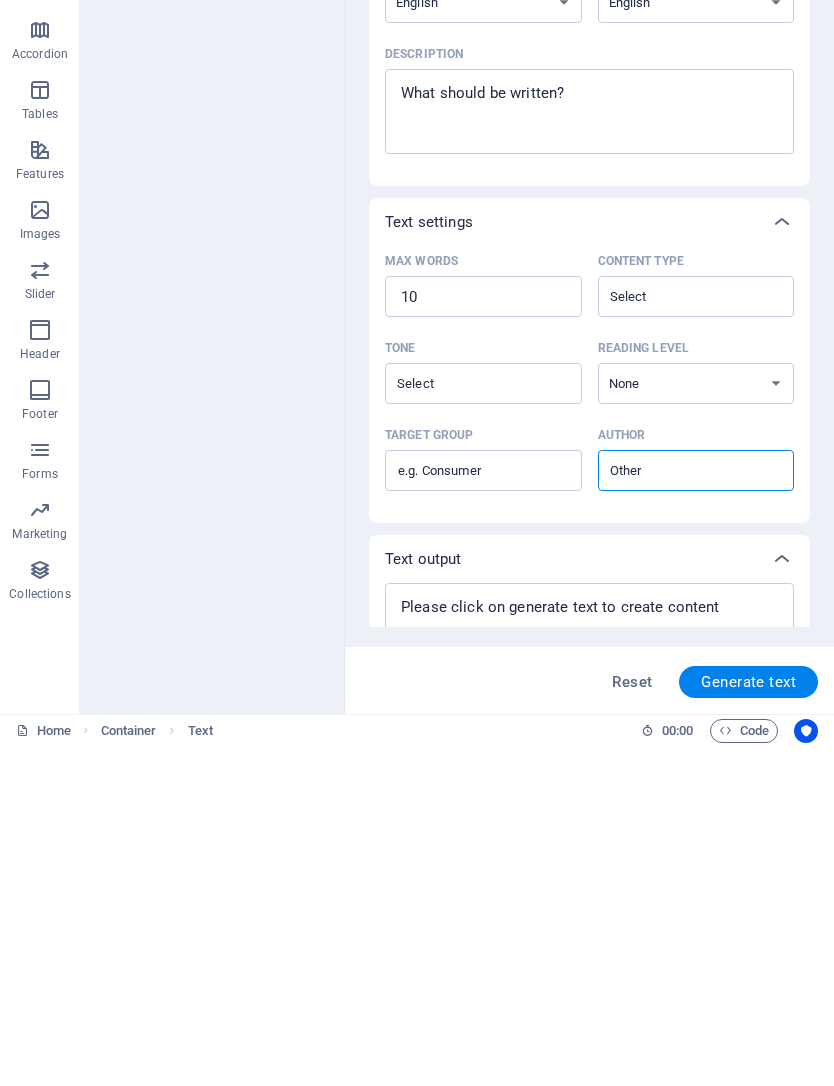 scroll, scrollTop: 0, scrollLeft: 0, axis: both 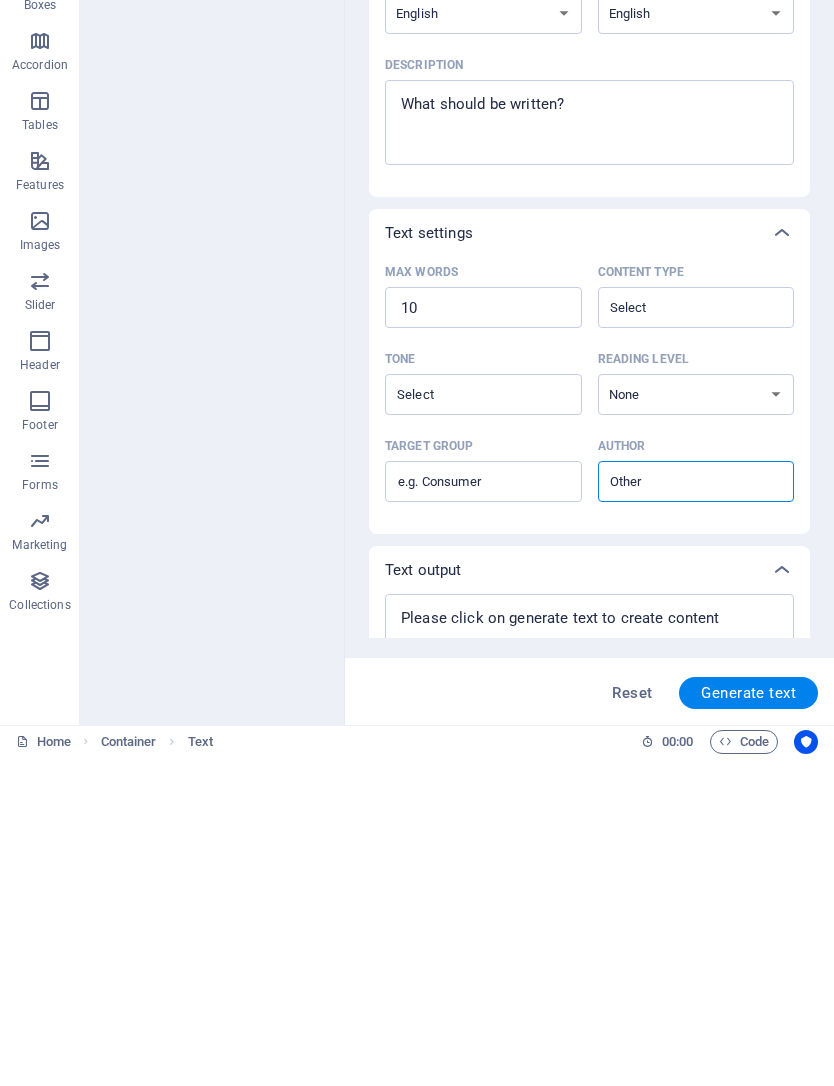 click on "Description x ​" at bounding box center (589, 451) 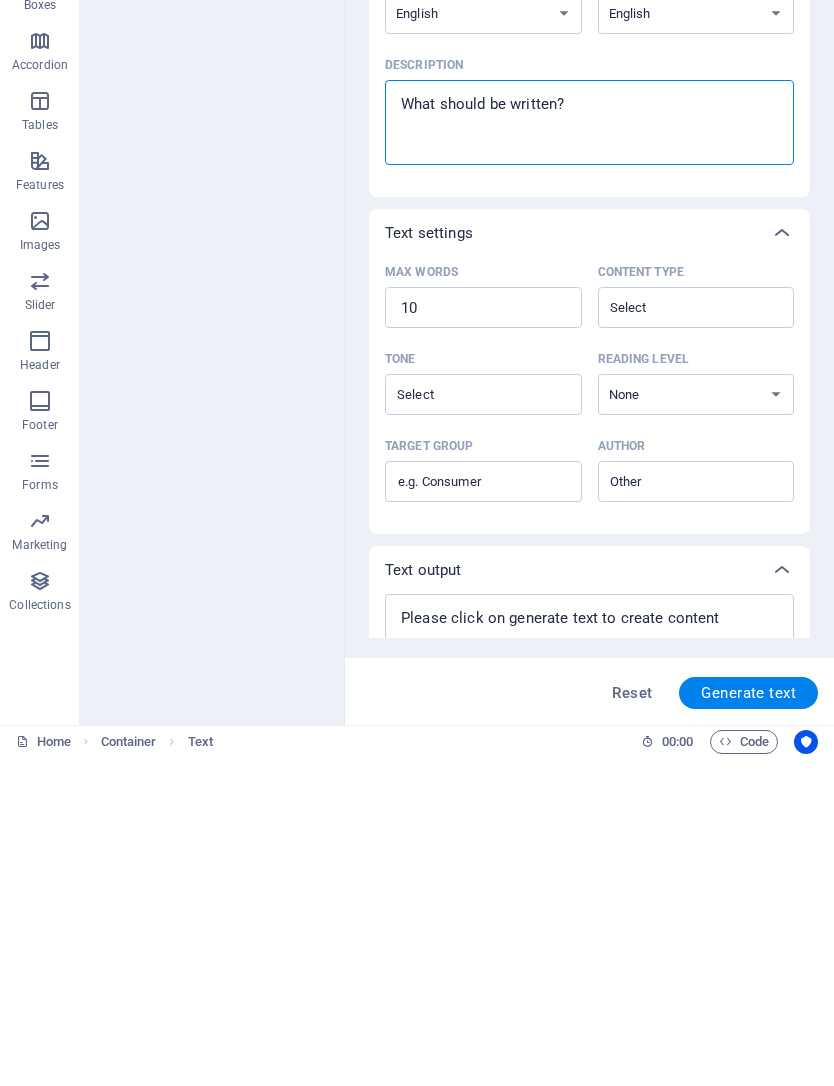 paste on "At CoverWorks, we don’t just build aluminum enclosures—we build confidence. From your first quote to final install, our team delivers hands-on support, precision planning, and results that stand the test of time." 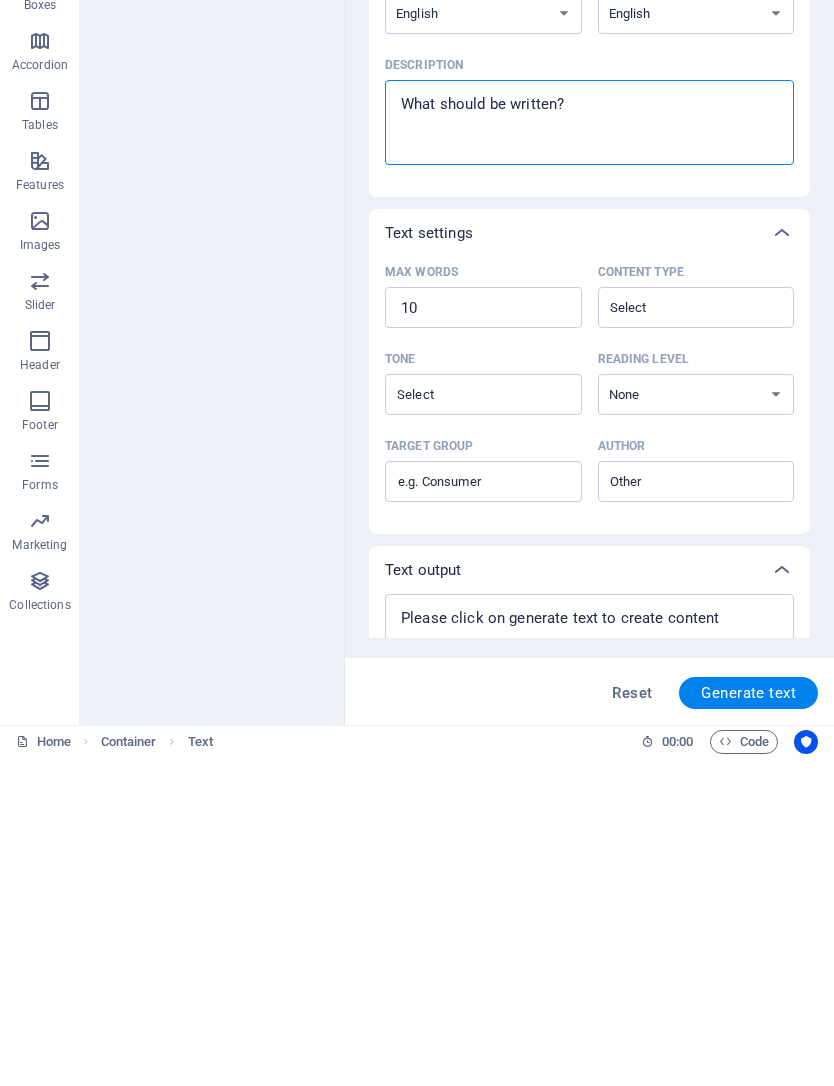 type on "At CoverWorks, we don’t just build aluminum enclosures—we build confidence. From your first quote to final install, our team delivers hands-on support, precision planning, and results that stand the test of time." 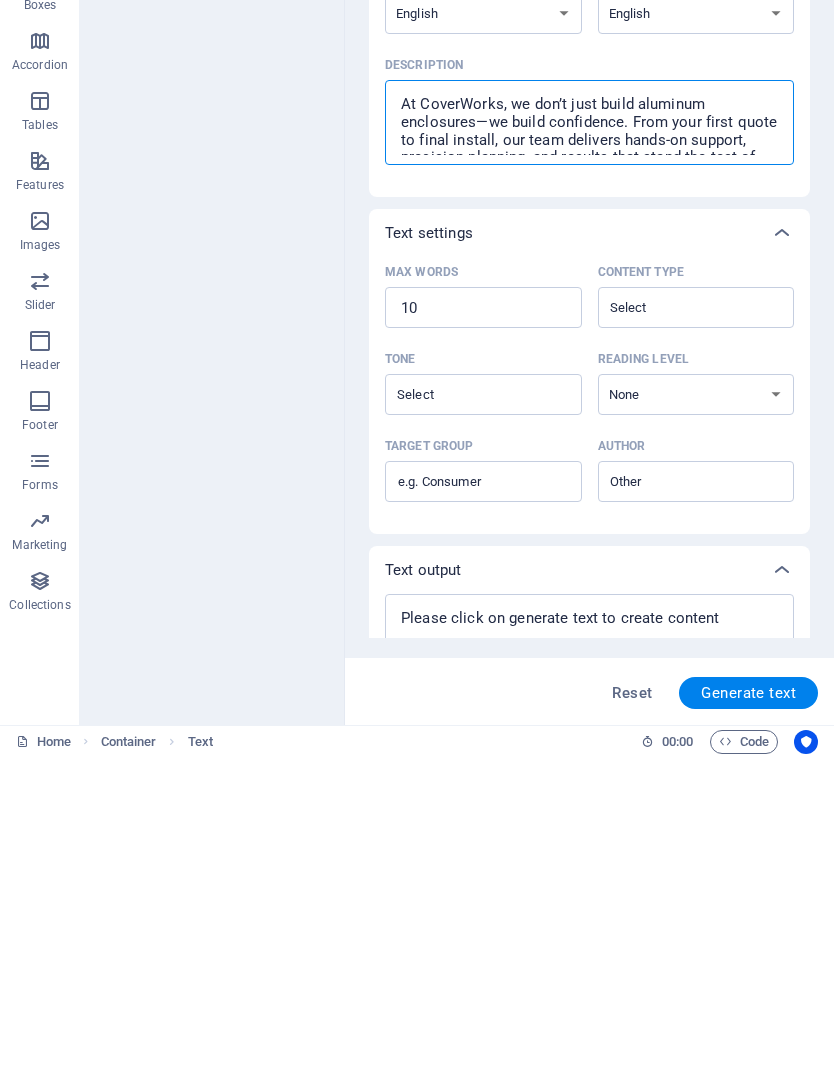 scroll, scrollTop: 32, scrollLeft: 0, axis: vertical 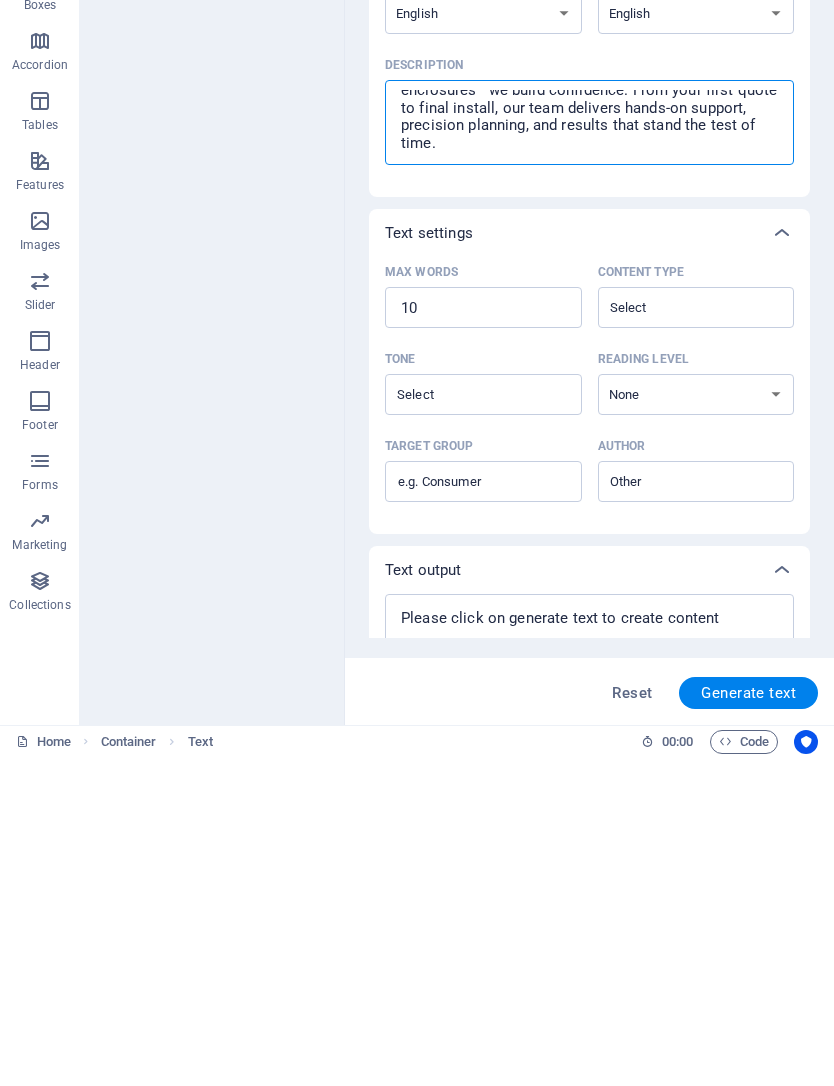 type on "At CoverWorks, we don’t just build aluminum enclosures—we build confidence. From your first quote to final install, our team delivers hands-on support, precision planning, and results that stand the test of time." 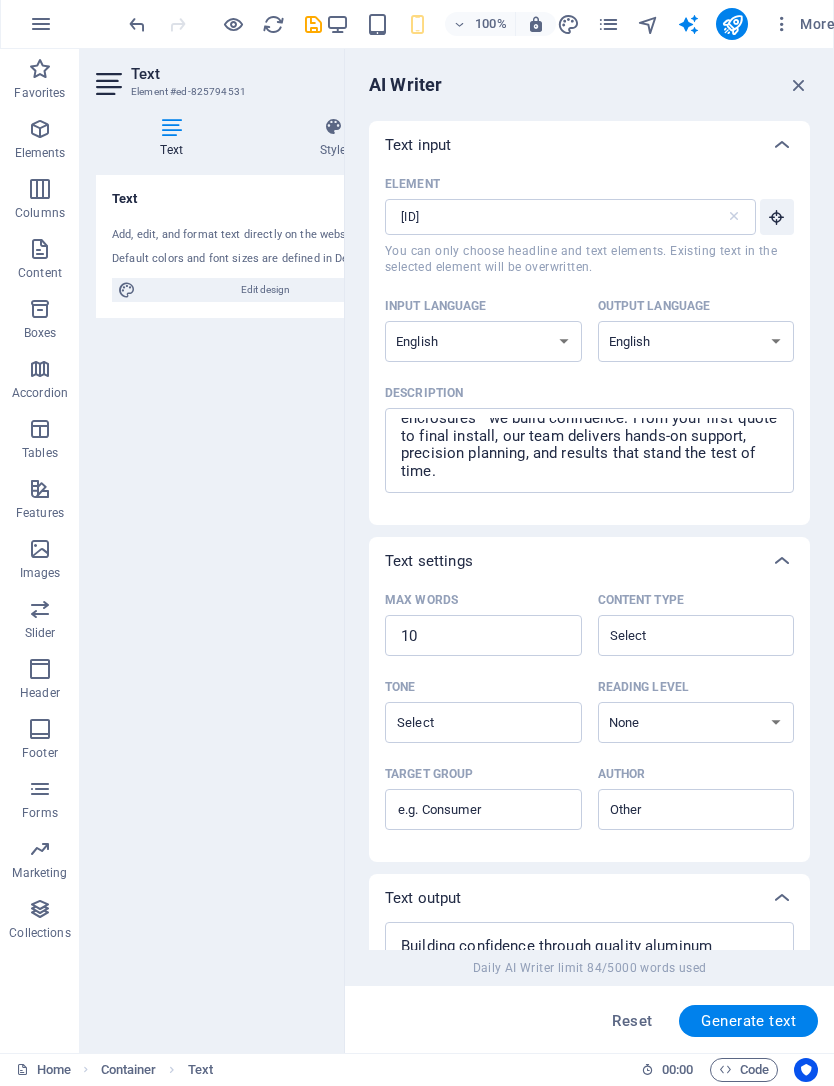 type on "x" 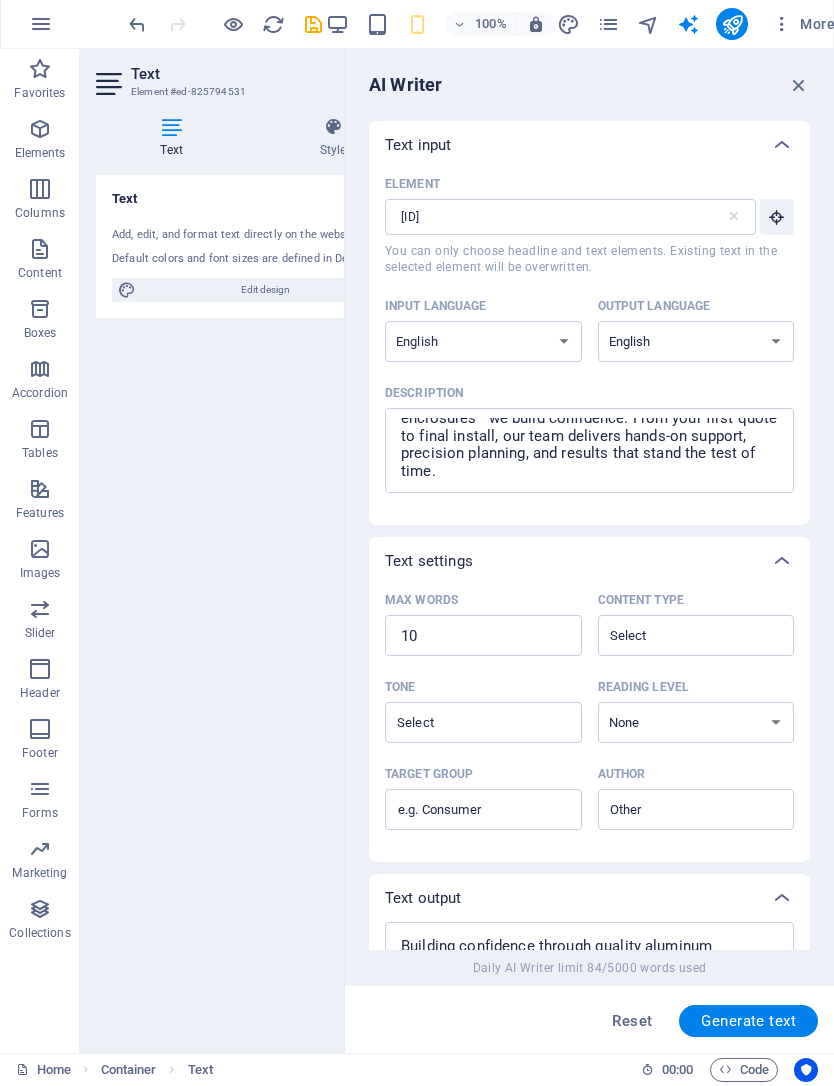 type on "Building confidence through quality aluminum enclosures and support." 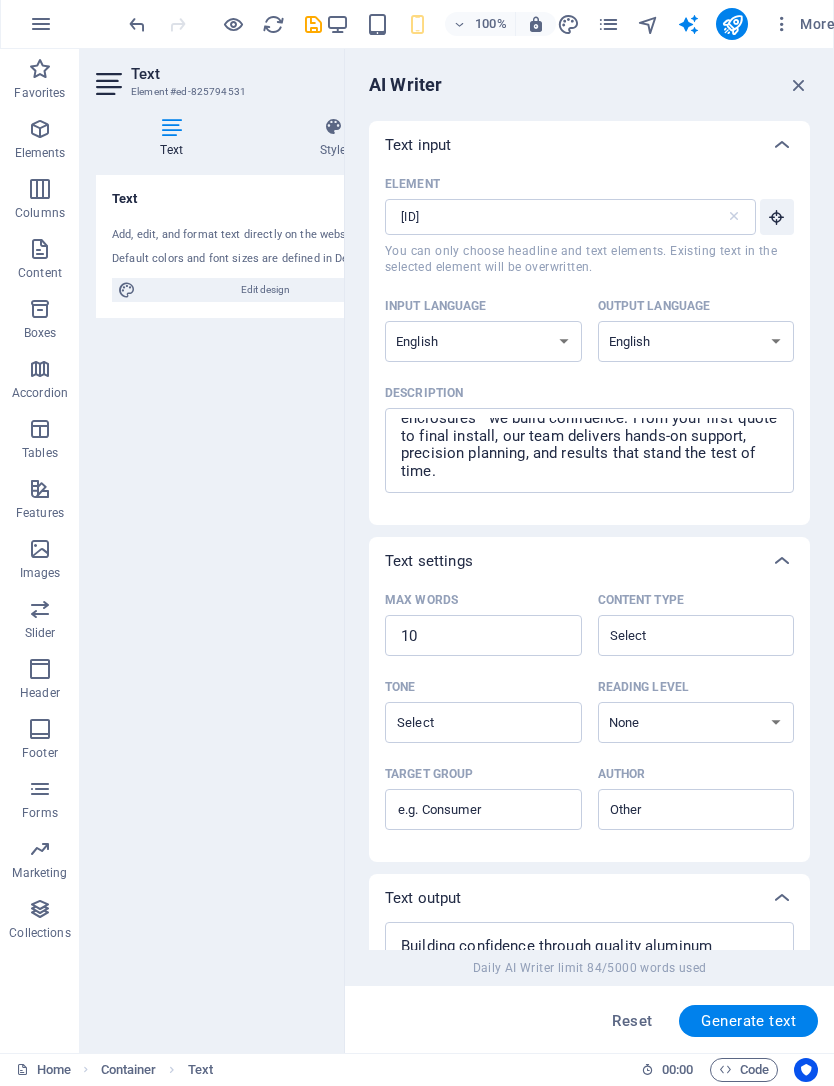 type on "x" 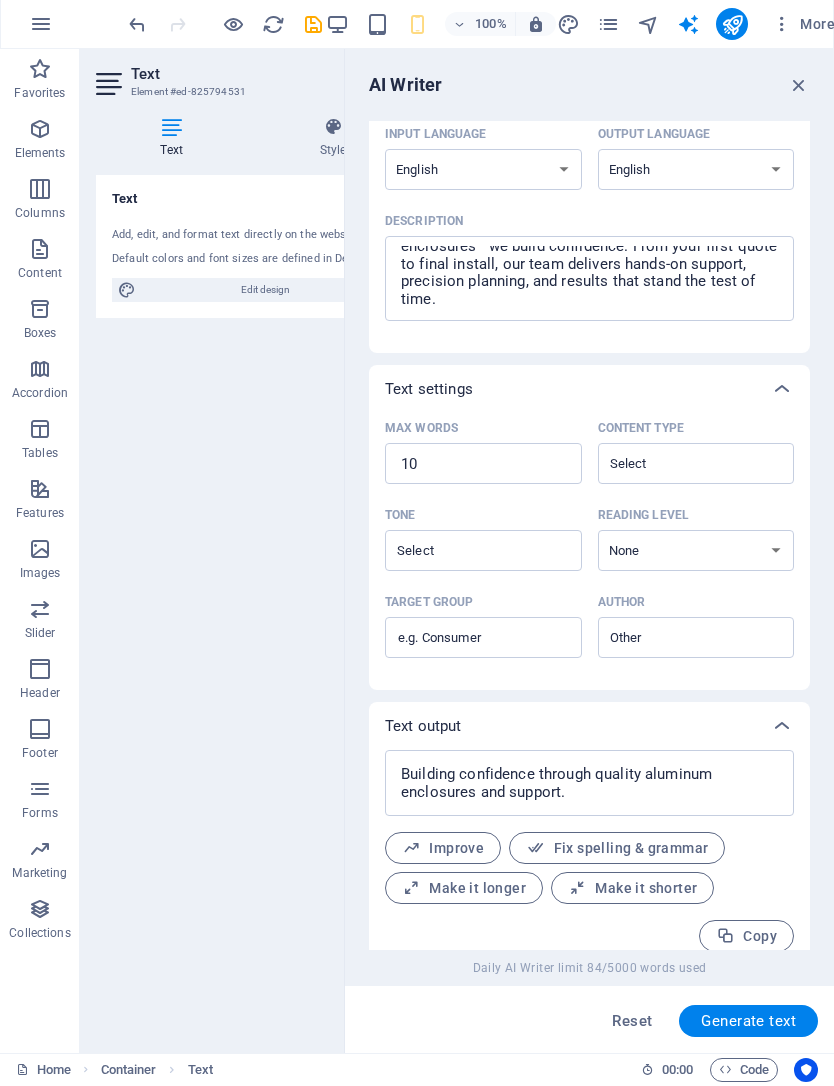scroll, scrollTop: 190, scrollLeft: 0, axis: vertical 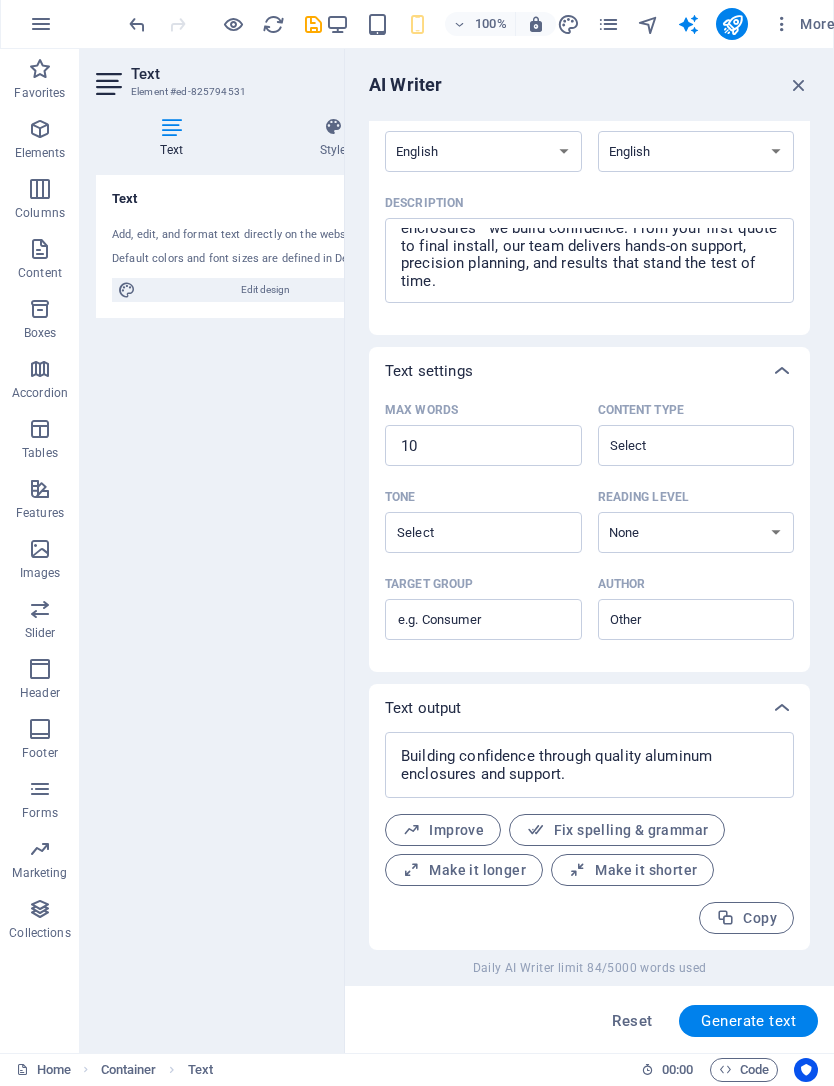 click on "Make it longer" at bounding box center (464, 871) 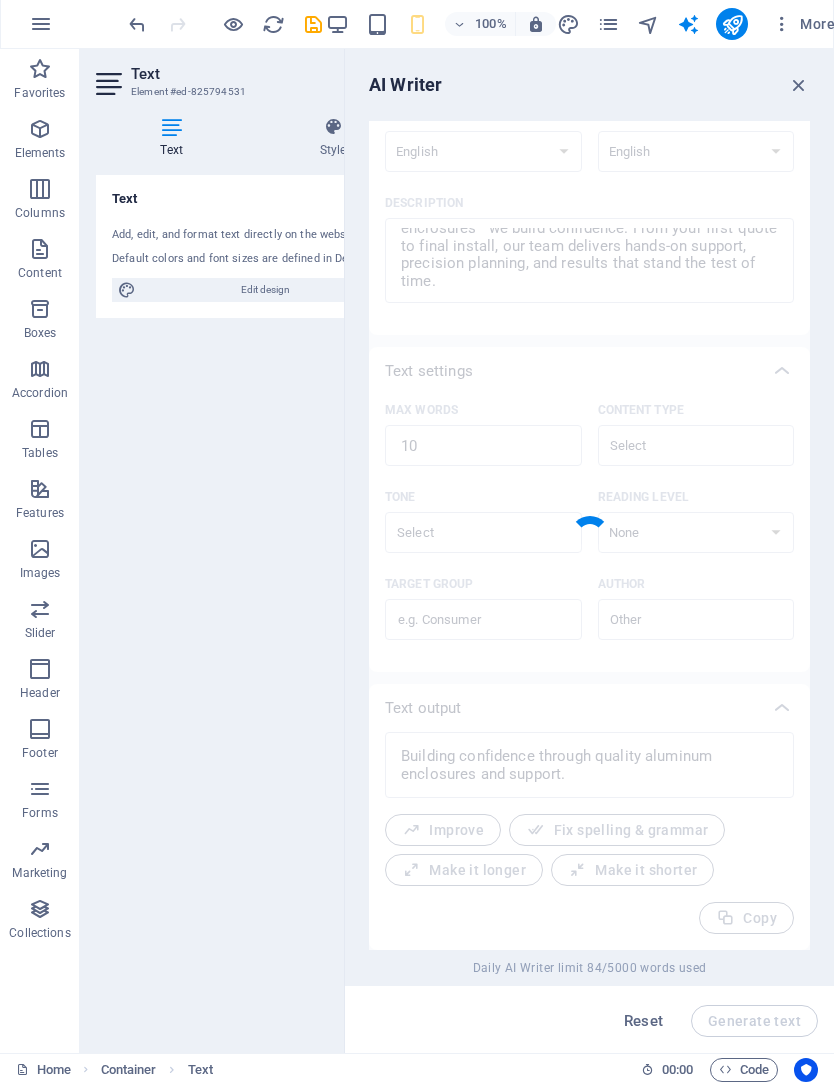 type on "x" 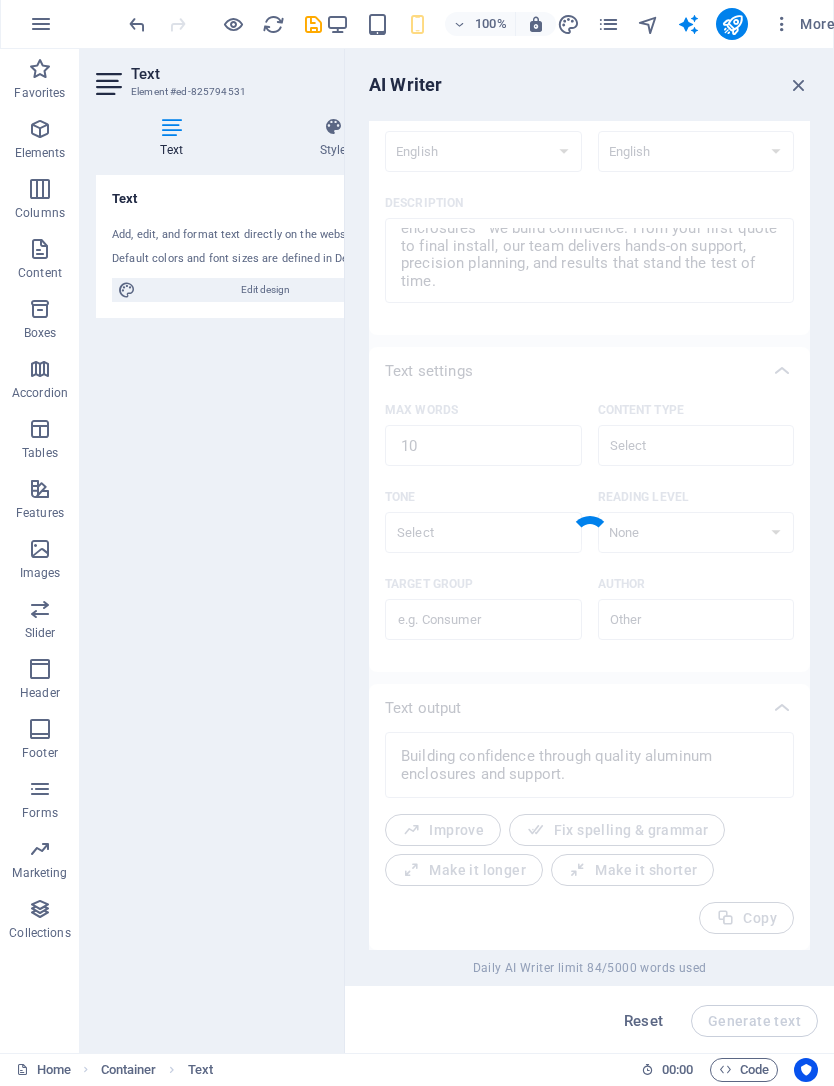 type on "x" 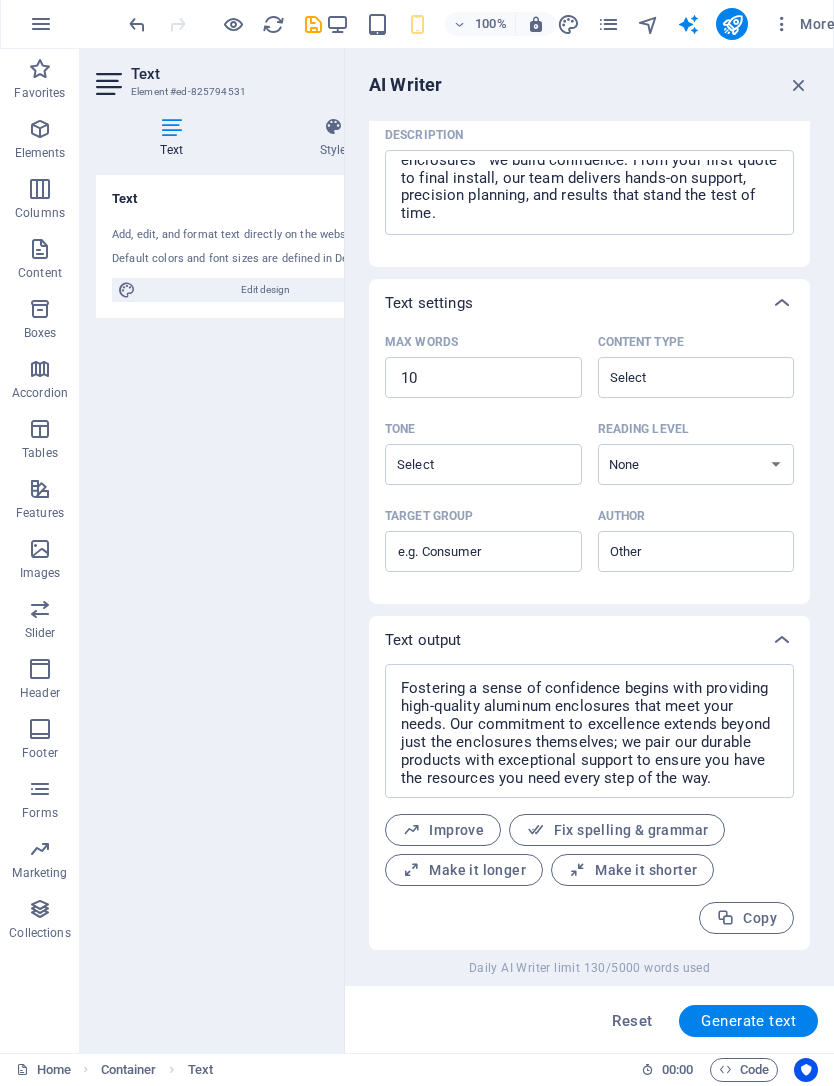scroll, scrollTop: 258, scrollLeft: 0, axis: vertical 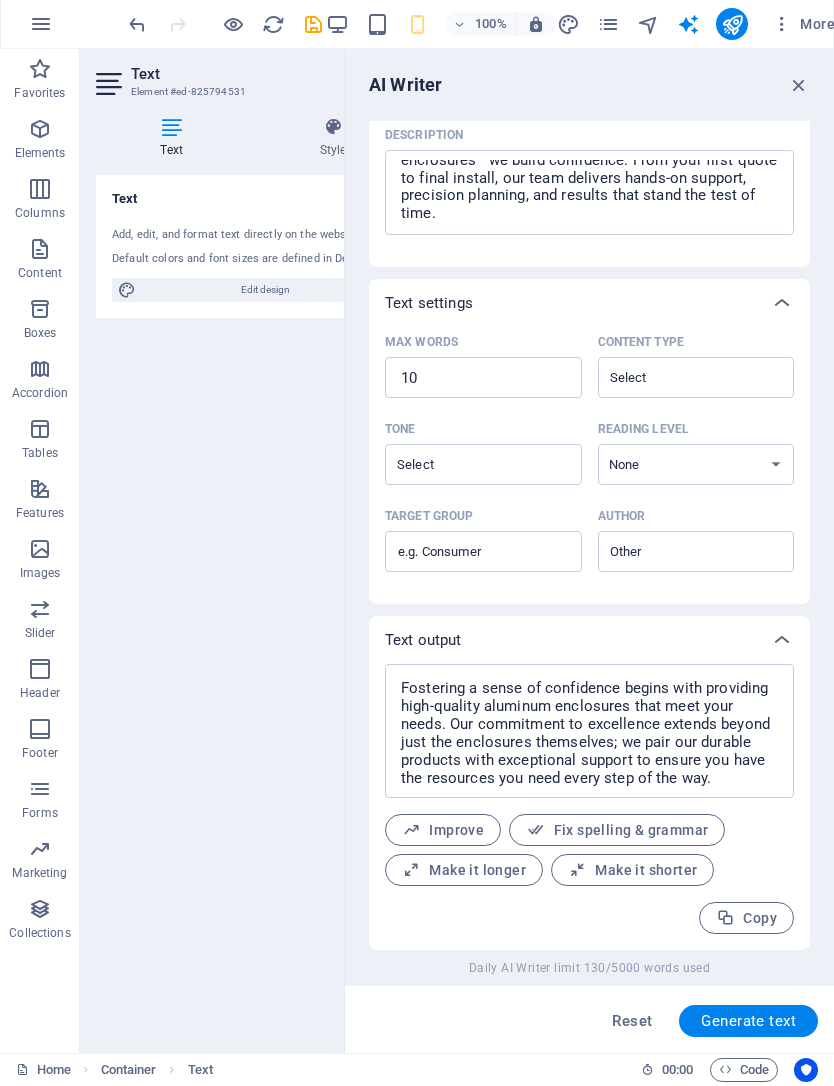click on "Improve" at bounding box center [443, 831] 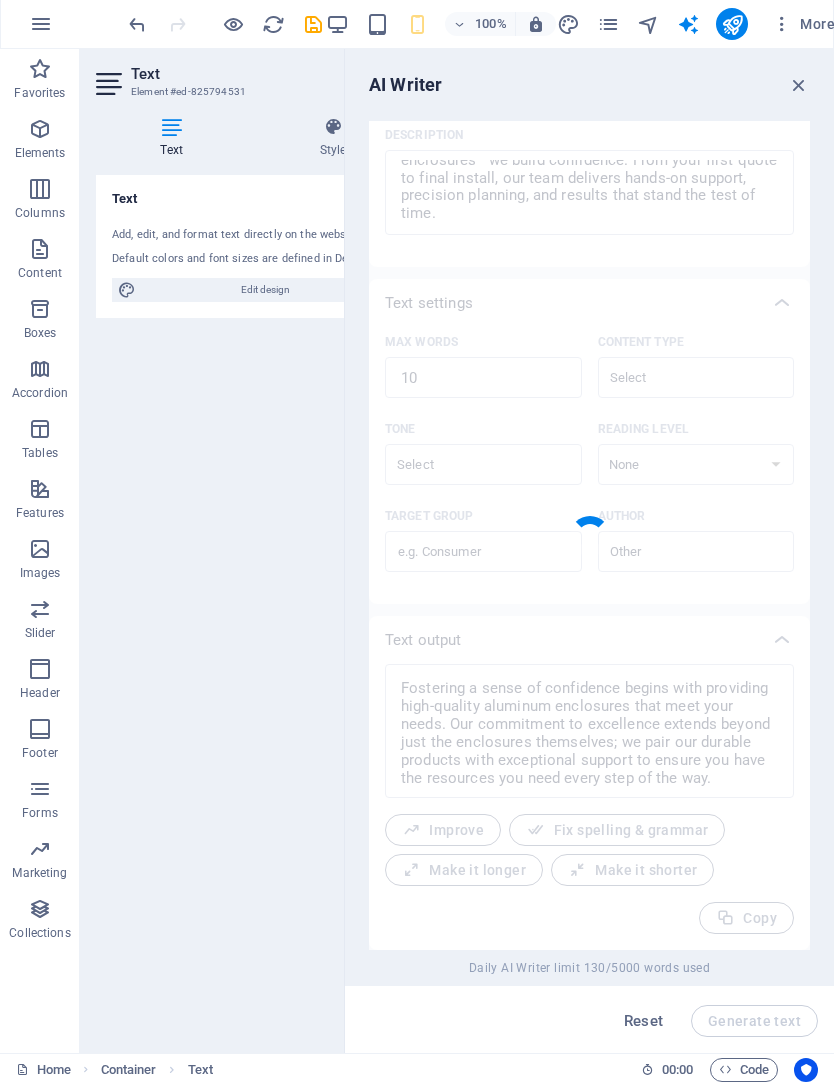 type on "x" 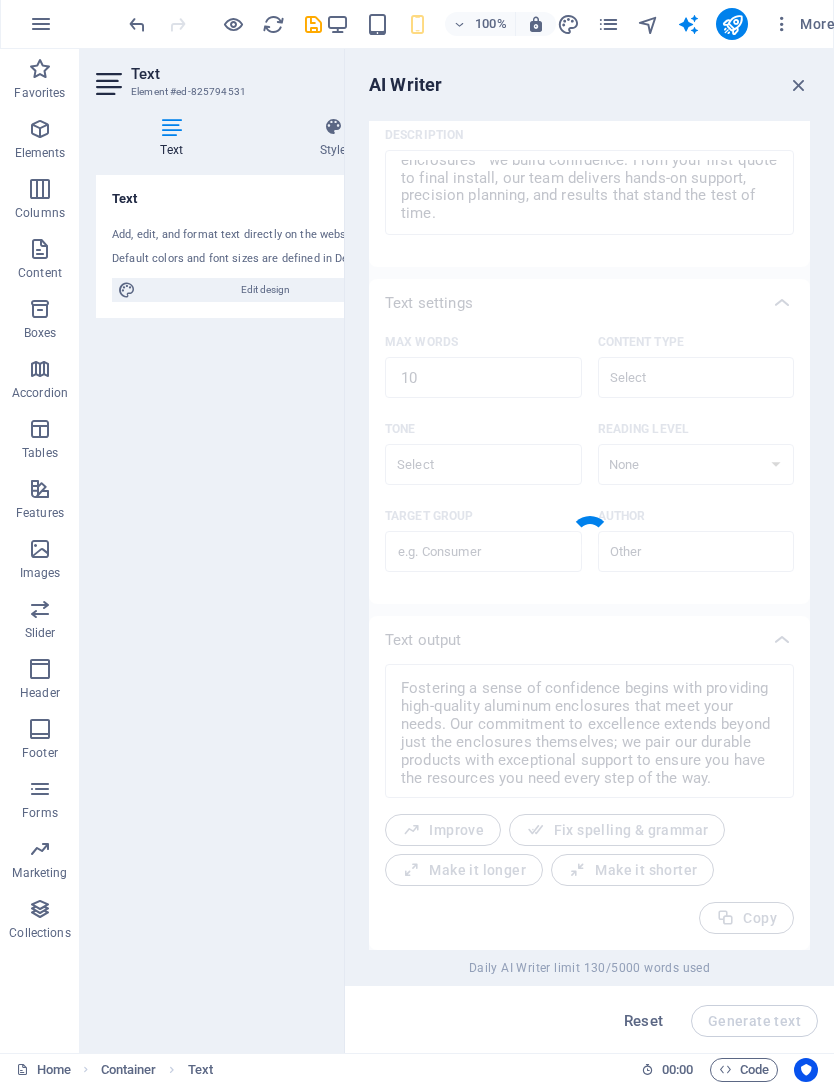 type on "Building confidence starts with delivering high-quality aluminum enclosures that fulfill your requirements. Our dedication to excellence goes beyond the enclosures; we offer robust products backed by exceptional support, ensuring you have the necessary resources at every stage of your journey." 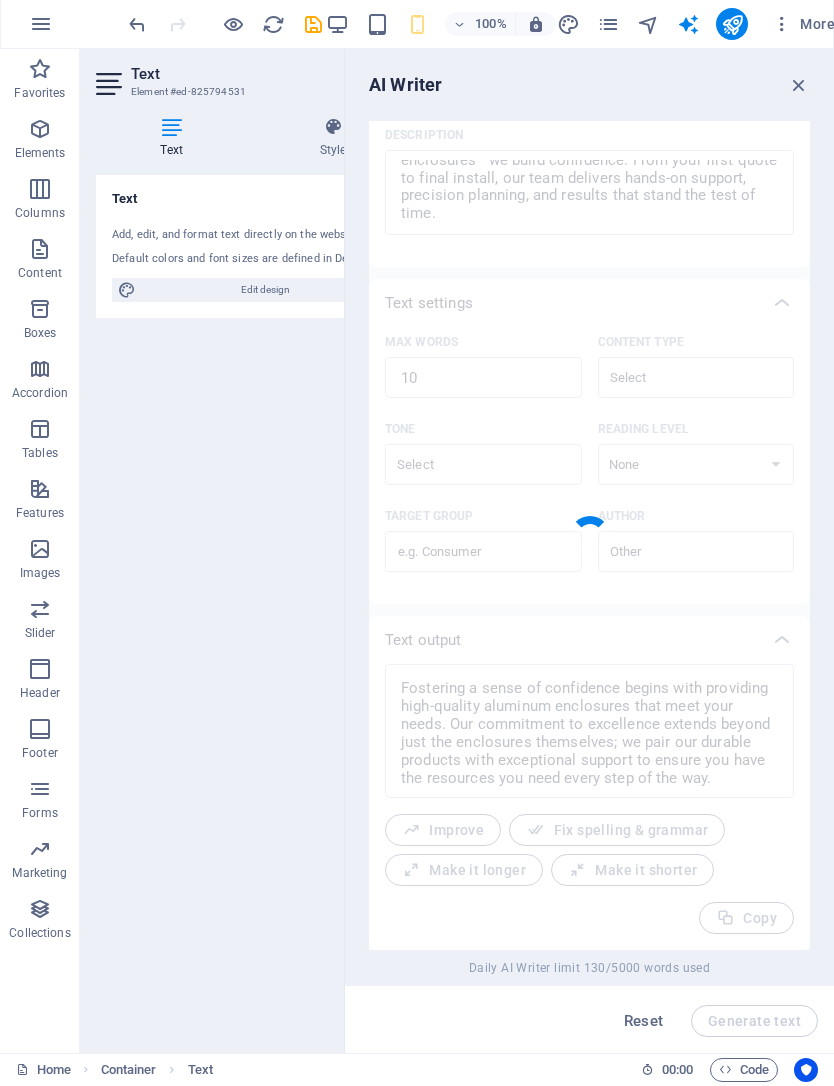 type on "x" 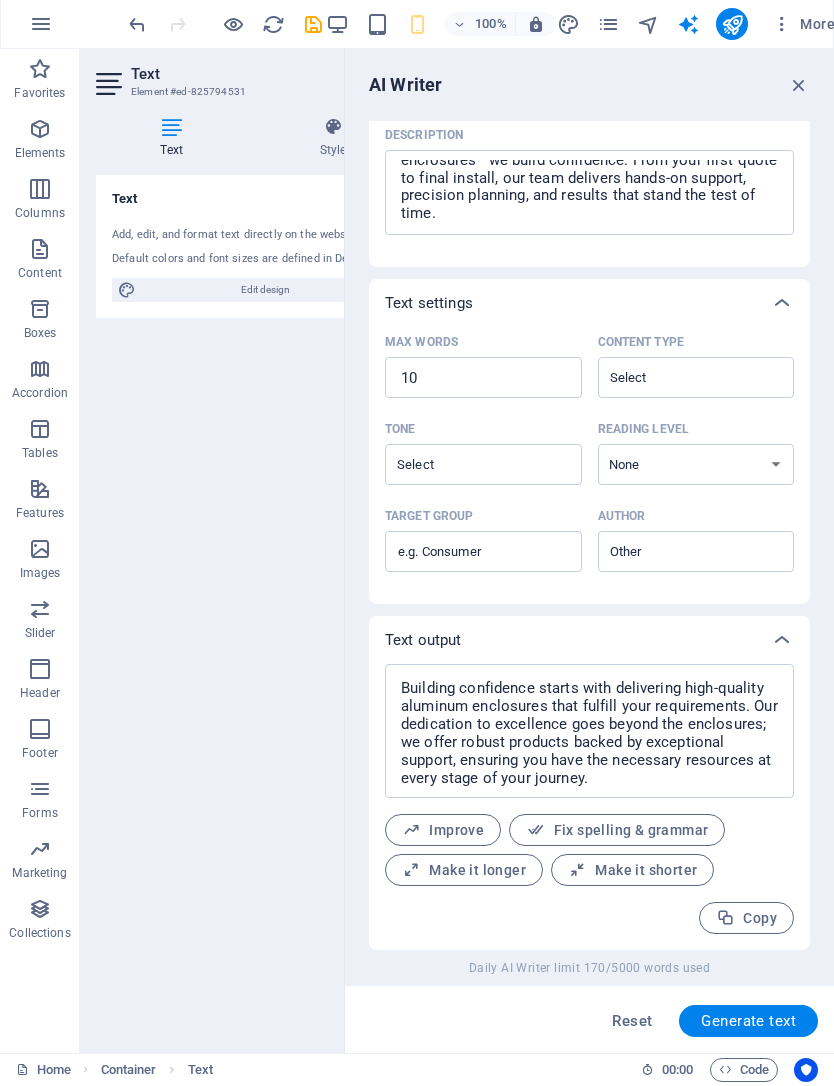 click on "Copy" at bounding box center [746, 919] 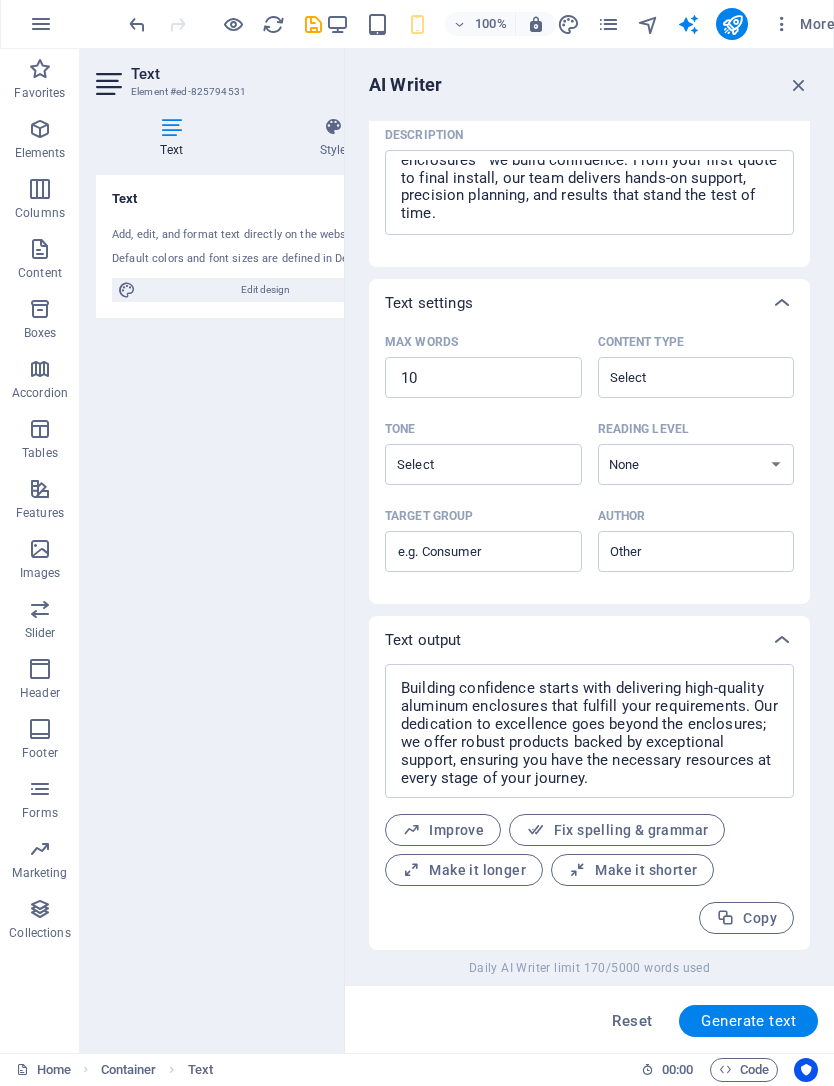 type on "x" 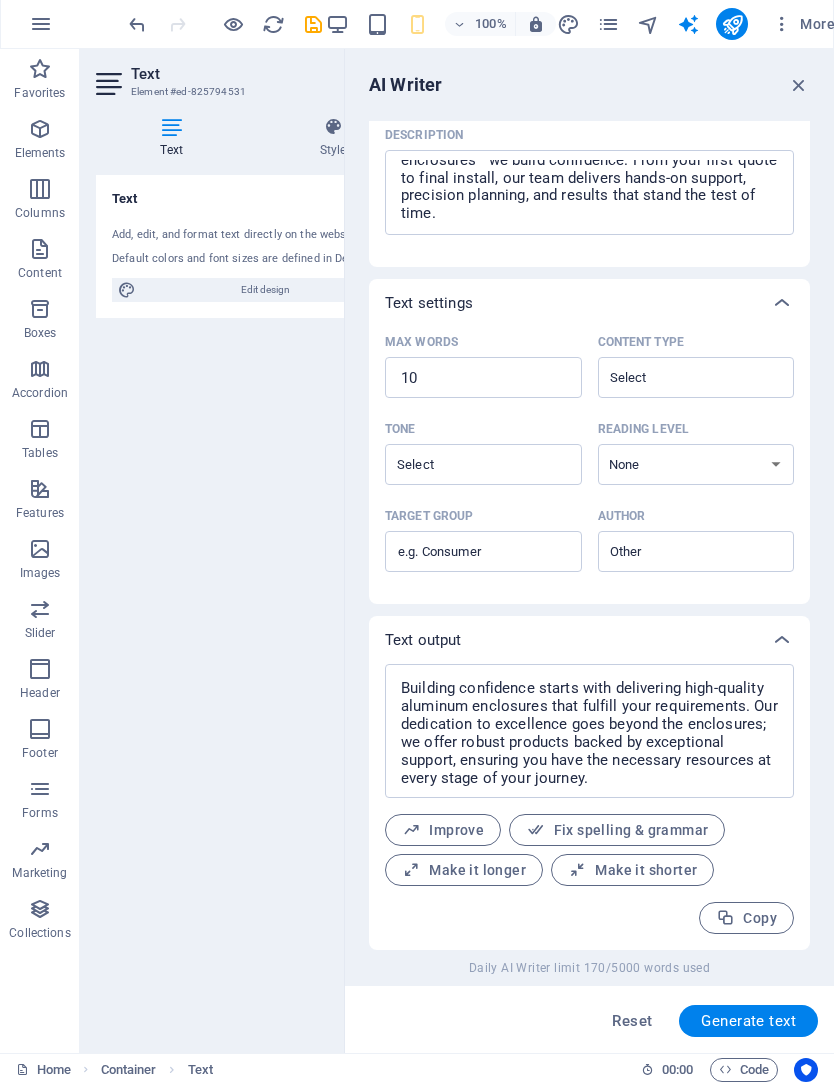 type on "x" 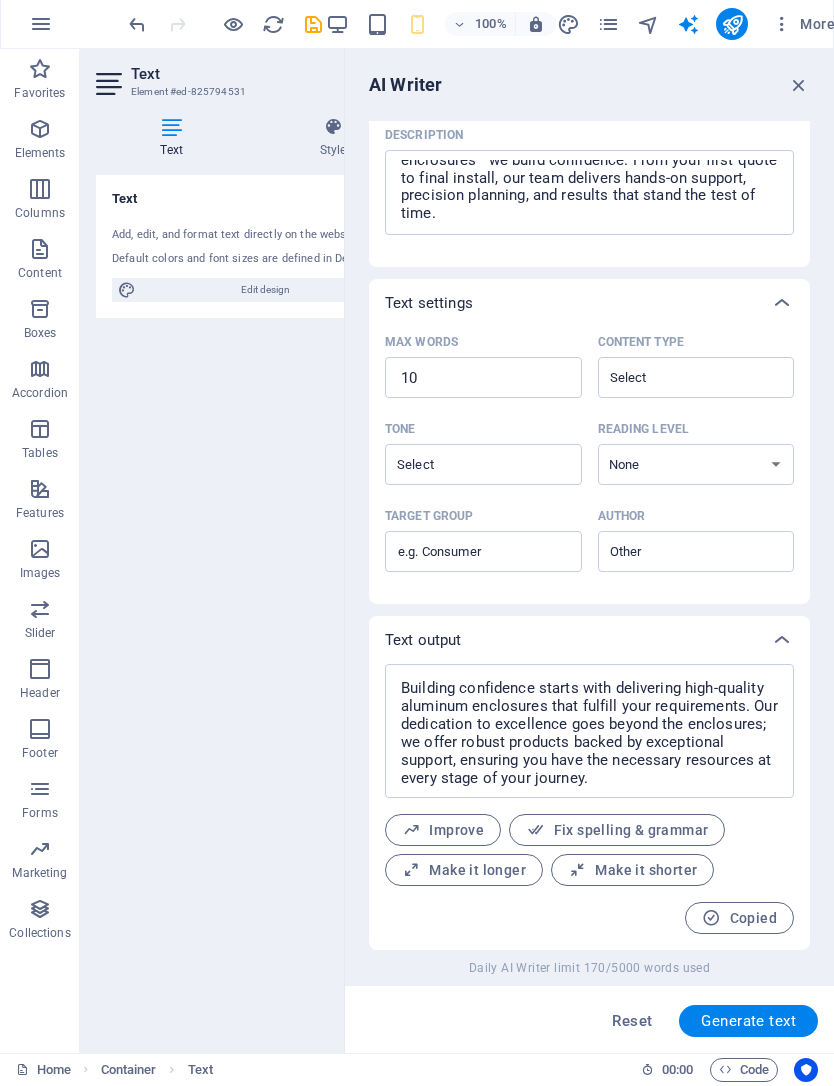 scroll, scrollTop: 0, scrollLeft: 0, axis: both 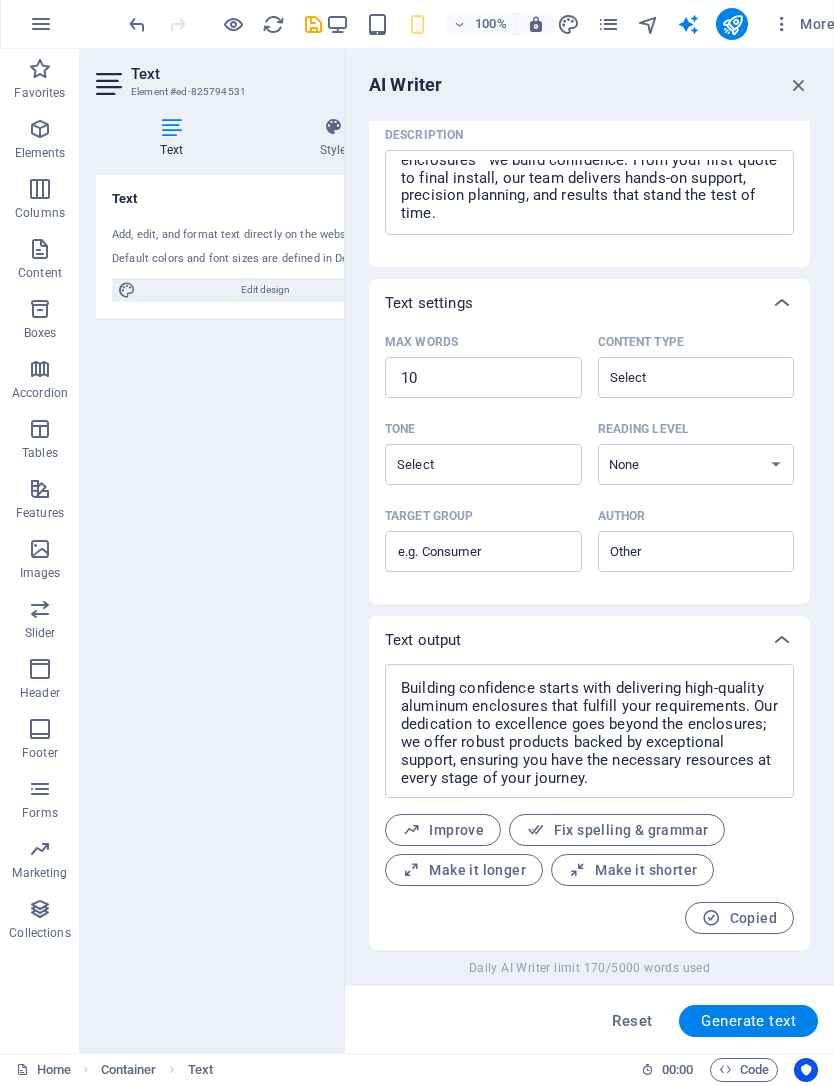 click at bounding box center (799, 86) 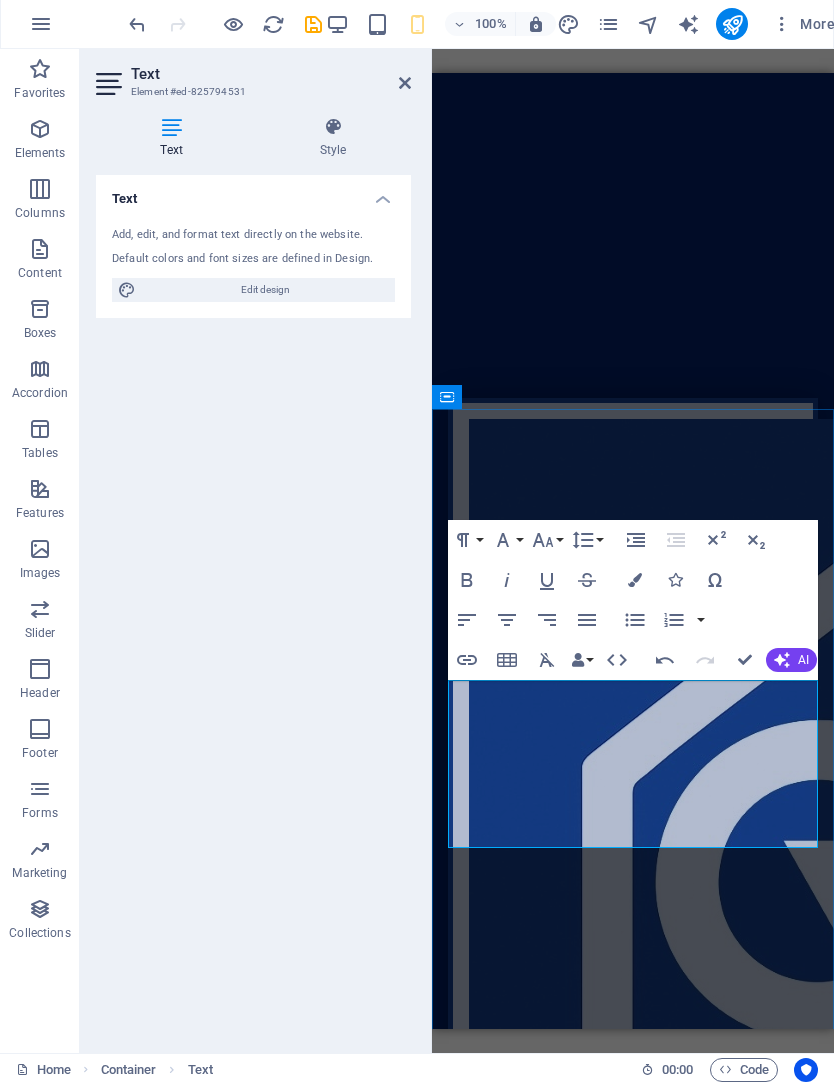 click 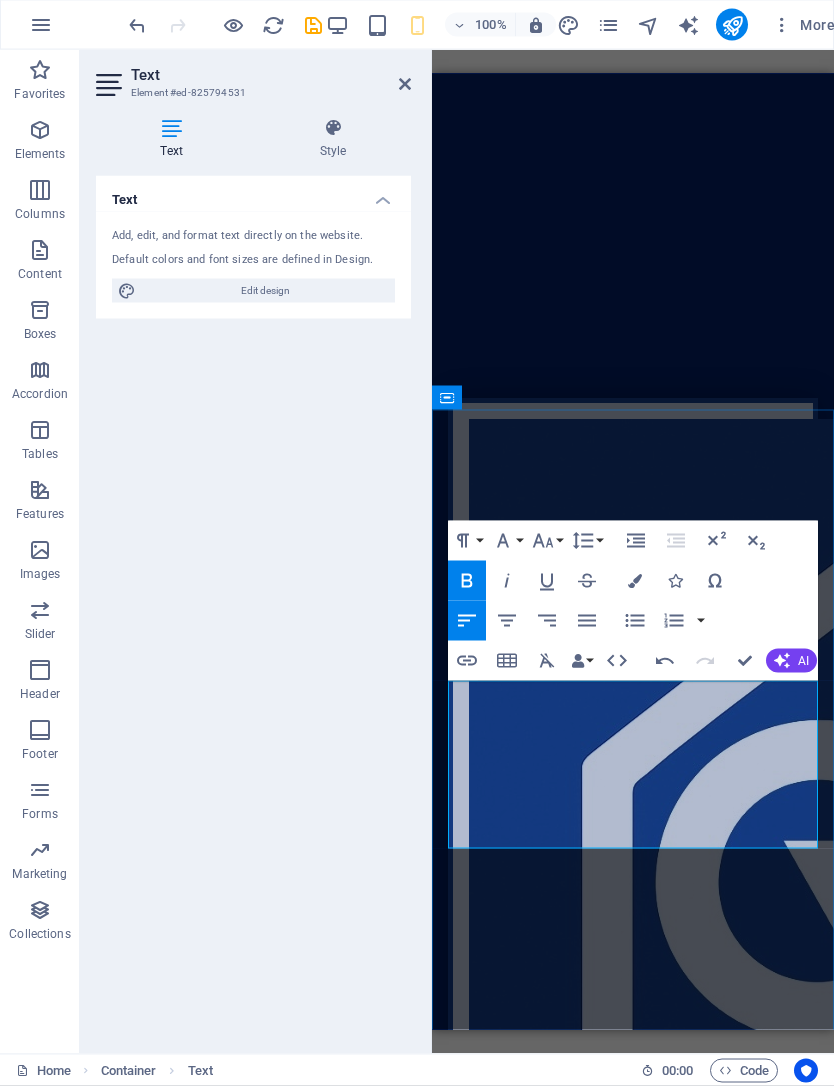 click on "Align Left" at bounding box center (467, 621) 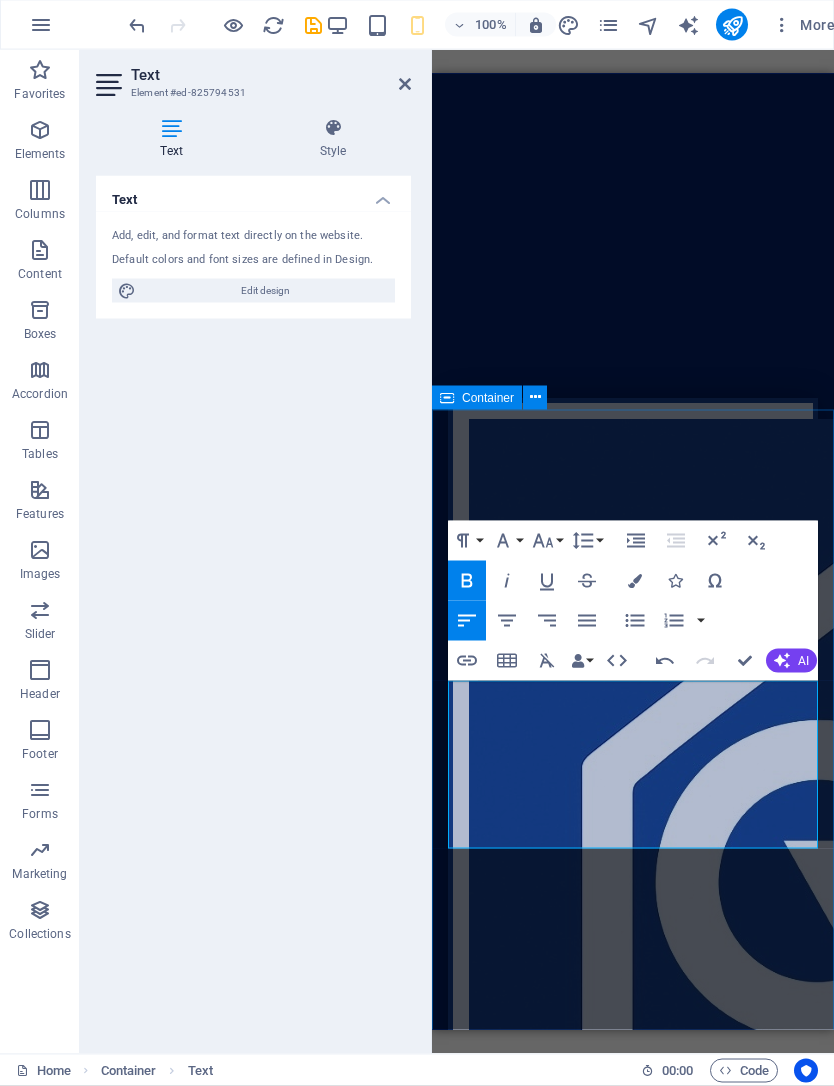 click on "screen experts We are professional screen specialists. Building confidence starts with delivering high-quality aluminum enclosures that fulfill your requirements. Our dedication to excellence goes beyond the enclosures; we offer robust products backed by exceptional support, ensuring you have the necessary resources at every stage of your journey. ​ 30 Years reputation Lorem ipsum dolor sit amet, consectetur adipisicing elit. Veritatis, dolorem! Certification Lorem ipsum dolor sit amet, consectetur adipisicing elit. Veritatis, dolorem! Slate roofs Lorem ipsum dolor sit amet, consectetur adipisicing elit. Veritatis, dolorem! Fair Prices Lorem ipsum dolor sit amet, consectetur adipisicing elit. Veritatis, dolorem!" at bounding box center (633, 2629) 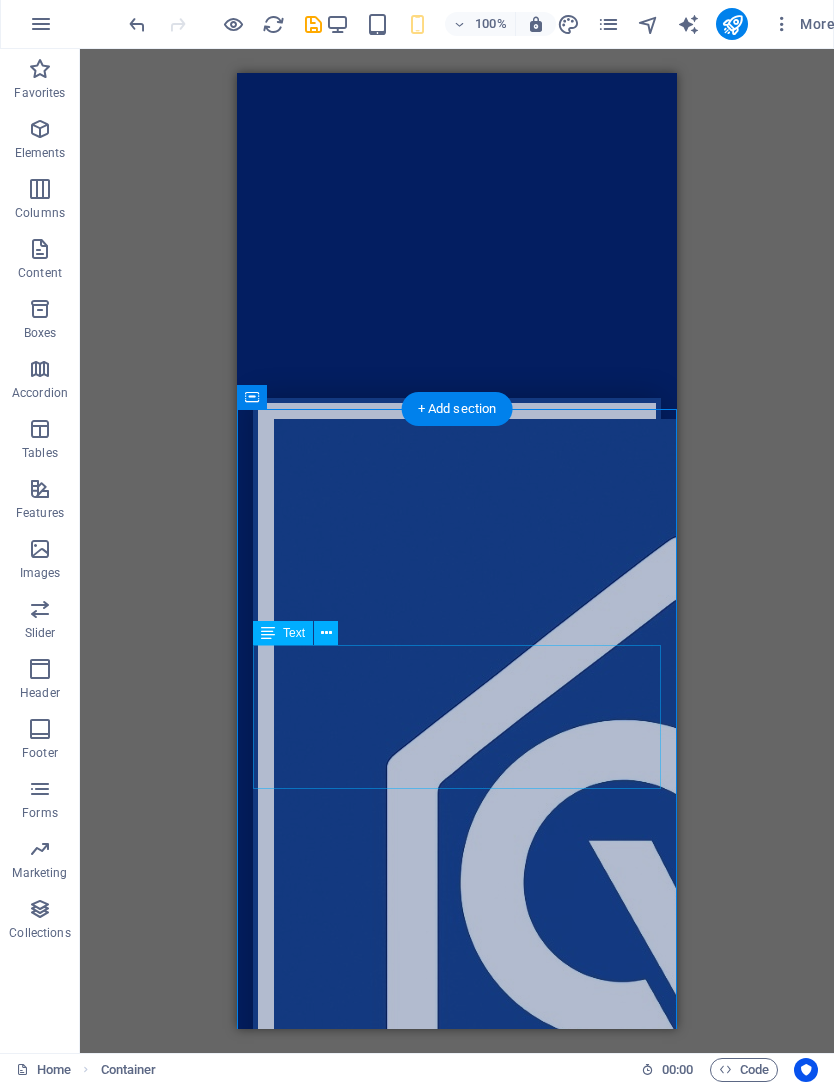 click on "Building confidence starts with delivering high-quality aluminum enclosures that fulfill your requirements. Our dedication to excellence goes beyond the enclosures; we offer robust products backed by exceptional support, ensuring you have the necessary resources at every stage of your journey." at bounding box center [457, 2122] 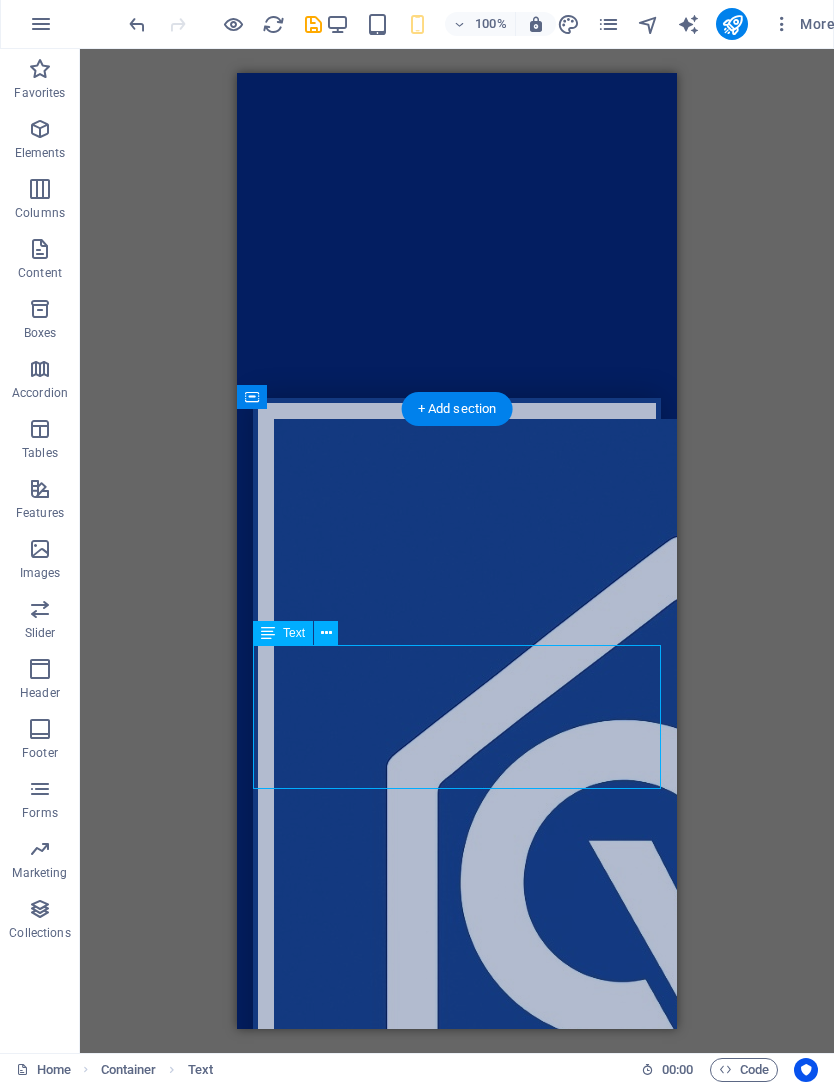 click on "Building confidence starts with delivering high-quality aluminum enclosures that fulfill your requirements. Our dedication to excellence goes beyond the enclosures; we offer robust products backed by exceptional support, ensuring you have the necessary resources at every stage of your journey." at bounding box center [457, 2122] 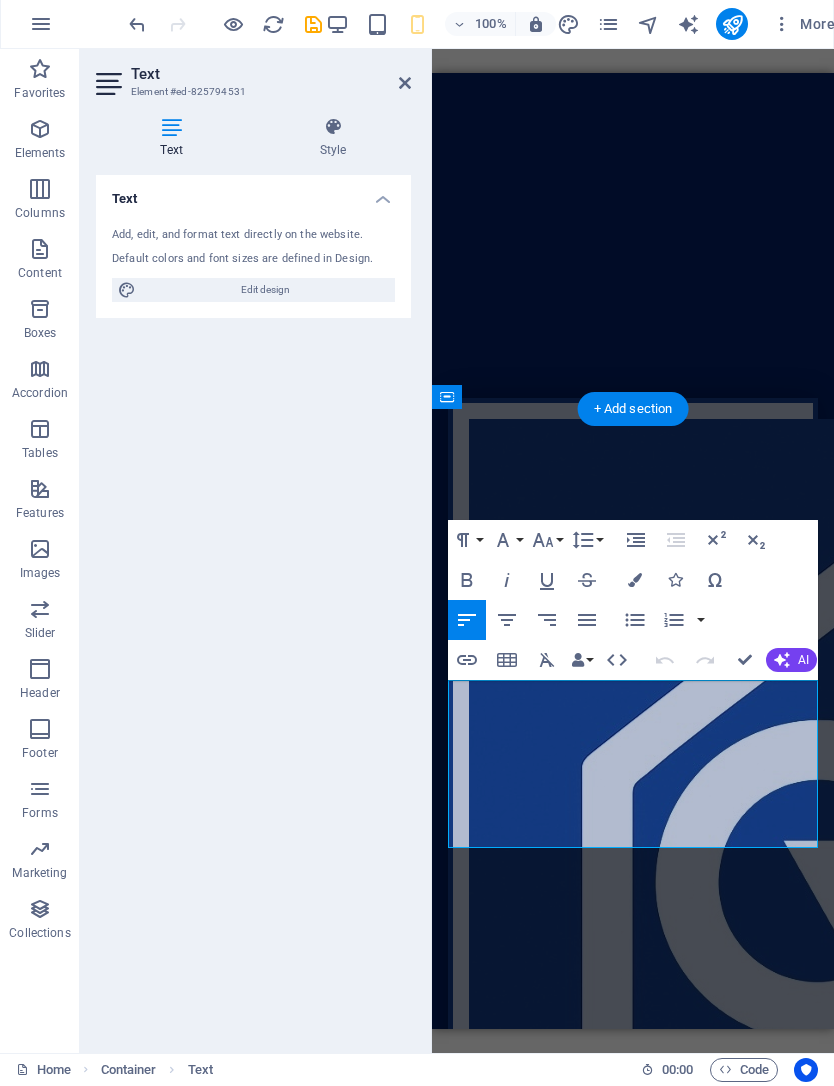 click on "Building confidence starts with delivering high-quality aluminum enclosures that fulfill your requirements. Our dedication to excellence goes beyond the enclosures; we offer robust products backed by exceptional support, ensuring you have the necessary resources at every stage of your journey." at bounding box center (633, 2219) 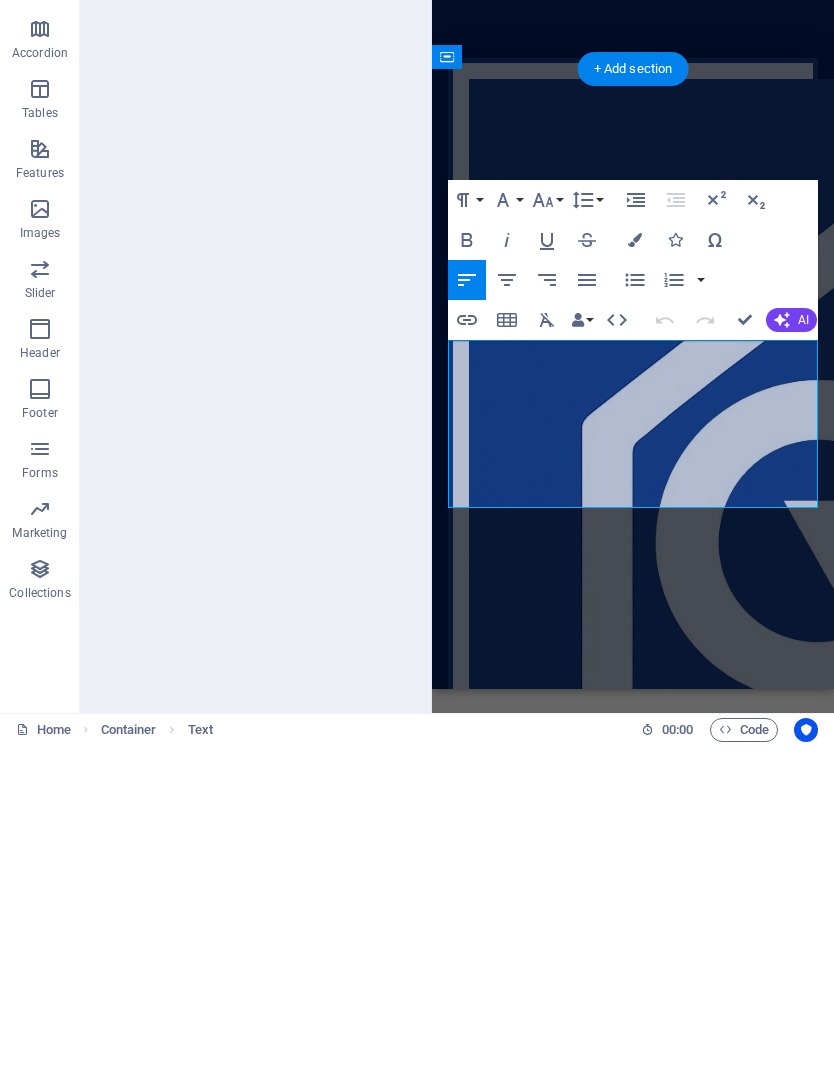 click on "Building confidence starts with delivering high-quality aluminum enclosures that fulfill your requirements. Our dedication to excellence goes beyond the enclosures; we offer robust products backed by exceptional support, ensuring you have the necessary resources at every stage of your journey." at bounding box center [633, 1879] 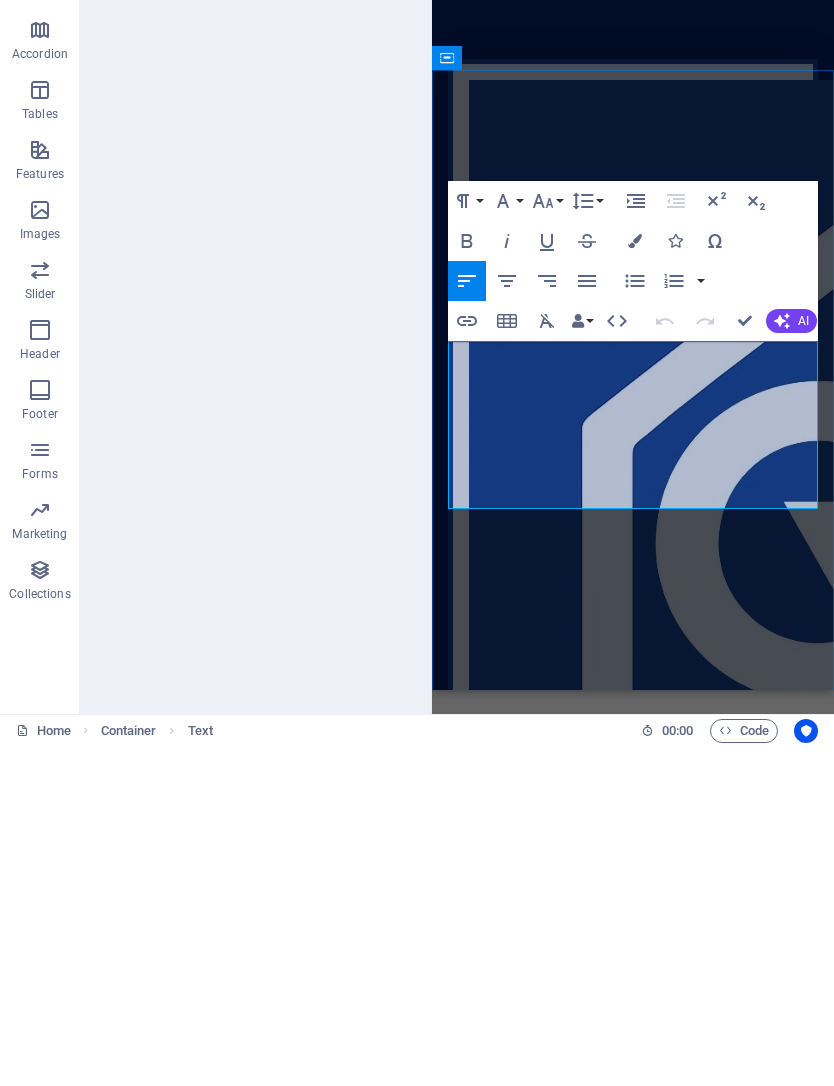 click 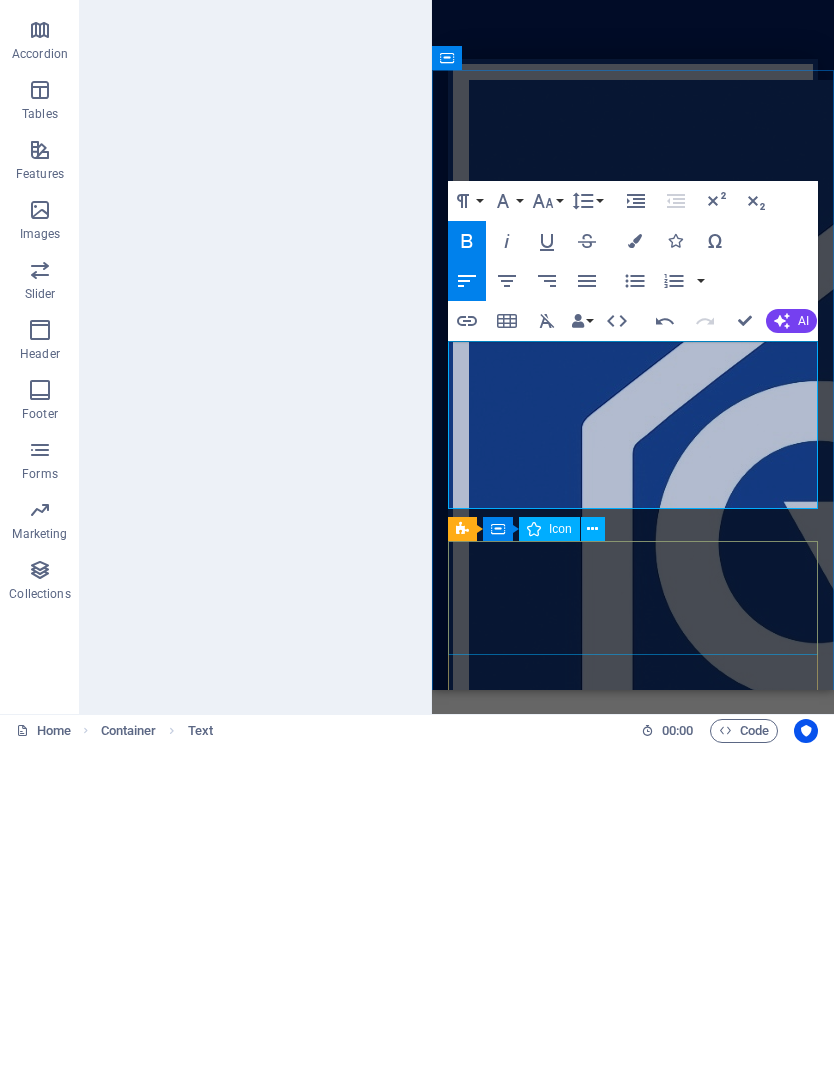 click at bounding box center [633, 2184] 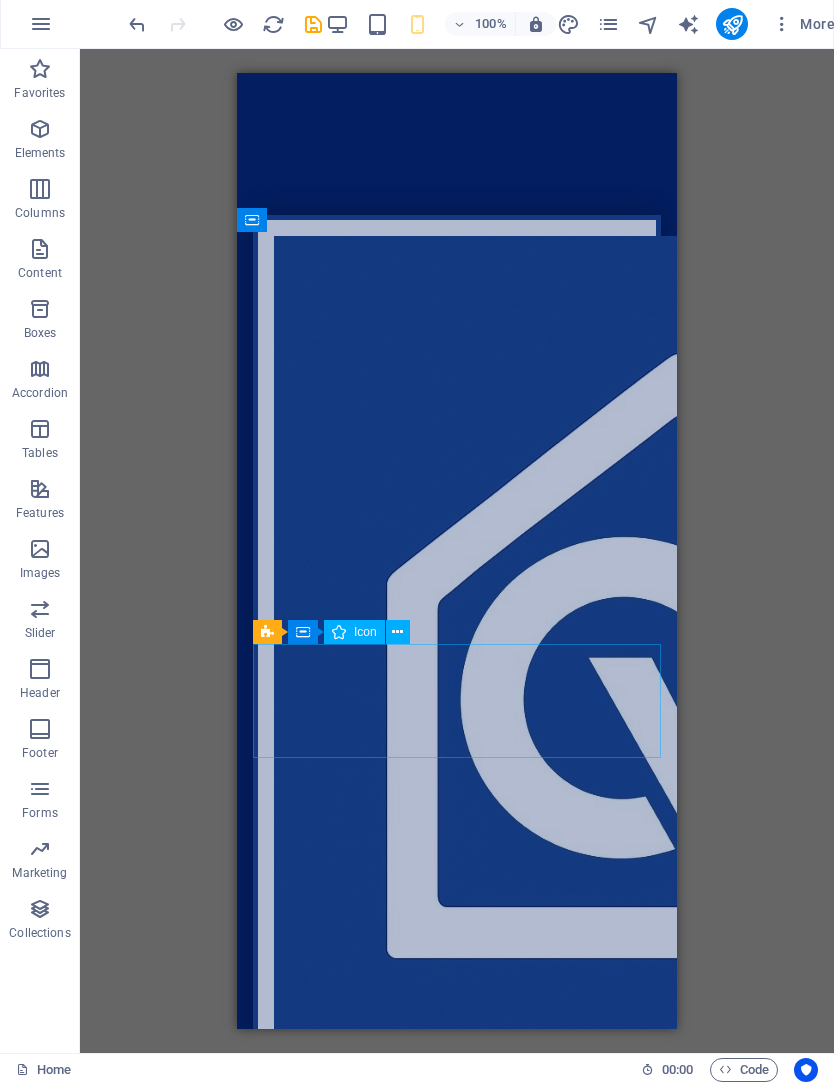 scroll, scrollTop: 827, scrollLeft: 0, axis: vertical 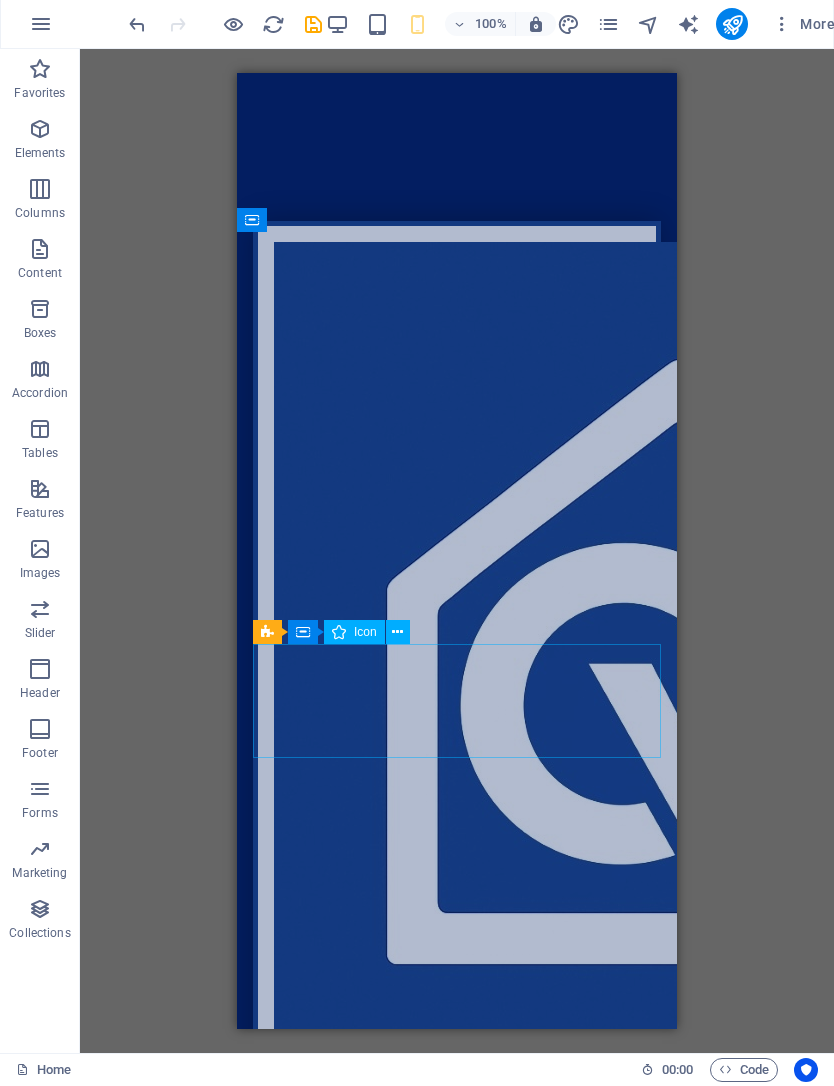 click at bounding box center (457, 2238) 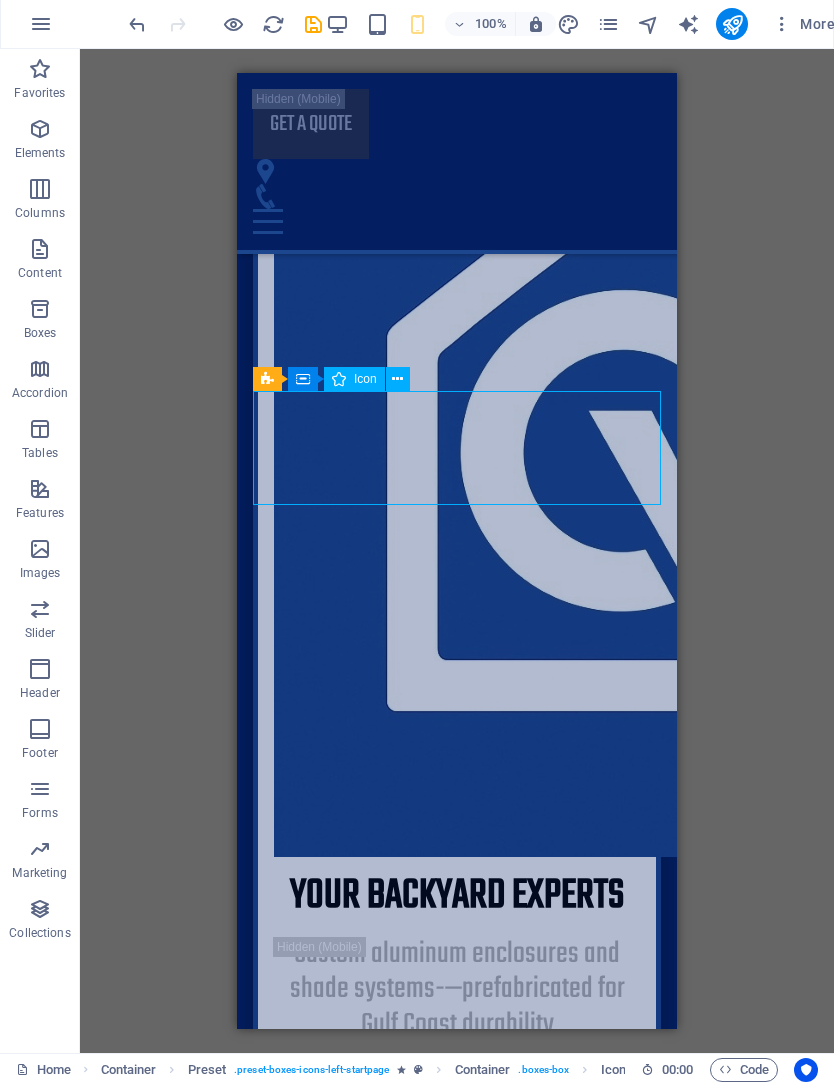 scroll, scrollTop: 1096, scrollLeft: 0, axis: vertical 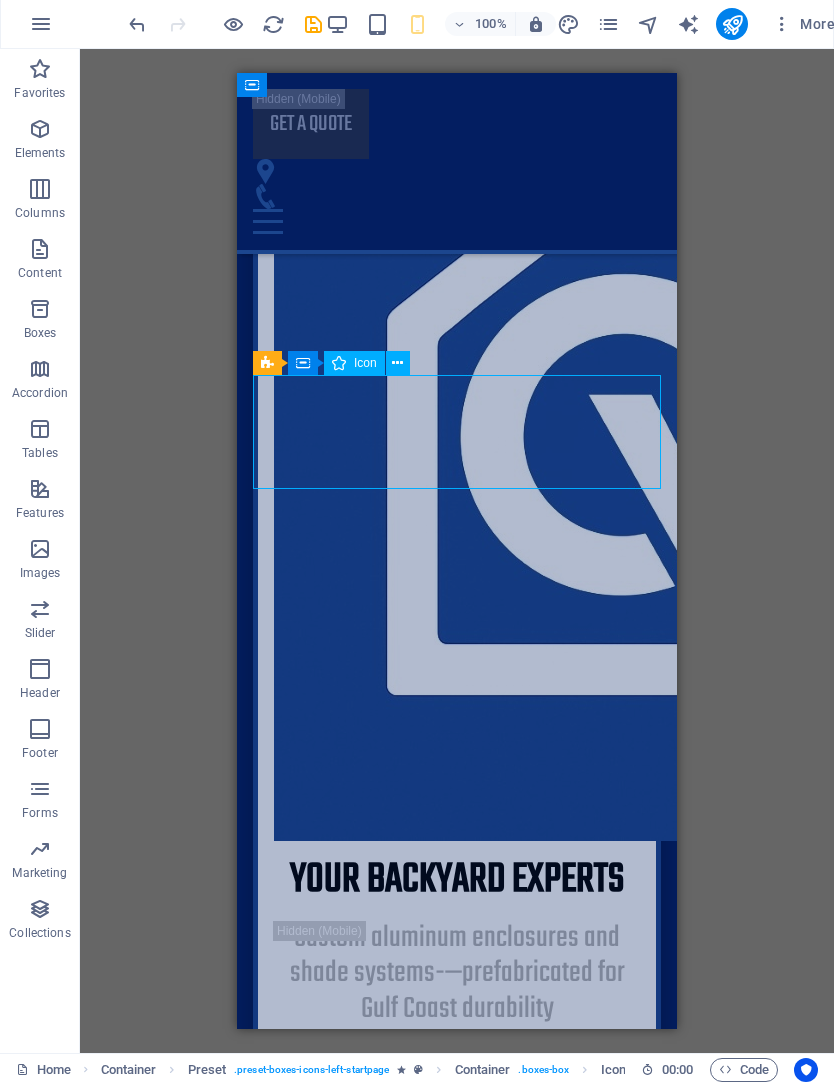 click on "30 Years reputation" at bounding box center [457, 1746] 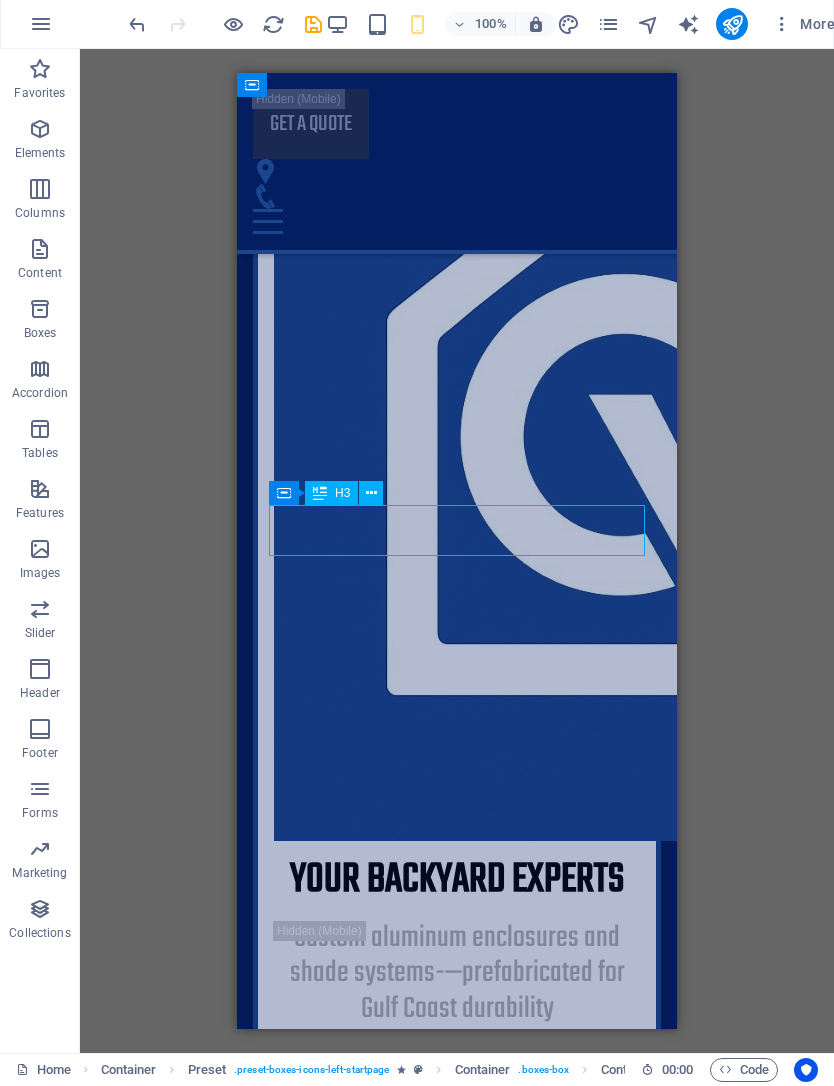 click on "30 Years reputation" at bounding box center (457, 1746) 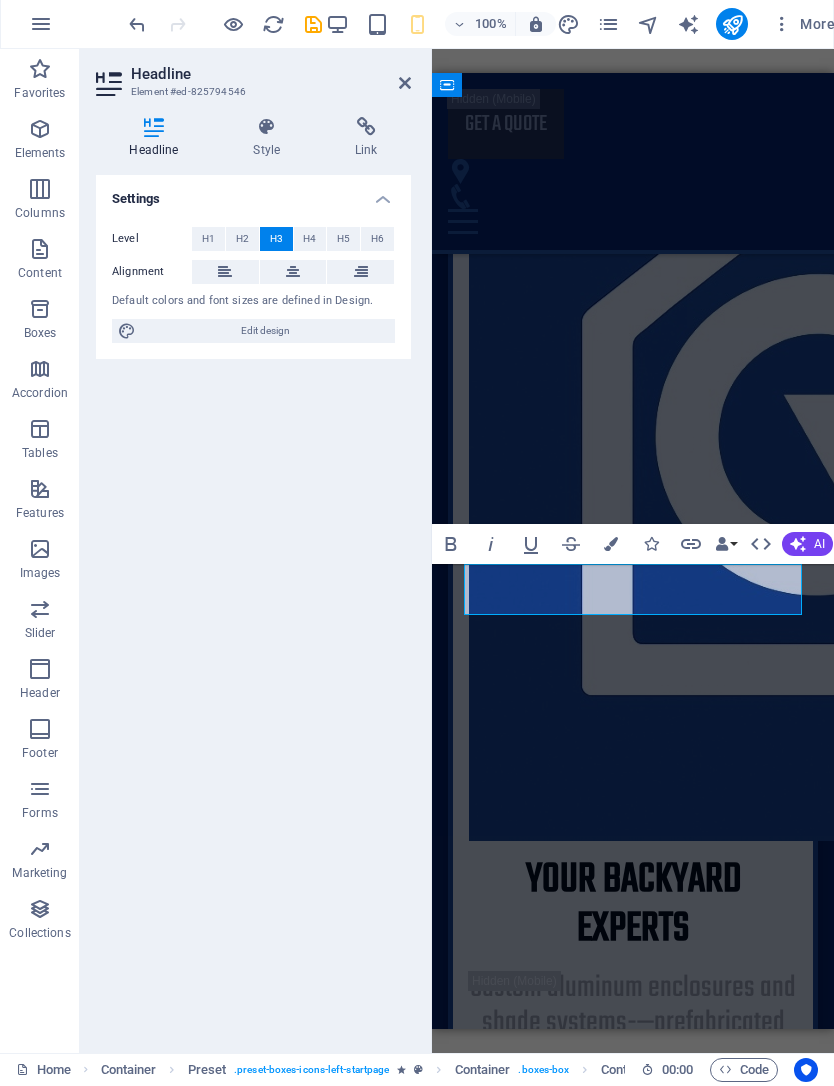 click on "30 Years reputation" at bounding box center (633, 1855) 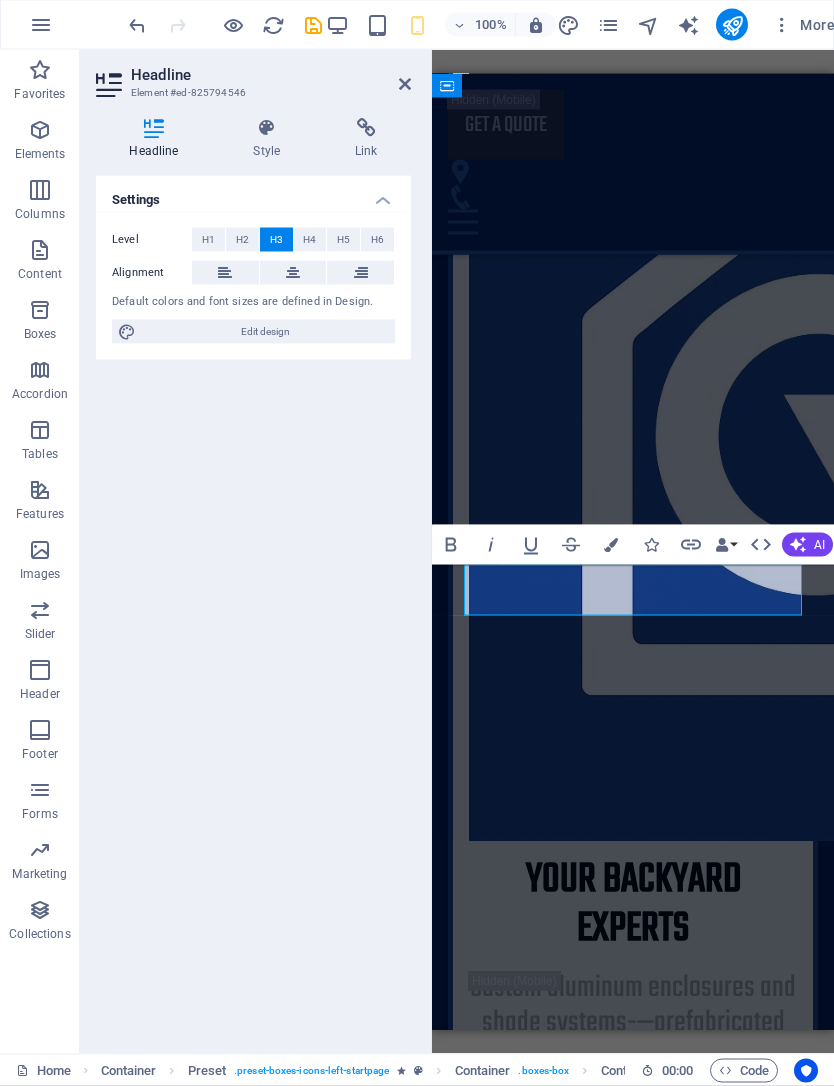 type 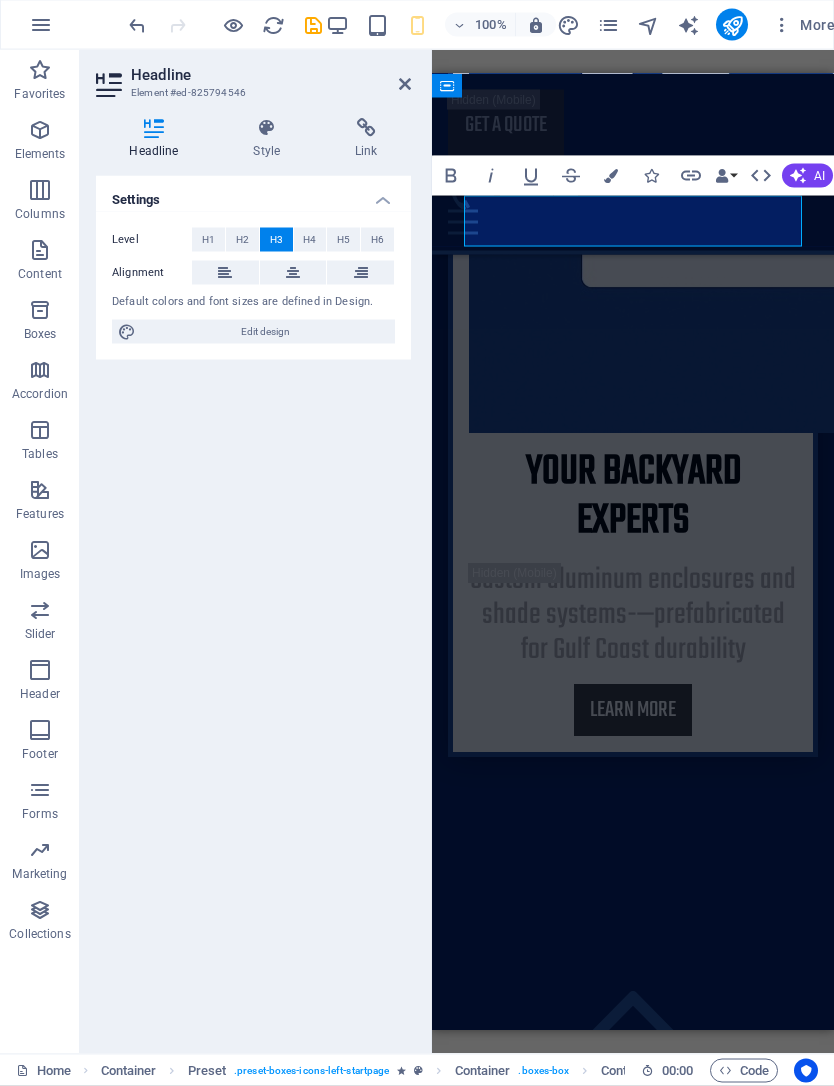 scroll, scrollTop: 1531, scrollLeft: 0, axis: vertical 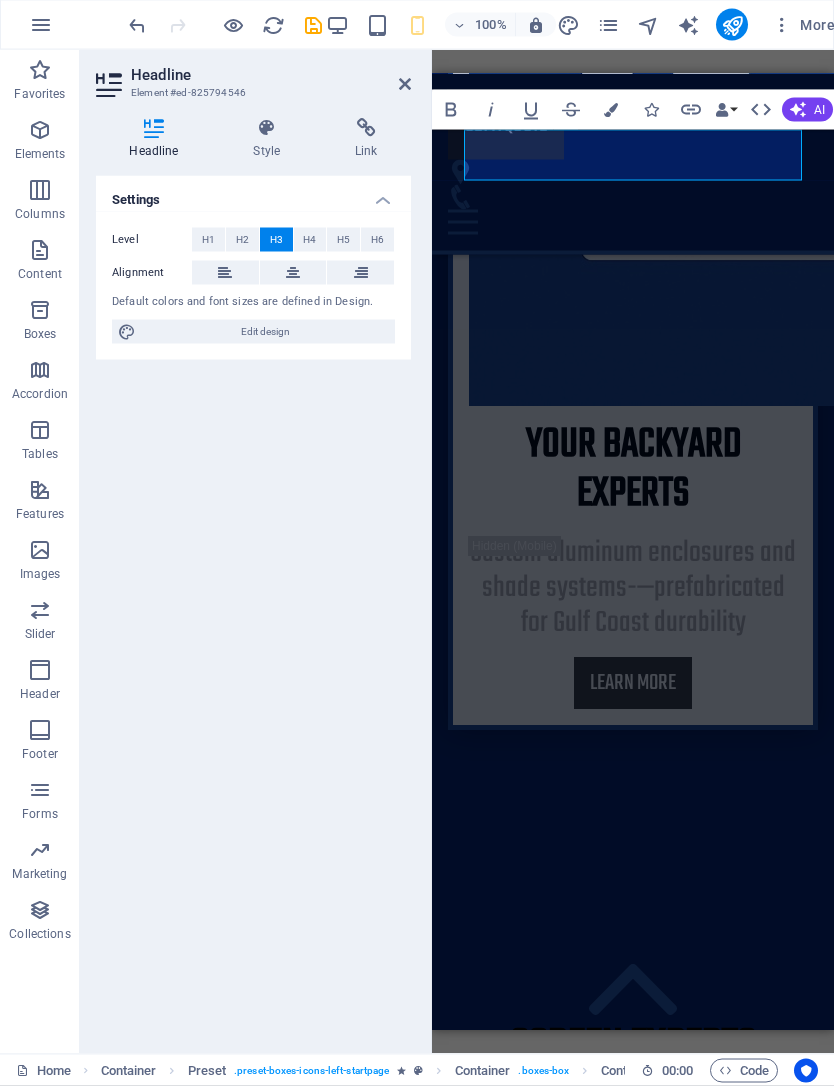 click on "Lorem ipsum dolor sit amet, consectetur adipisicing elit. Veritatis, dolorem!" at bounding box center (633, 1837) 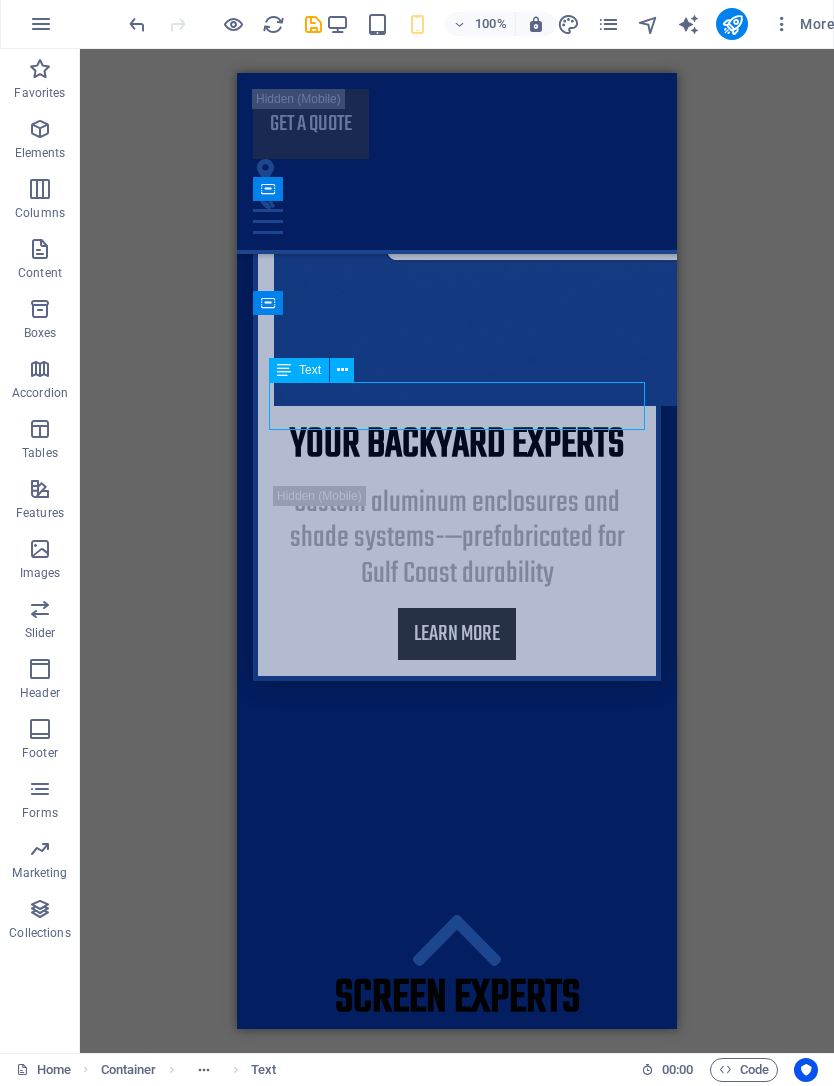 click on "Lorem ipsum dolor sit amet, consectetur adipisicing elit. Veritatis, dolorem!" at bounding box center [457, 1729] 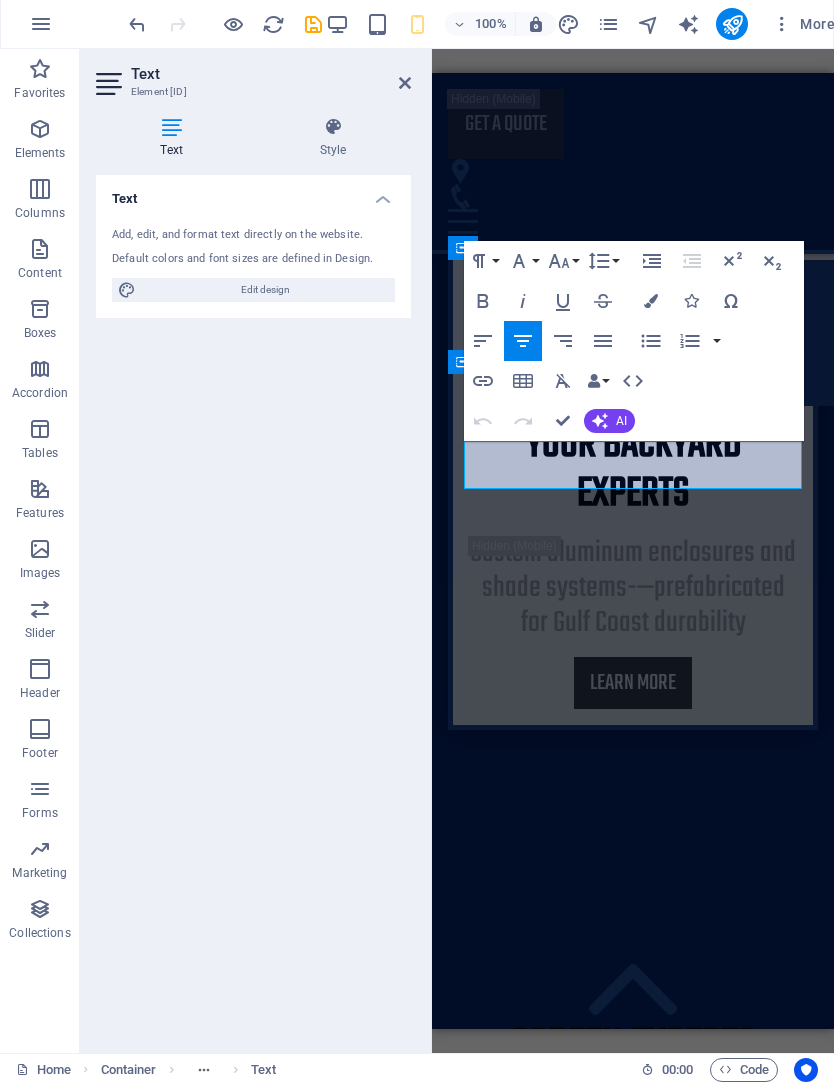 click on "Lorem ipsum dolor sit amet, consectetur adipisicing elit. Veritatis, dolorem!" at bounding box center (633, 1837) 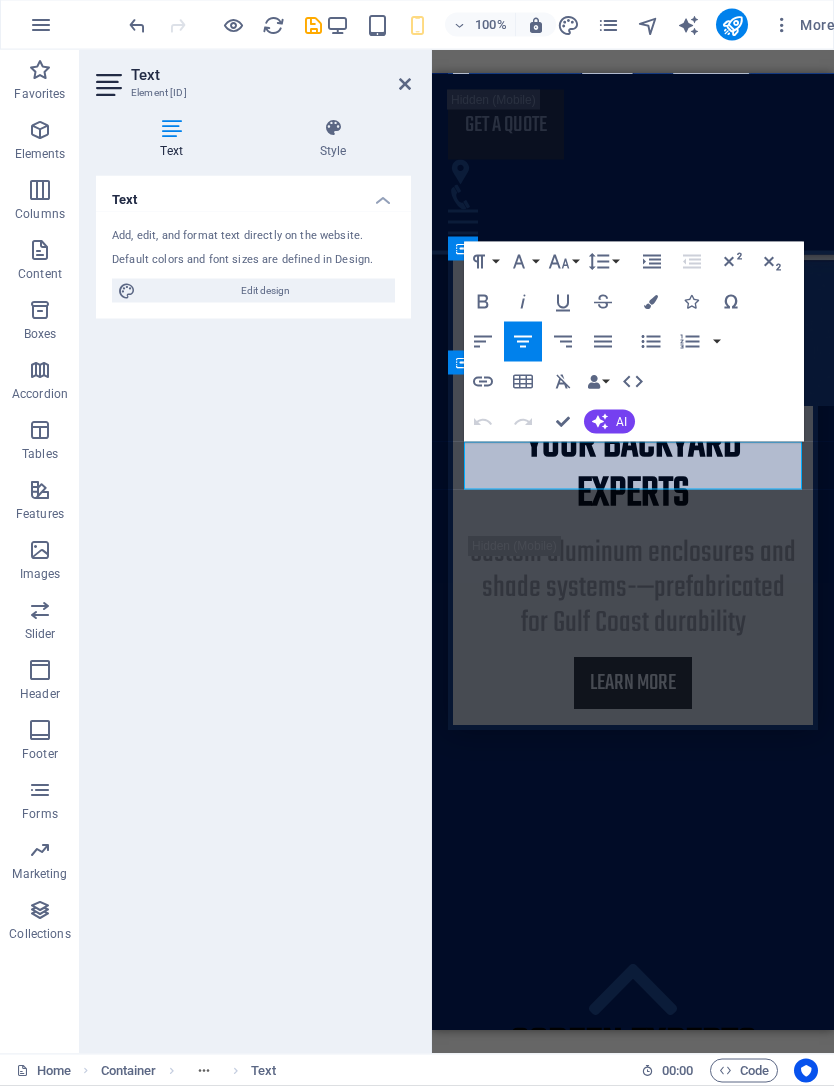 click on "Lorem ipsum dolor sit amet, consectetur adipisicing elit. Veritatis, dolorem!" at bounding box center [633, 1837] 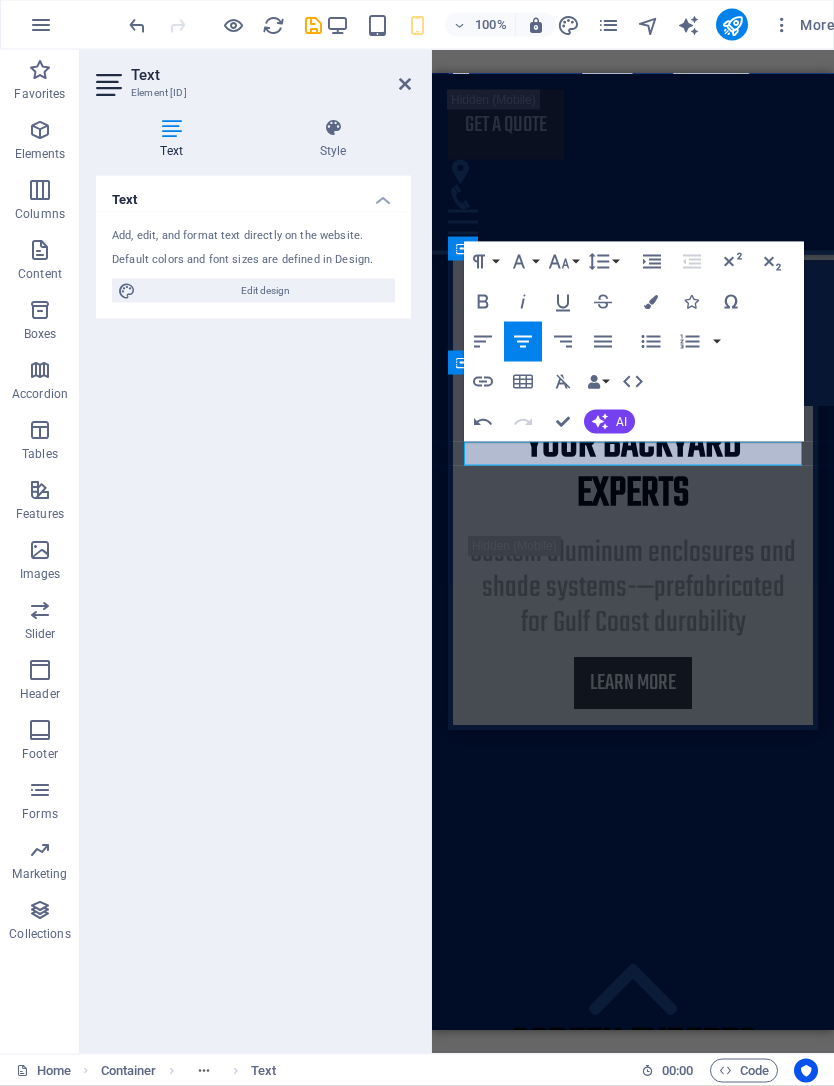 click at bounding box center [688, 25] 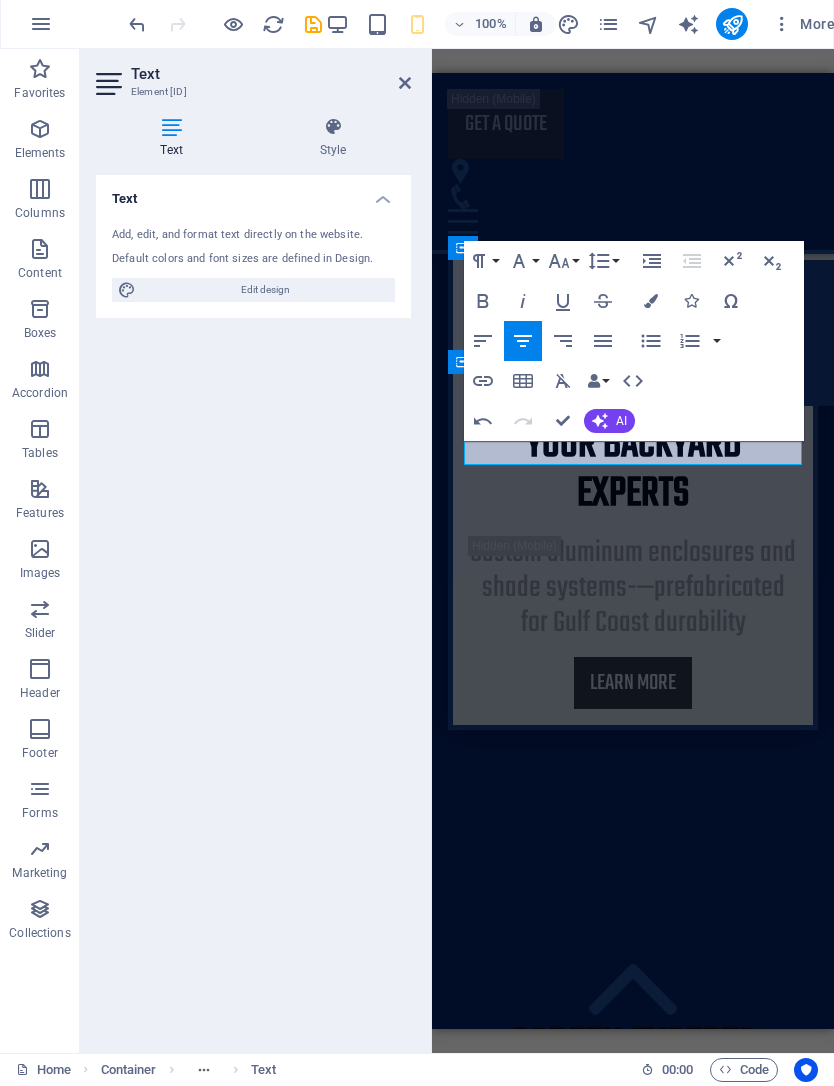scroll, scrollTop: 0, scrollLeft: 0, axis: both 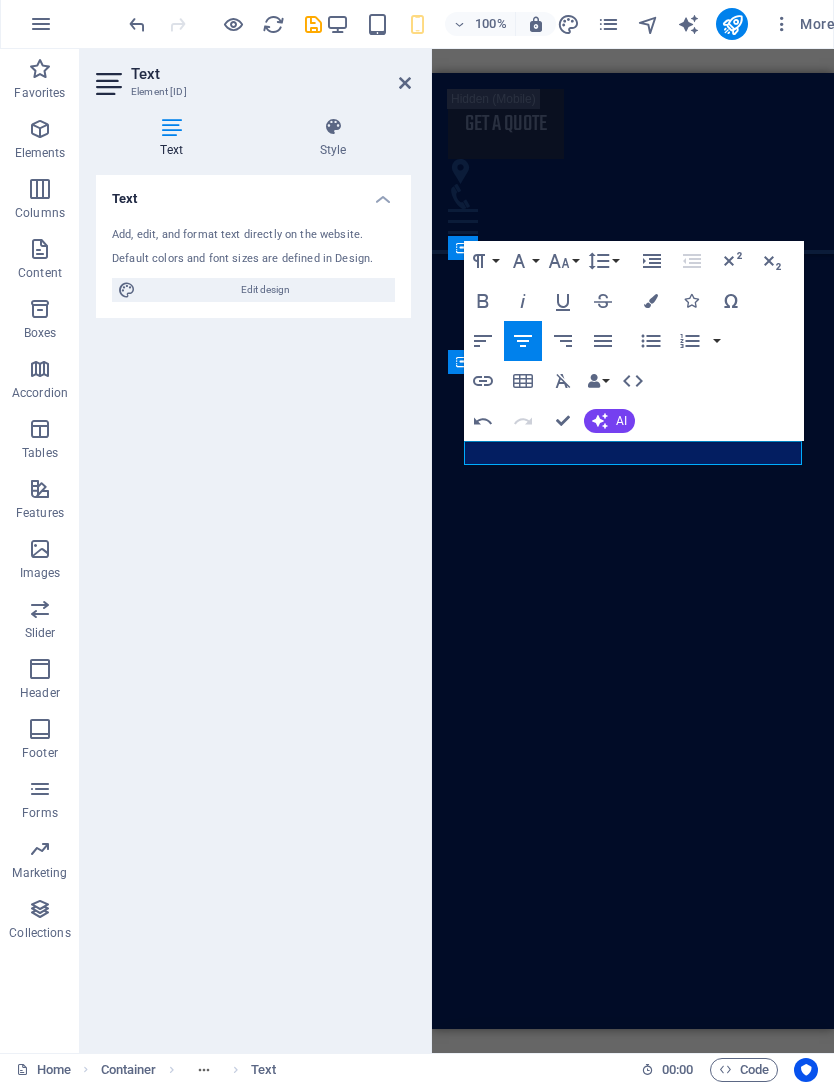 select on "English" 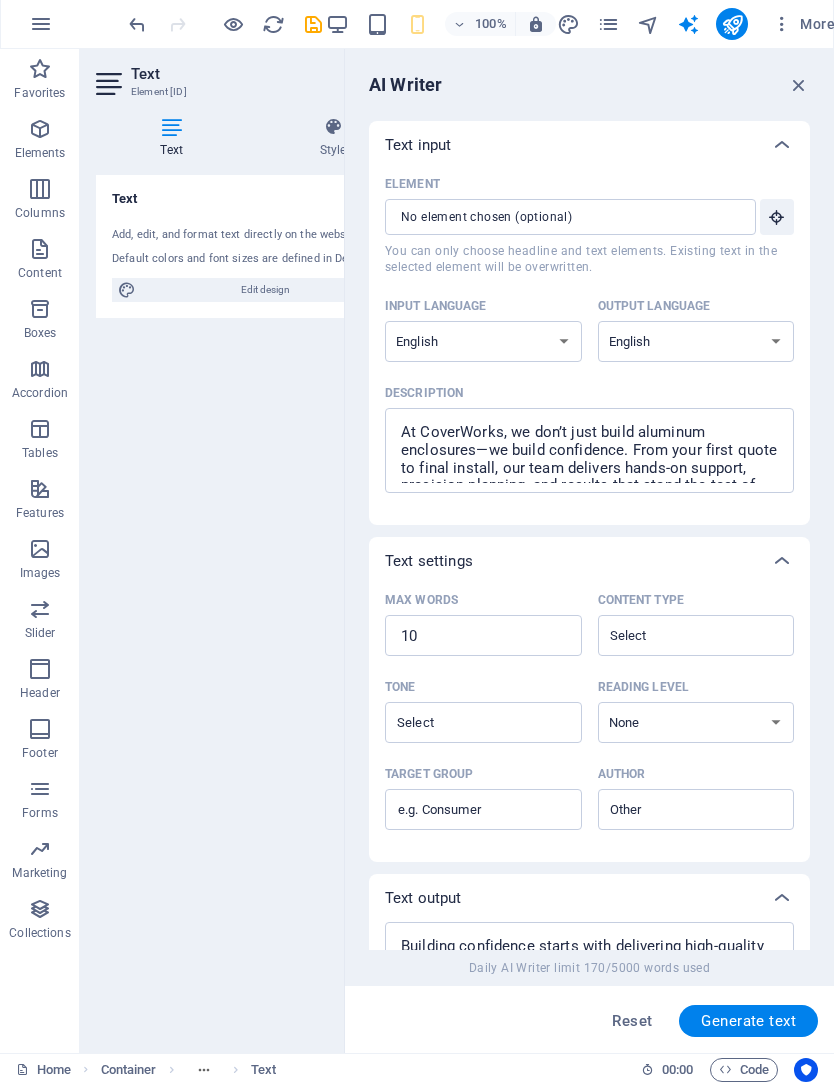 click on "Element ​ You can only choose headline and text elements. Existing text in the selected element will be overwritten." at bounding box center [563, 218] 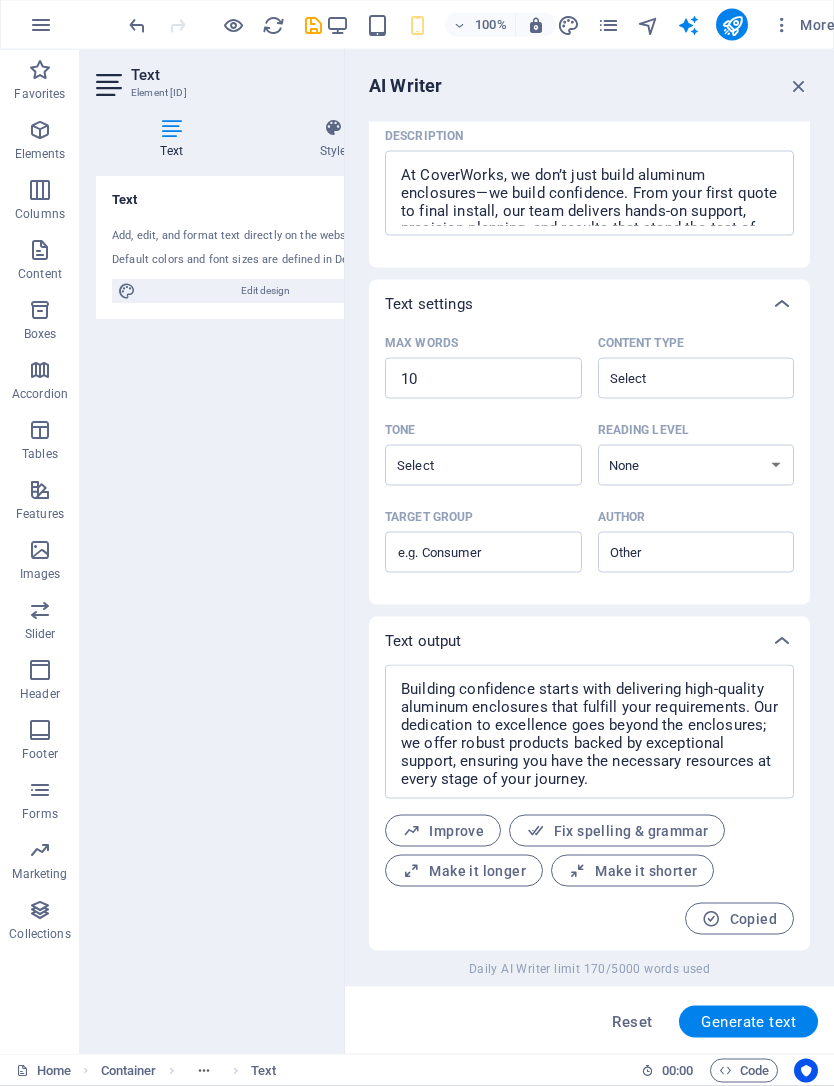 scroll, scrollTop: 258, scrollLeft: 0, axis: vertical 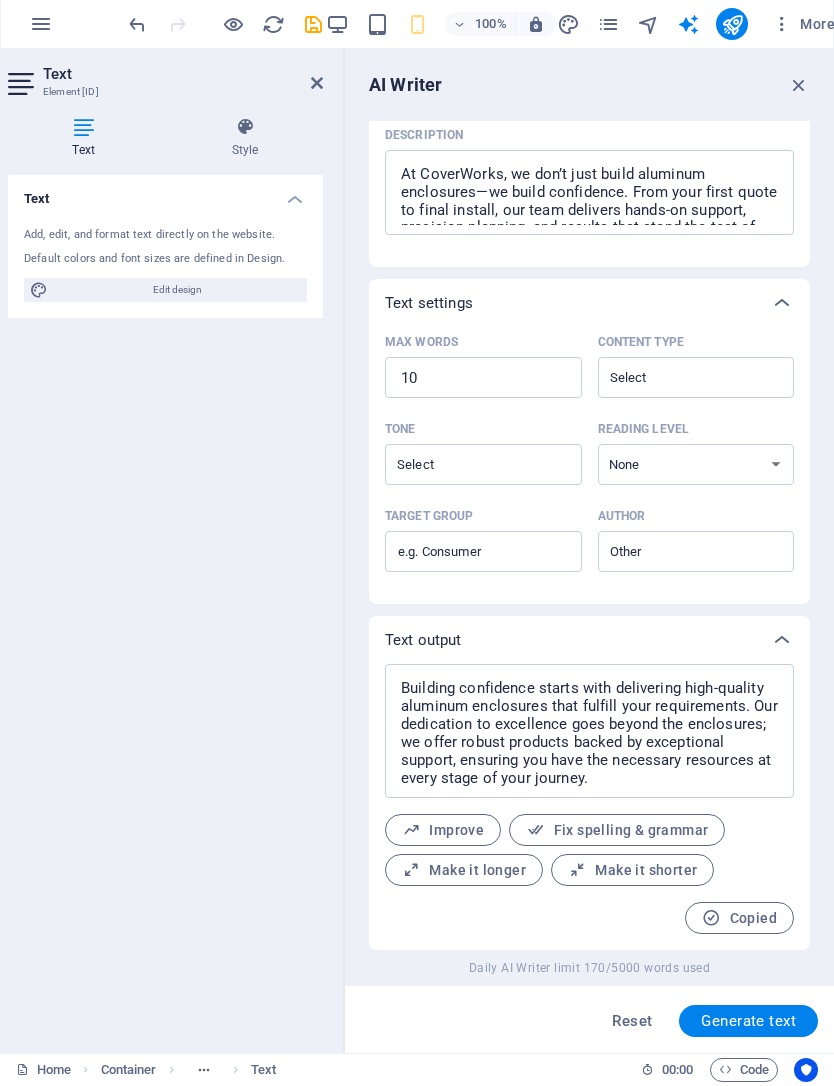 click on "At CoverWorks, we don’t just build aluminum enclosures—we build confidence. From your first quote to final install, our team delivers hands-on support, precision planning, and results that stand the test of time." at bounding box center [589, 193] 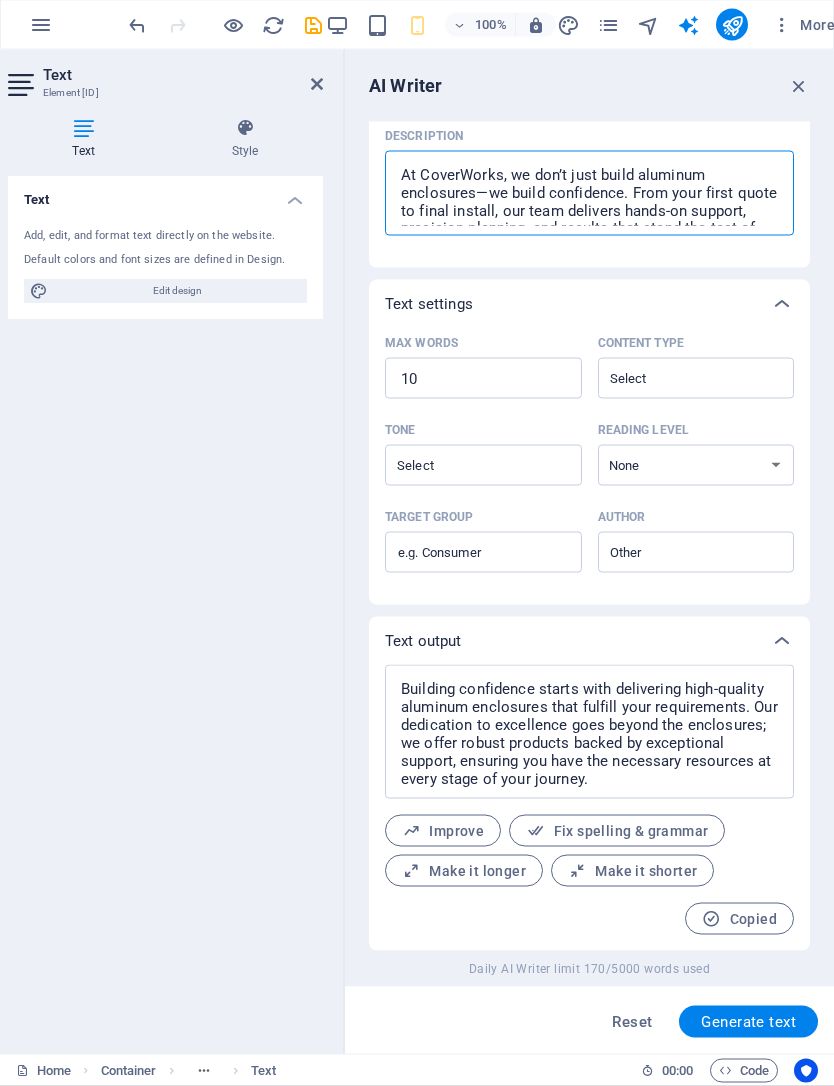 click on "At CoverWorks, we don’t just build aluminum enclosures—we build confidence. From your first quote to final install, our team delivers hands-on support, precision planning, and results that stand the test of time." at bounding box center [589, 193] 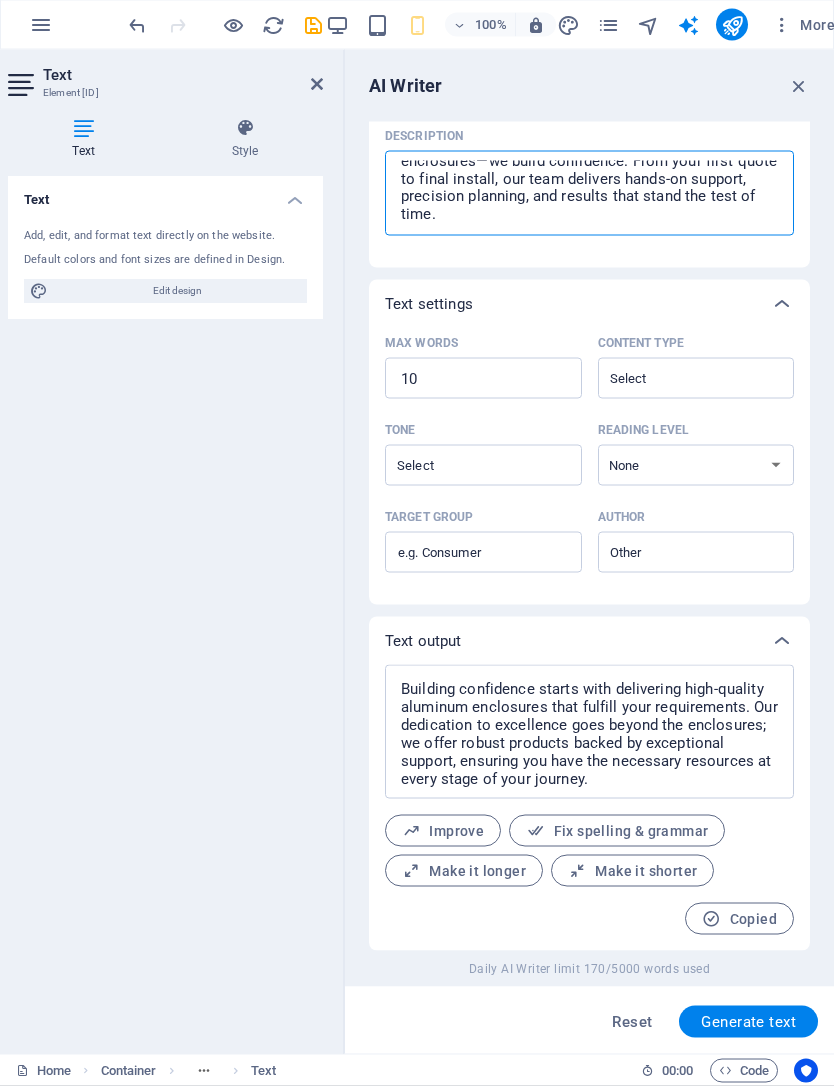 type 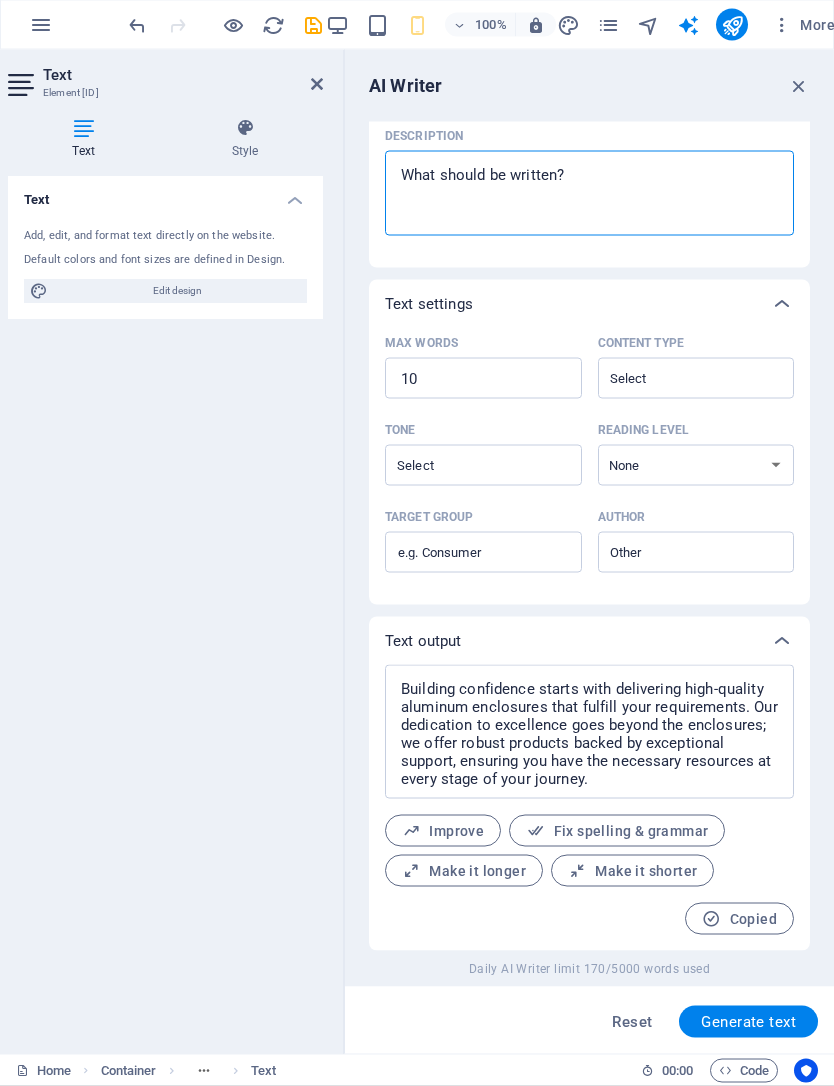 scroll, scrollTop: 0, scrollLeft: 0, axis: both 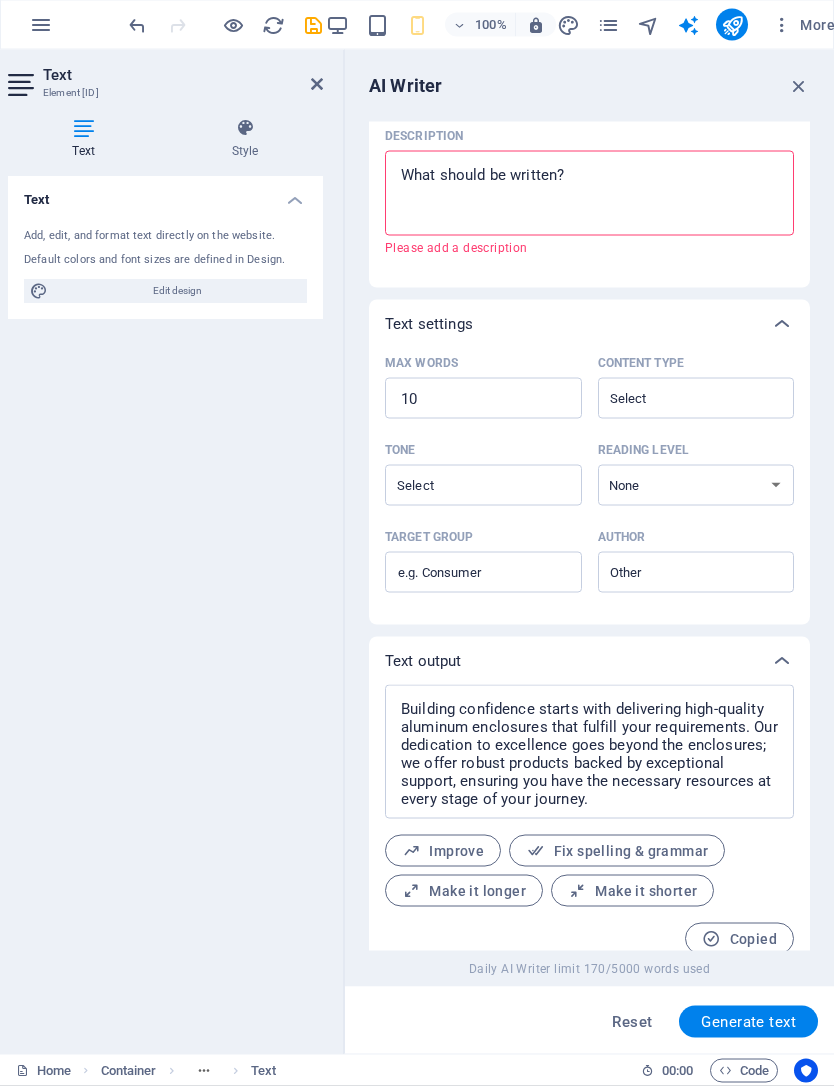 click on "Description x ​ Please add a description" at bounding box center [589, 193] 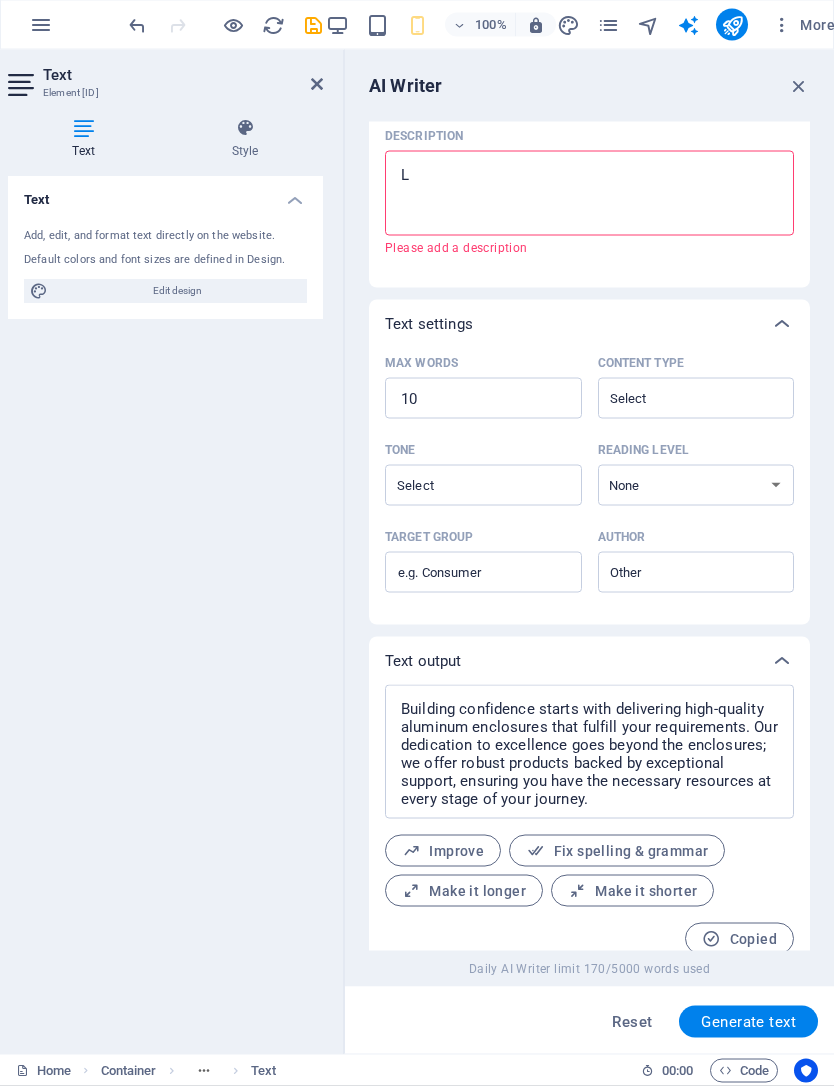 type on "x" 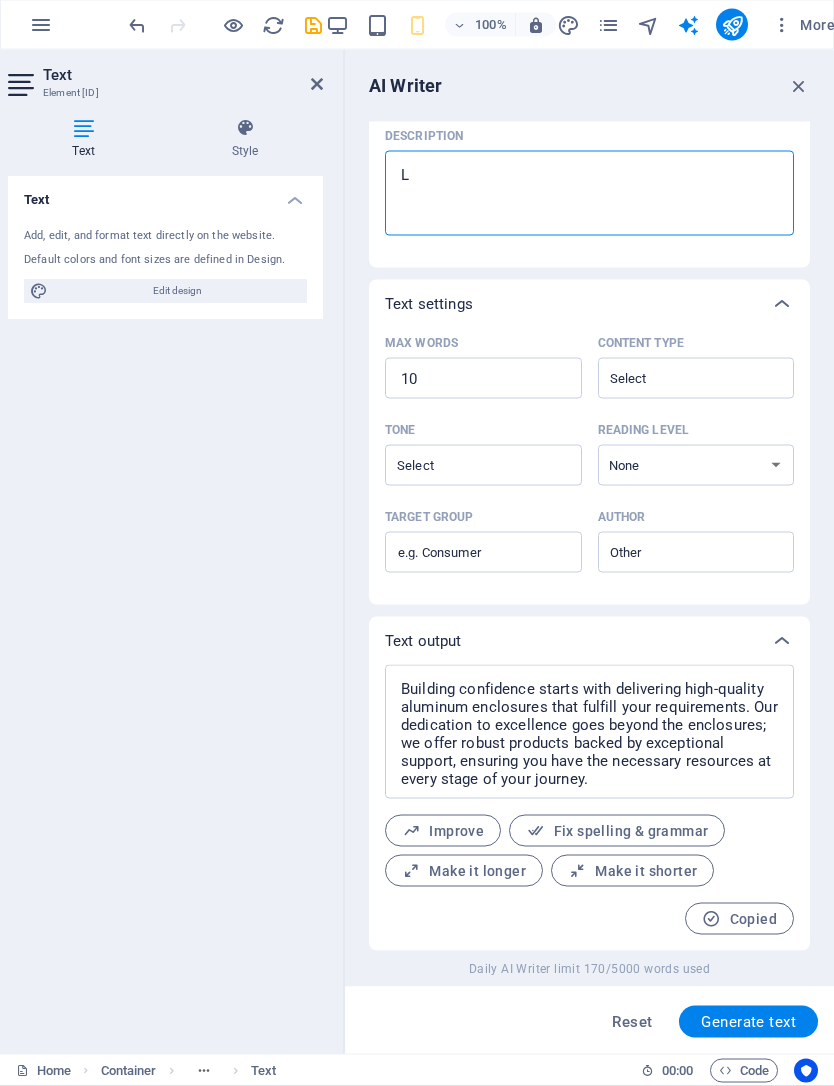 type on "Li" 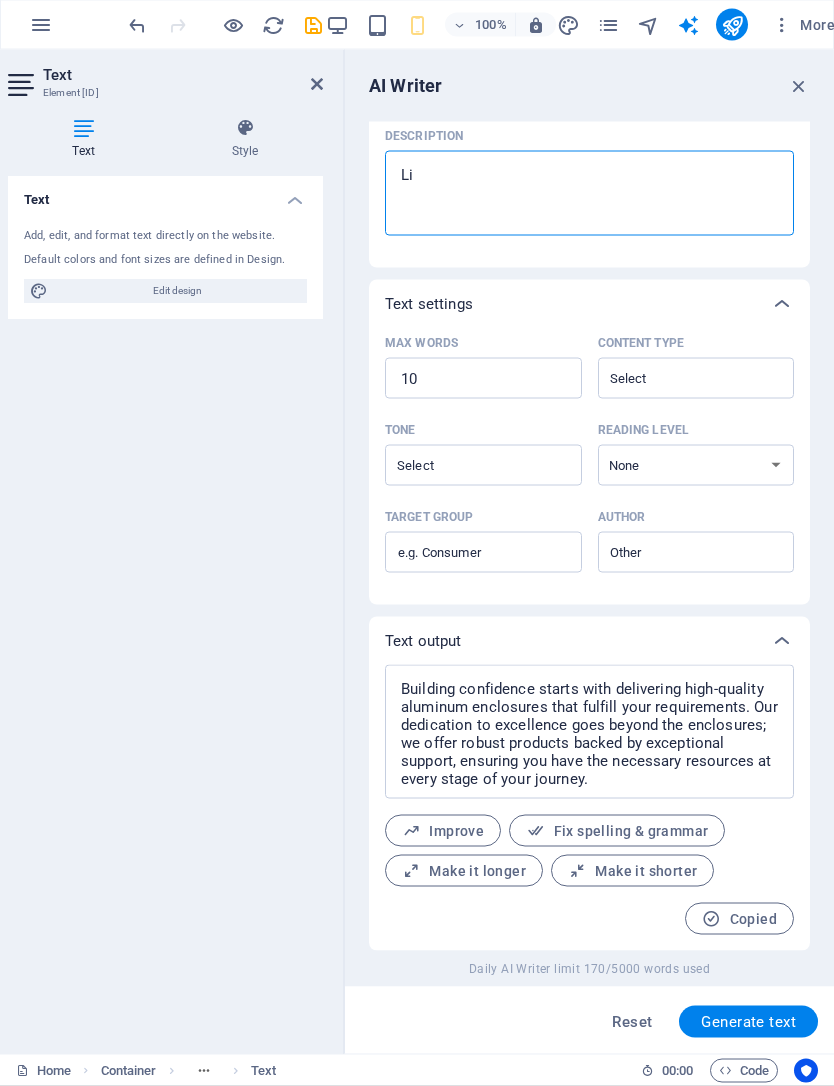 type on "Lic" 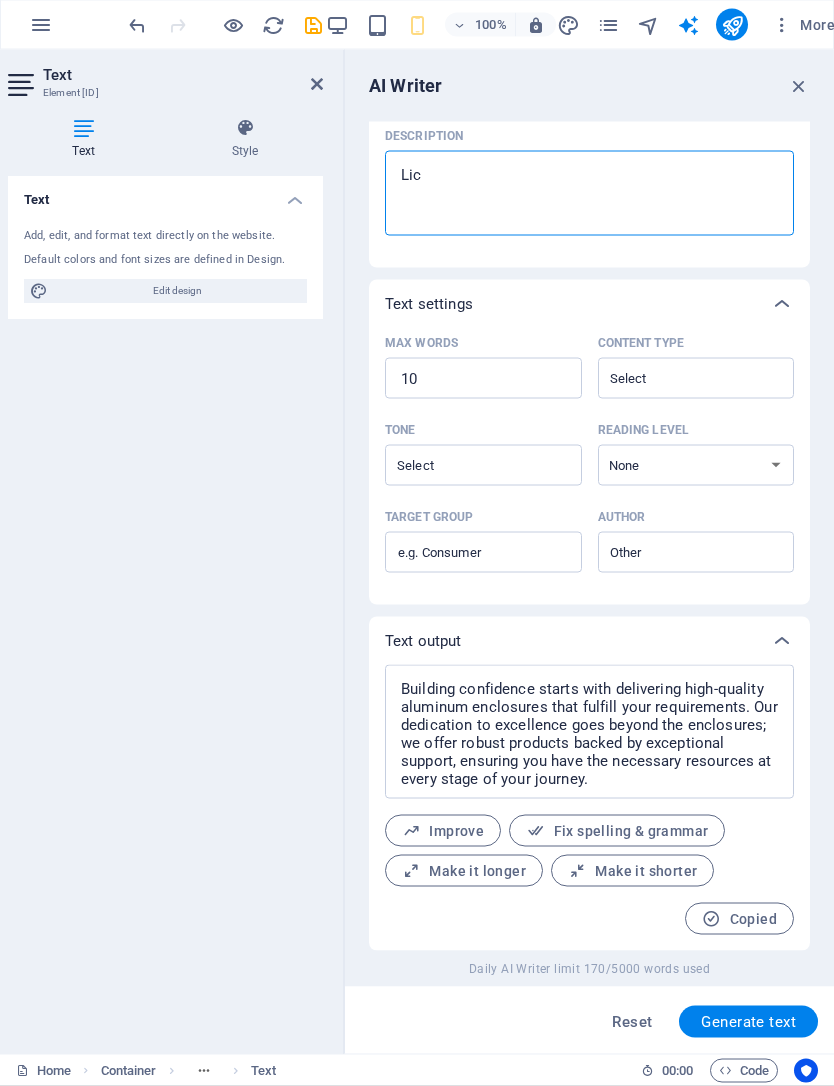 type on "Lice" 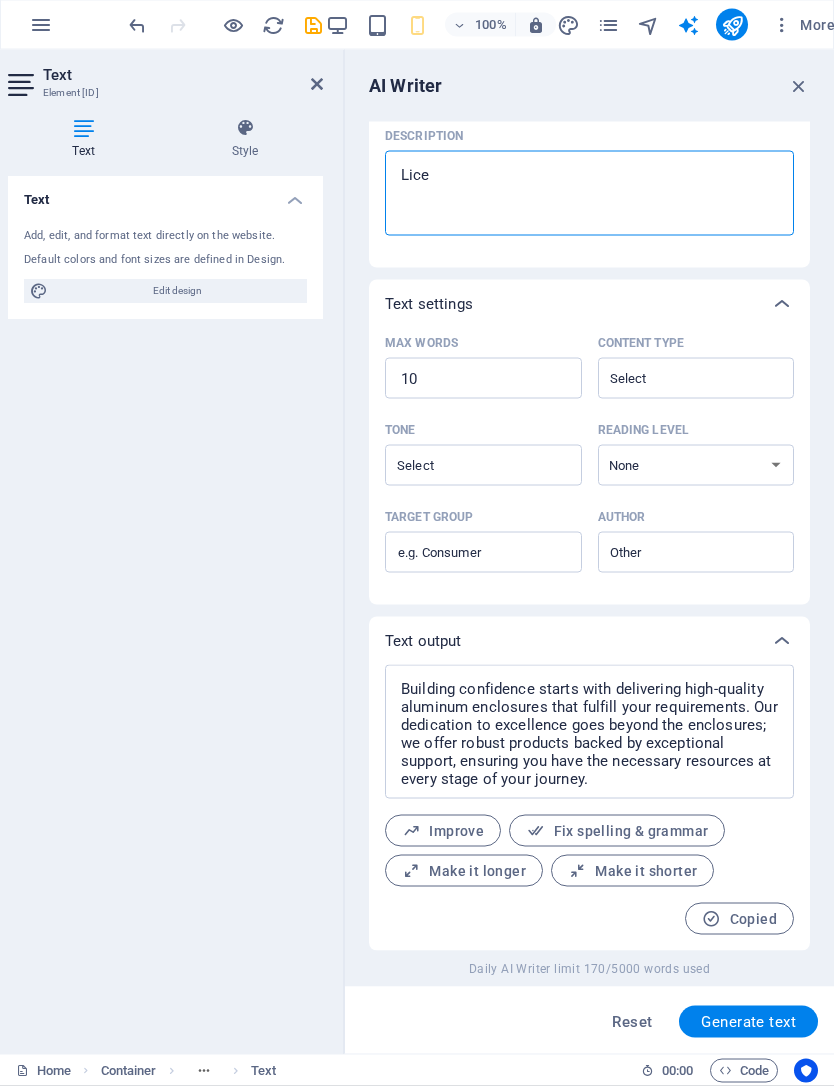 type on "Licen" 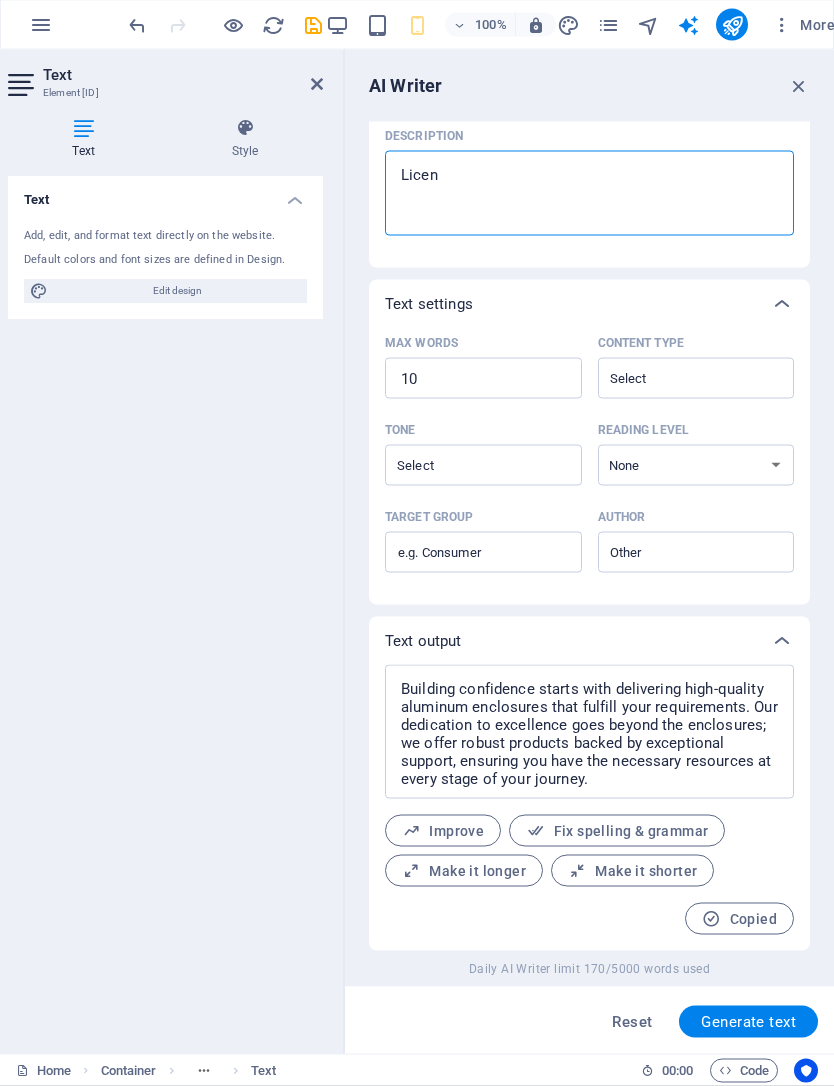 type on "Licens" 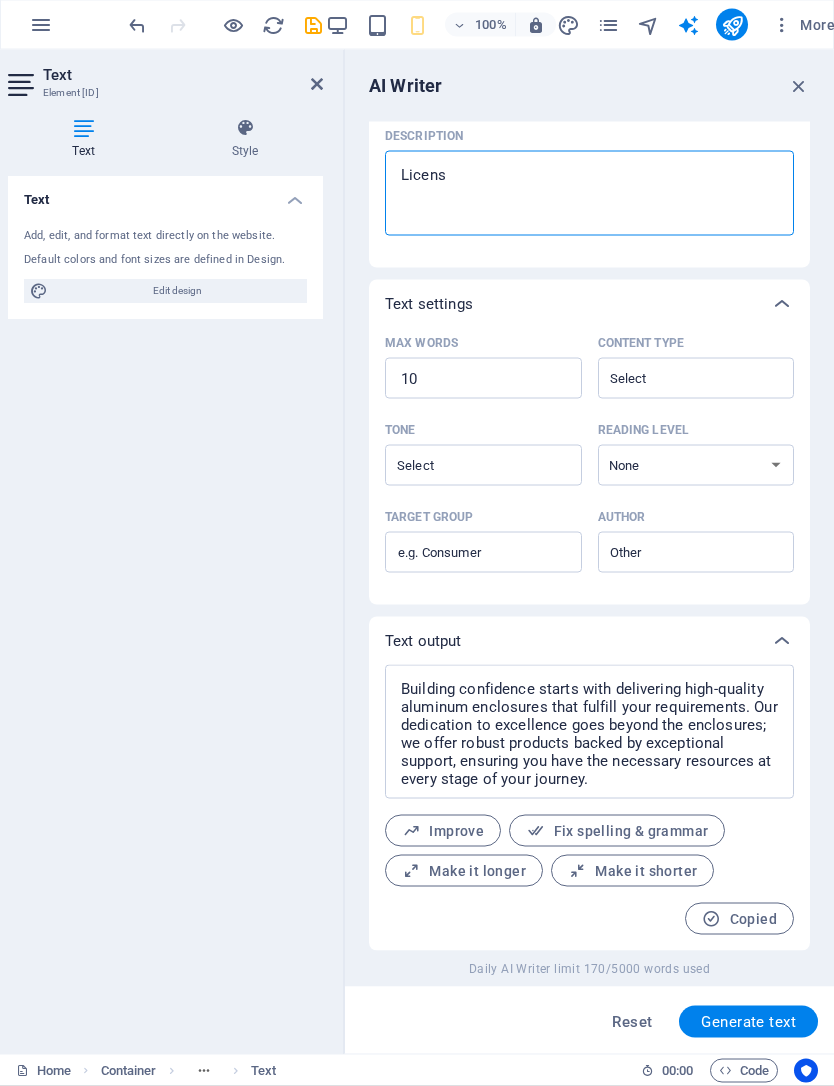 type on "License" 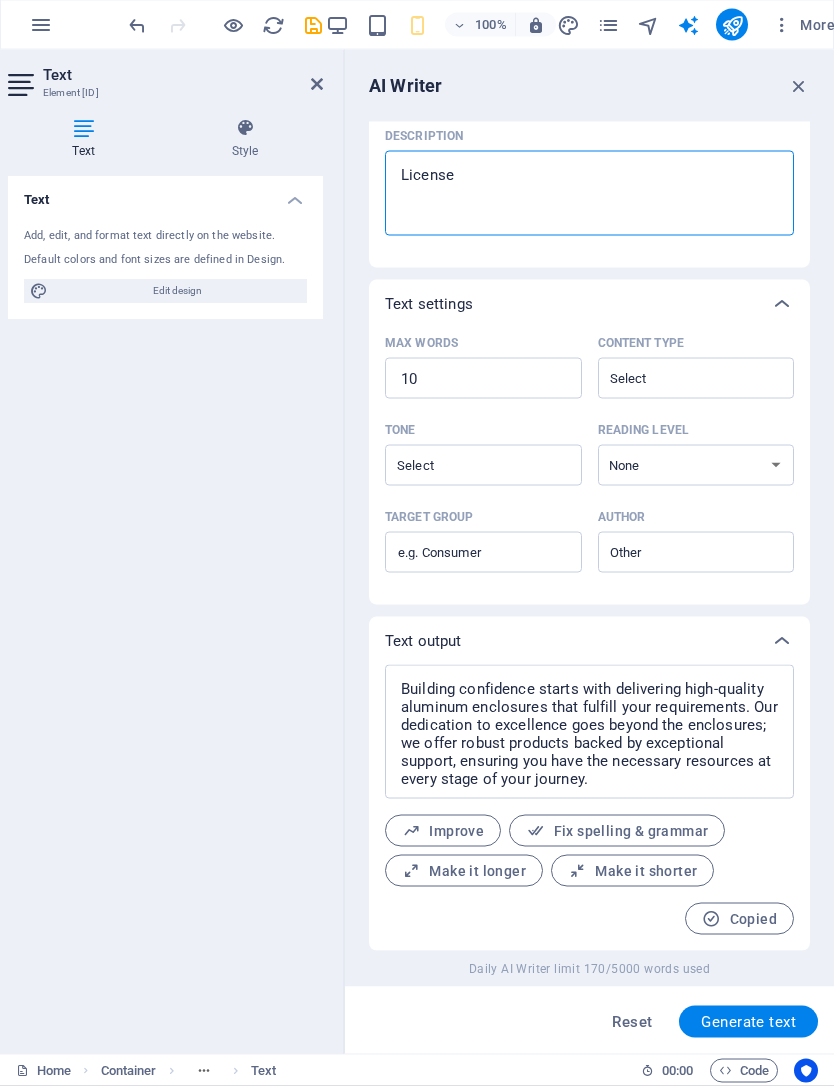 type on "Licensed" 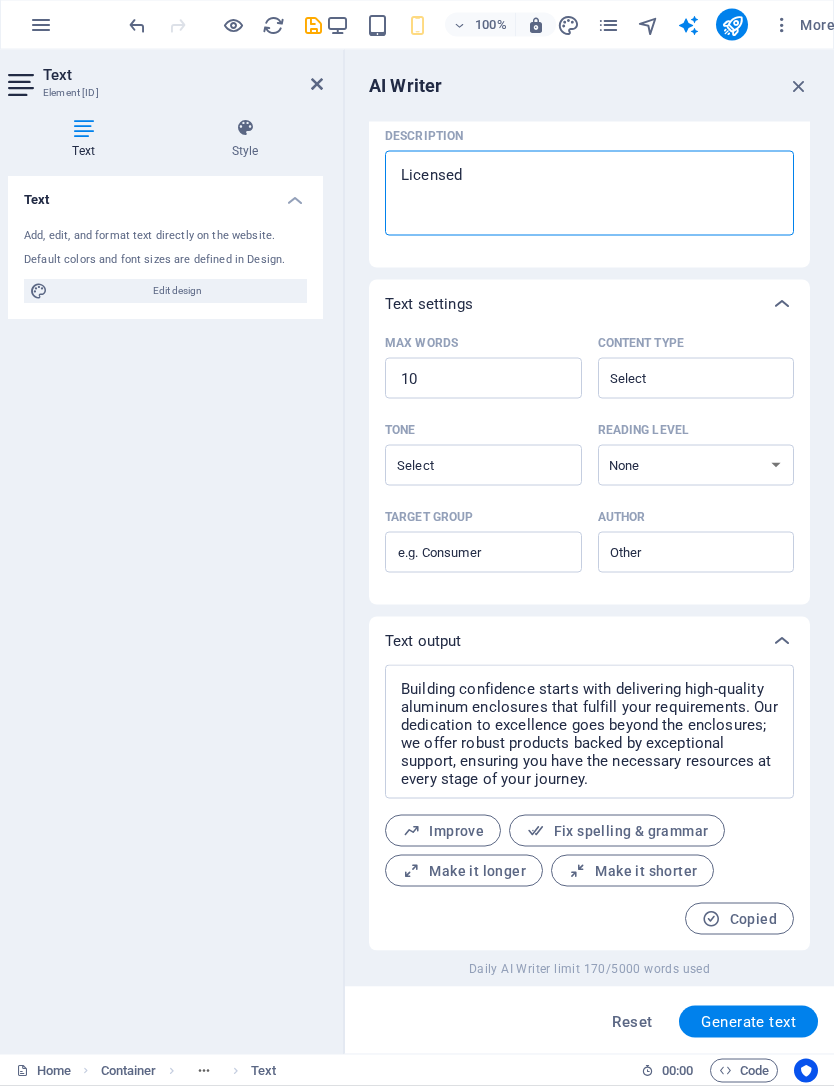 type on "Licensed" 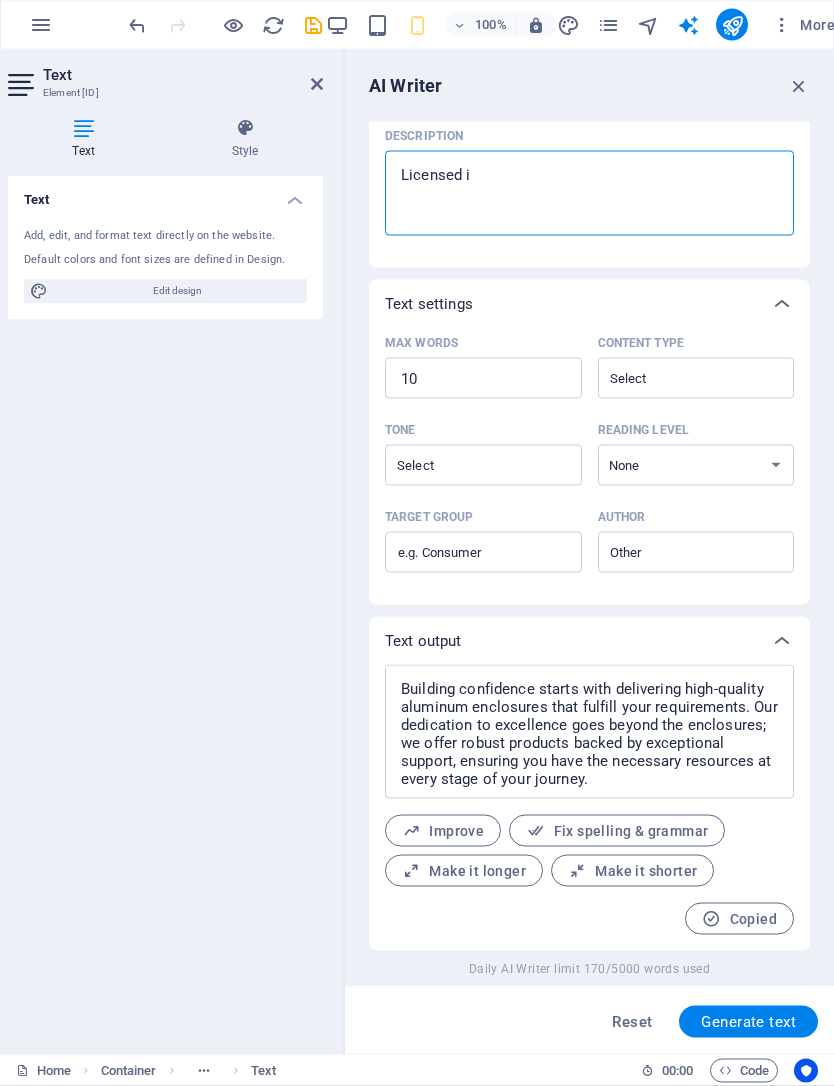 type on "Licensed im" 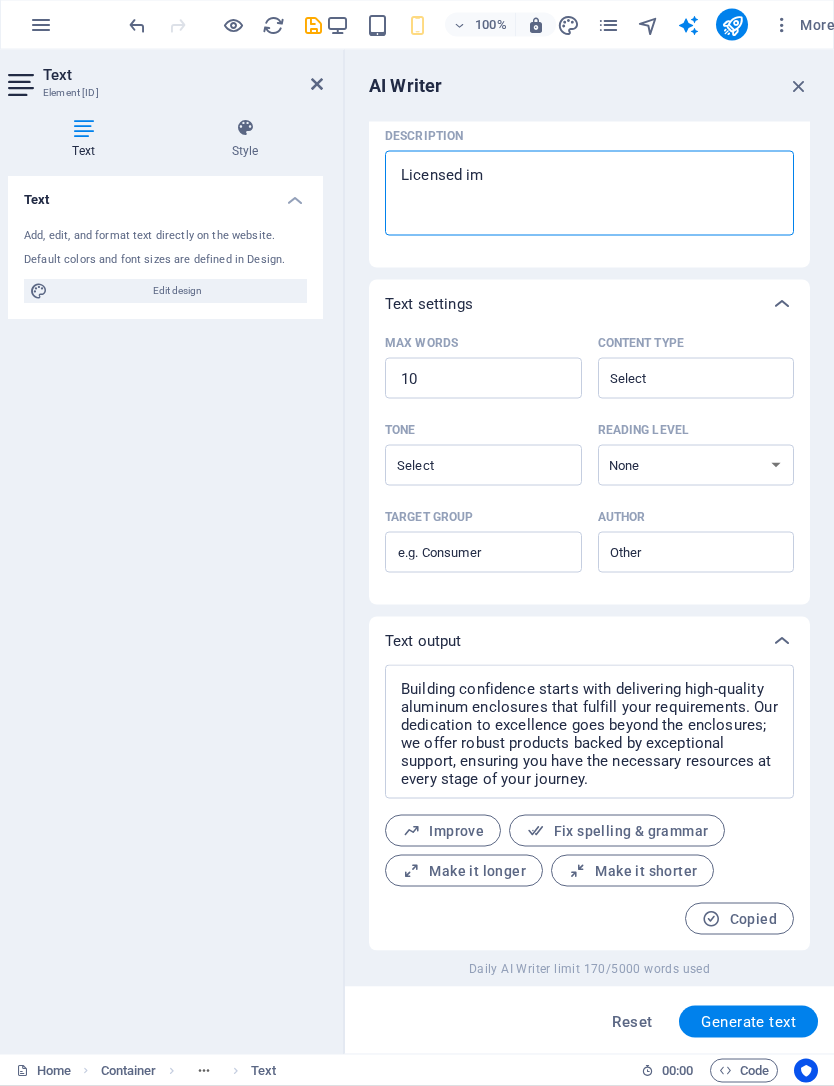 type on "Licensed i" 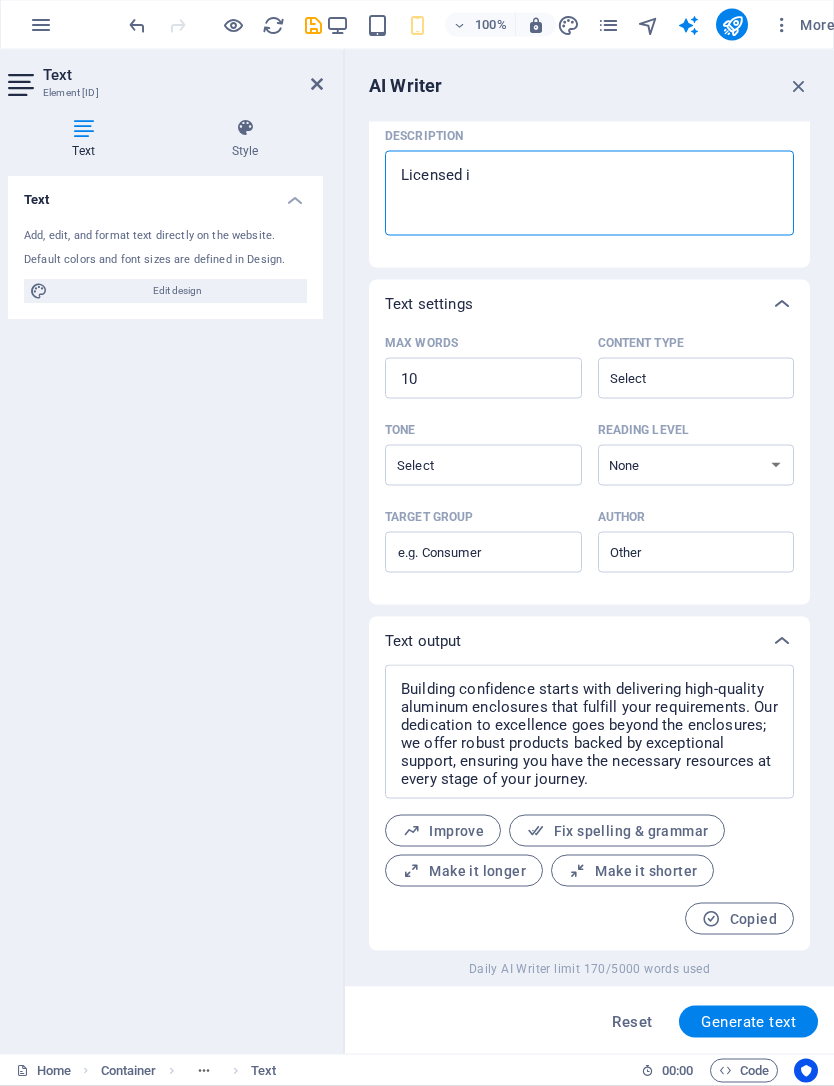 type on "Licensed in" 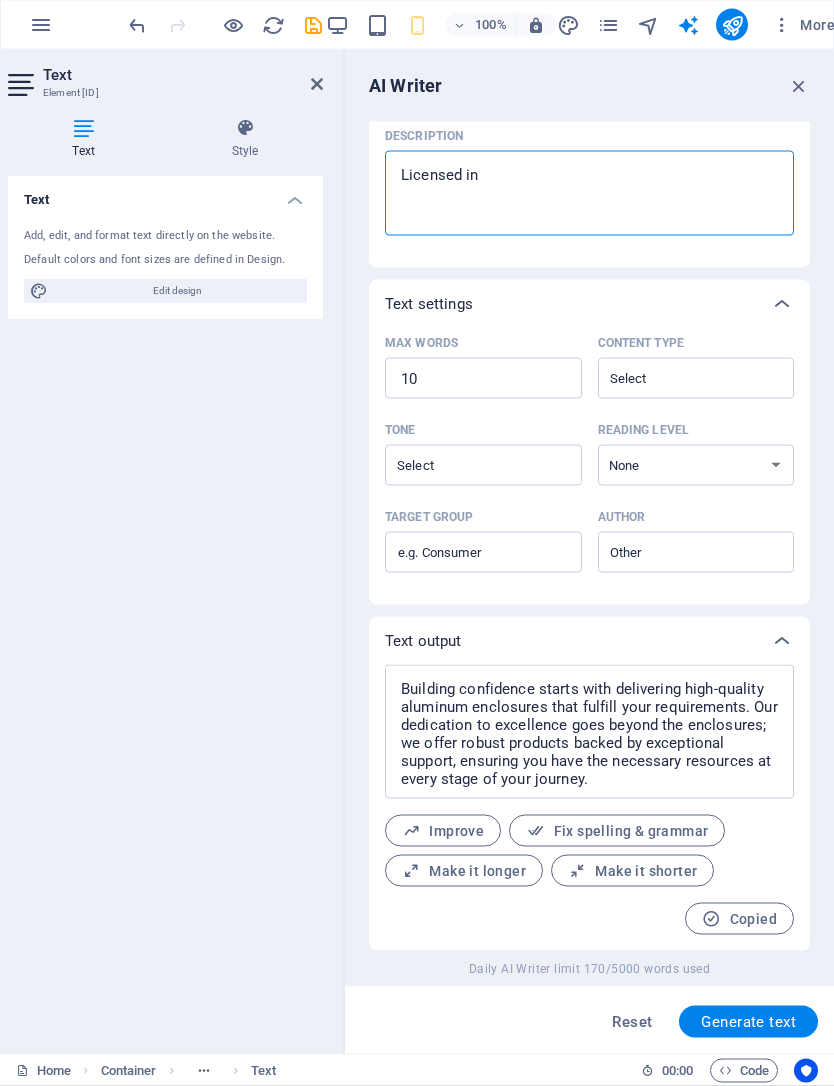 type on "Licensed ins" 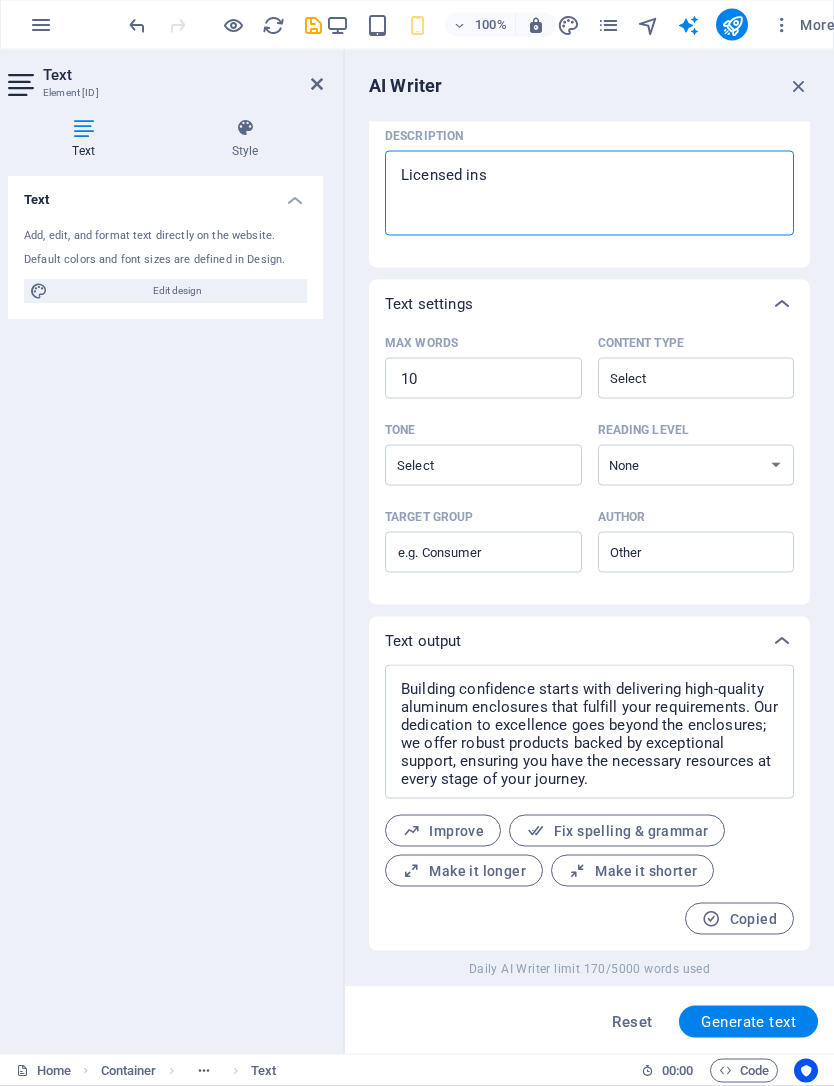 type on "Licensed insu" 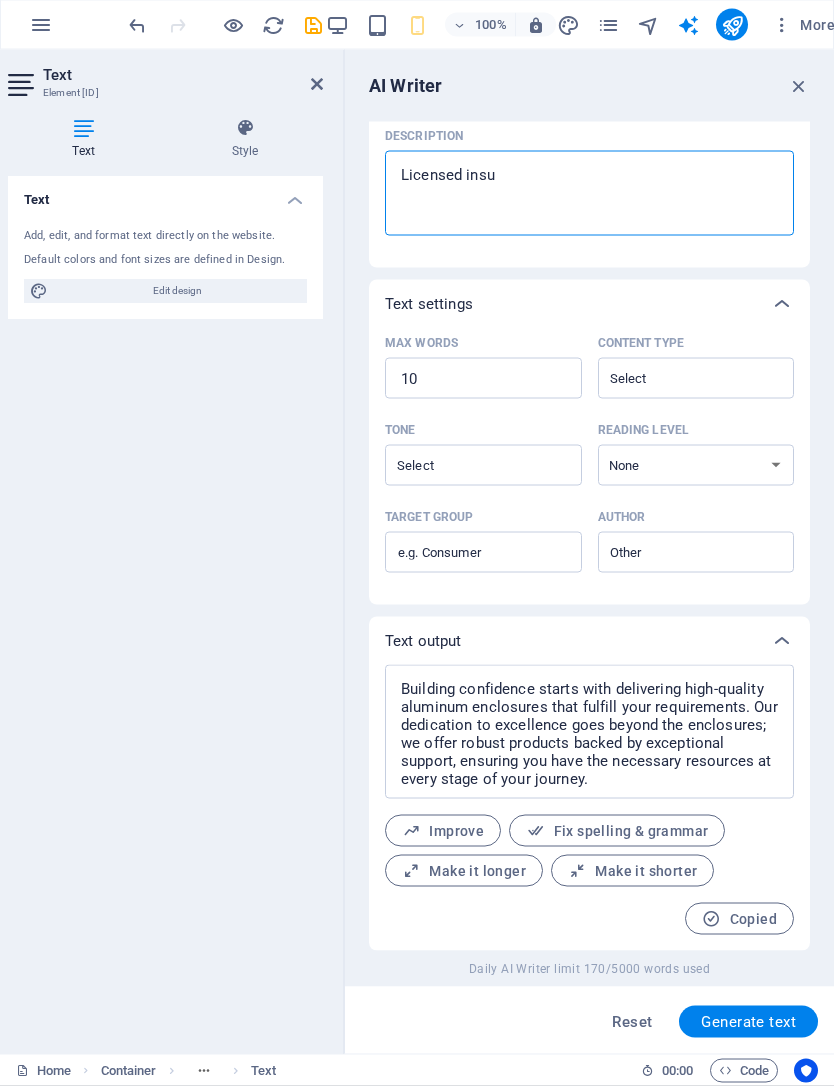 type on "Licensed insur" 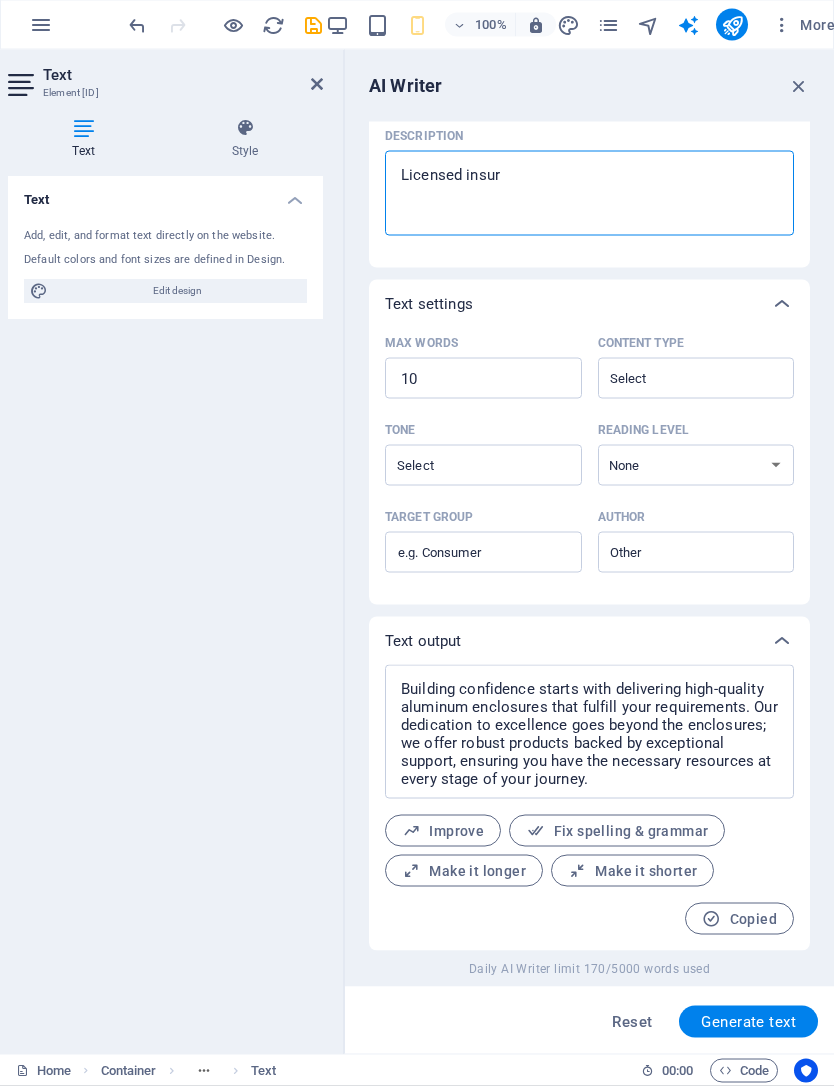 type on "Licensed insure" 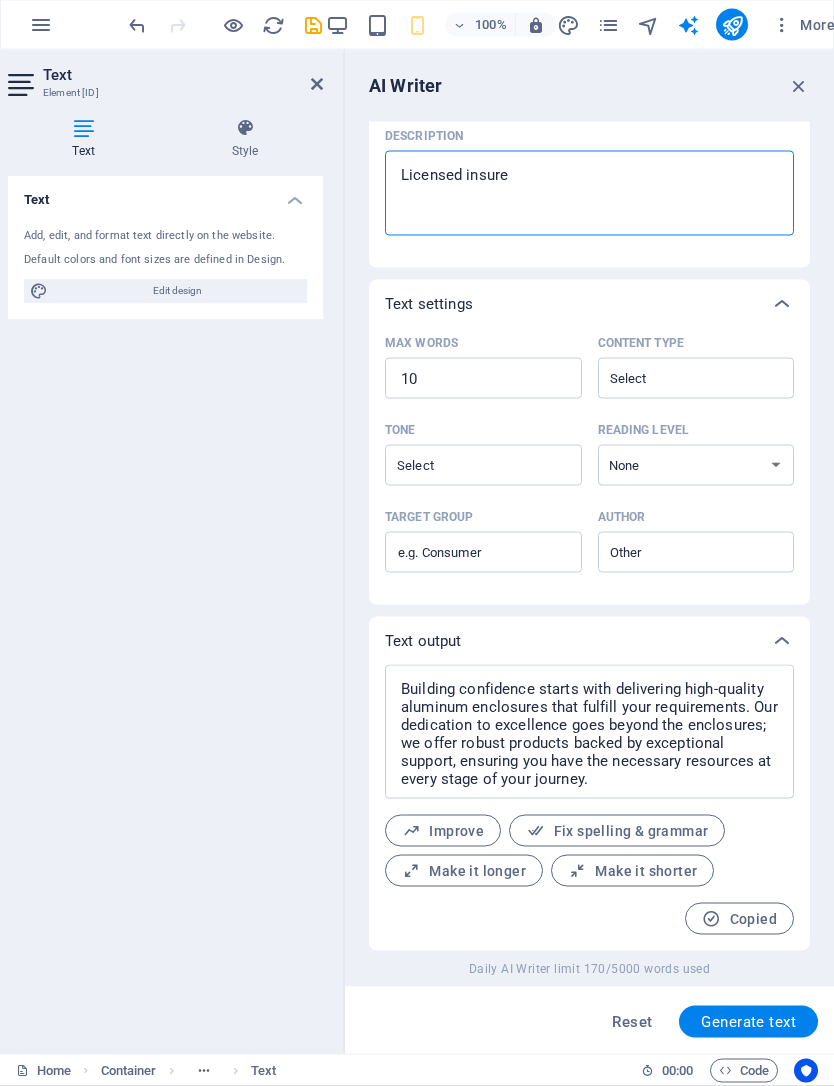 type on "Licensed insured" 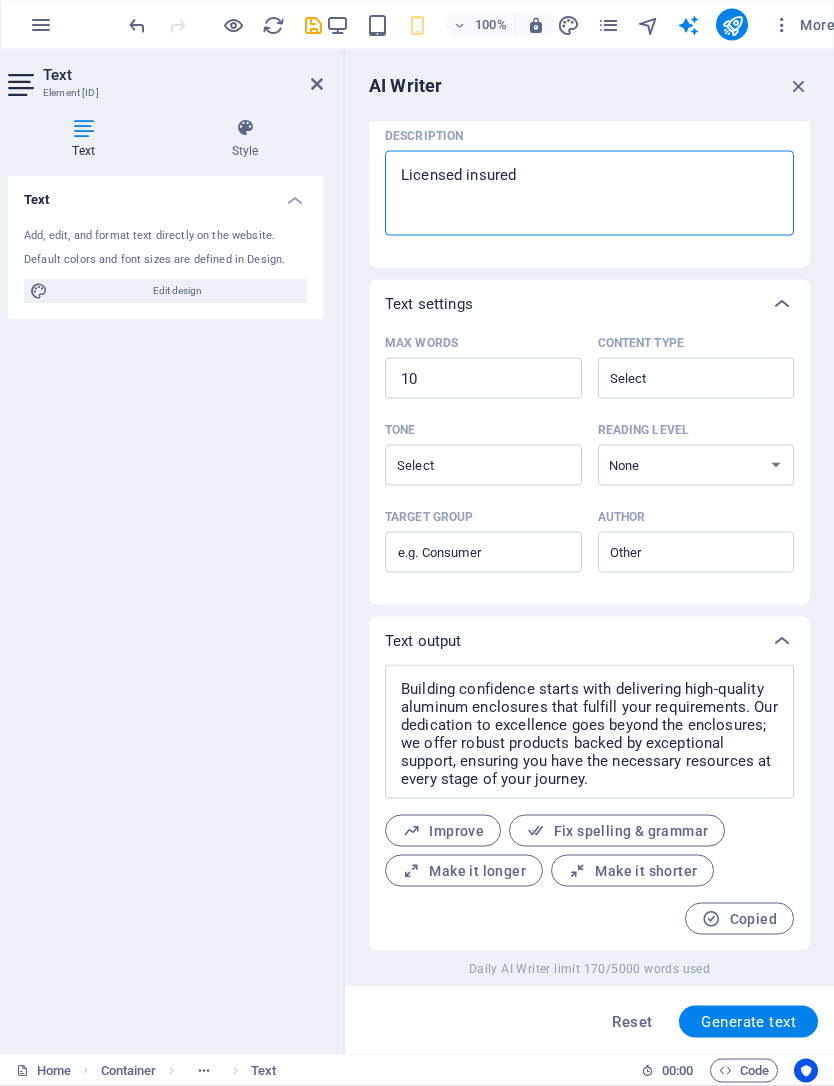 type on "Licensed insured," 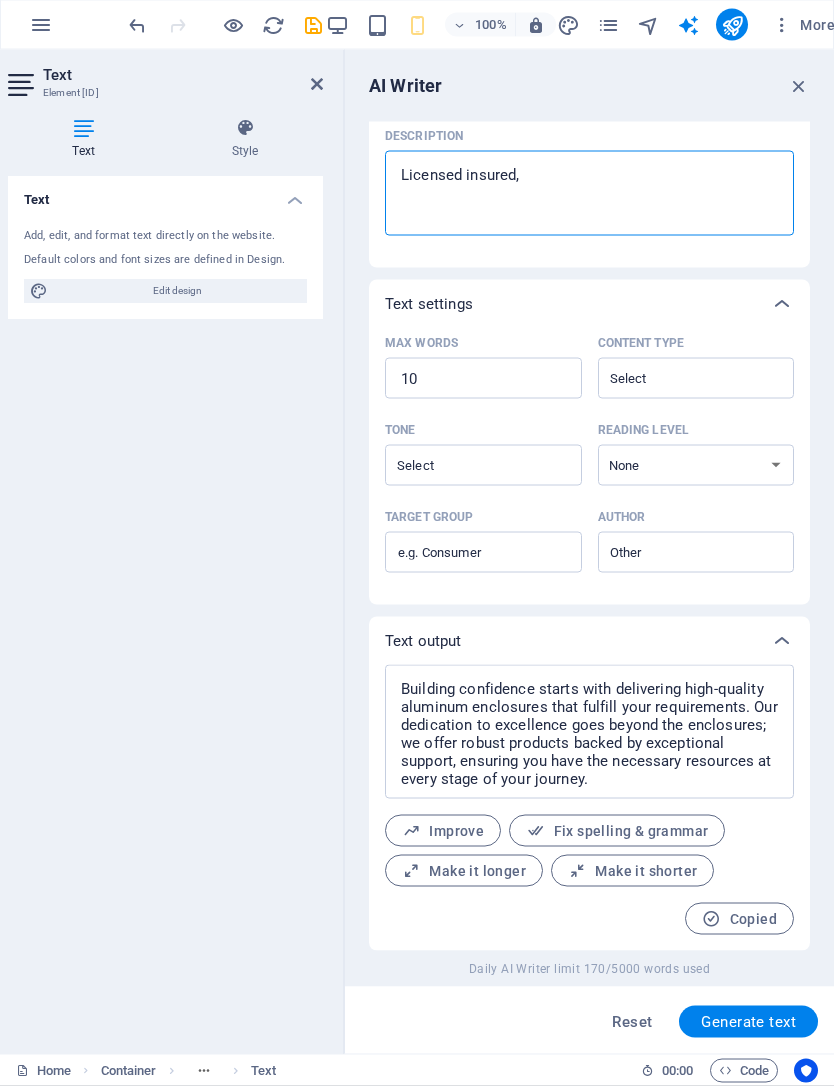 type on "Licensed insured," 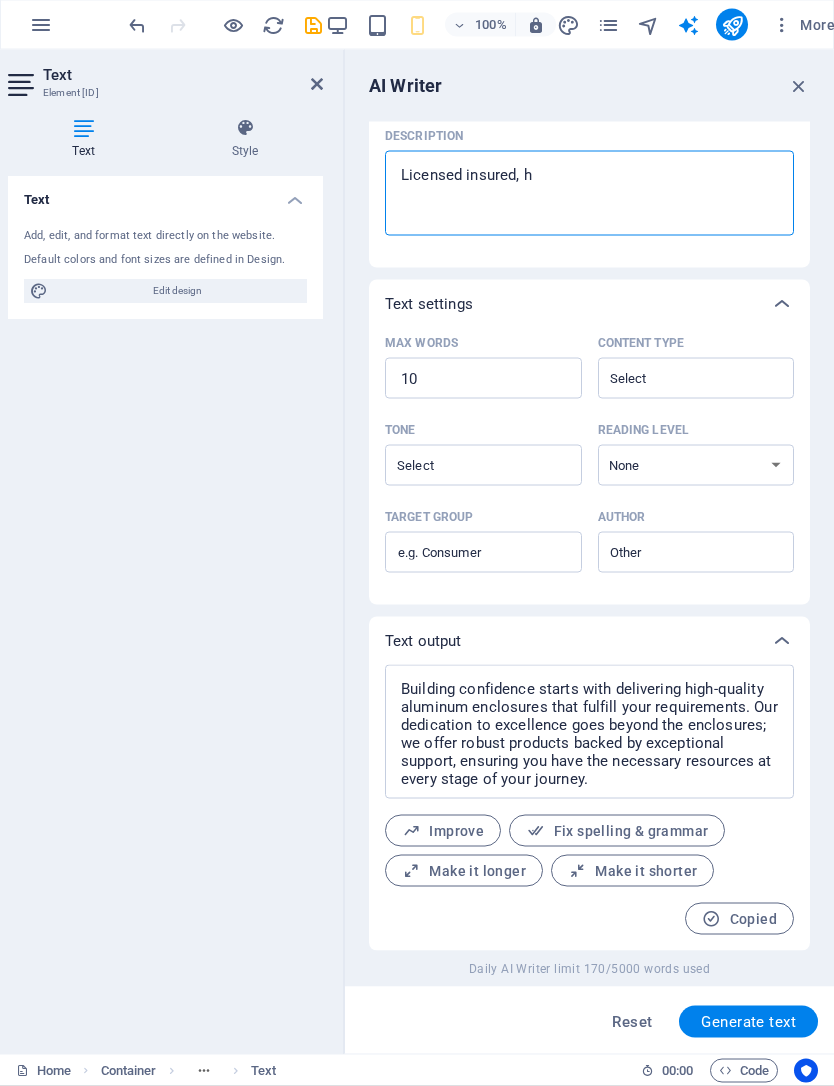 type on "Licensed insured, ha" 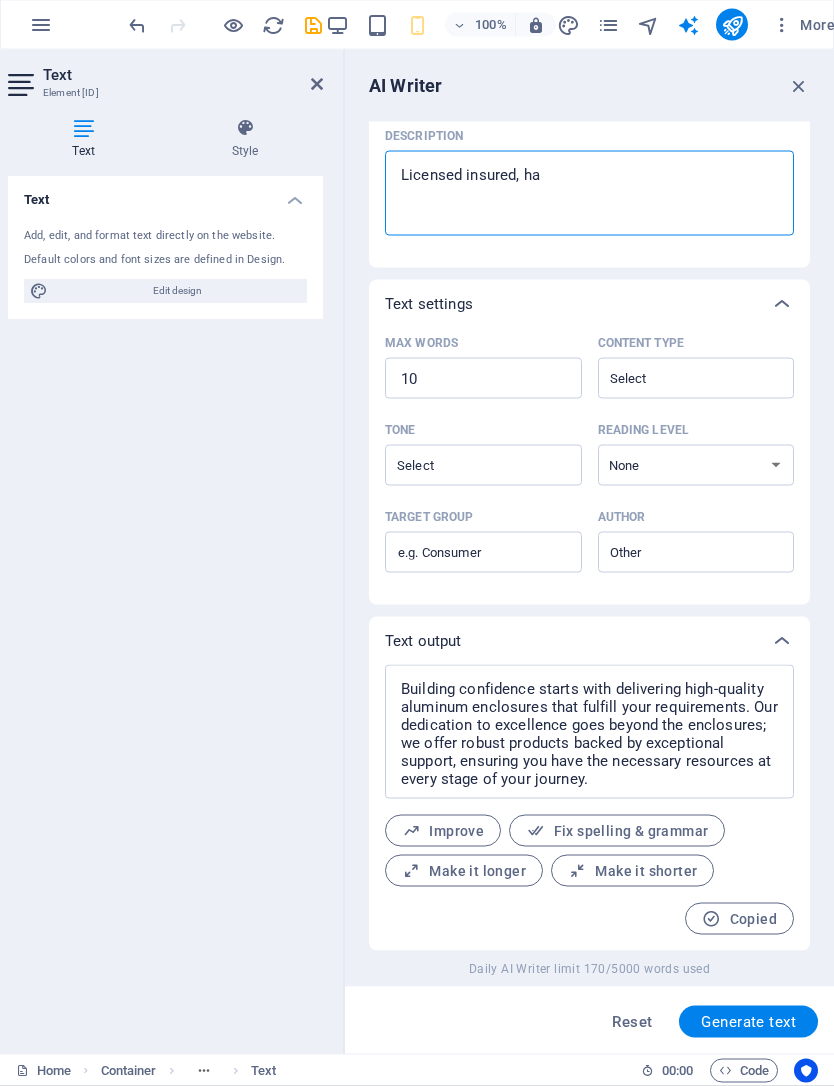 type on "Licensed insured, hav" 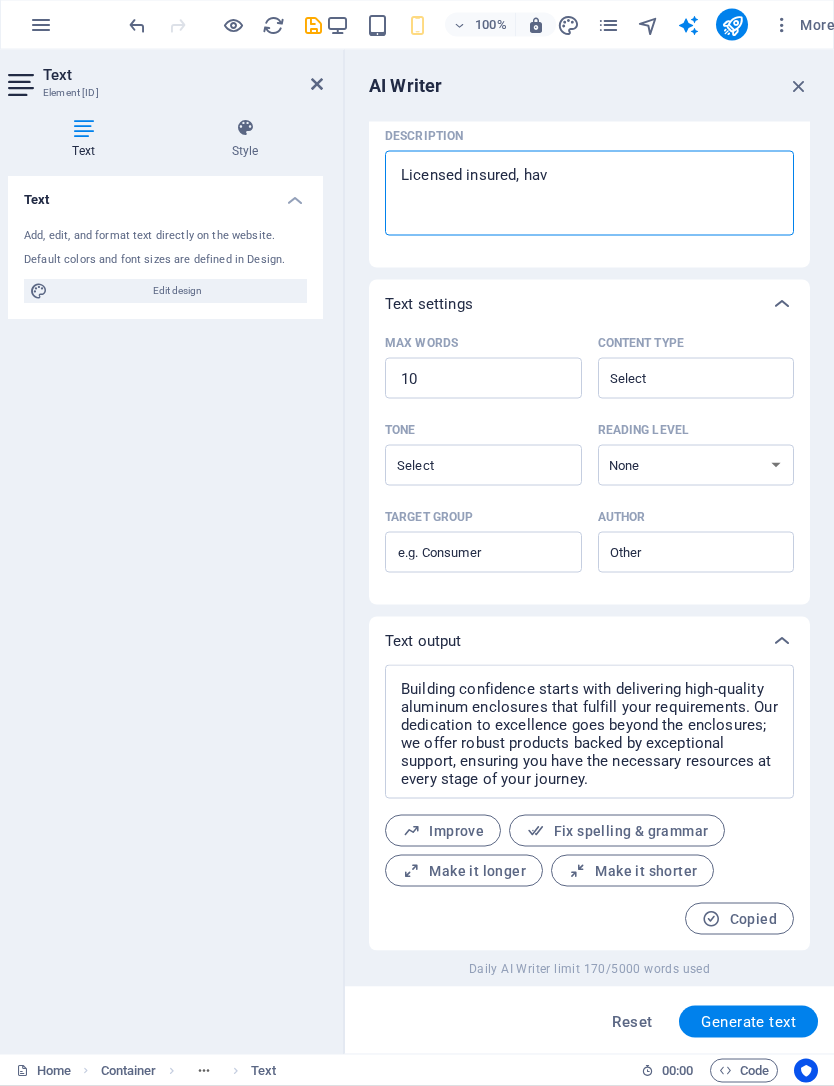 type on "Licensed insured, have" 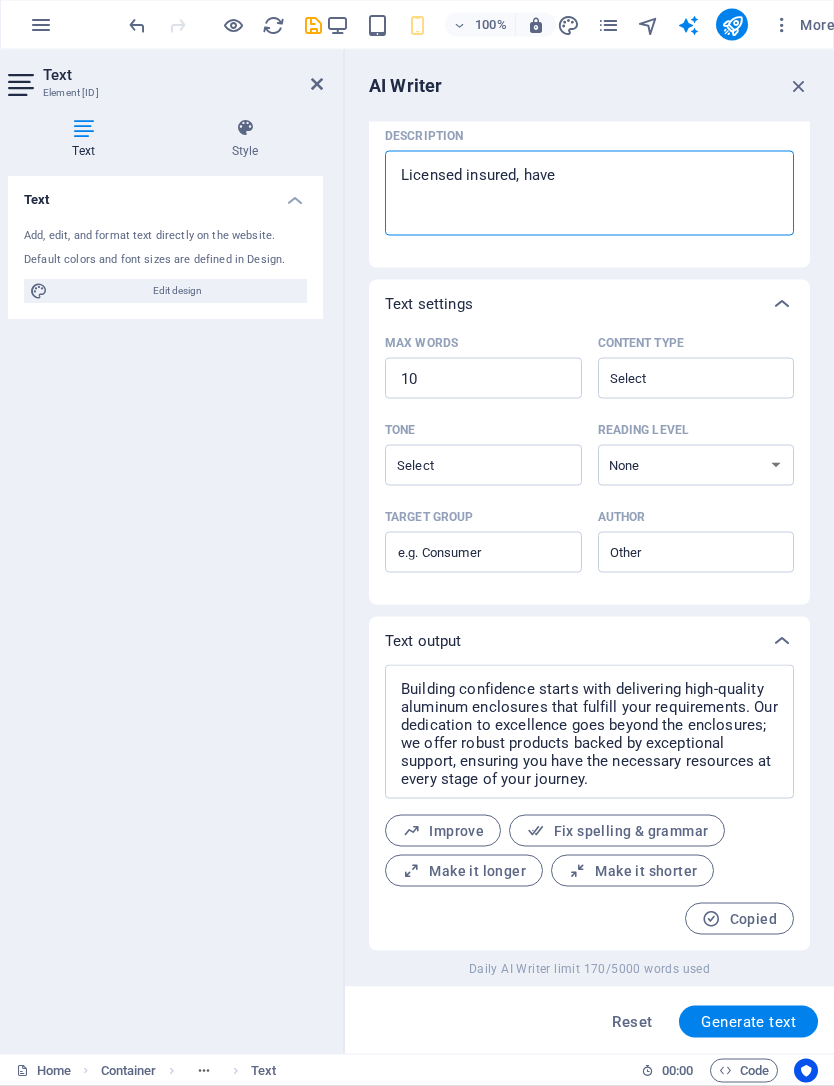 type on "Licensed insured, have" 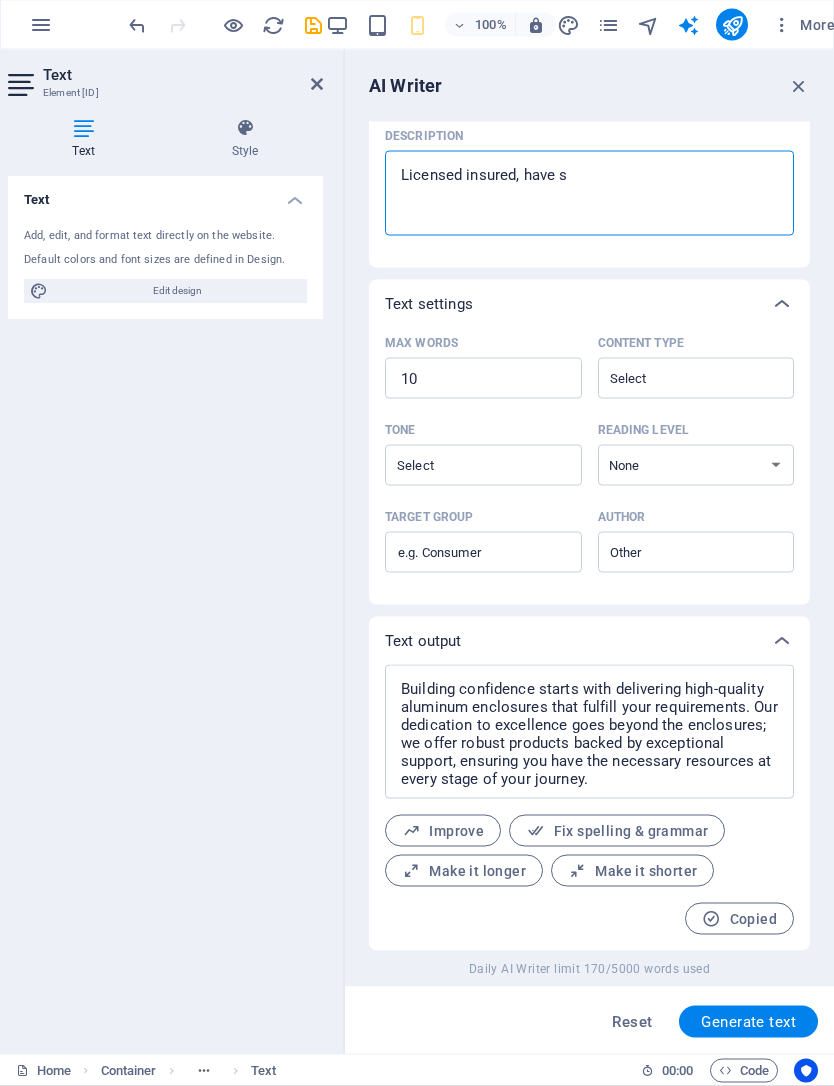 type on "Licensed insured, have sp" 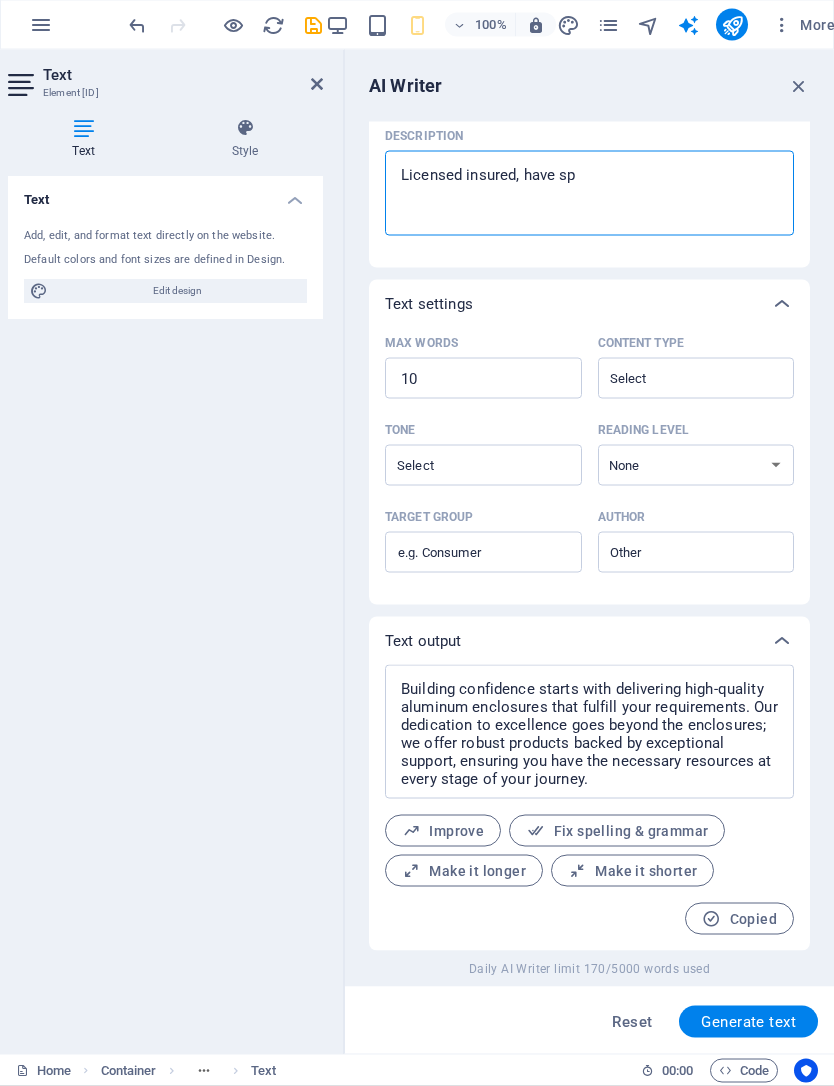type on "Licensed insured, have spw" 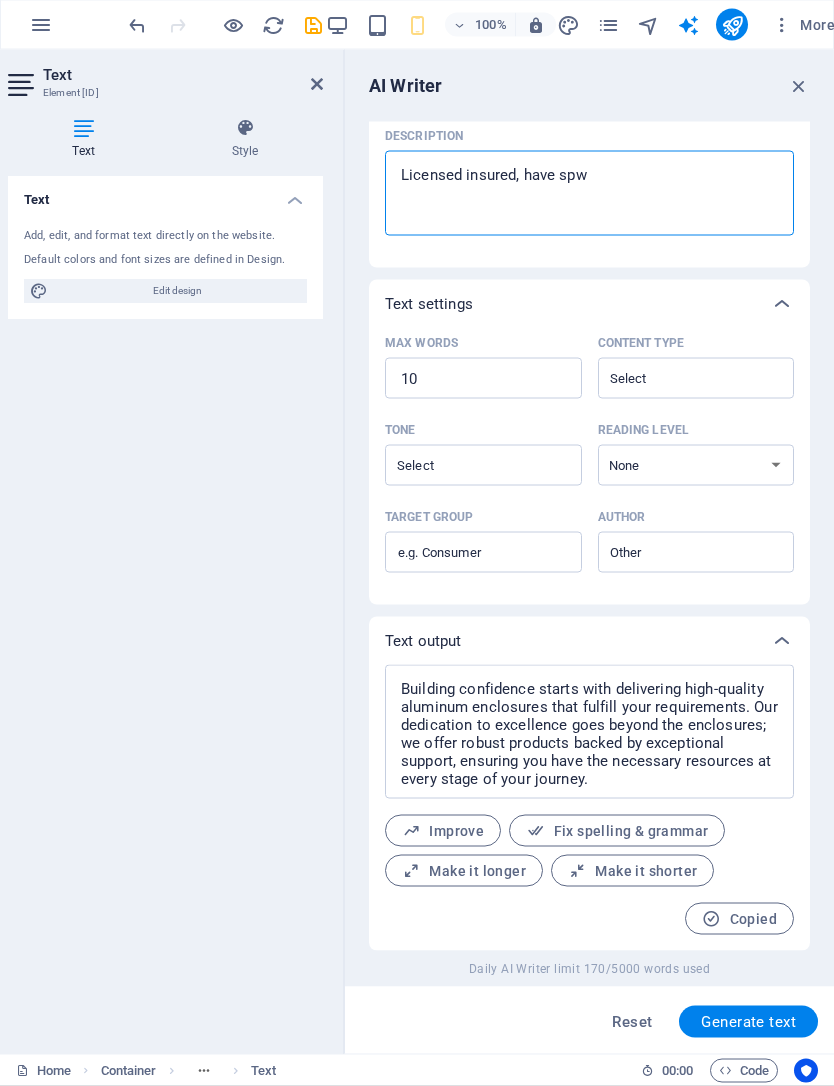 type on "Licensed insured, have spwa" 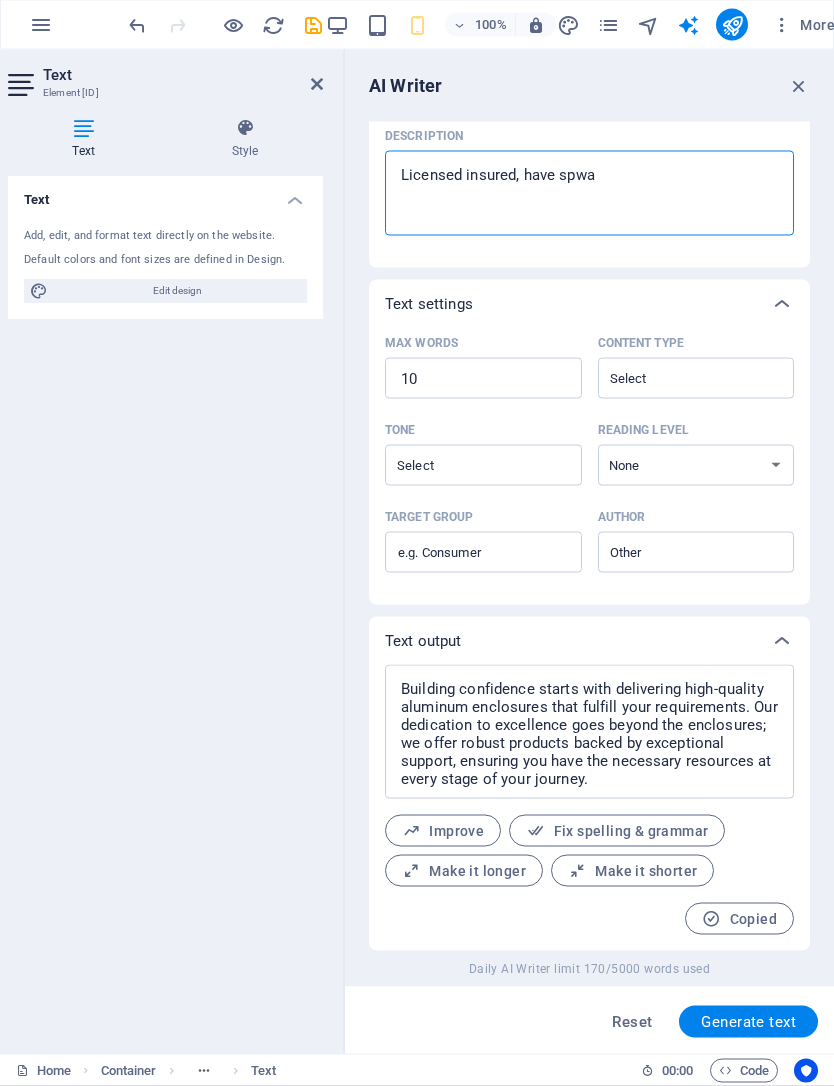 type on "Licensed insured, have spwac" 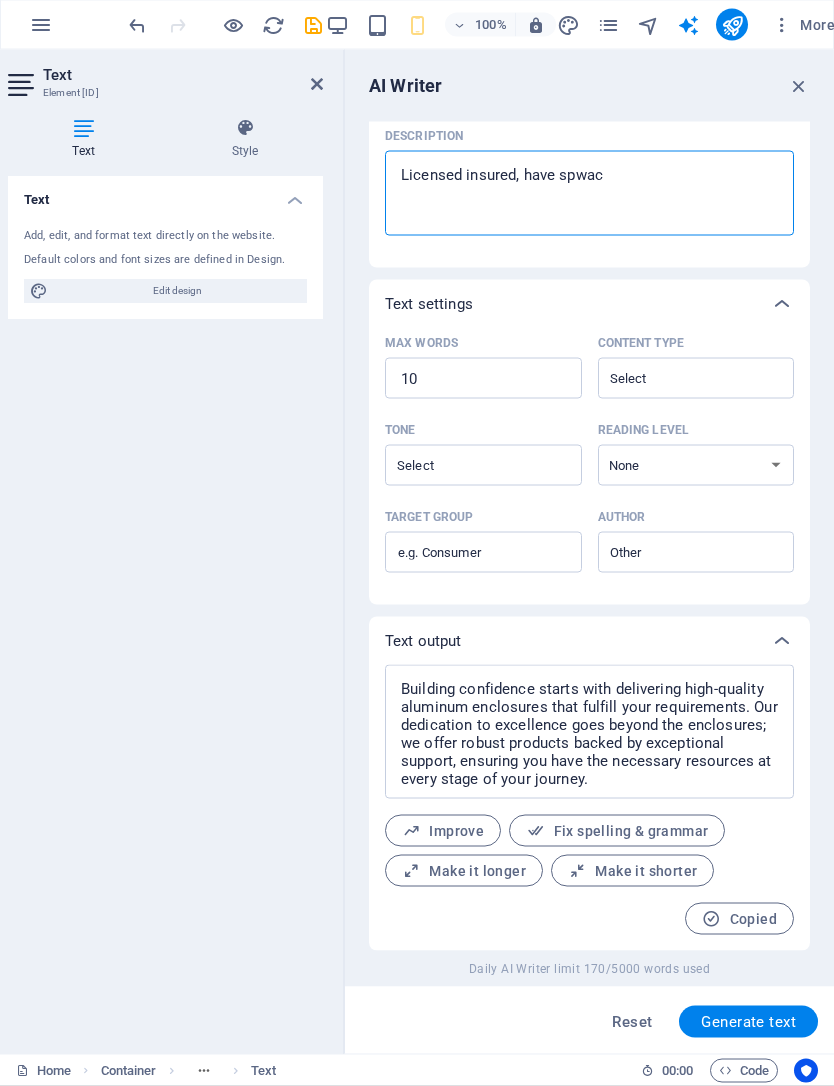 type on "Licensed insured, have spwaci" 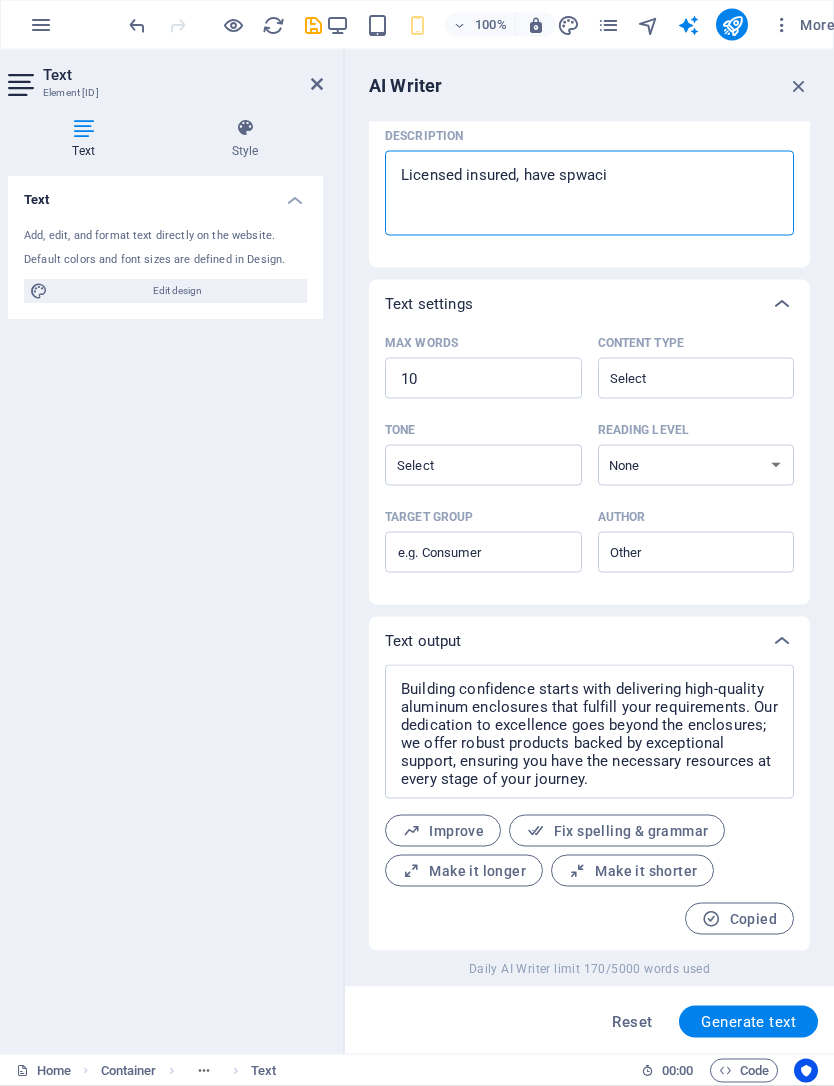 type on "Licensed insured, have spwacil" 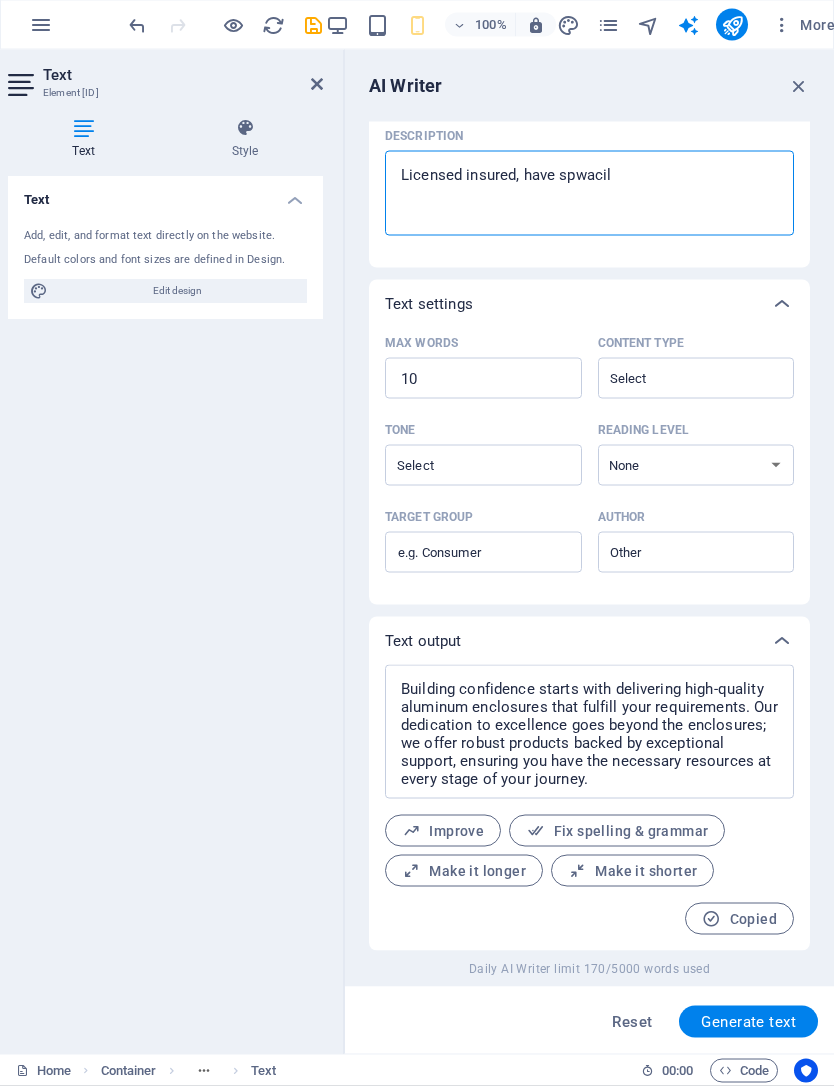 type on "Licensed insured, have spwacilt" 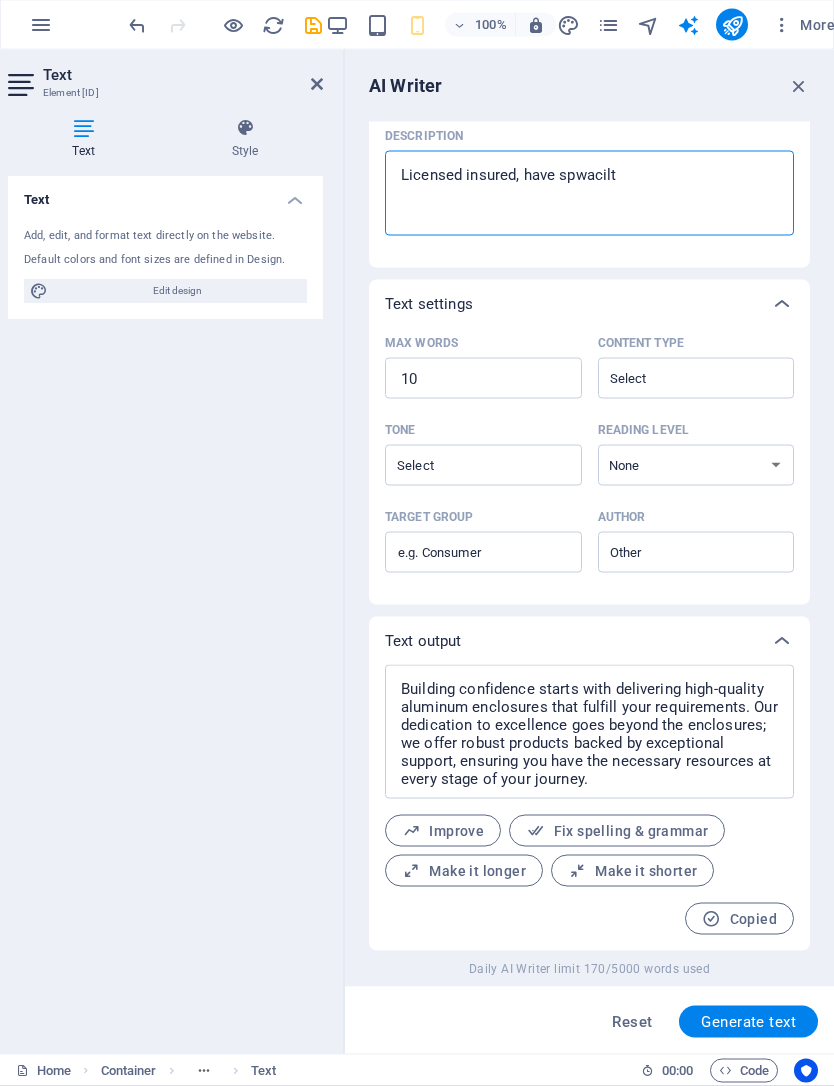 type on "Licensed insured, have spwacilty" 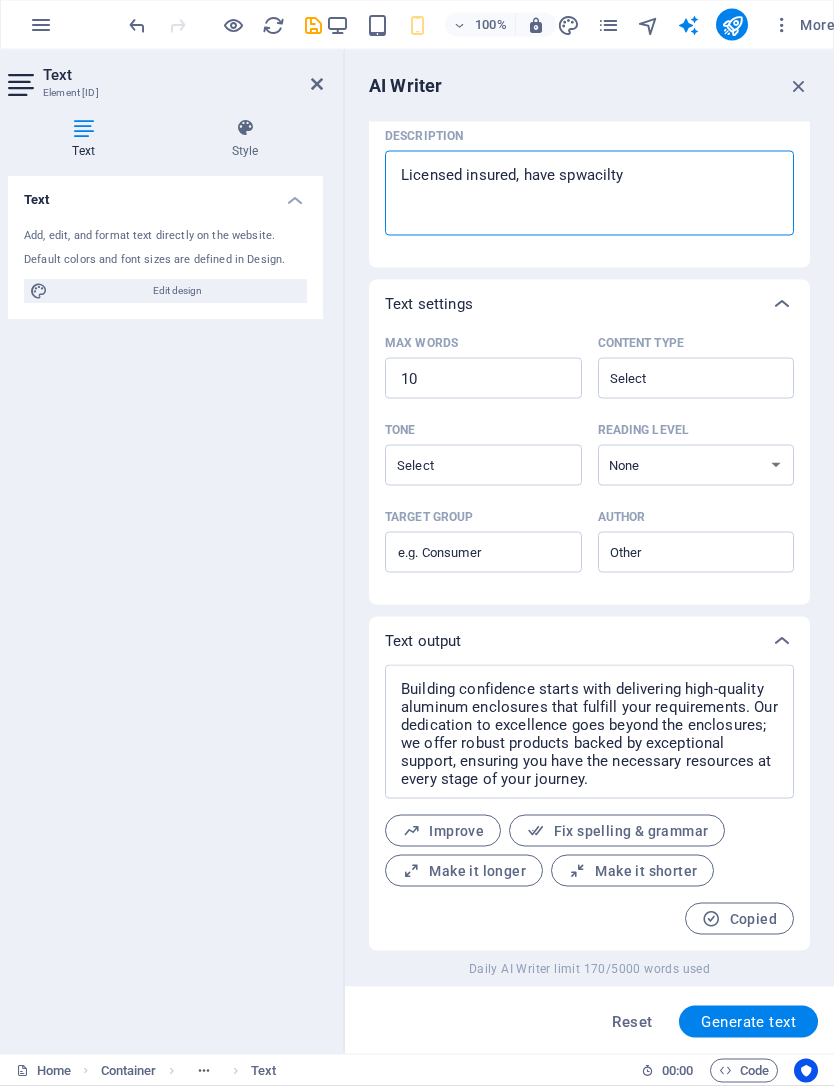 type on "Licensed insured, have specialty" 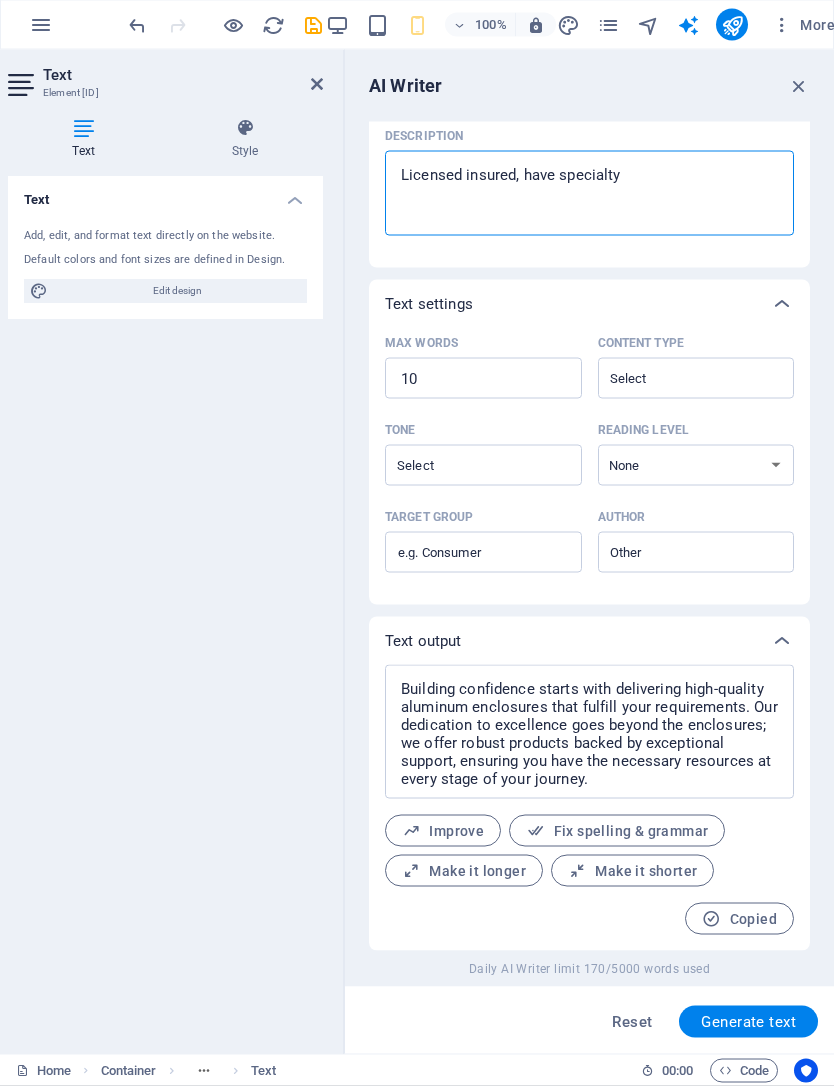 type on "Licensed insured, have specialty" 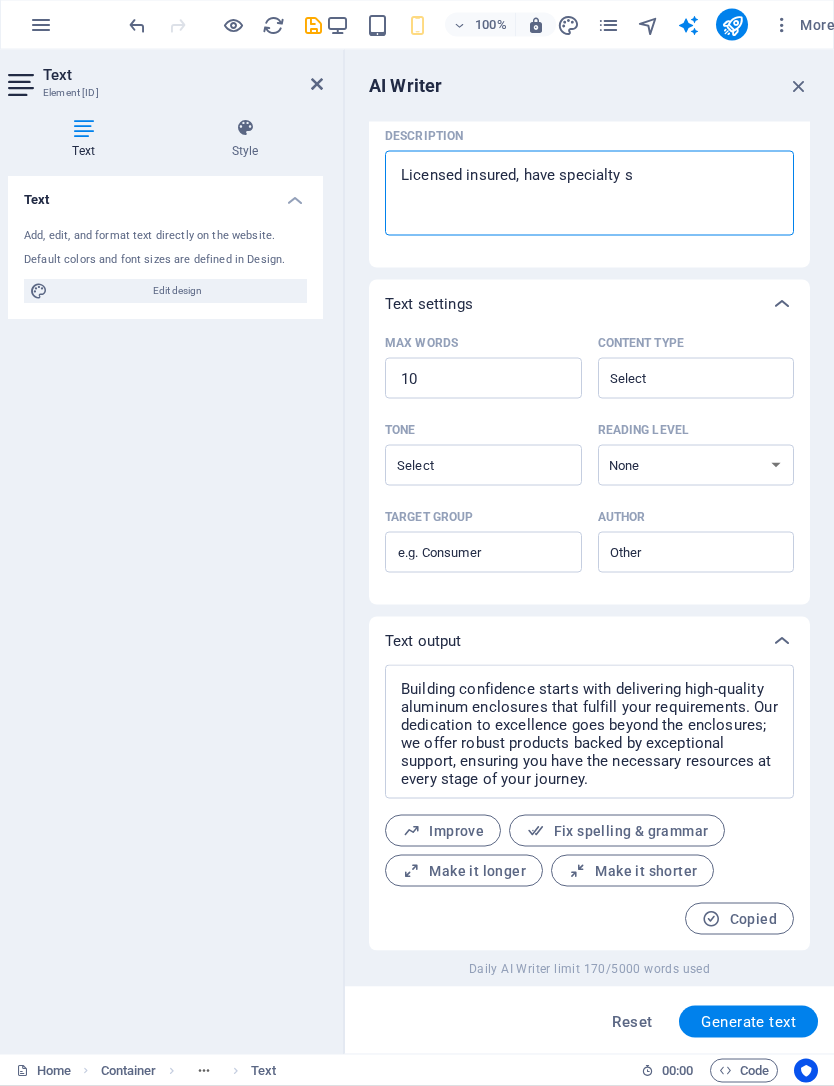 type on "Licensed insured, have specialty sr" 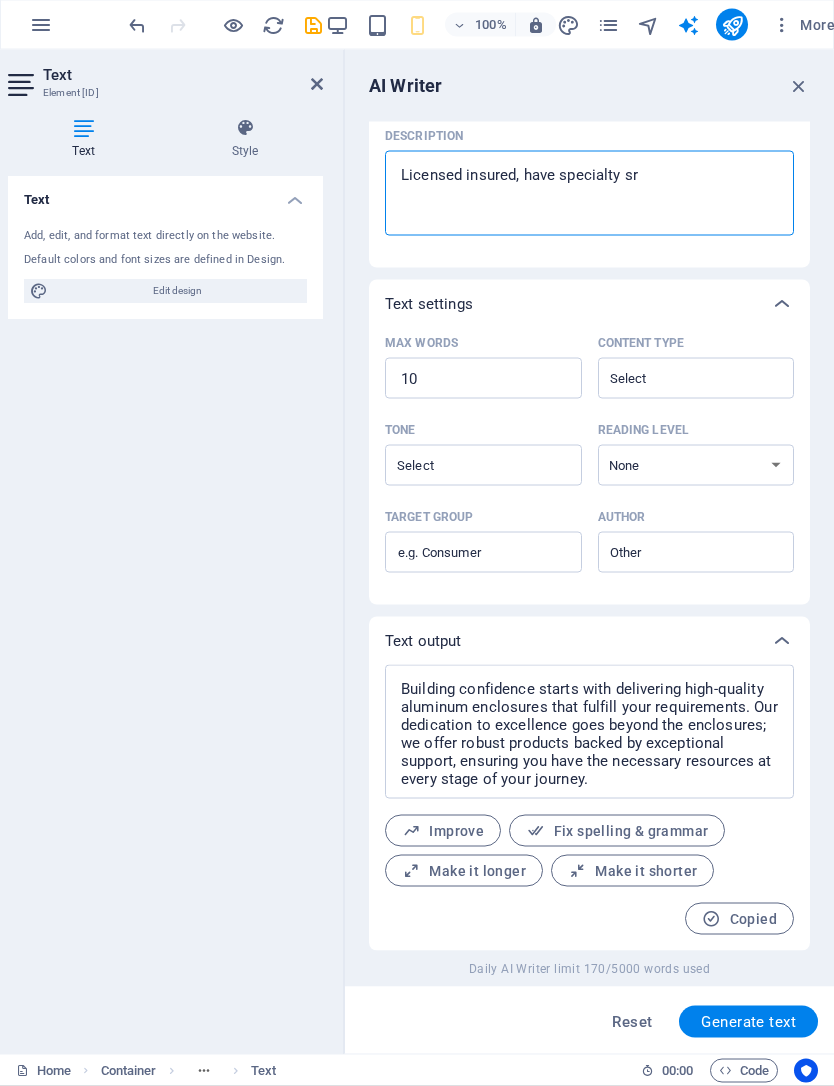 type on "Licensed insured, have specialty s" 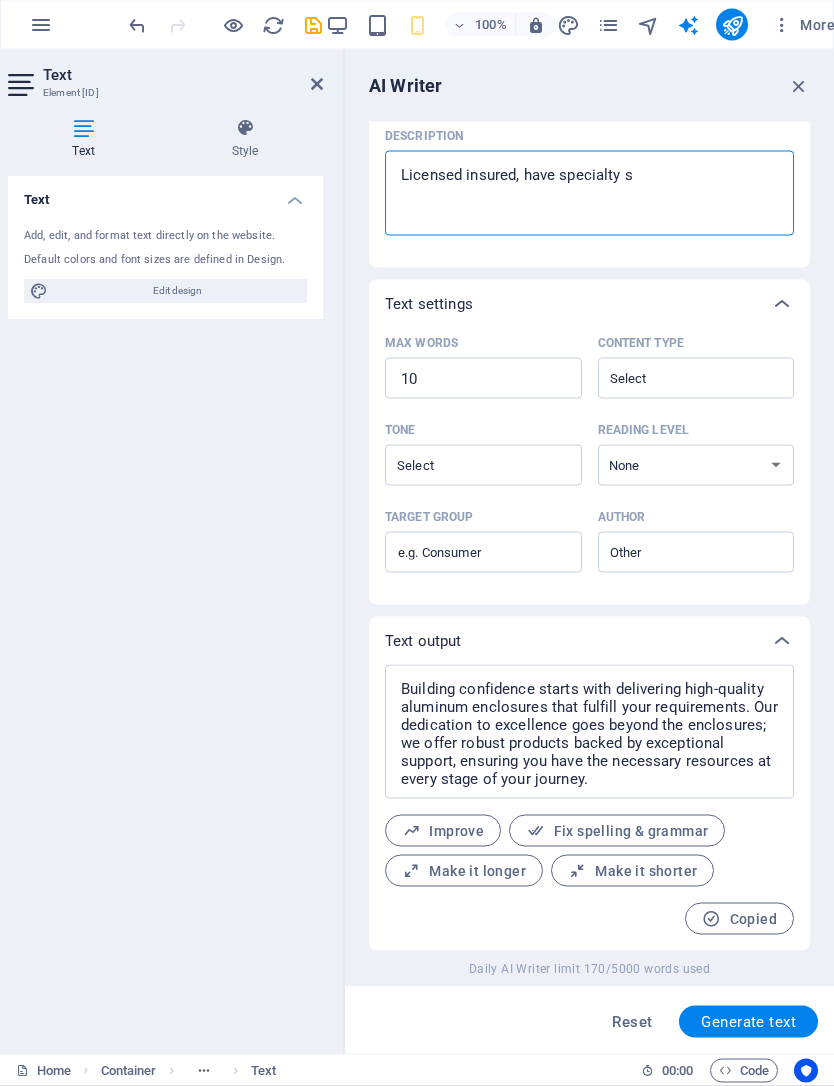 type on "Licensed insured, have specialty st" 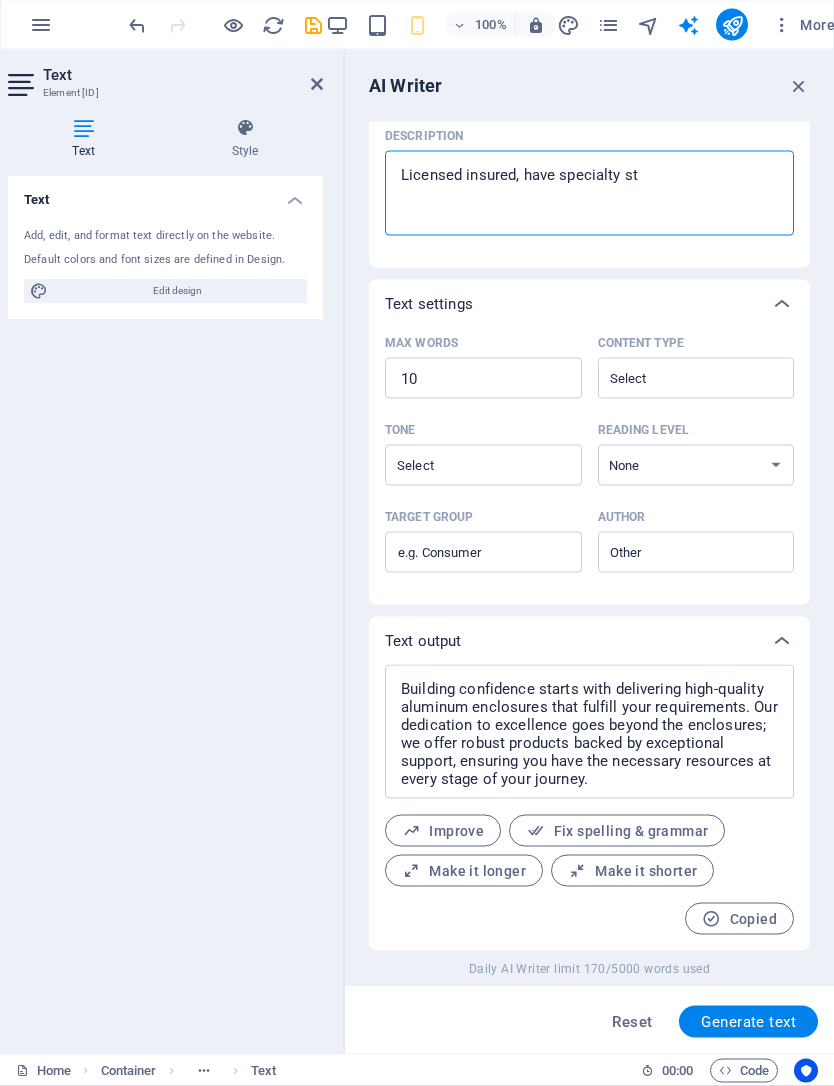 type on "Licensed insured, have specialty str" 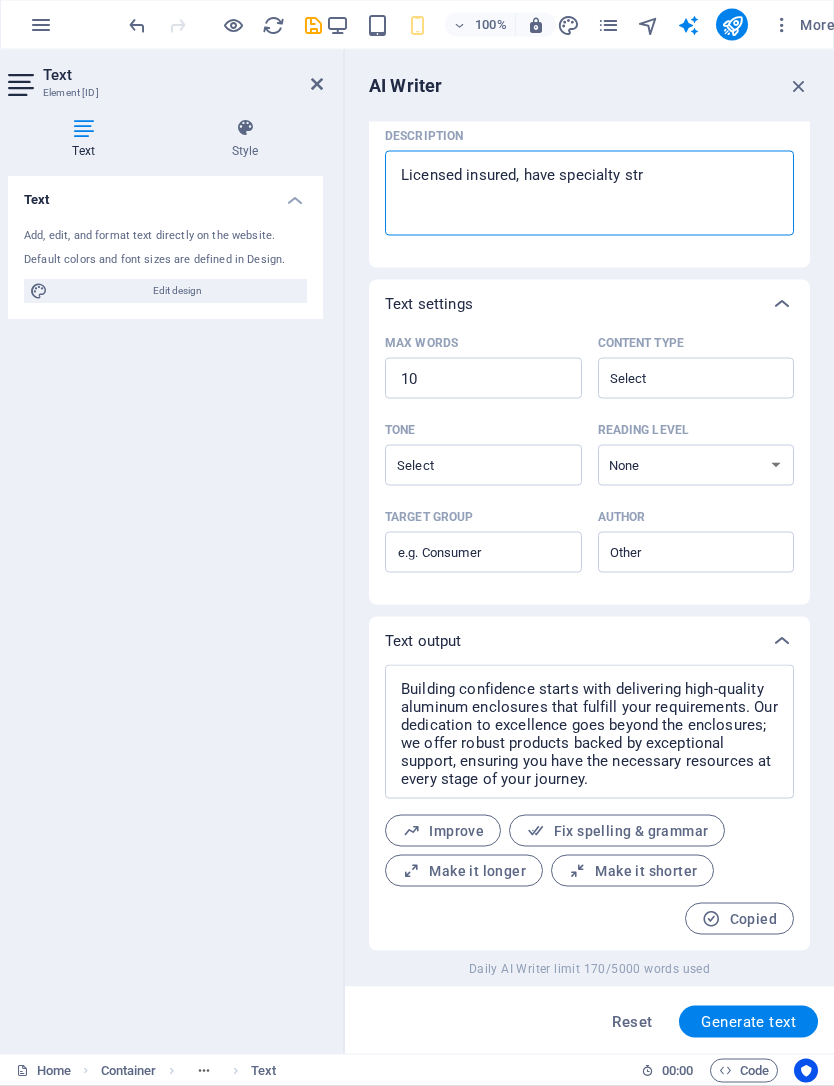 type on "Licensed insured, have specialty stru" 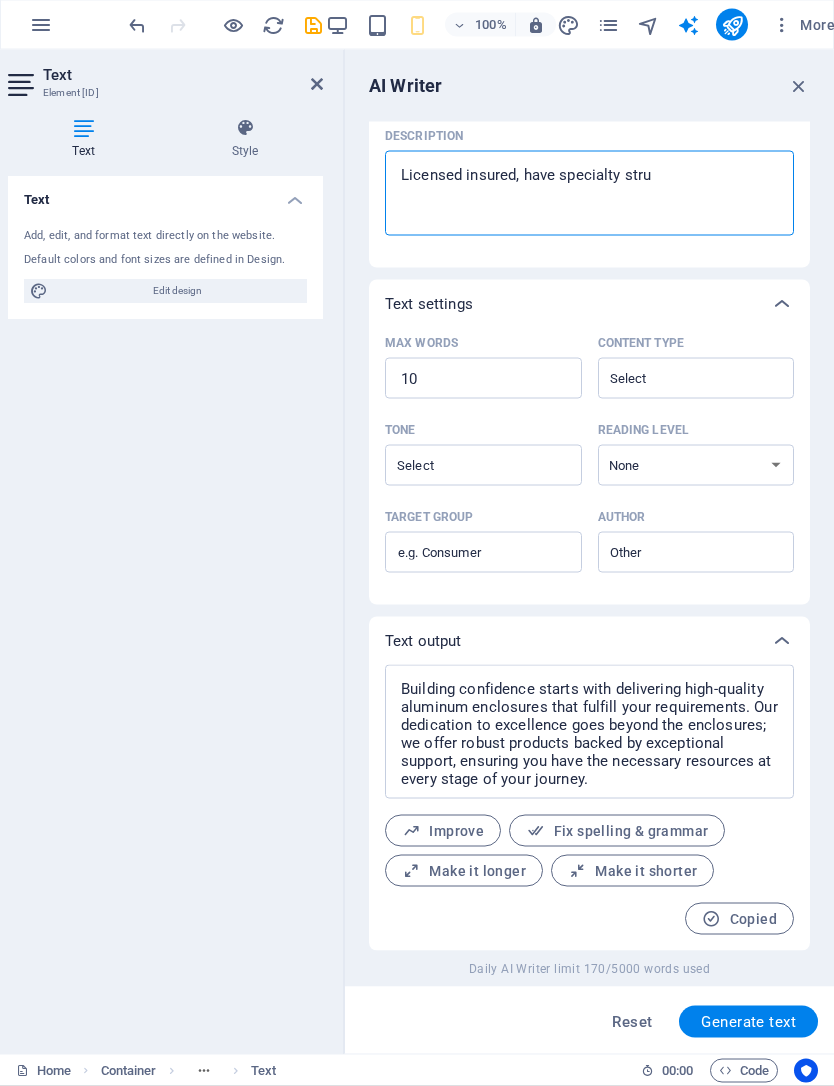 type on "Licensed insured, have specialty struc" 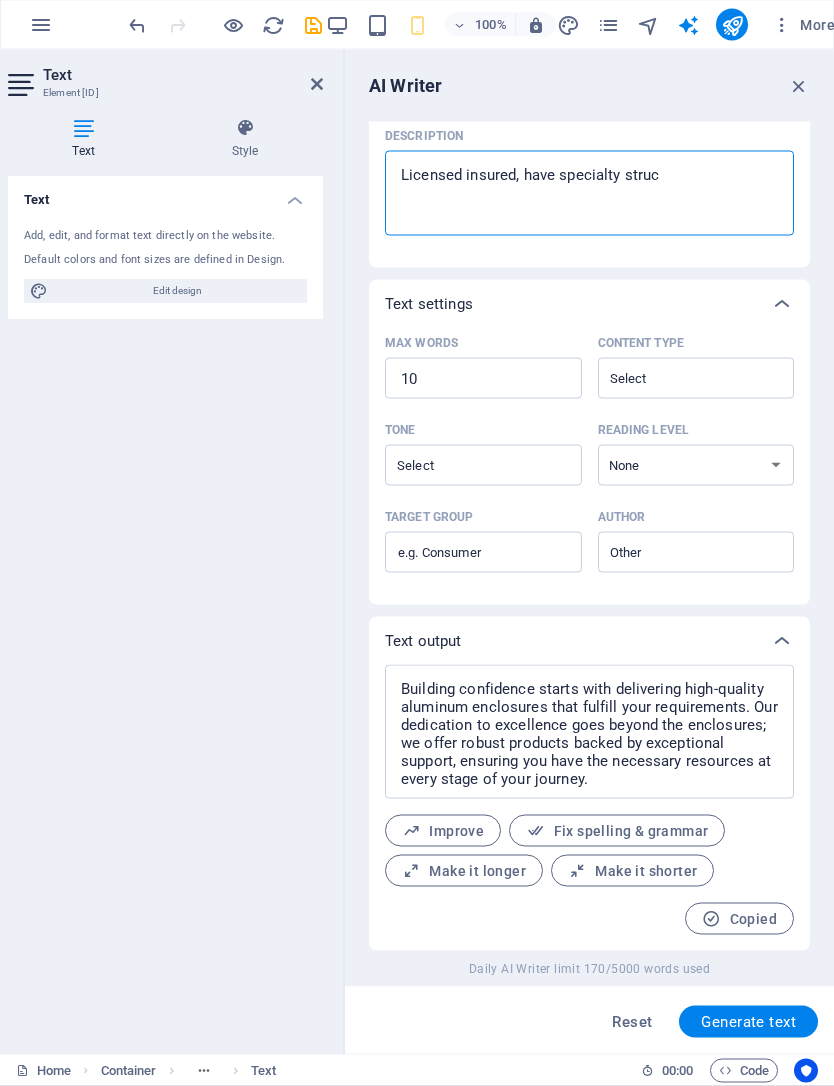 type on "Licensed insured, have specialty struct" 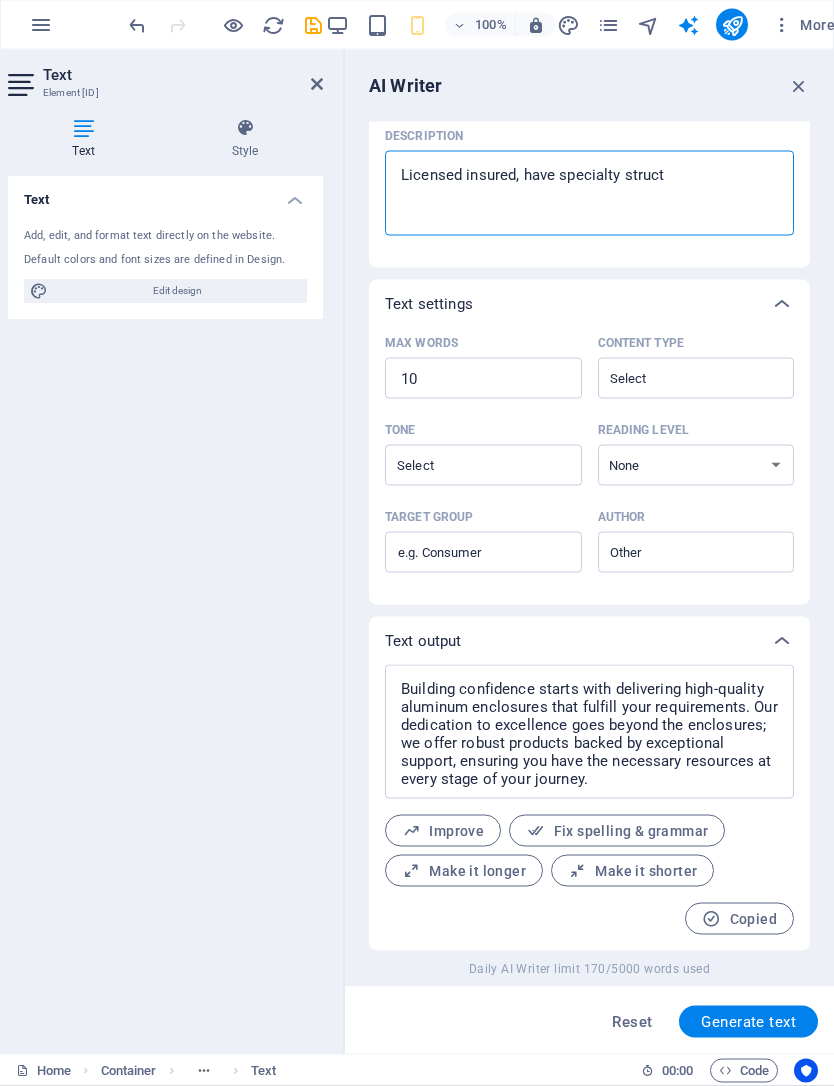 type on "Licensed insured, have specialty structu" 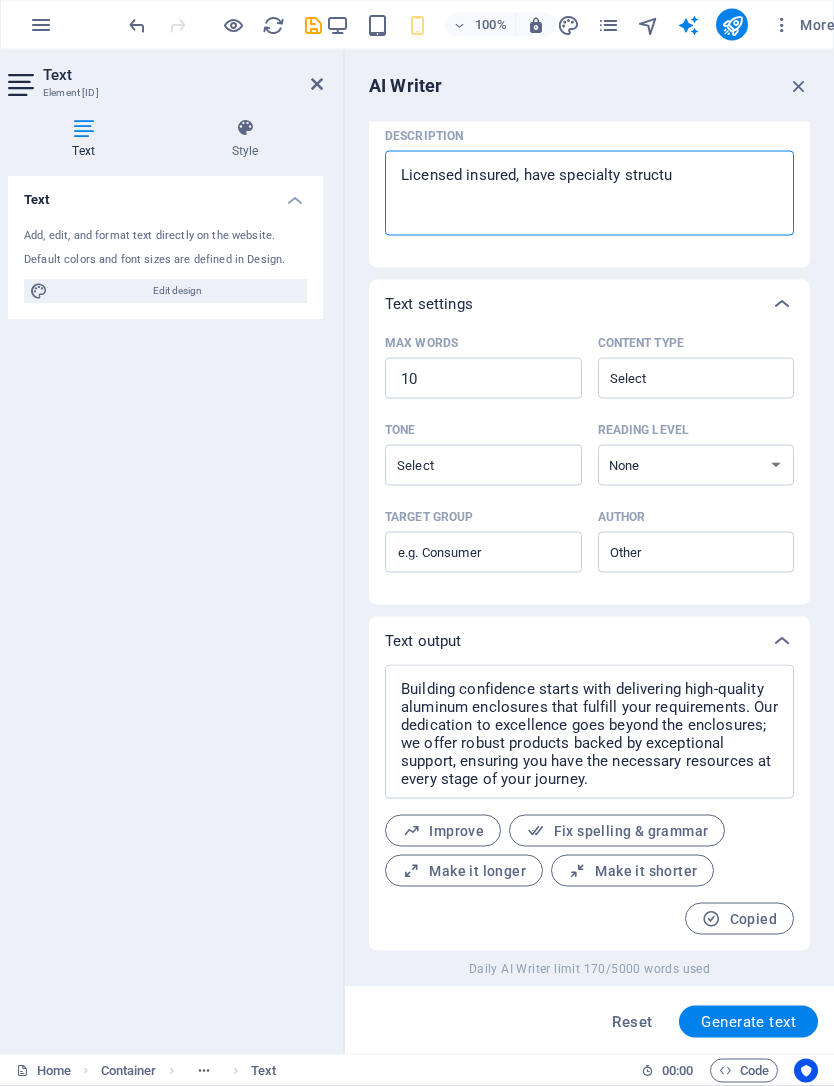 type on "Licensed insured, have specialty structur" 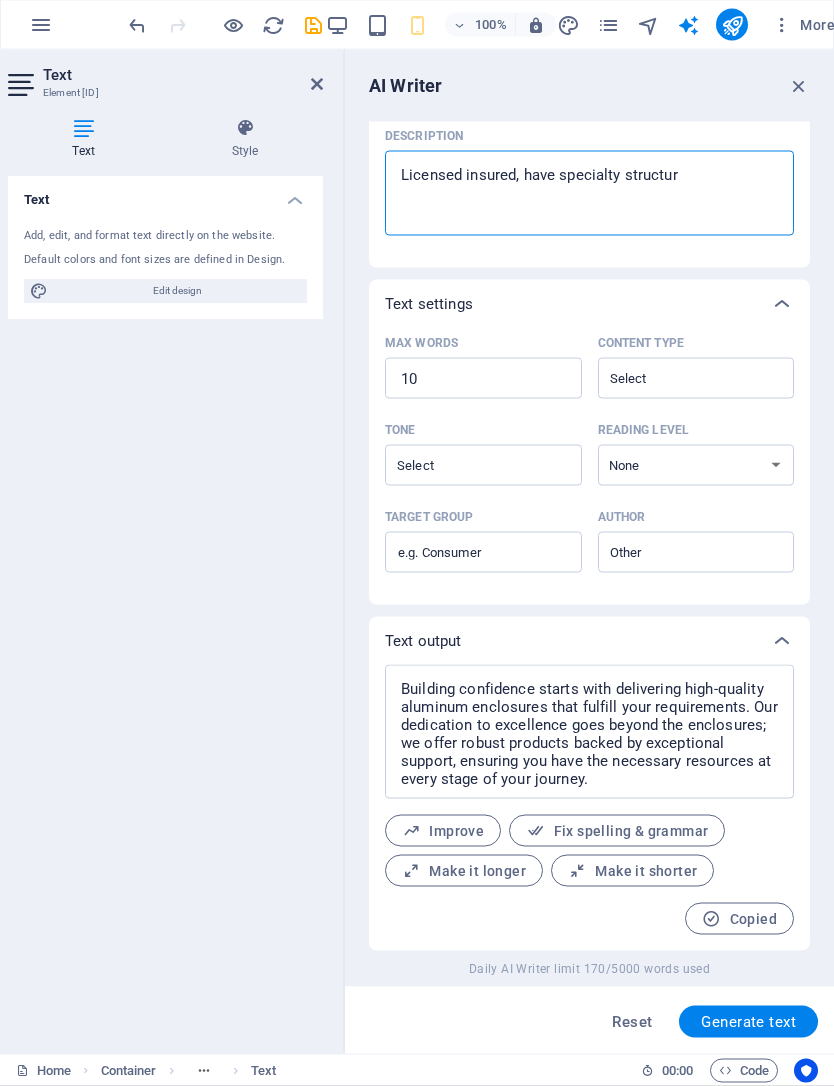 type on "Licensed insured, have specialty structure" 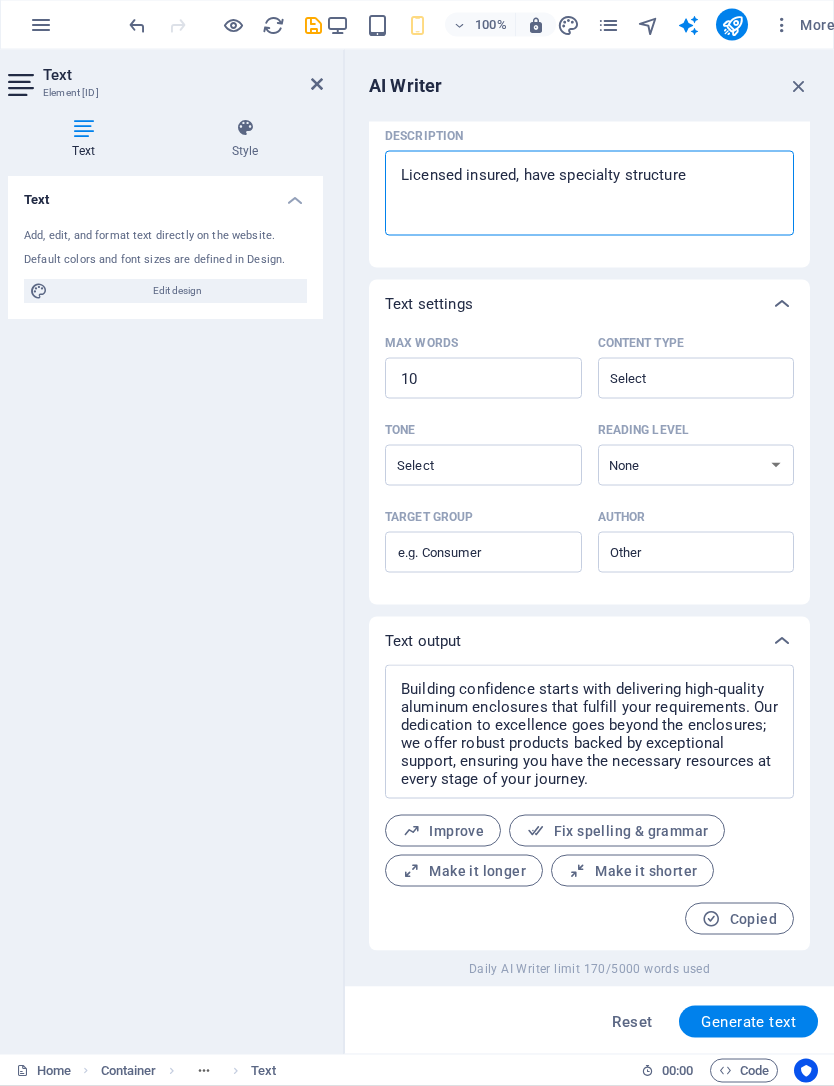 type on "x" 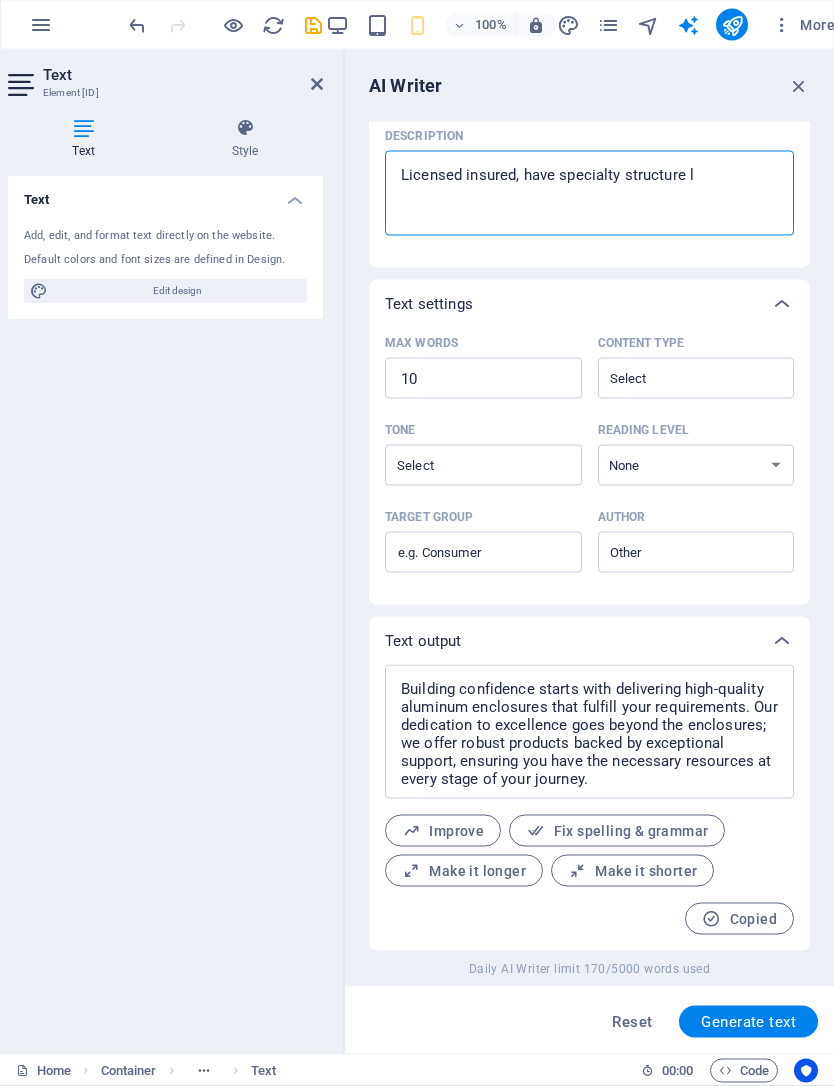 type on "Licensed insured, have specialty structure li" 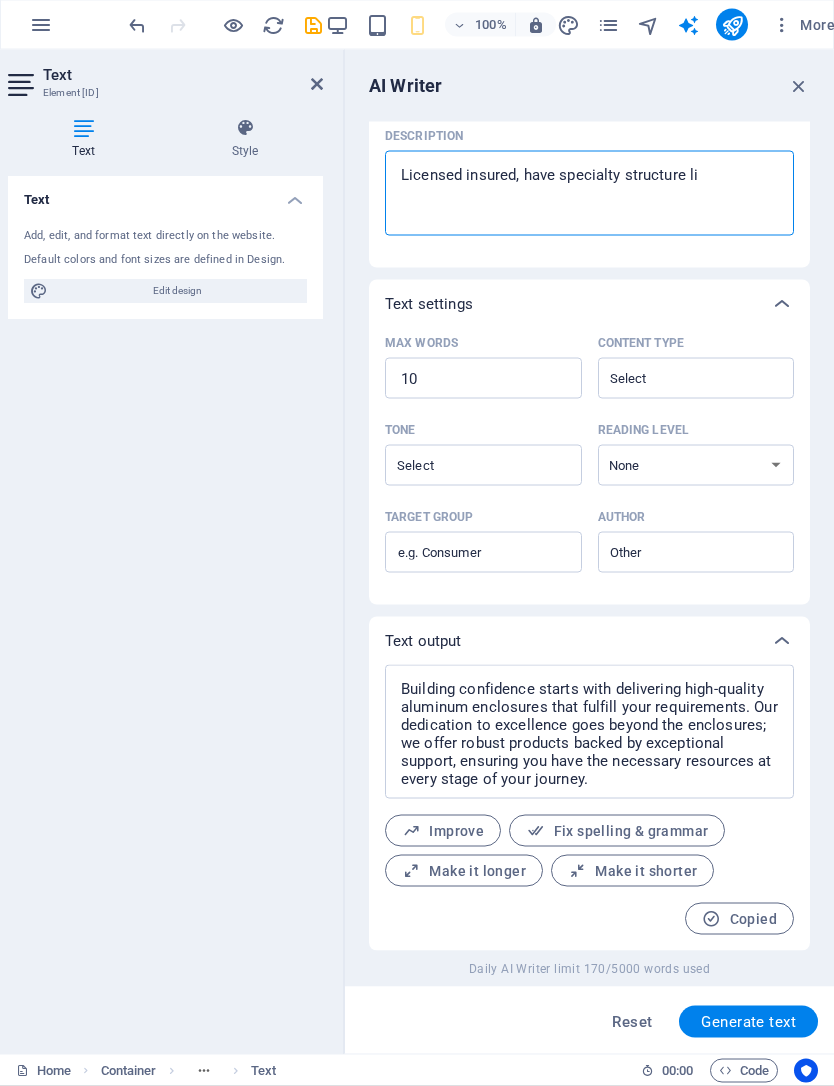 type on "Licensed insured, have specialty structure lic" 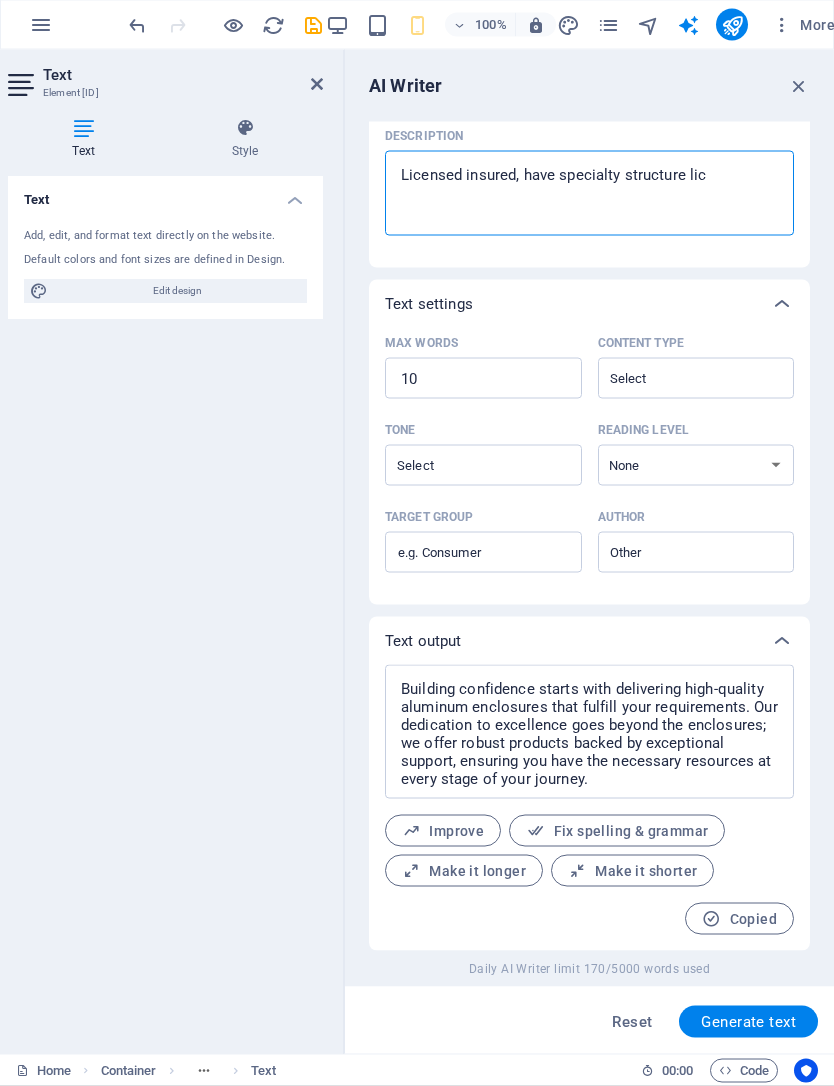 type on "Licensed insured, have specialty lice" 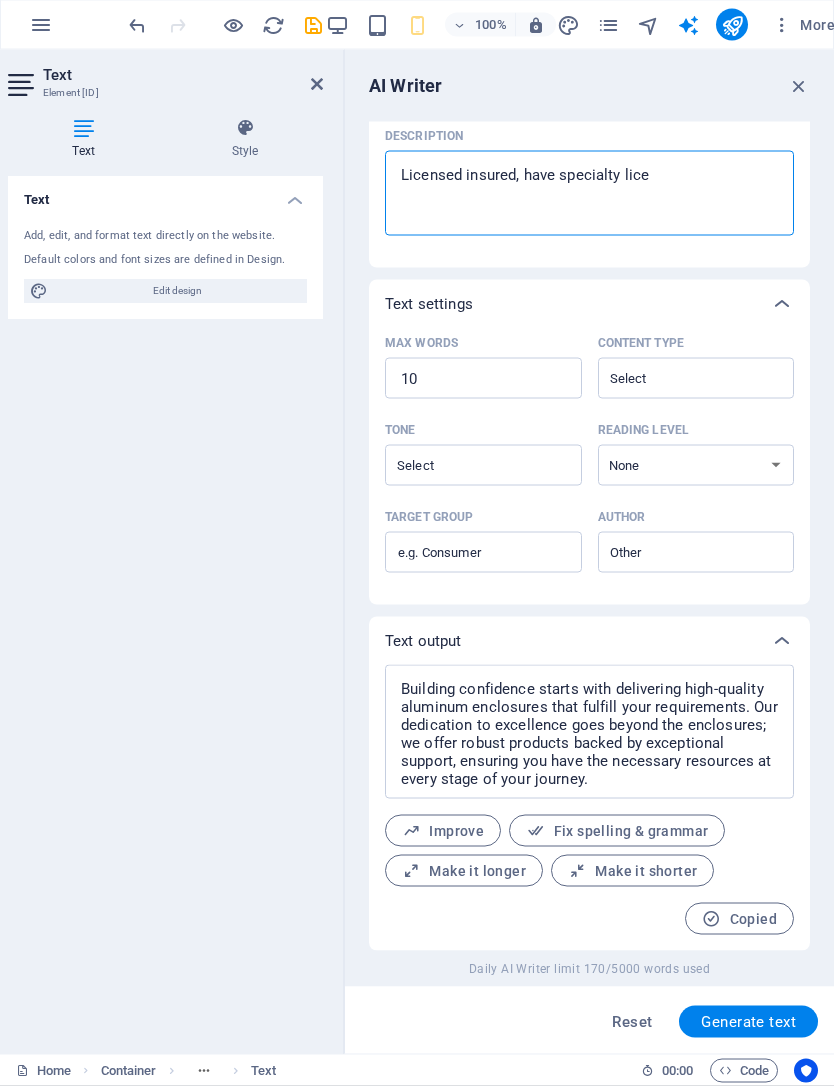 type on "Licensed insured, have specialty structure licen" 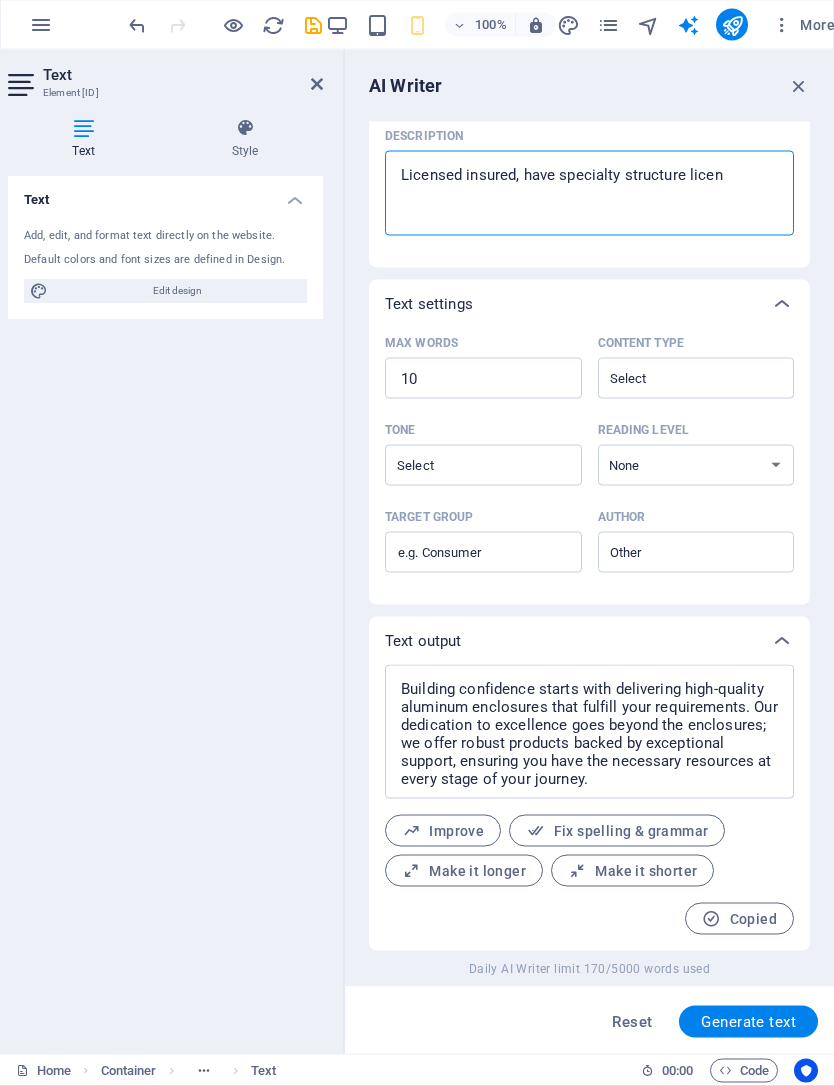 type on "Licensed insured, have specialty structure licenc" 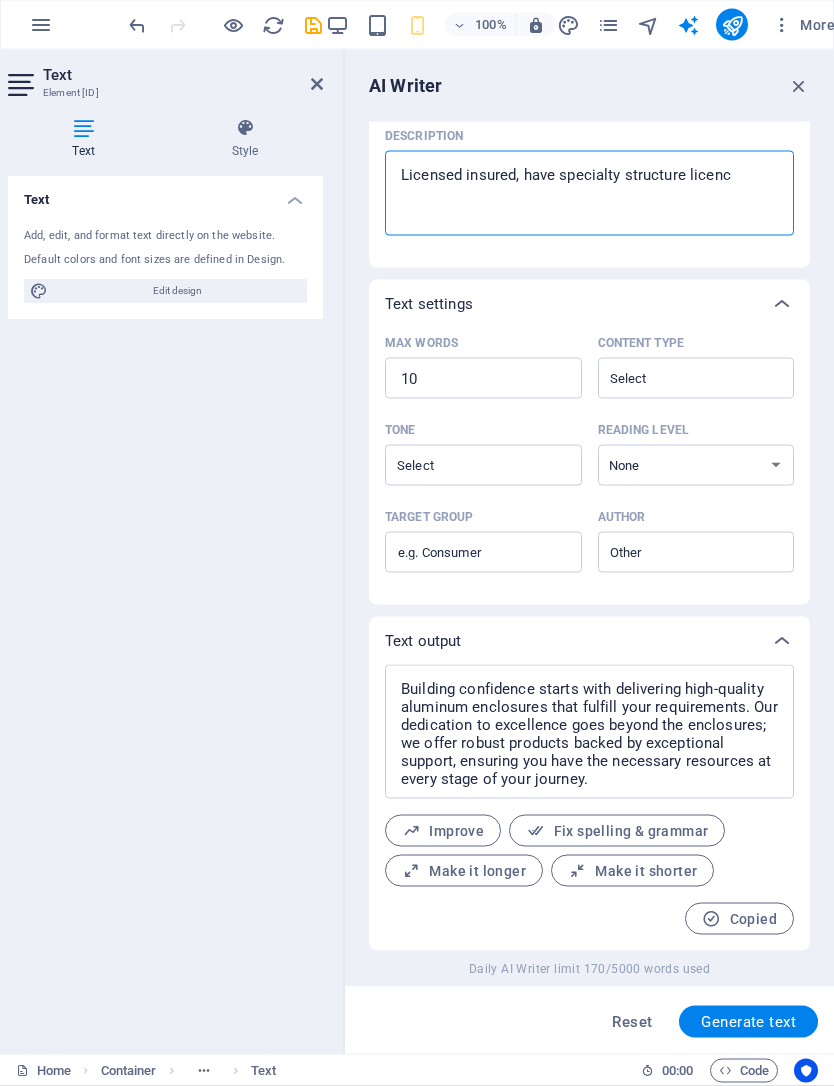 type on "Licensed insured, have specialty structure licencw" 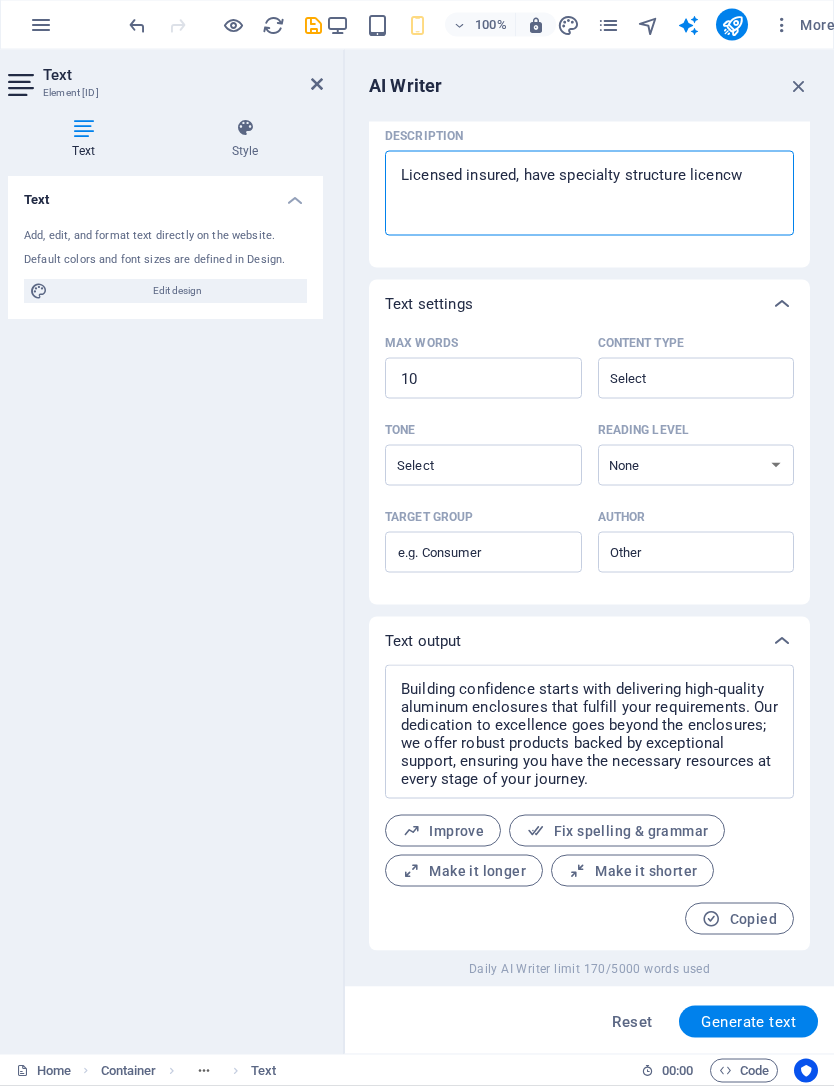 type on "Licensed insured, have specialty structure licencwe" 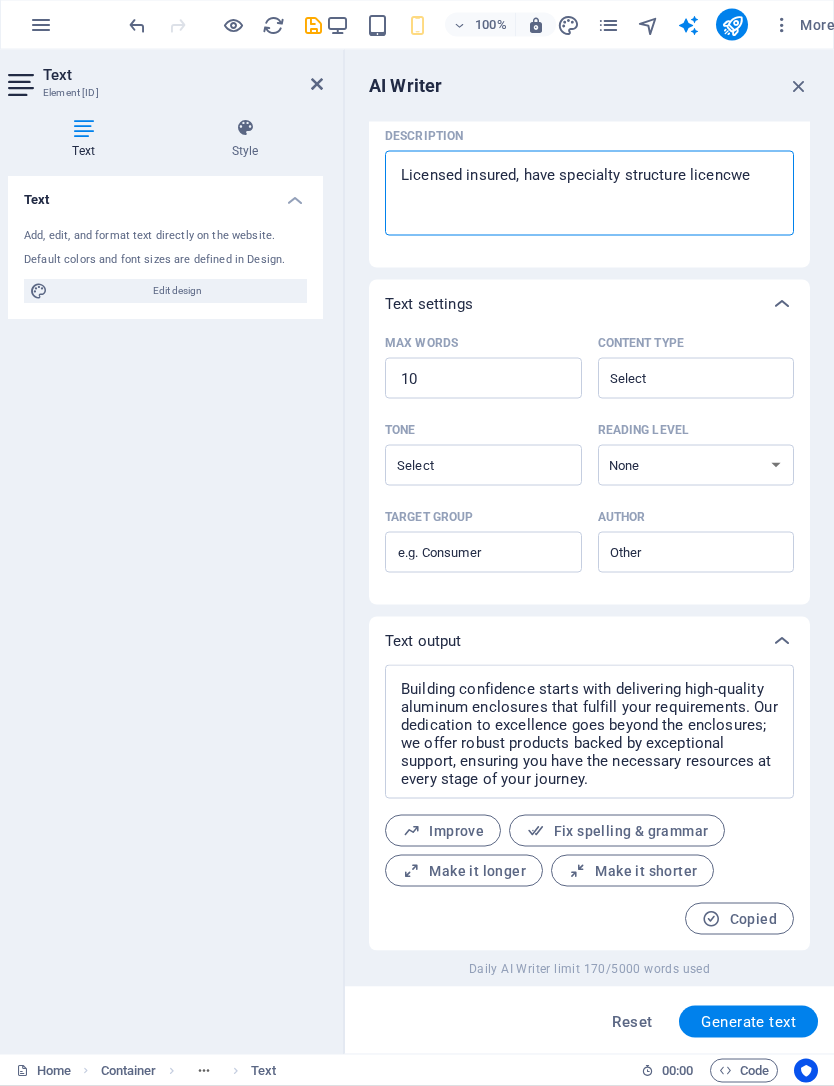 type on "Licensed insured, have specialty structure licencwem" 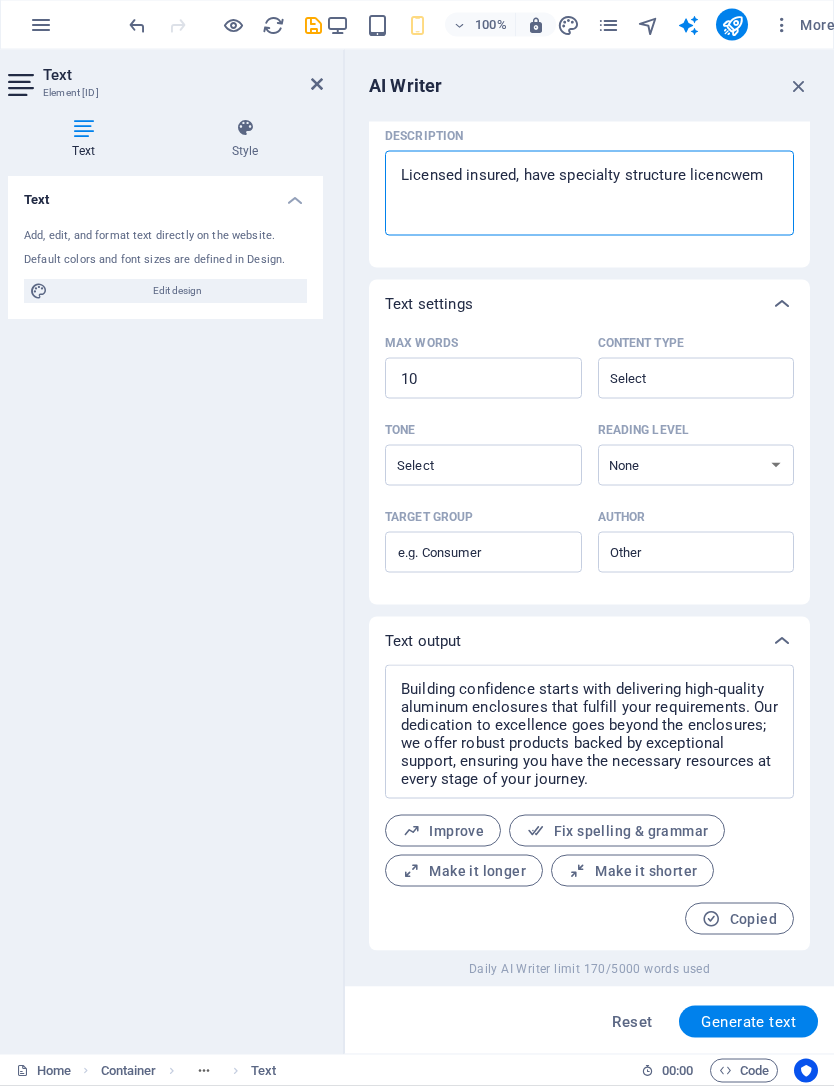 type on "Licensed insured, have specialty structure licencwem," 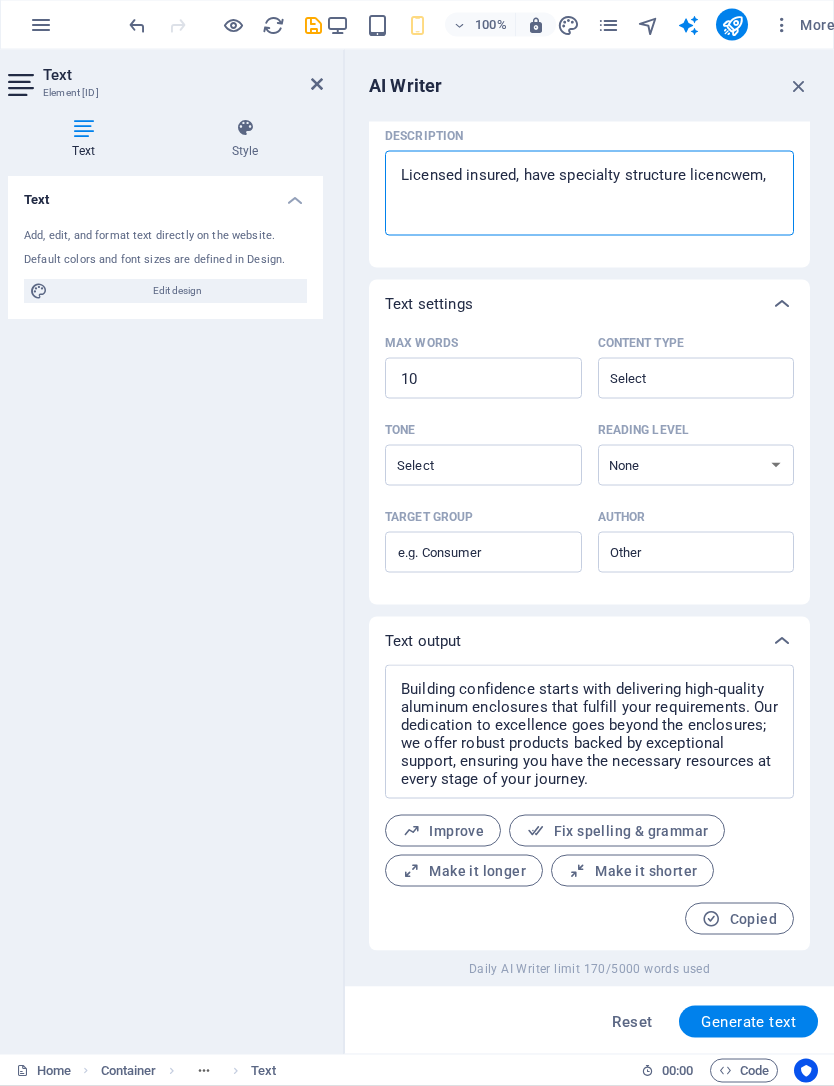 type on "Licensed insured, have specialty structure licencwem," 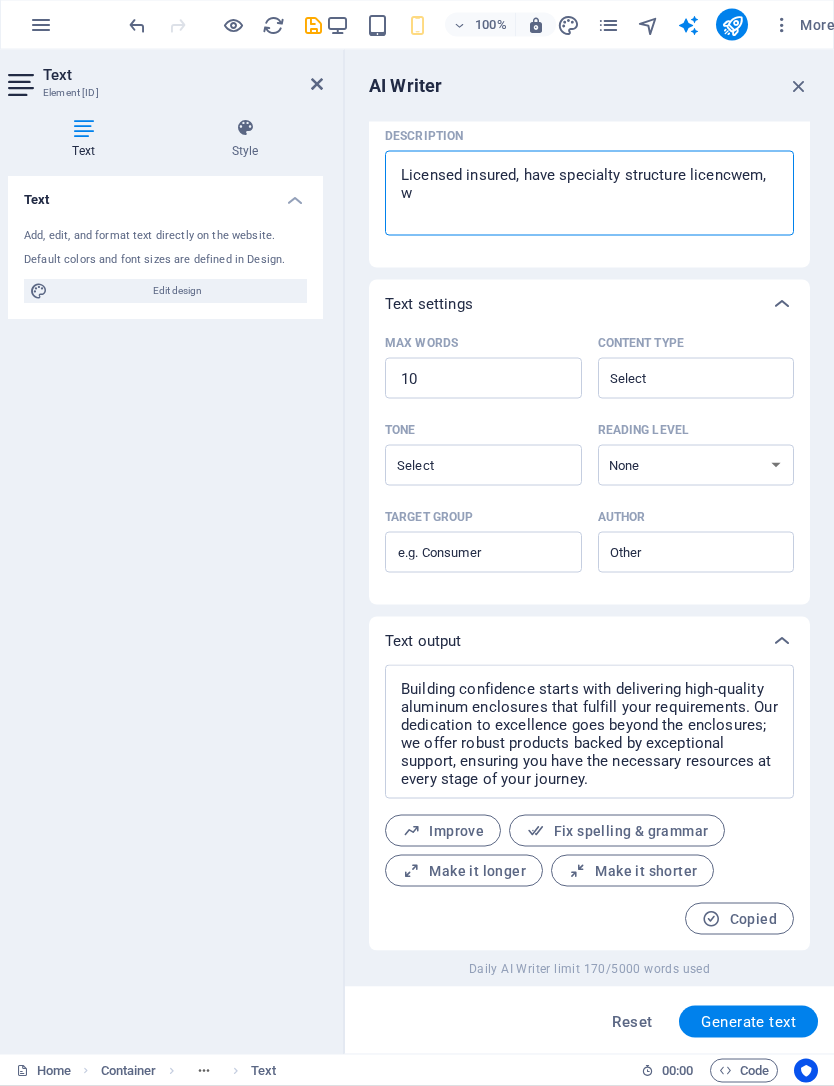 type on "Licensed insured, have specialty structure licencwem, we" 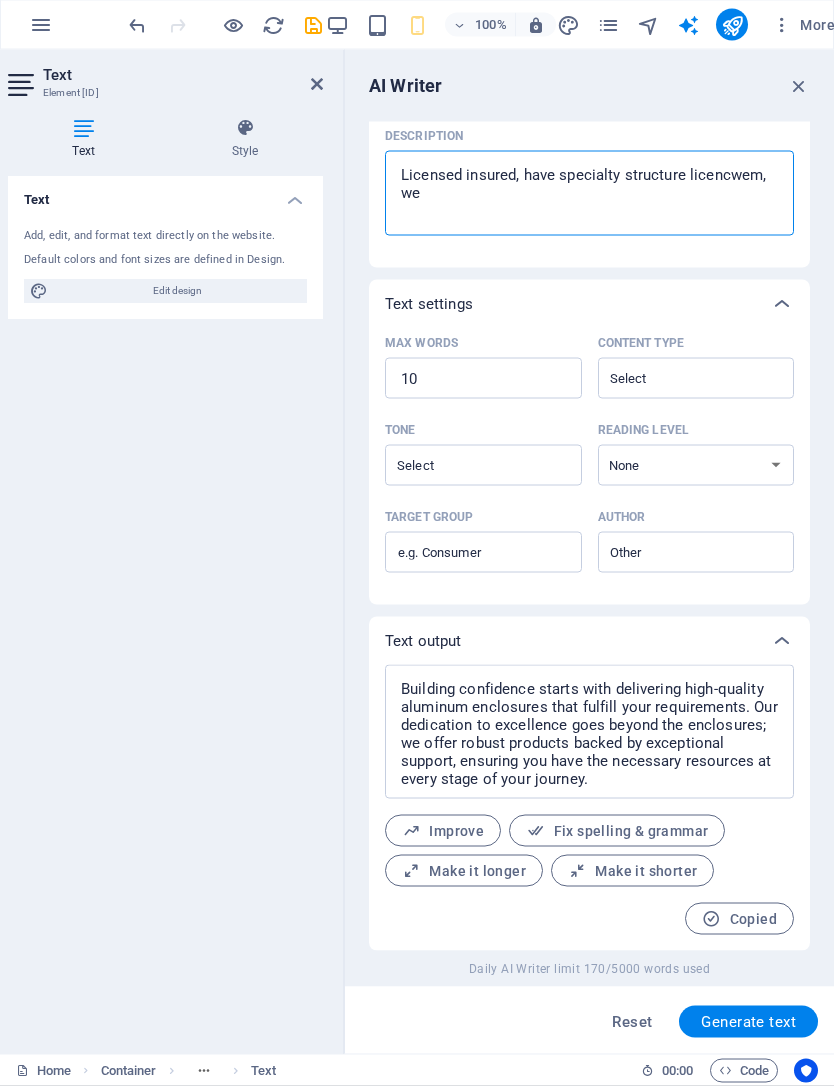 type on "Licensed insured, have specialty structure licencwem, we" 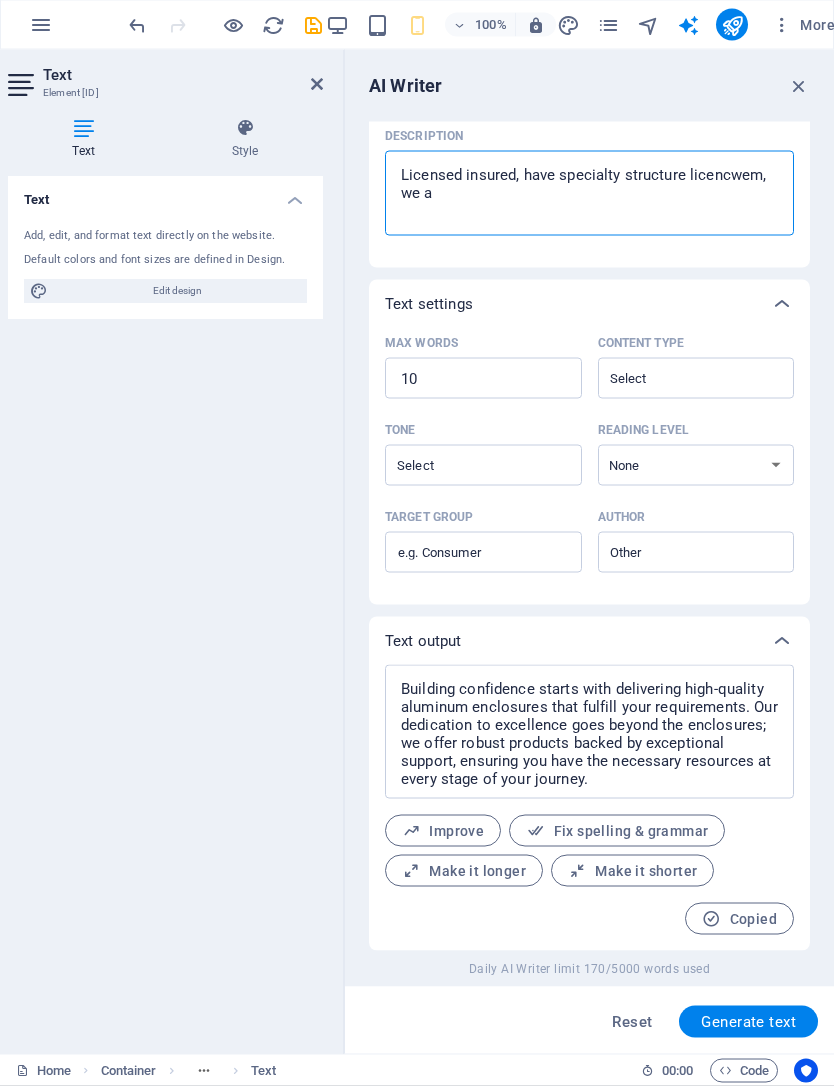 type on "Licensed insured, have specialty structure licencwem, we" 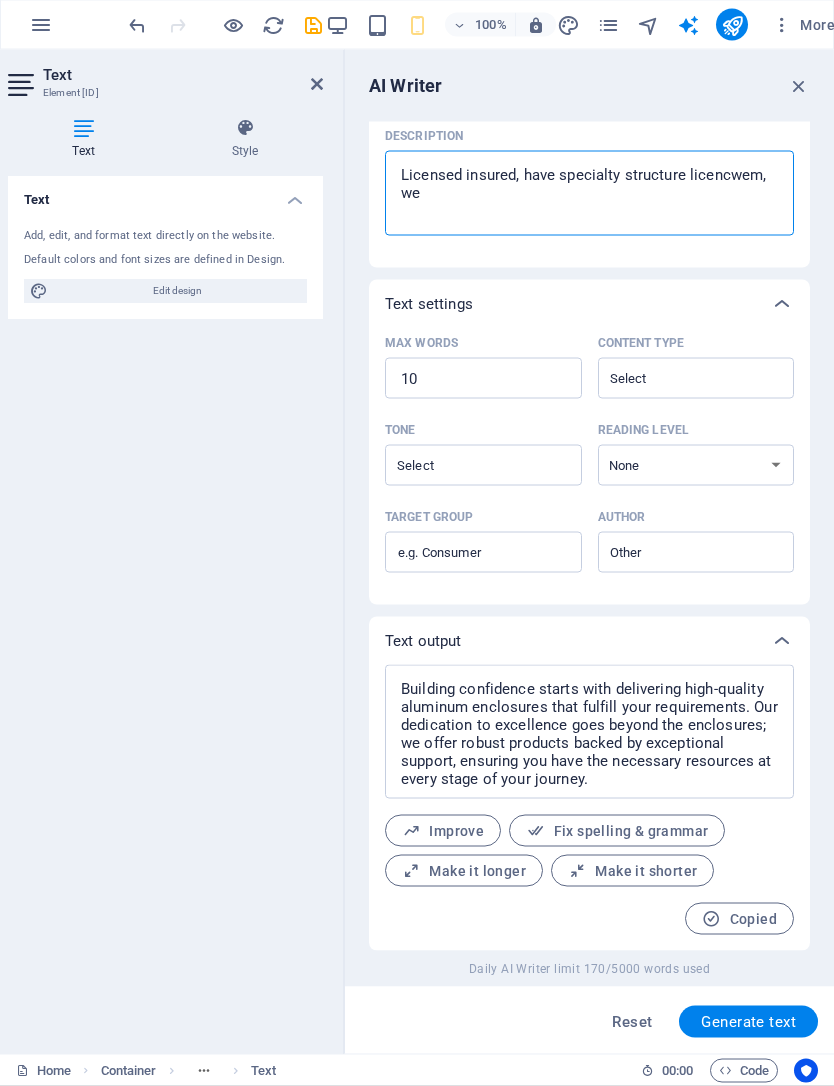 type on "Licensed insured, have specialty structure licencwem, we" 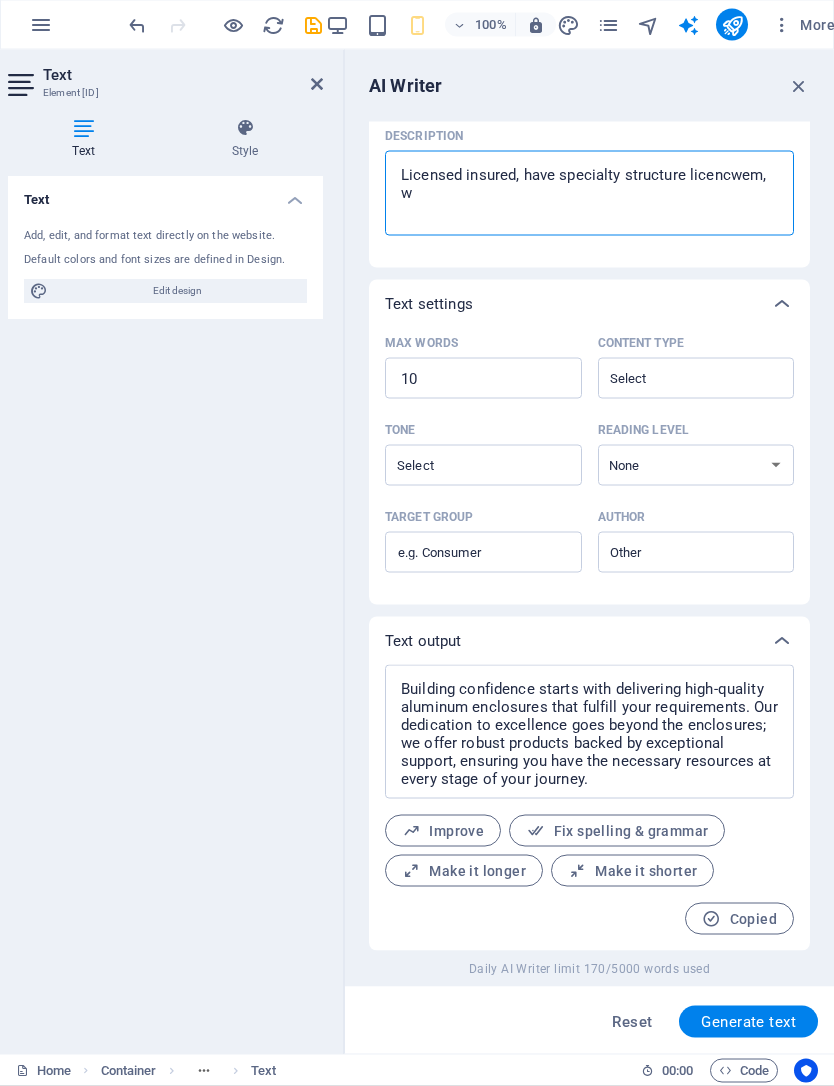 type on "Licensed insured, have specialty structure licencwem," 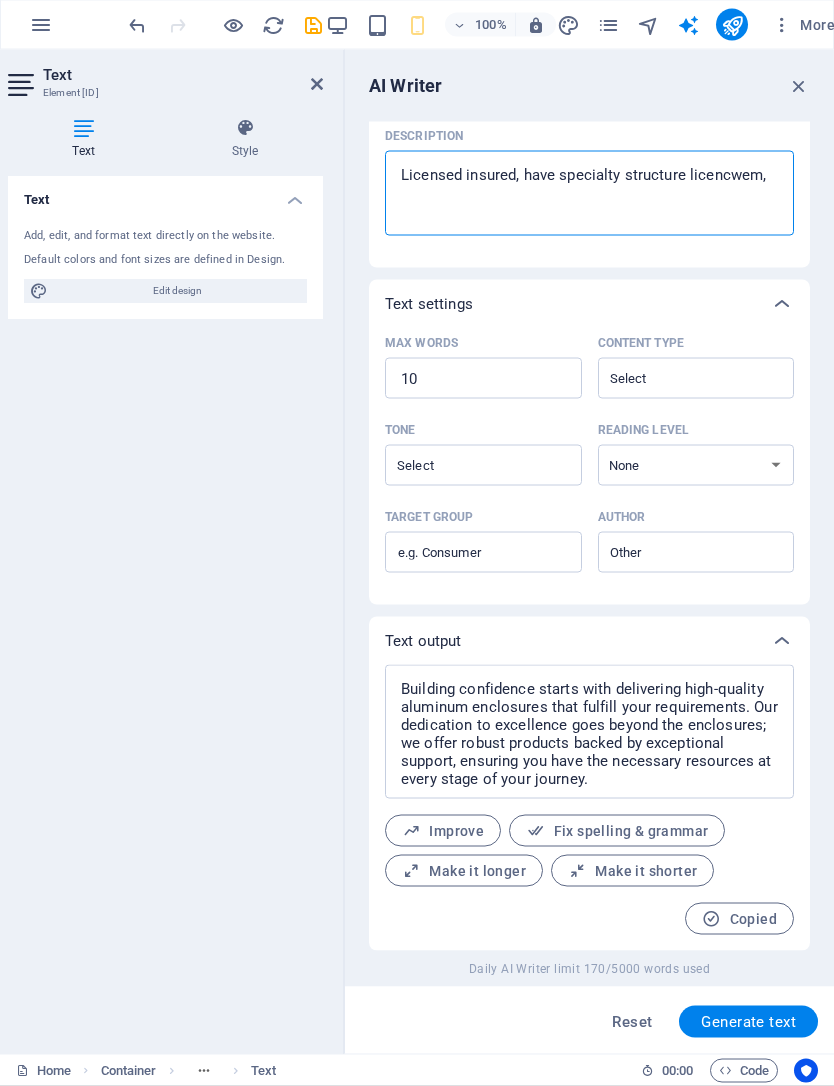 type on "Licensed insured, have specialty structure licencwem, s" 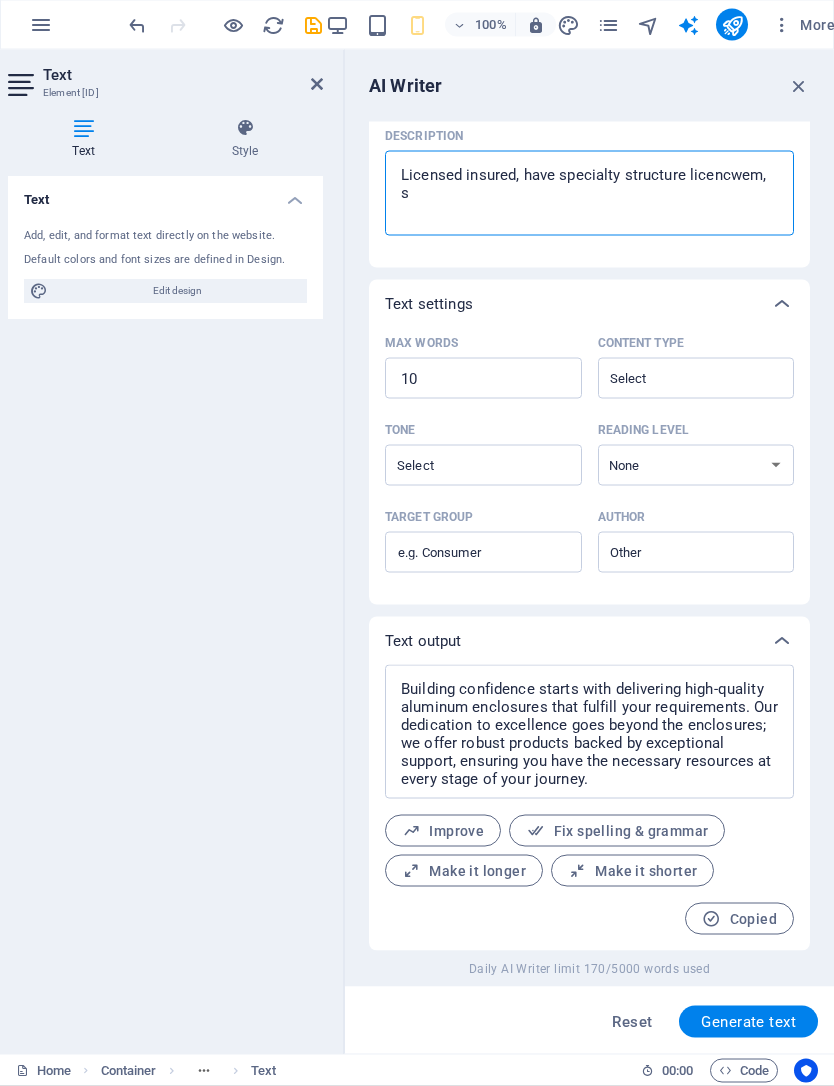 type 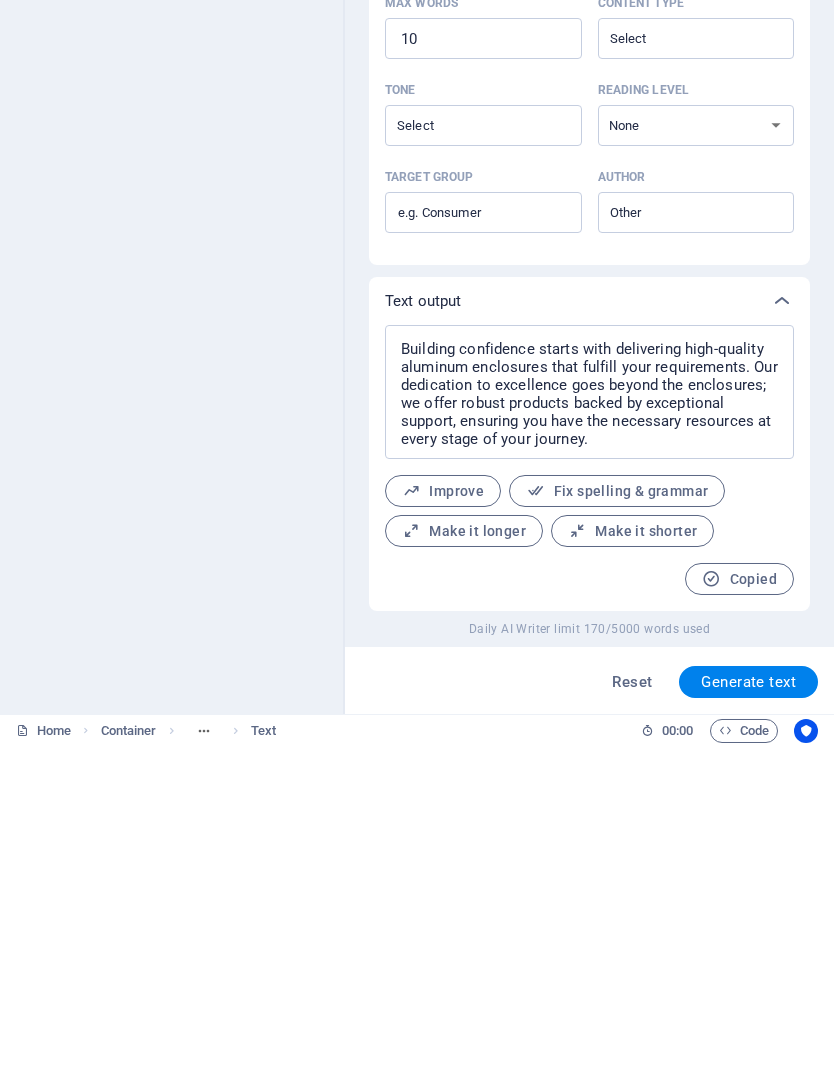 scroll, scrollTop: 1, scrollLeft: 0, axis: vertical 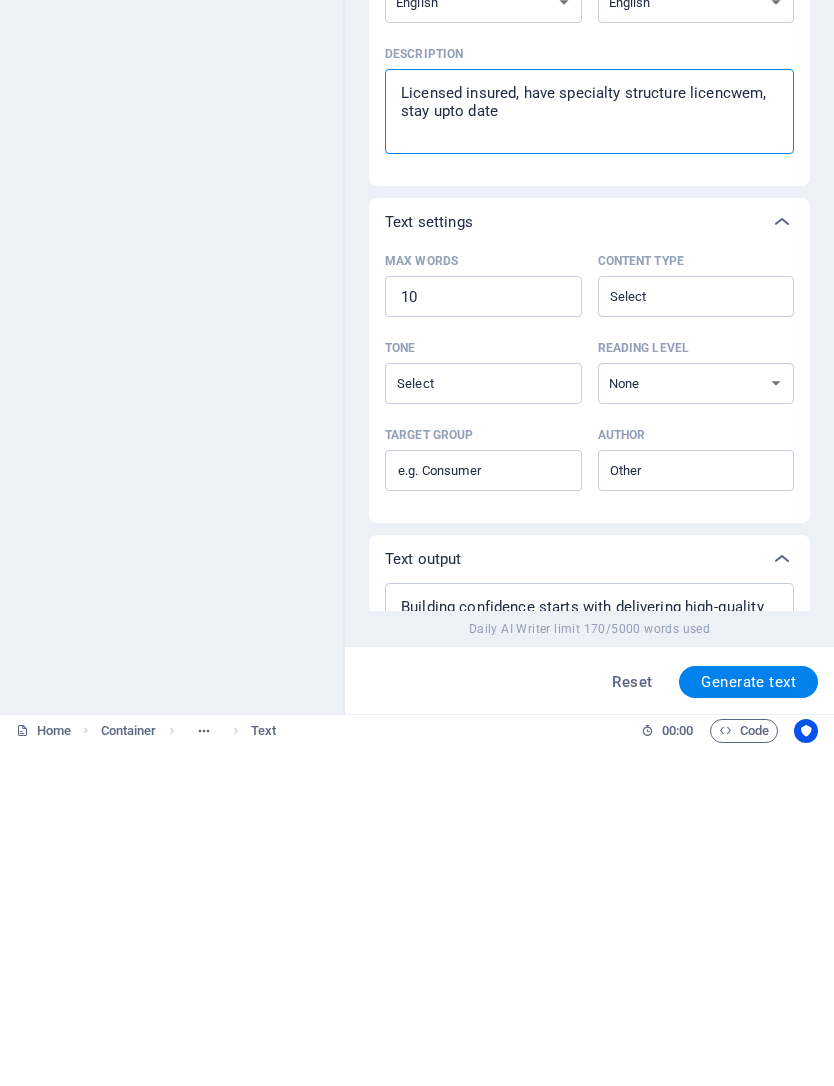 click on "10" at bounding box center (483, 637) 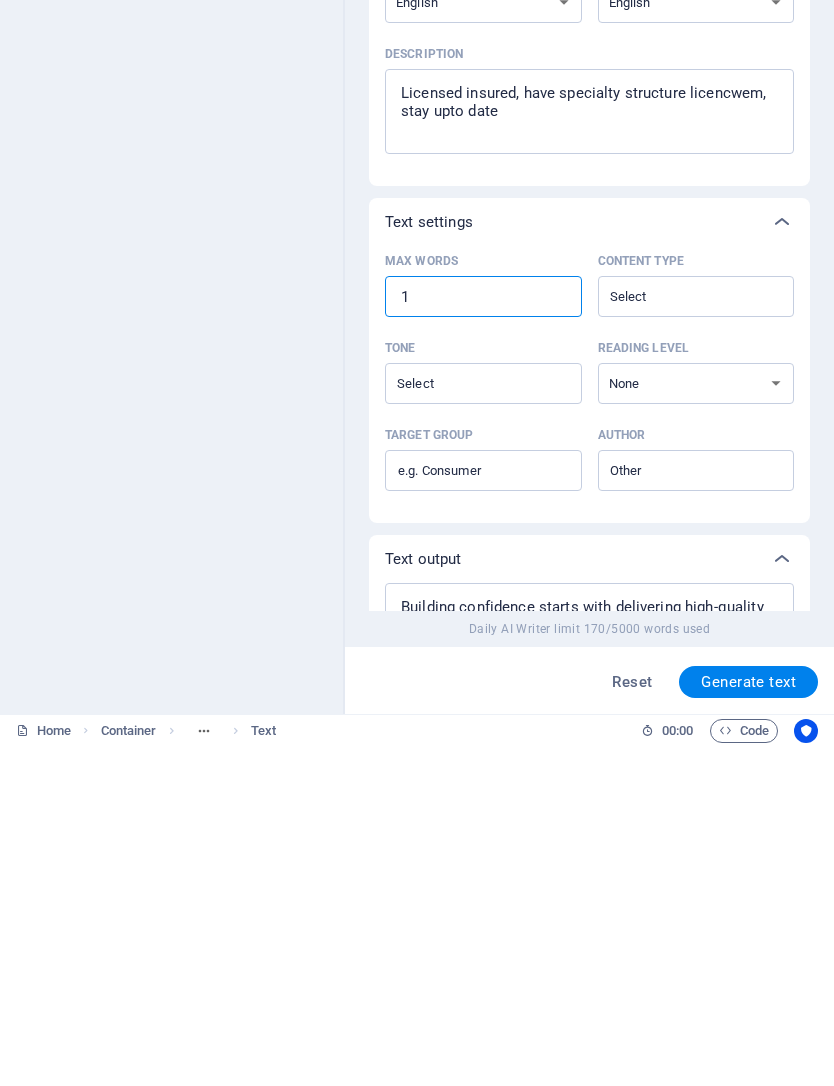 scroll, scrollTop: 0, scrollLeft: 0, axis: both 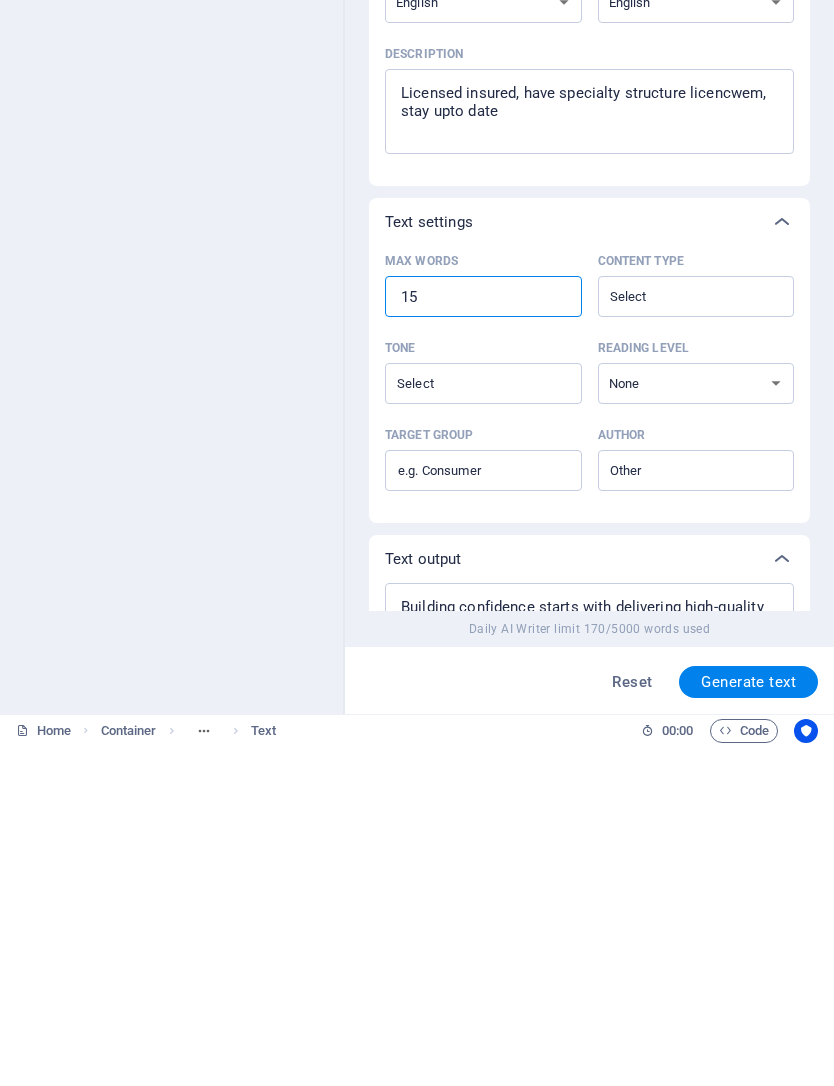 click on "Content type ​" at bounding box center [680, 636] 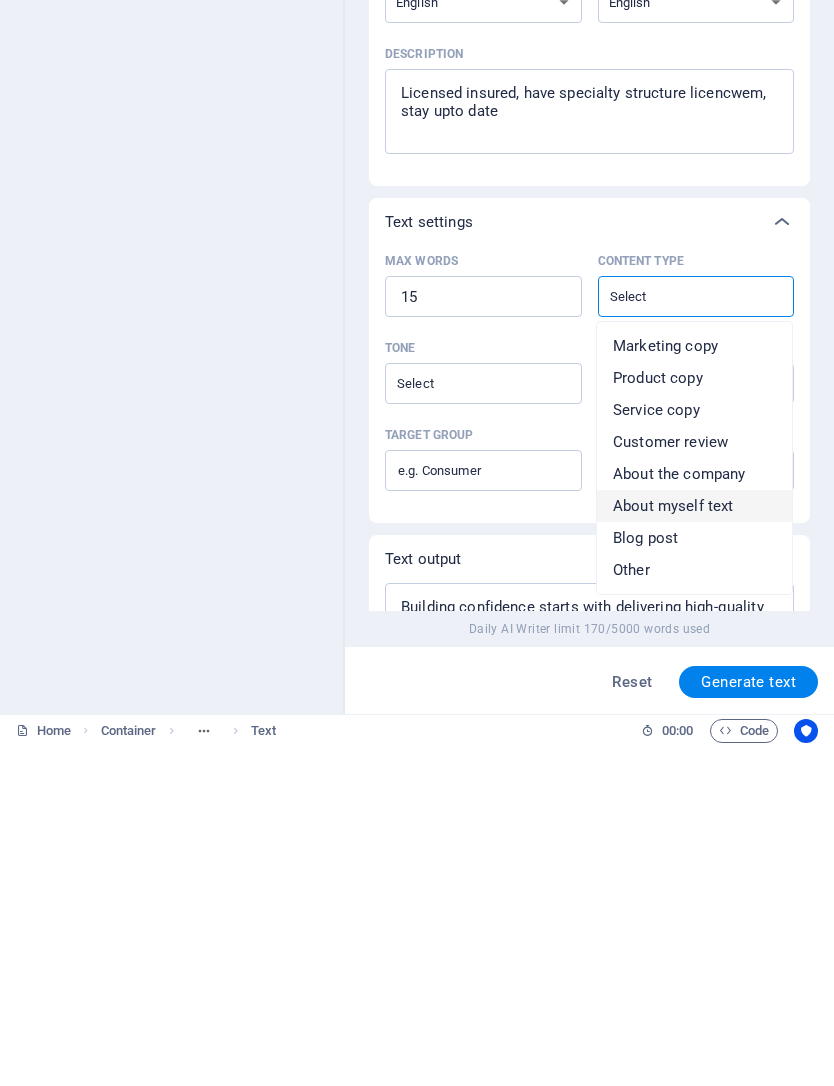 click on "About myself text" at bounding box center [694, 846] 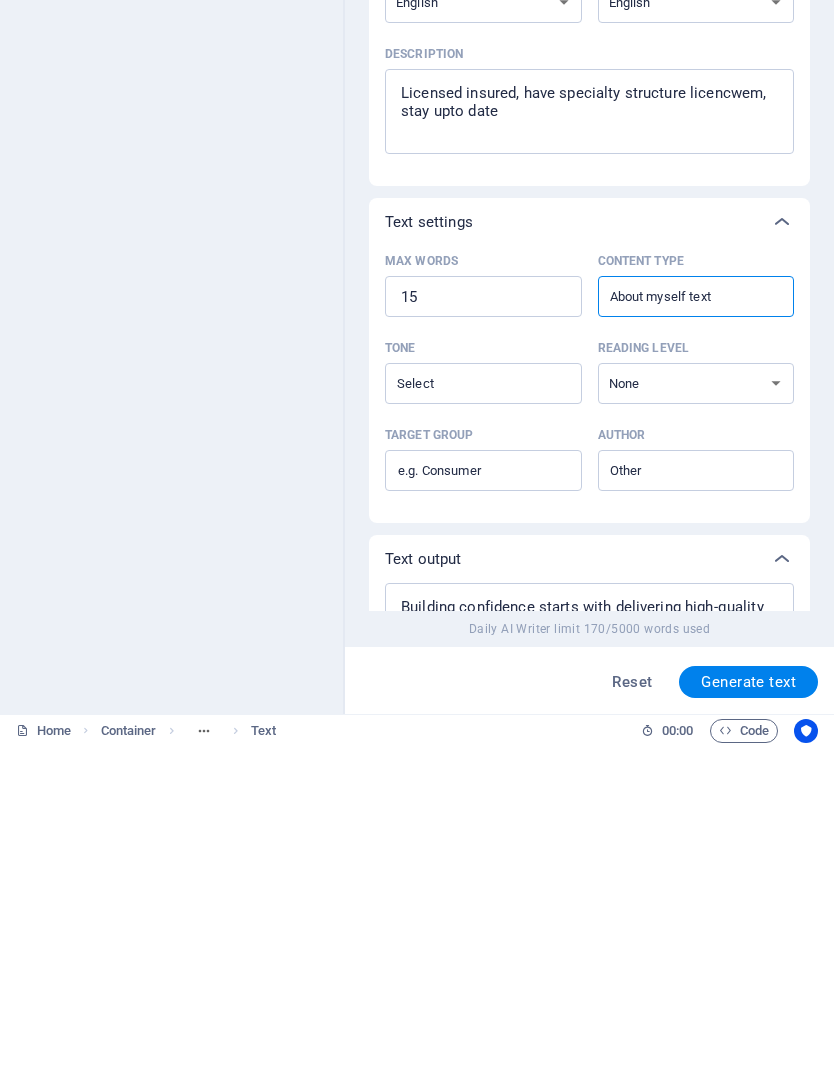 click on "About myself text" at bounding box center [680, 636] 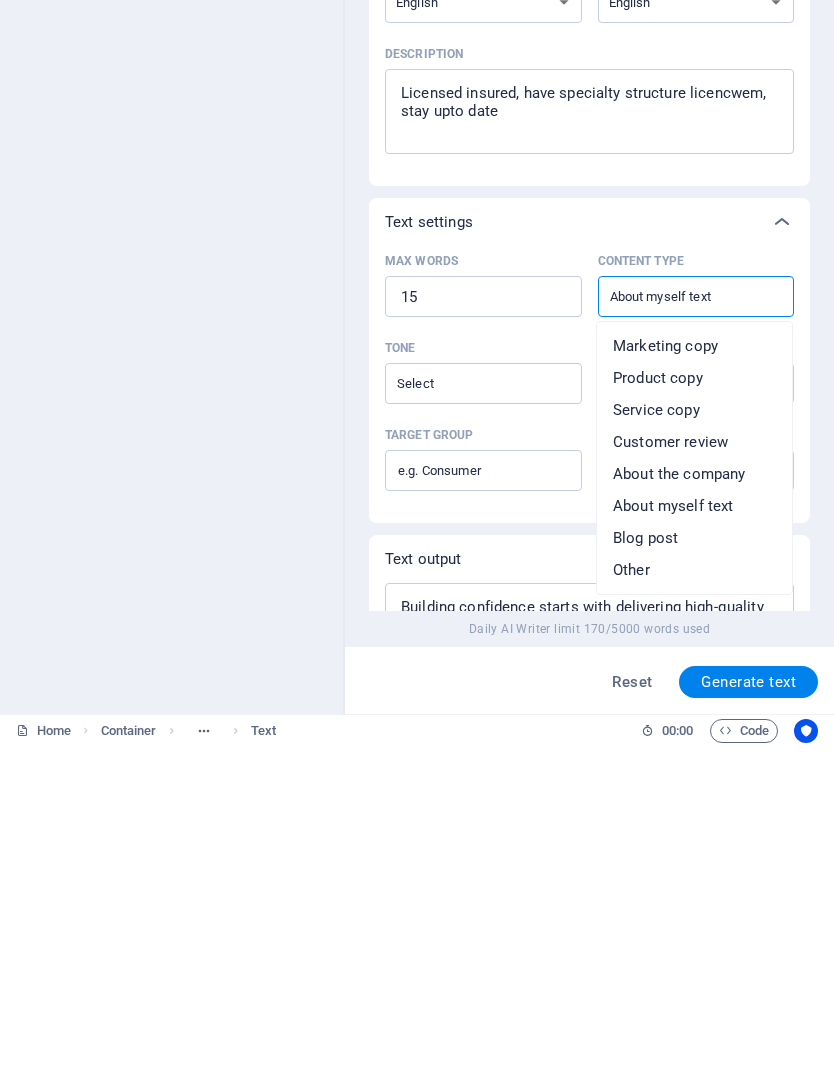 click on "About the company" at bounding box center (679, 814) 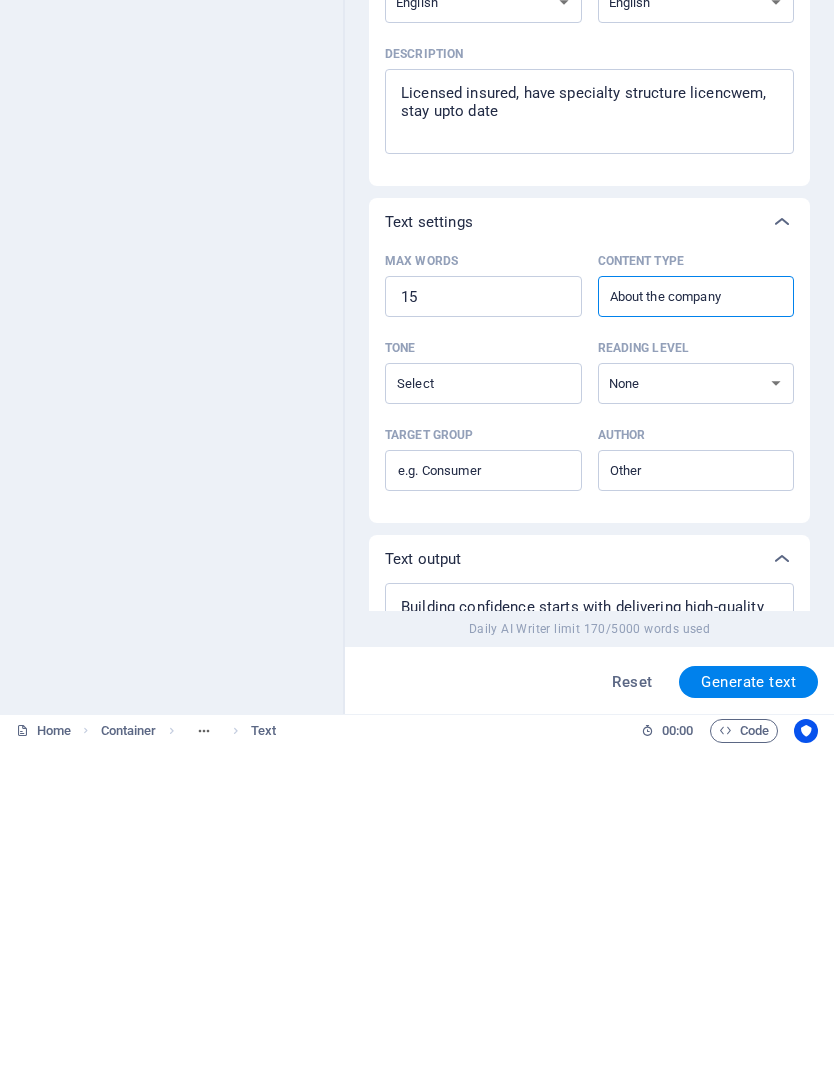 click on "Tone ​" at bounding box center (467, 723) 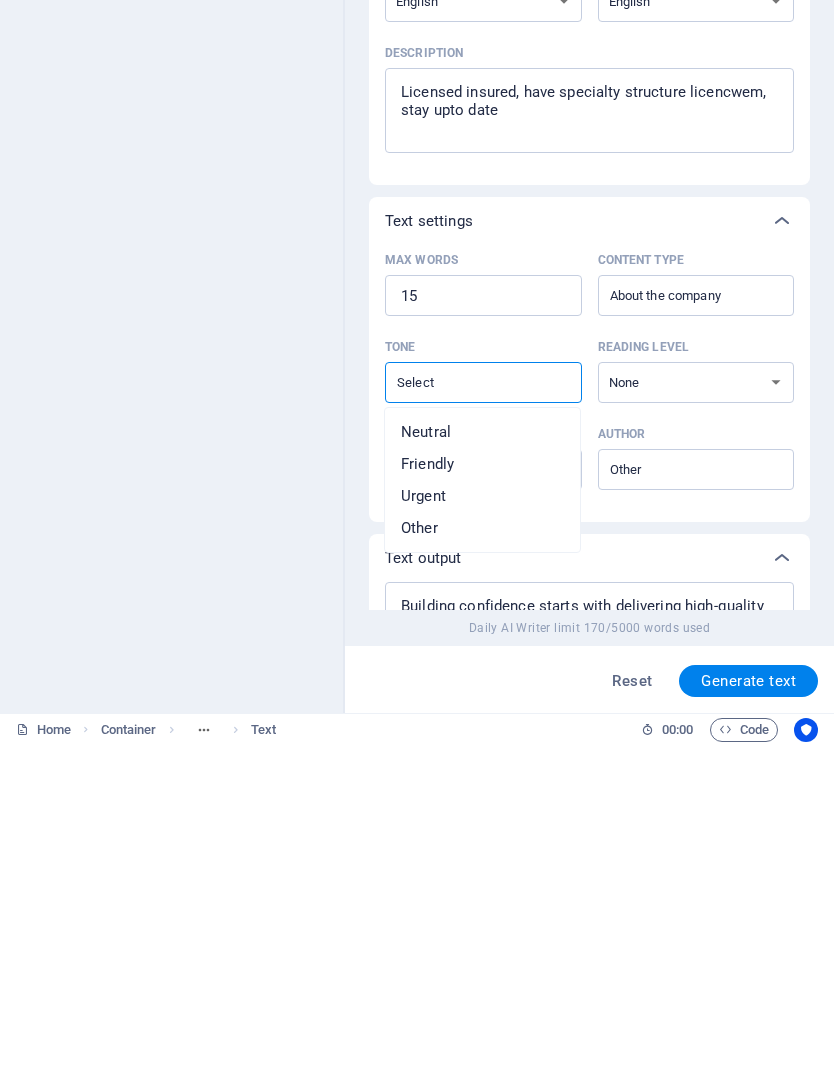 click on "Other" at bounding box center [482, 869] 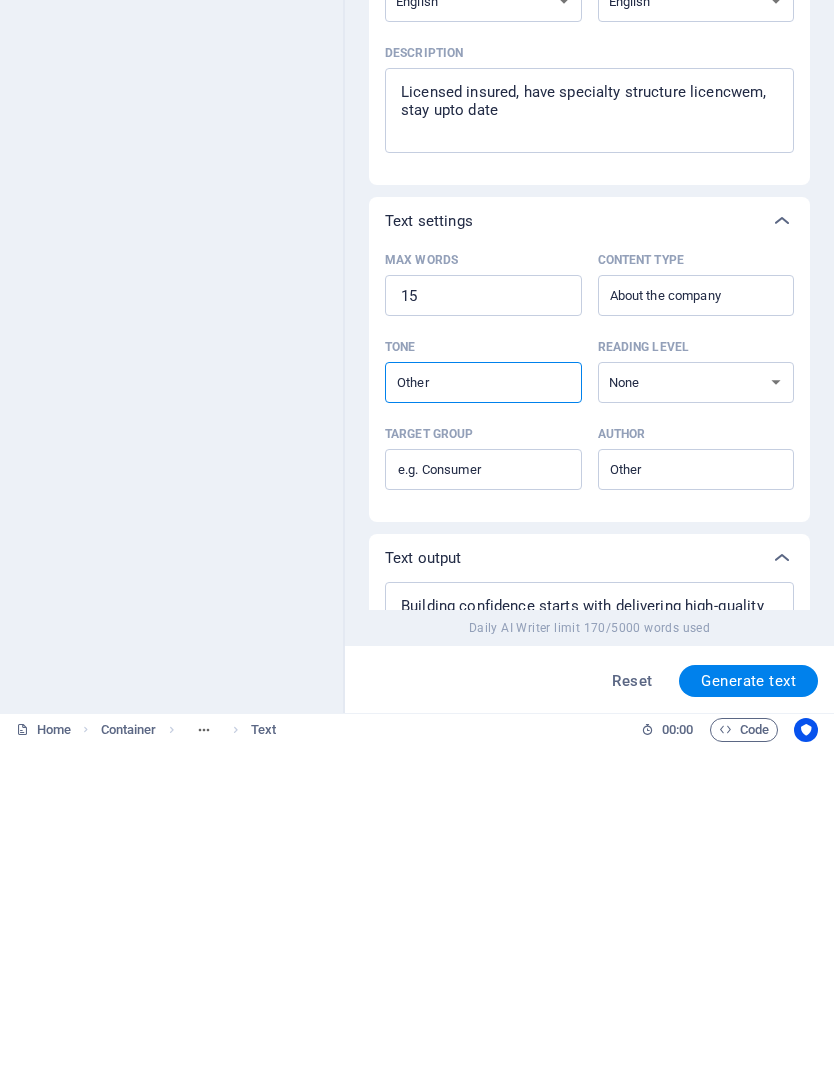 scroll, scrollTop: 1, scrollLeft: 0, axis: vertical 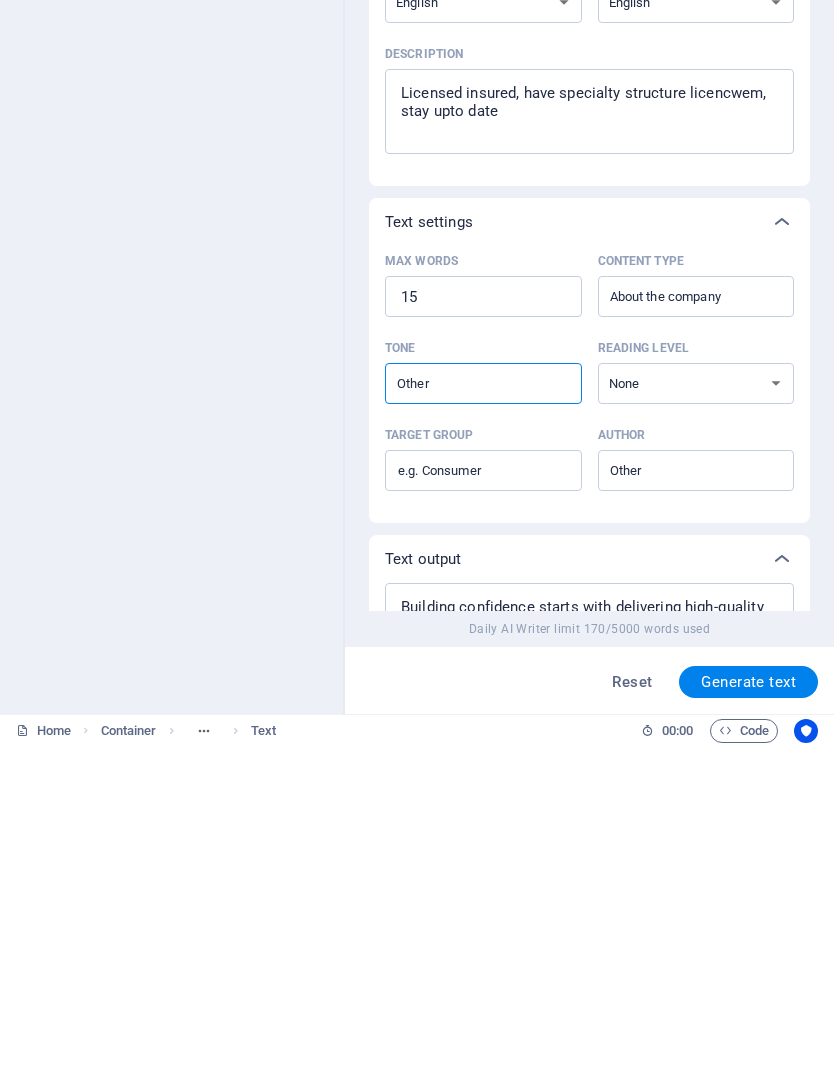 click on "None Academic Adult Teen Child" at bounding box center [696, 723] 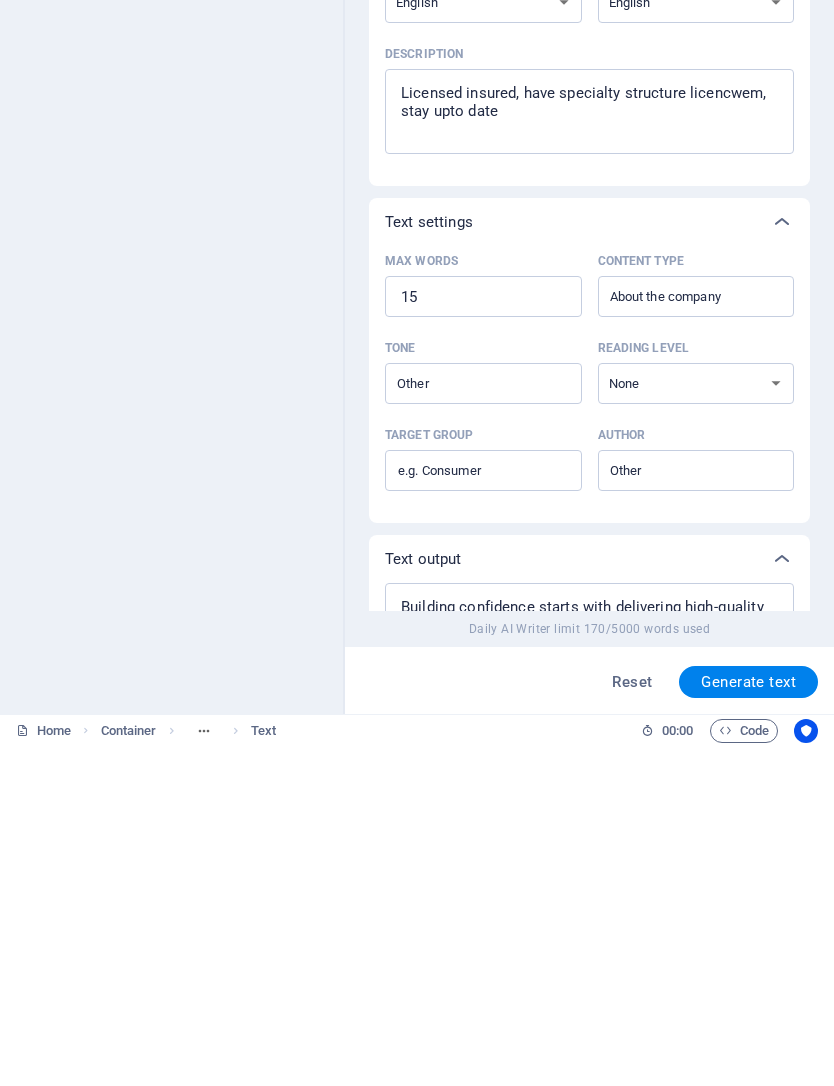 scroll, scrollTop: 0, scrollLeft: 0, axis: both 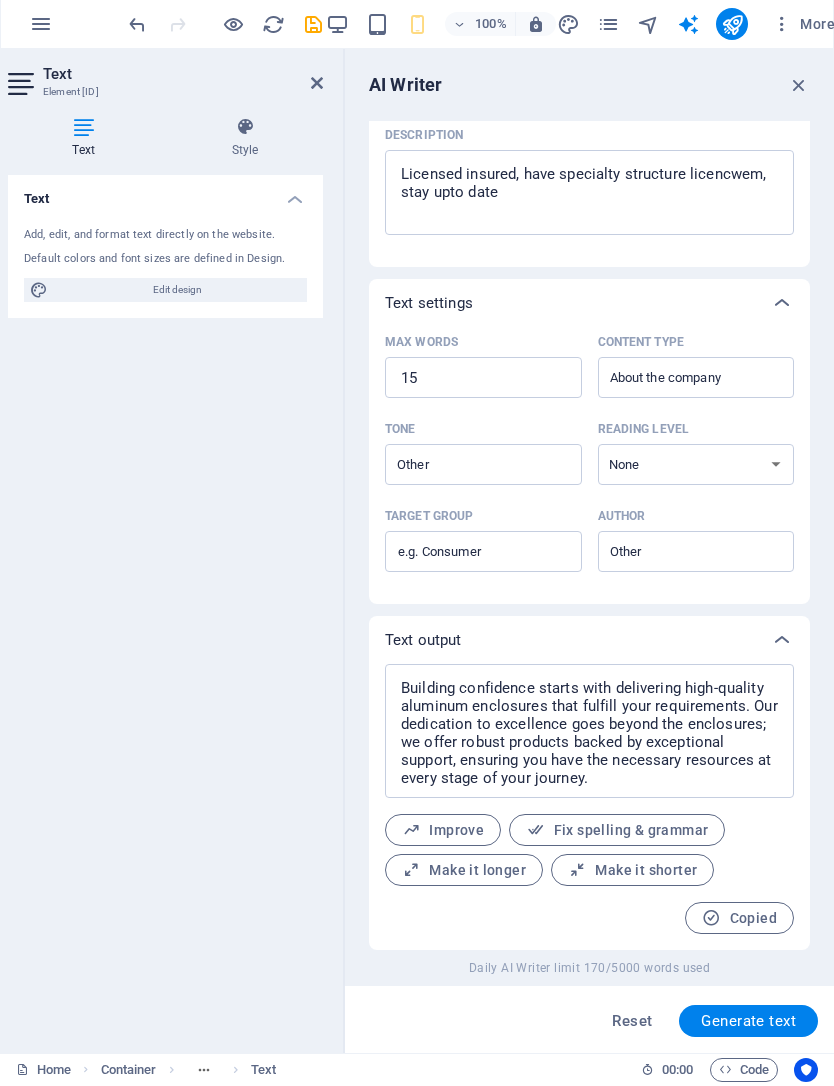 click on "Generate text" at bounding box center [748, 1022] 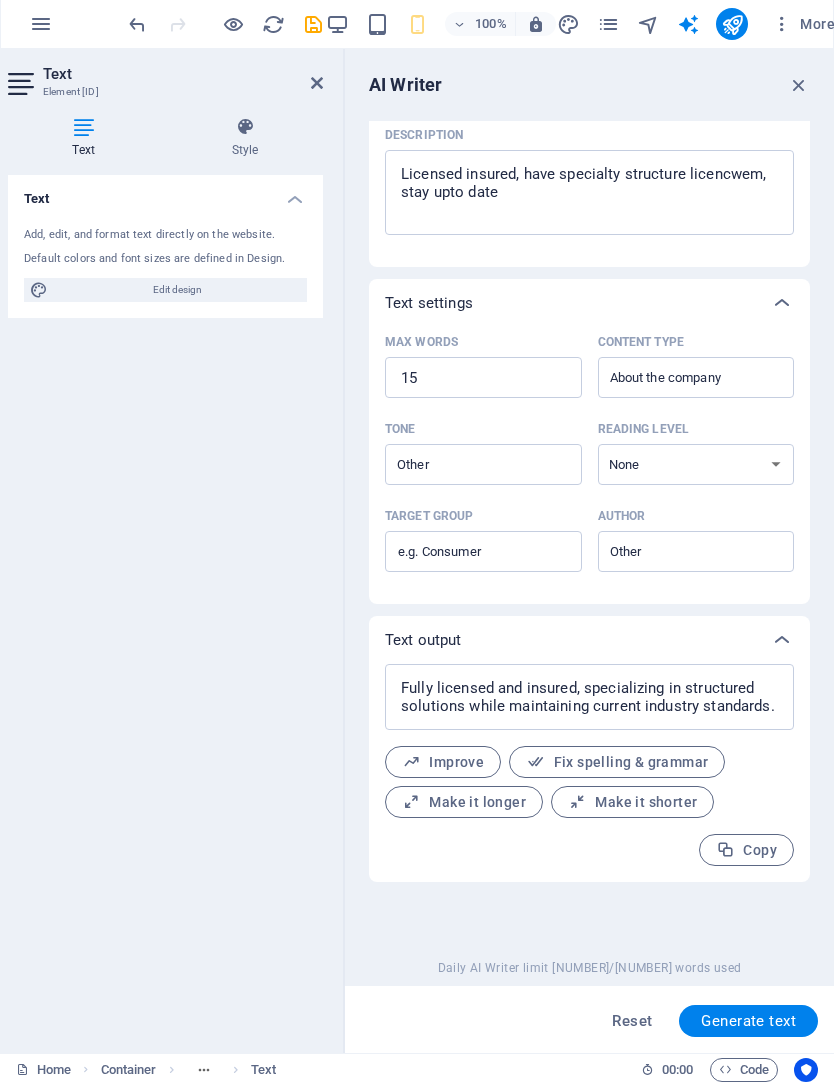 click on "Improve" at bounding box center [443, 763] 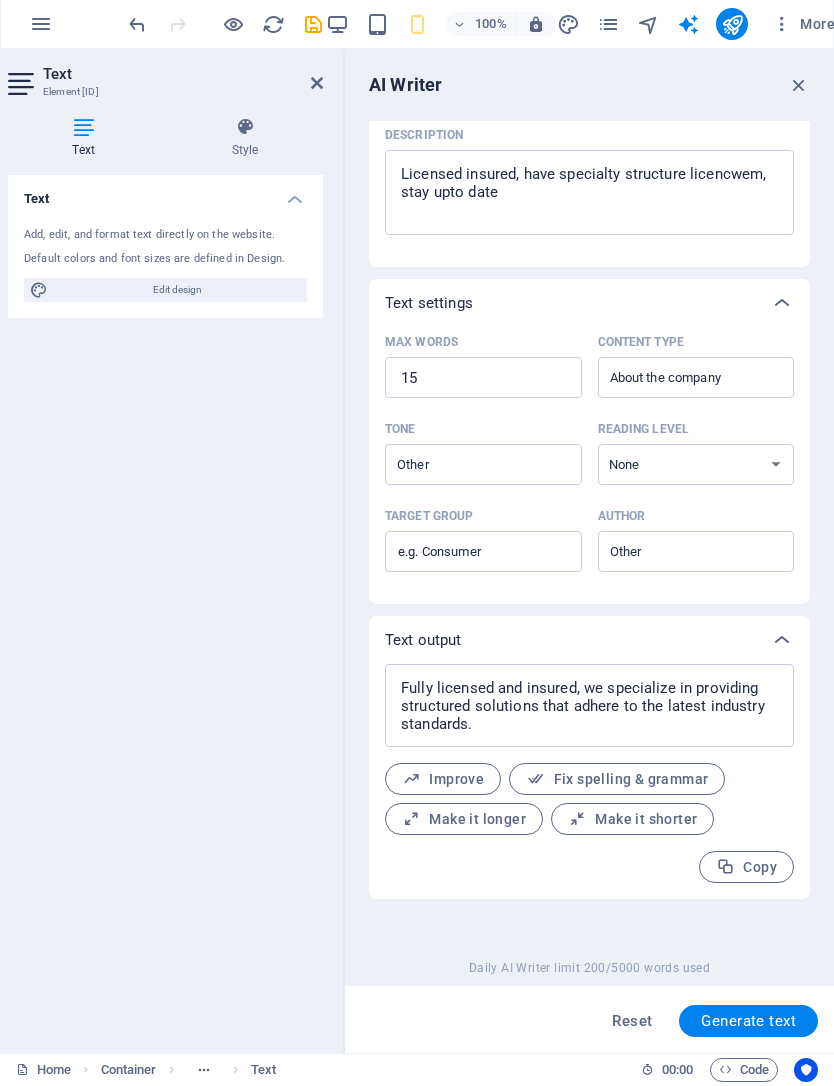 click on "Improve" at bounding box center [443, 780] 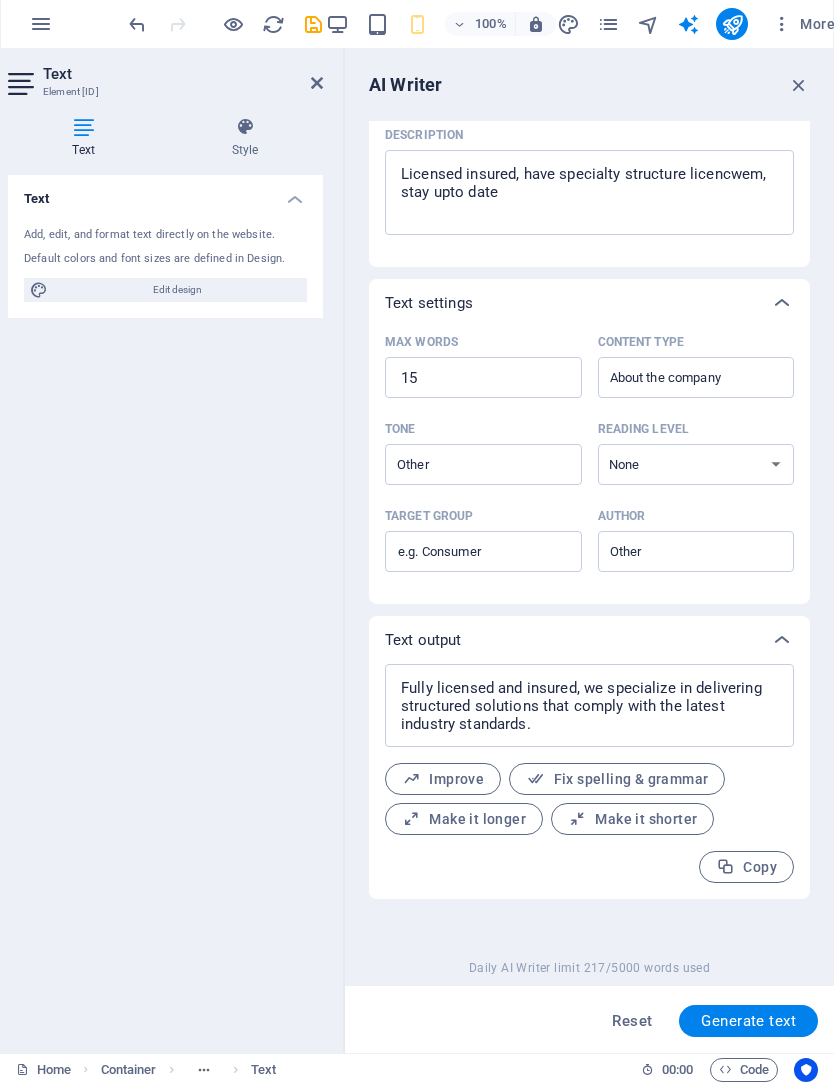 click on "Copy" at bounding box center (746, 868) 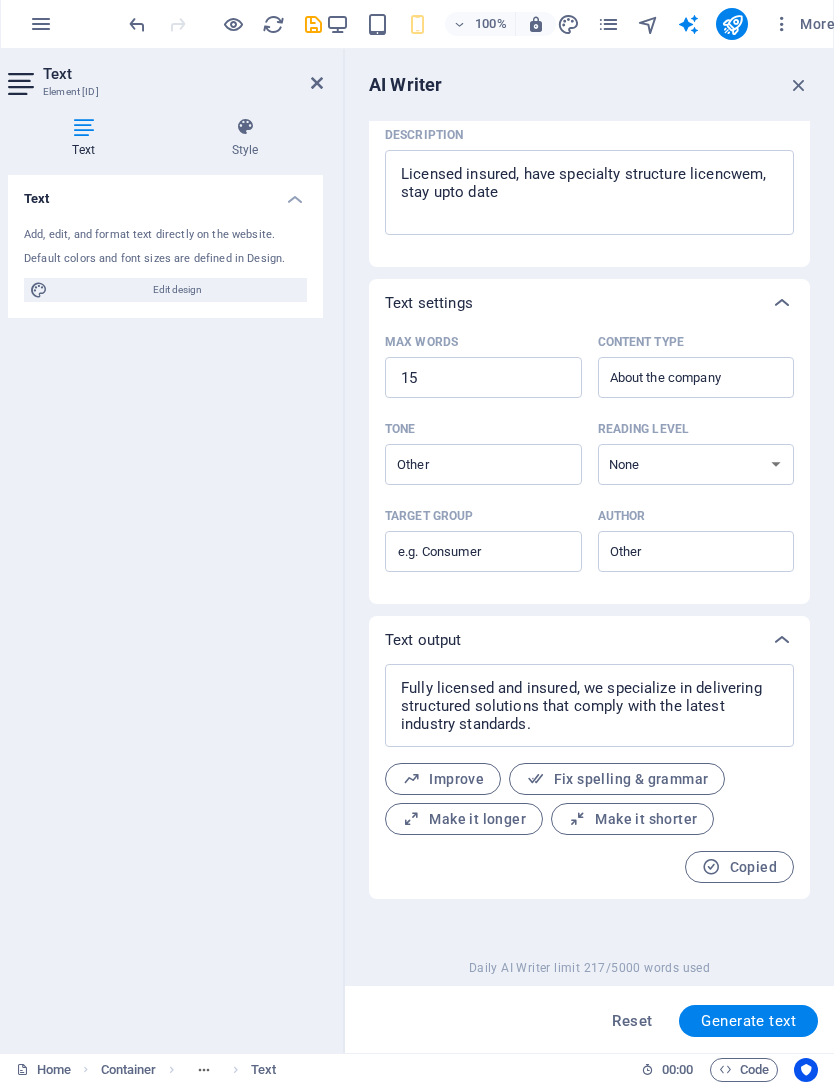 click on "Text Add, edit, and format text directly on the website. Default colors and font sizes are defined in Design. Edit design Alignment Left aligned Centered Right aligned" at bounding box center (165, 607) 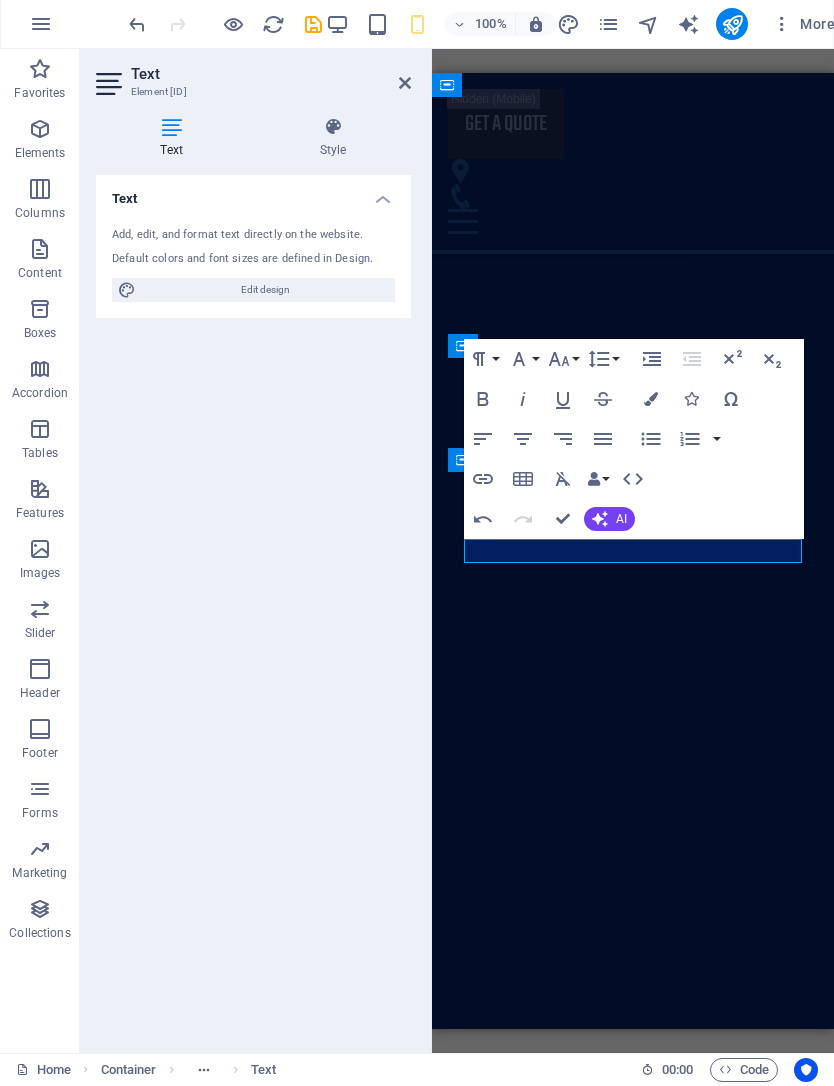 scroll, scrollTop: 0, scrollLeft: 0, axis: both 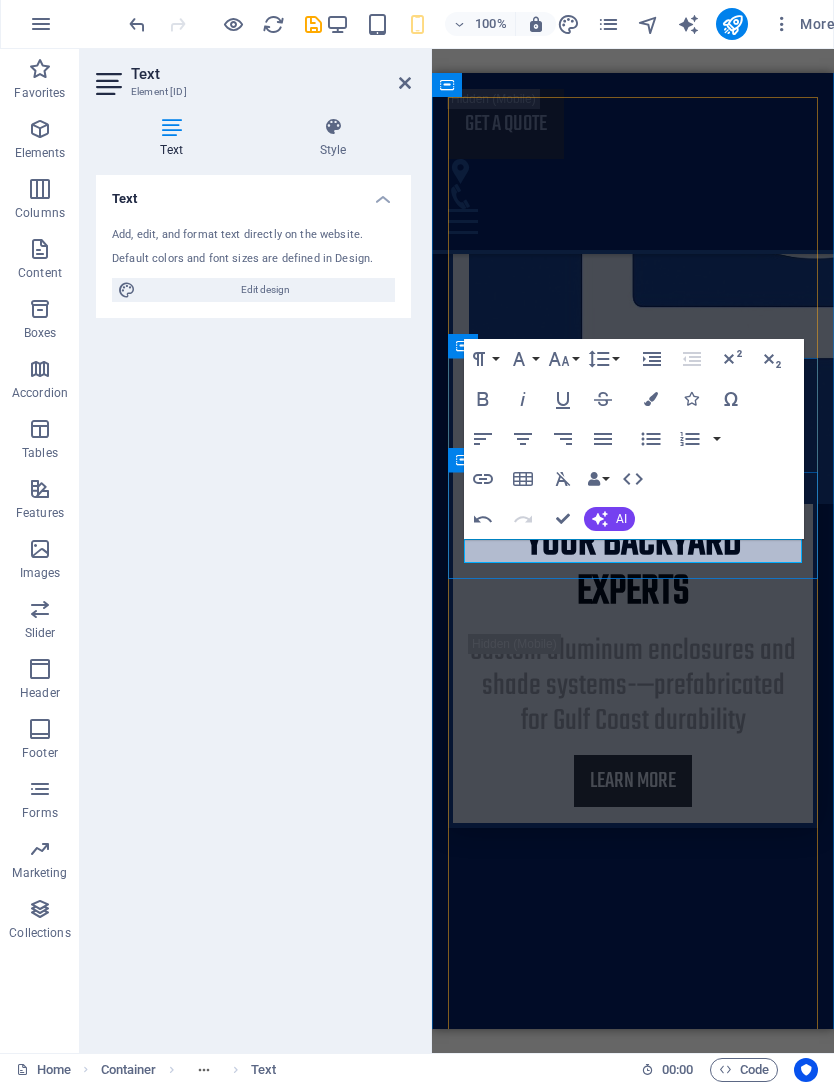 click at bounding box center [633, 1923] 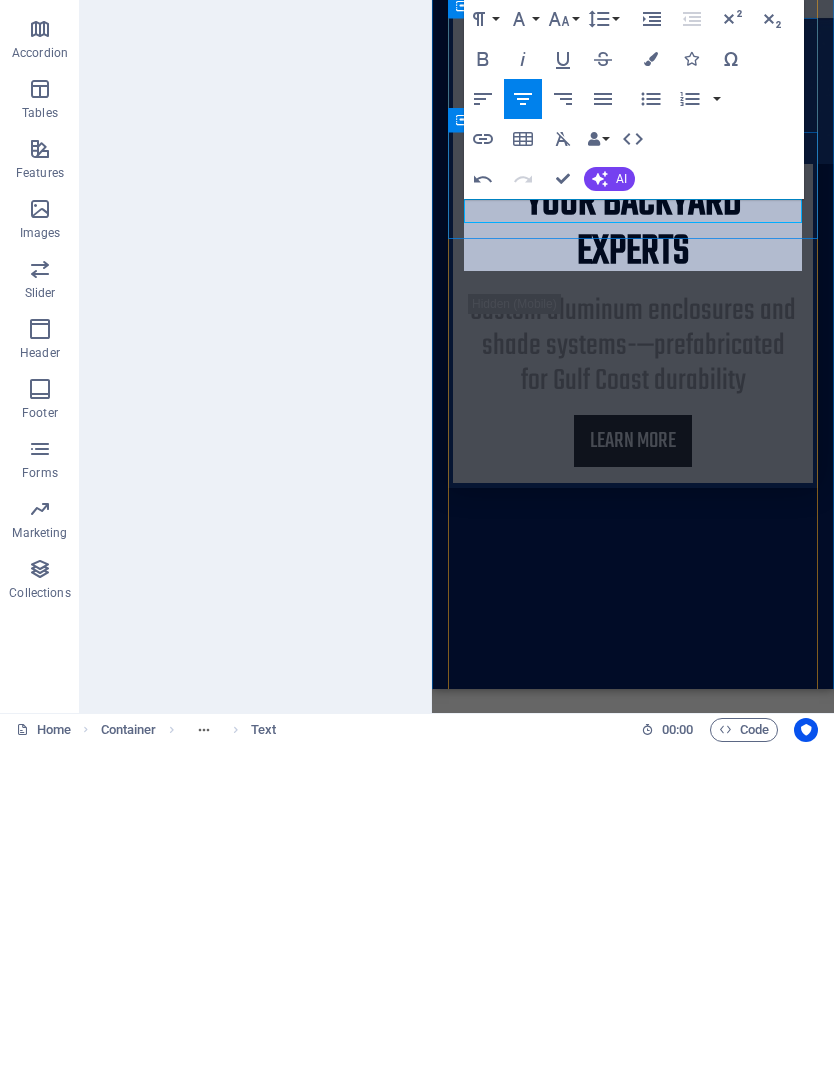 scroll, scrollTop: 1420, scrollLeft: 3, axis: both 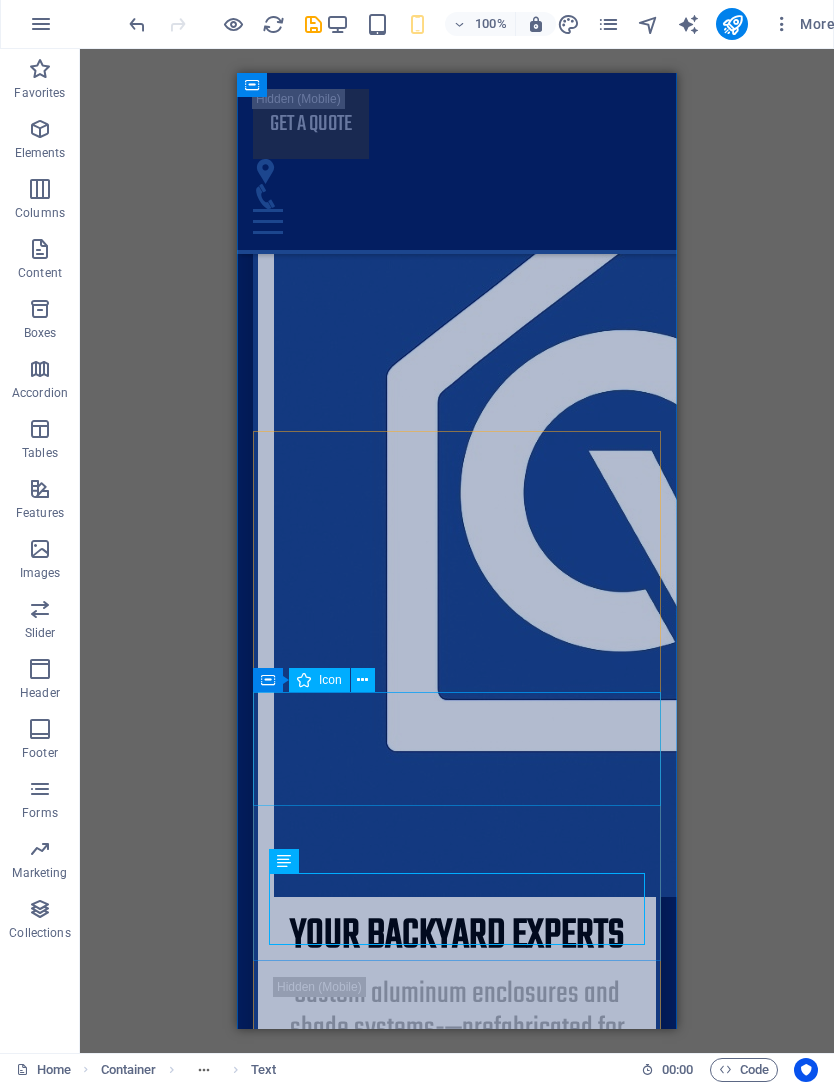 click on "Lorem ipsum dolor sit amet, consectetur adipisicing elit. Veritatis, dolorem!" at bounding box center (457, 1853) 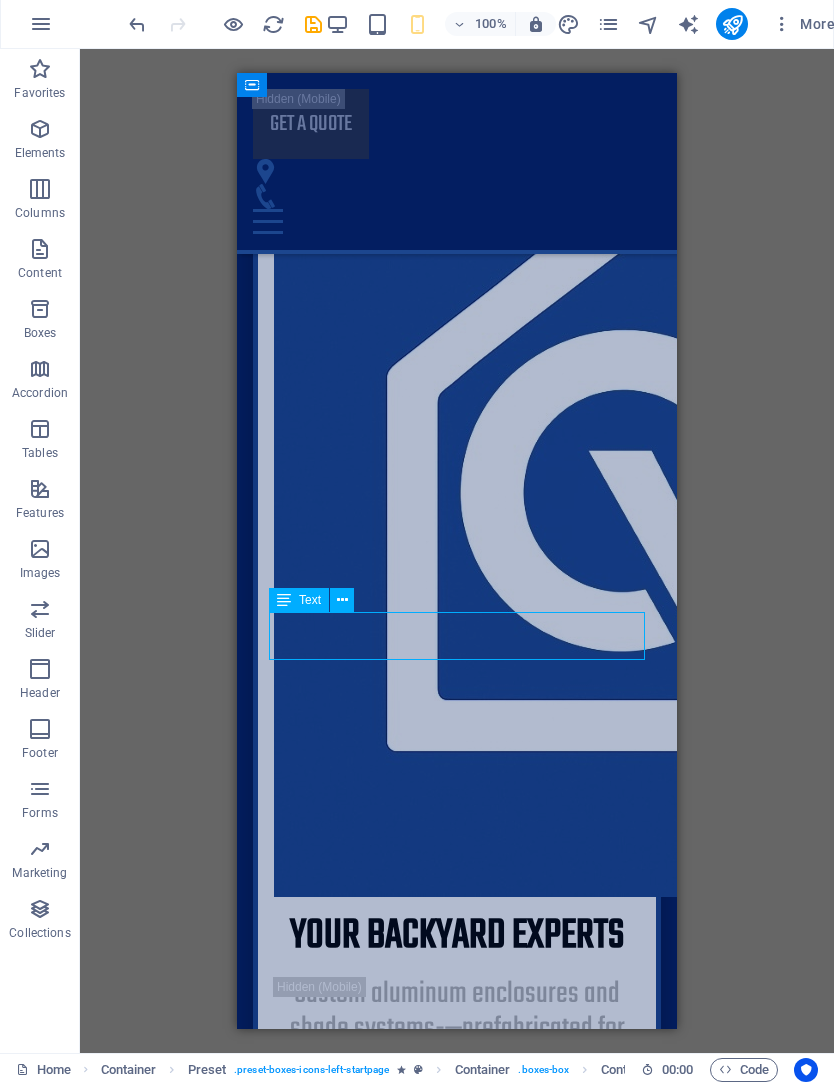 click on "Lorem ipsum dolor sit amet, consectetur adipisicing elit. Veritatis, dolorem!" at bounding box center (457, 1853) 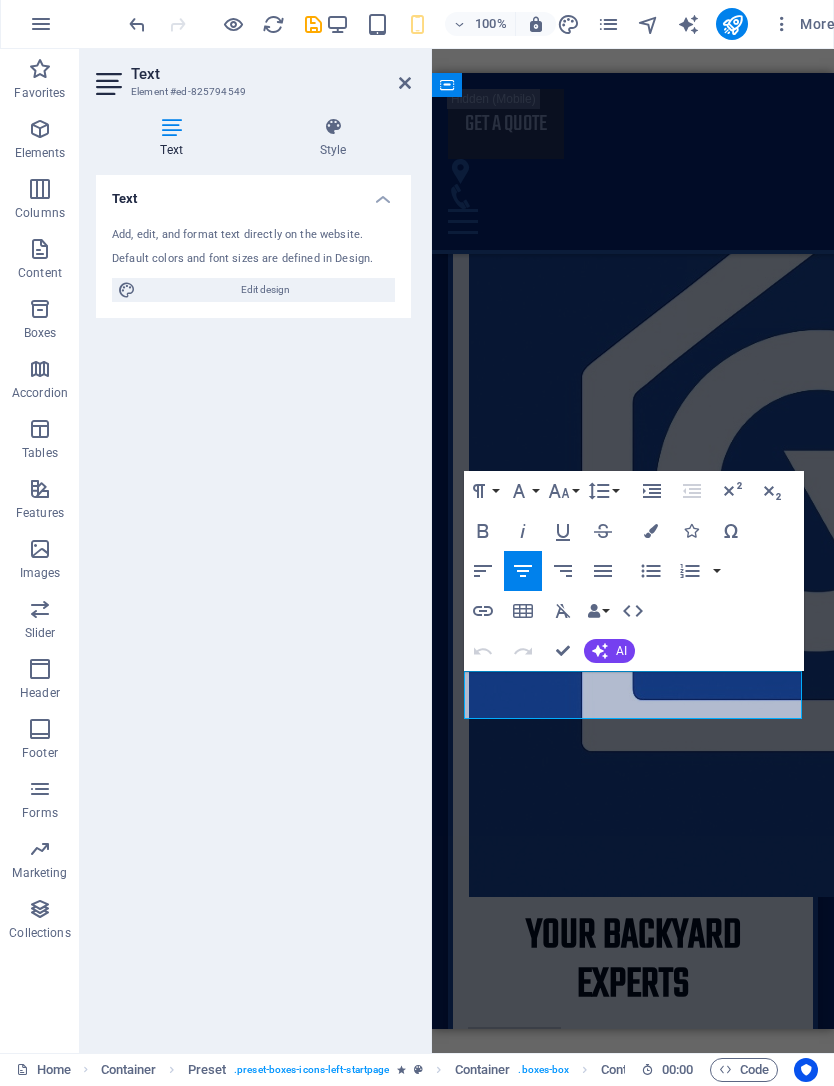 click on "Lorem ipsum dolor sit amet, consectetur adipisicing elit. Veritatis, dolorem!" at bounding box center (633, 1961) 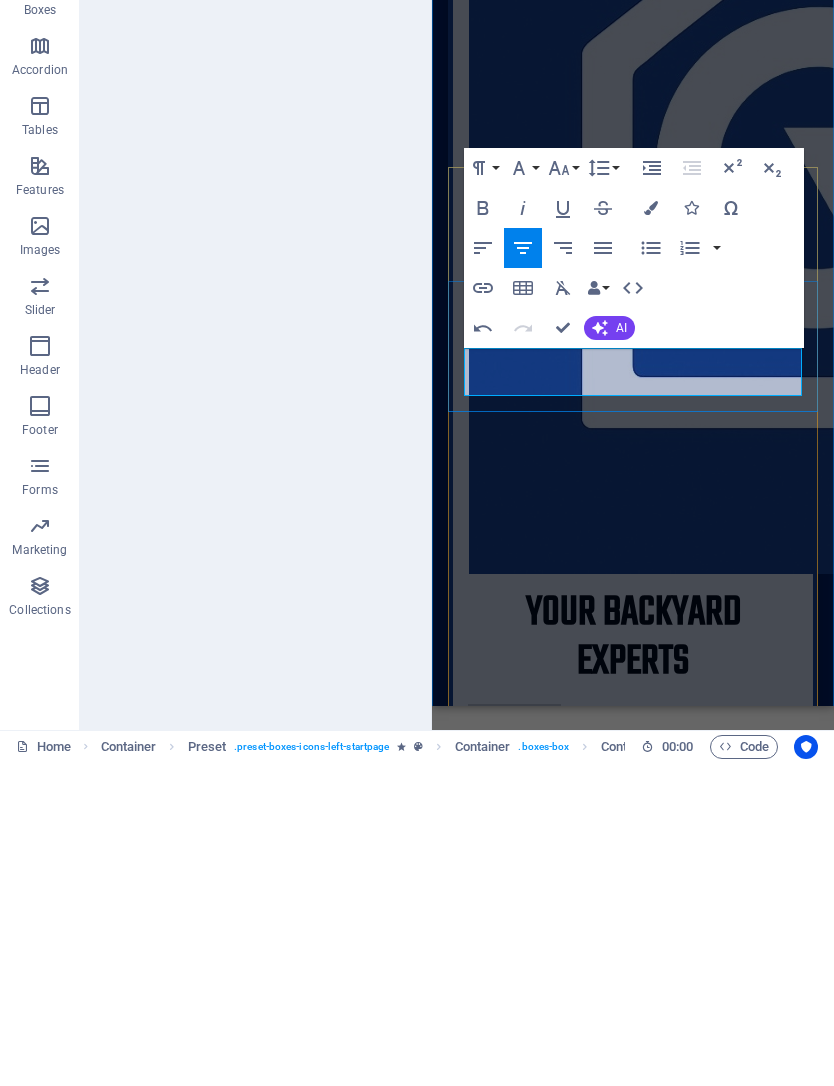 click on "HTML" at bounding box center (633, 612) 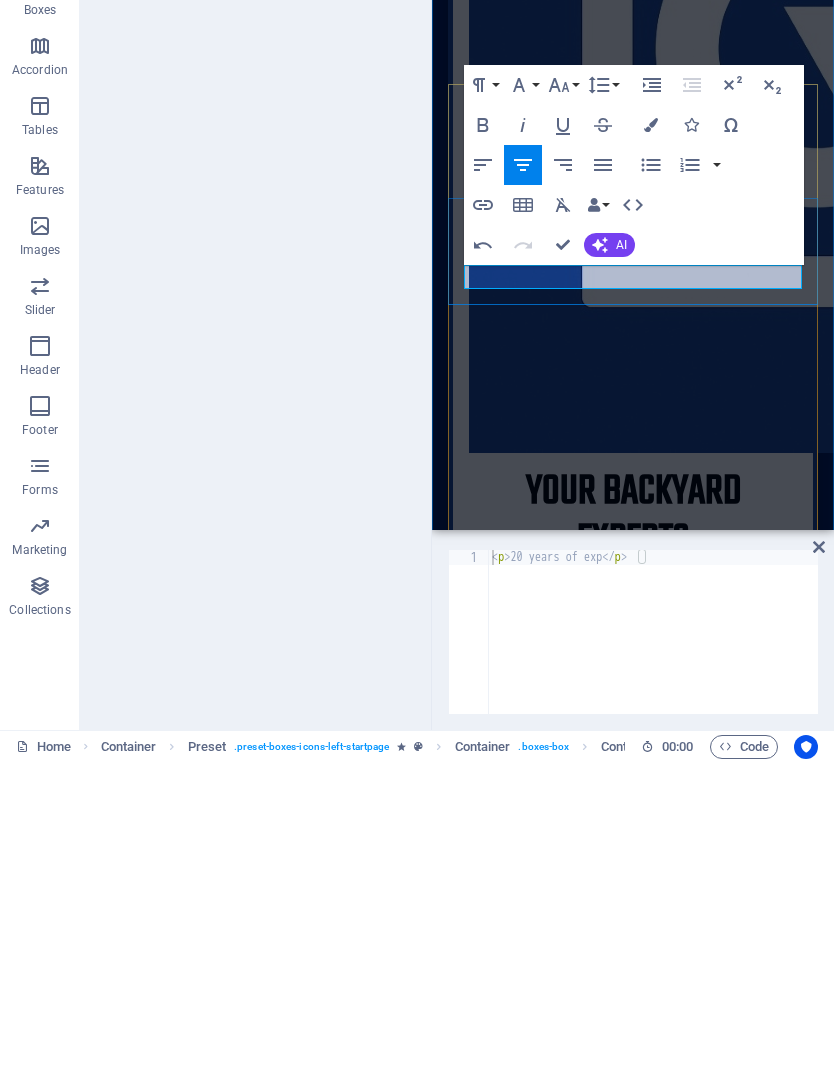 click on "AI" at bounding box center [621, 569] 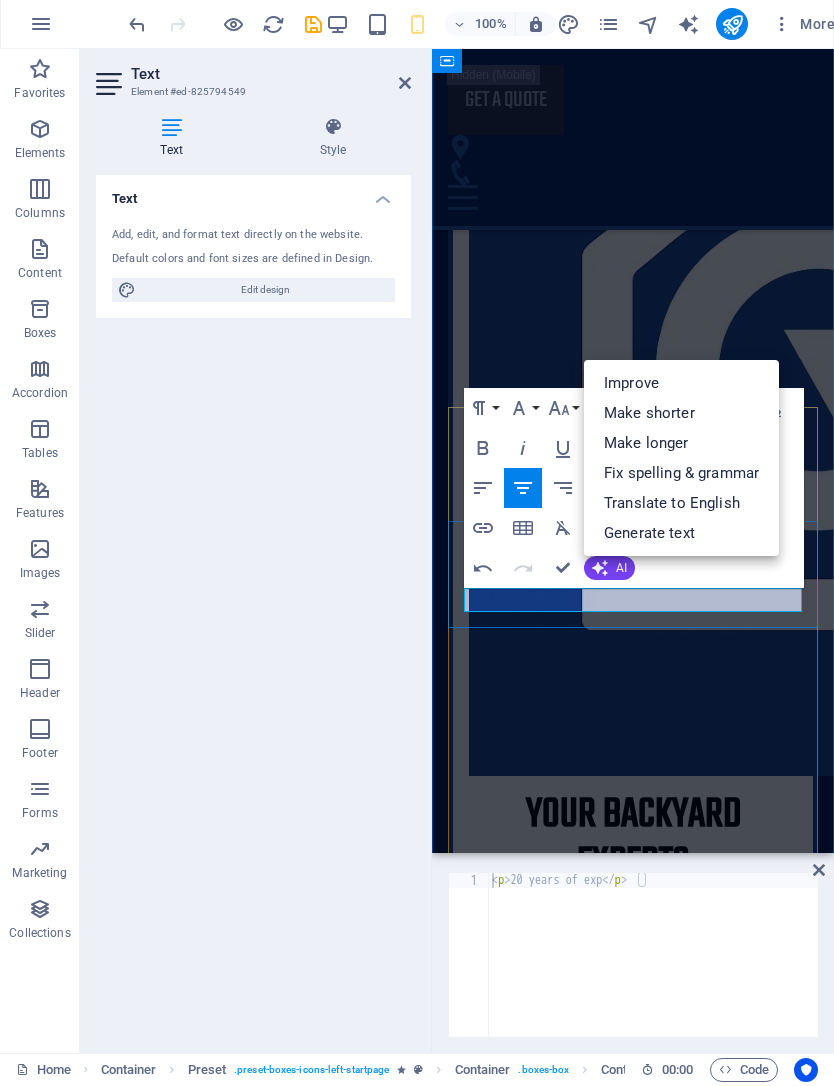 click on "Generate text" at bounding box center (681, 534) 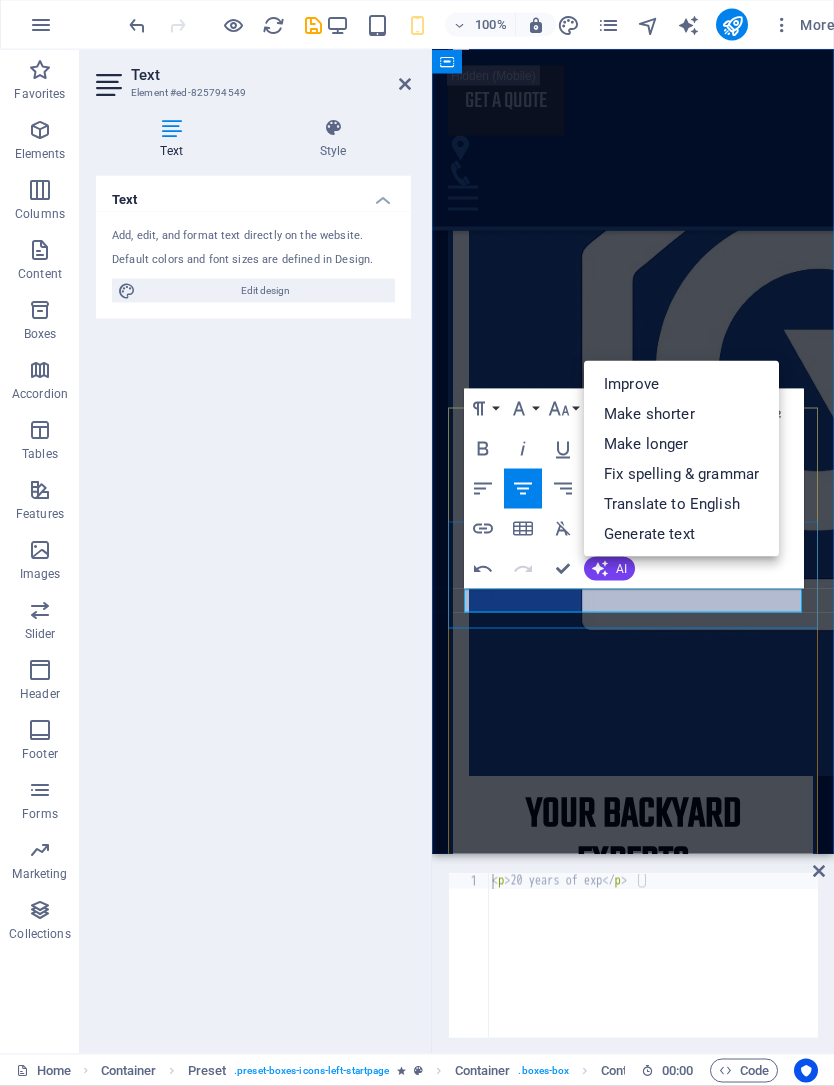 scroll, scrollTop: 0, scrollLeft: 0, axis: both 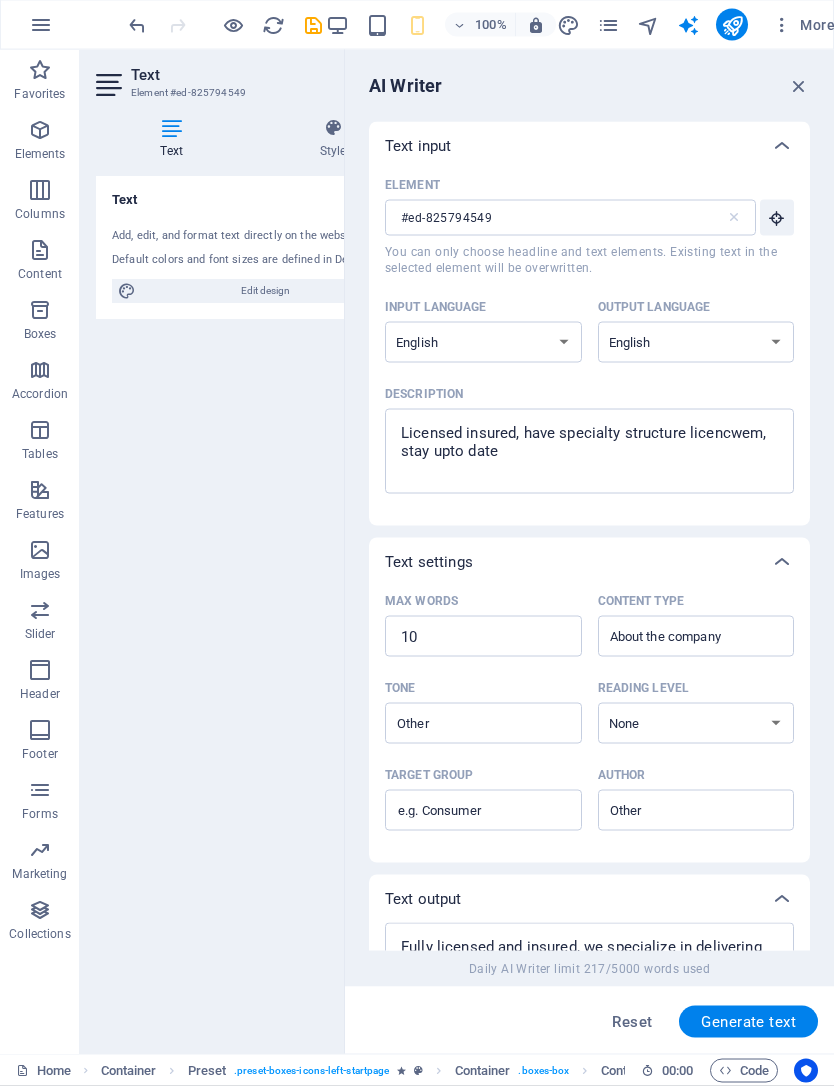 click at bounding box center [799, 86] 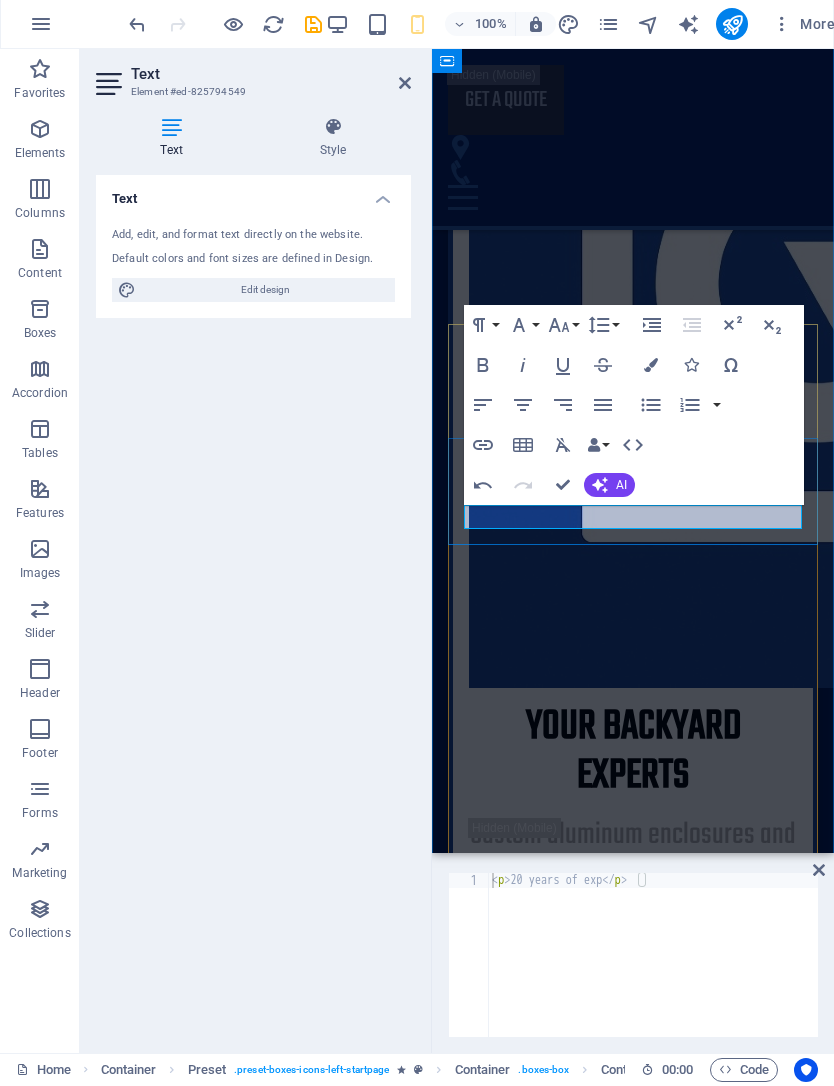 scroll, scrollTop: 1121, scrollLeft: 0, axis: vertical 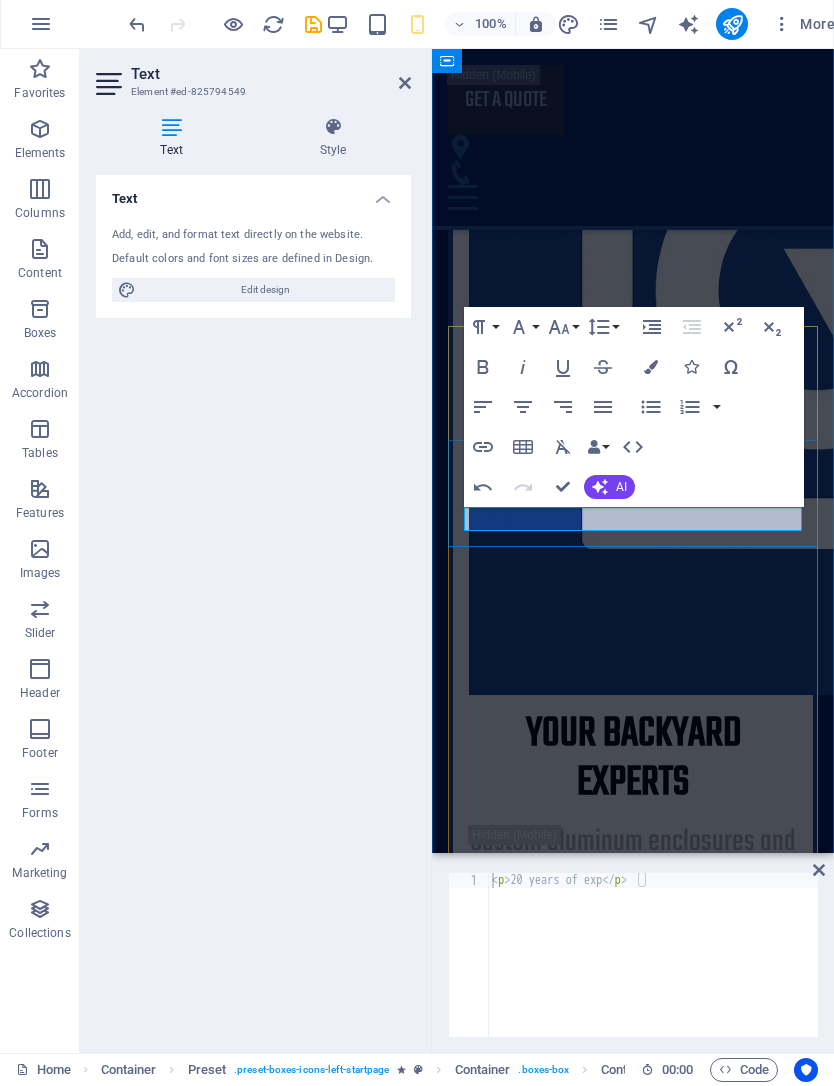 click on "20 years of exp" at bounding box center (633, 1747) 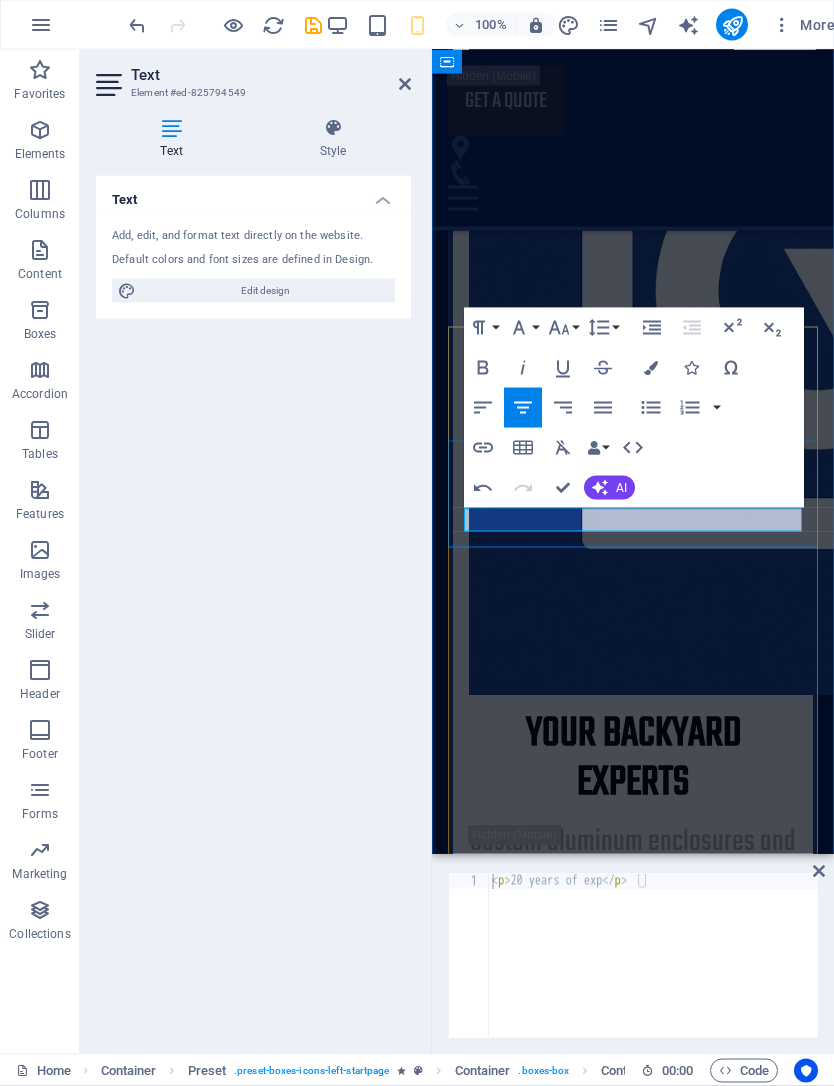 click on "AI" at bounding box center [621, 488] 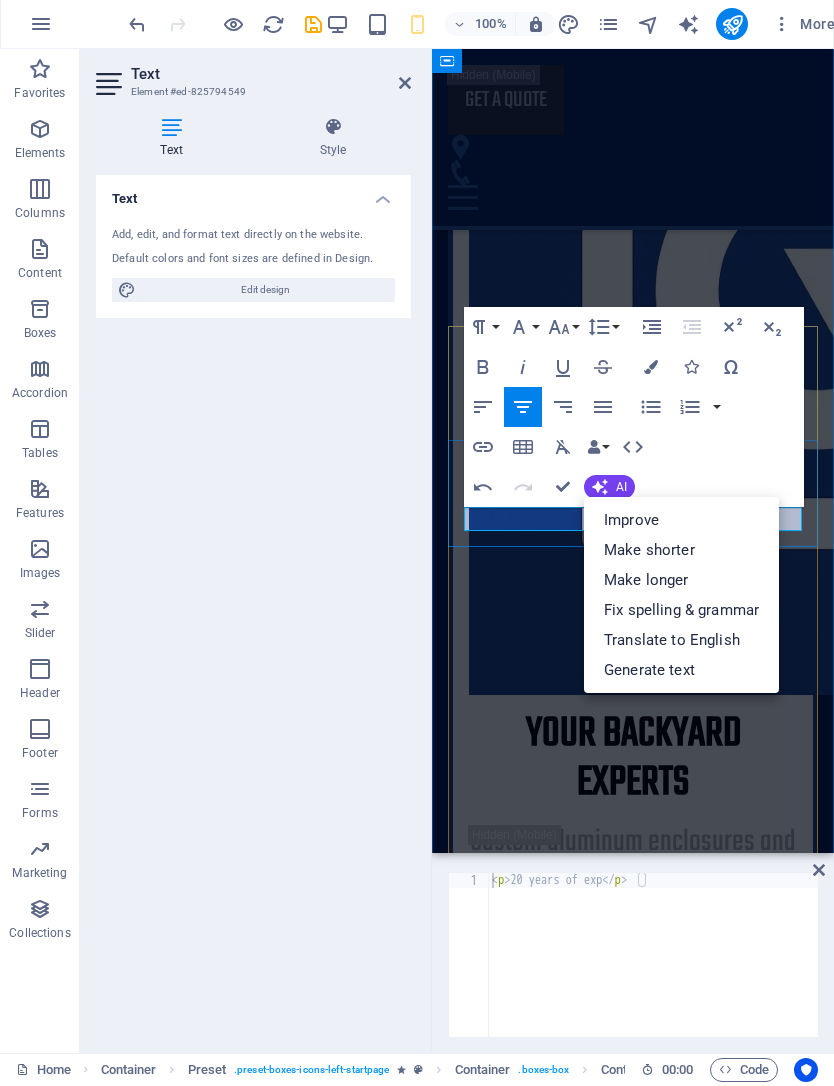 click on "Improve" at bounding box center (681, 521) 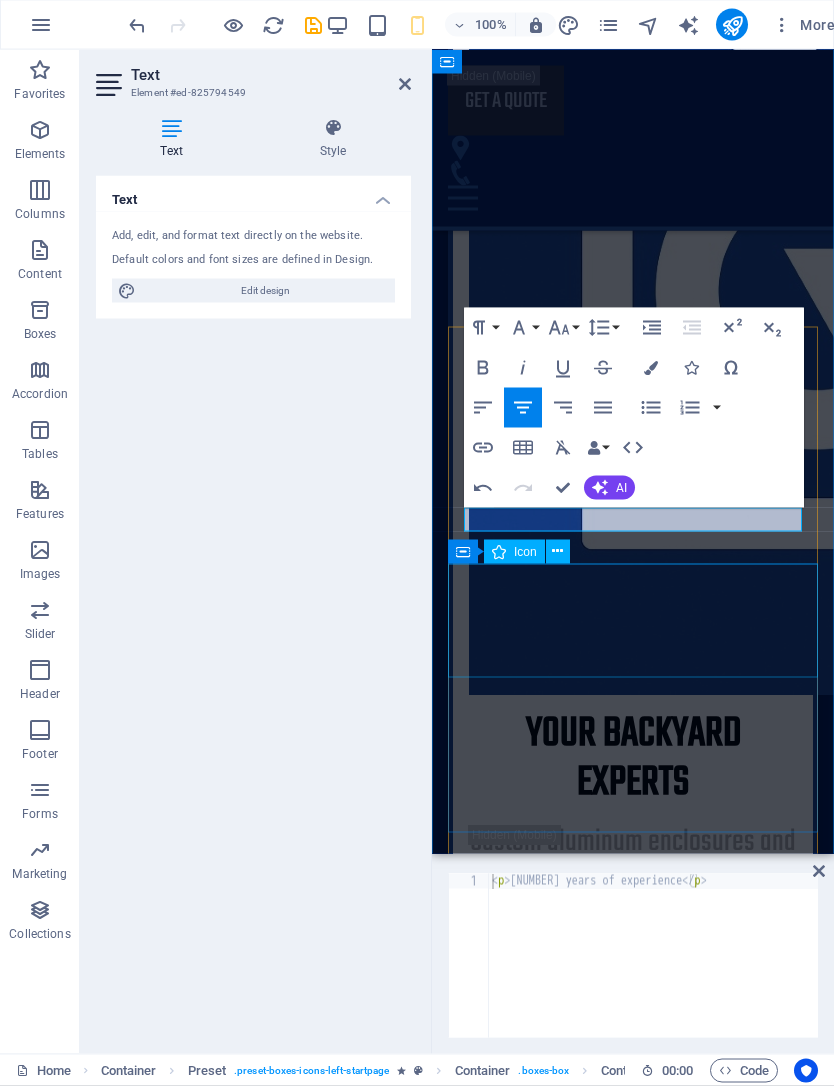 click at bounding box center [633, 1954] 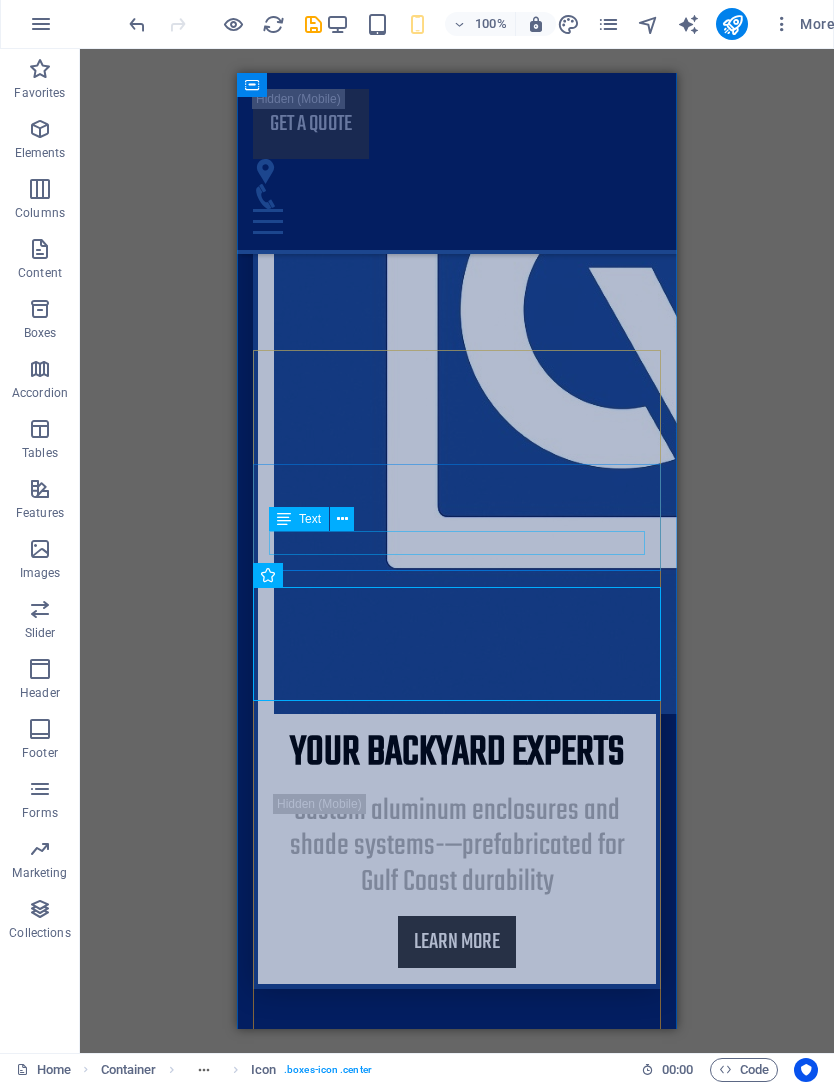 click on "[NUMBER] years of experience" at bounding box center (457, 1658) 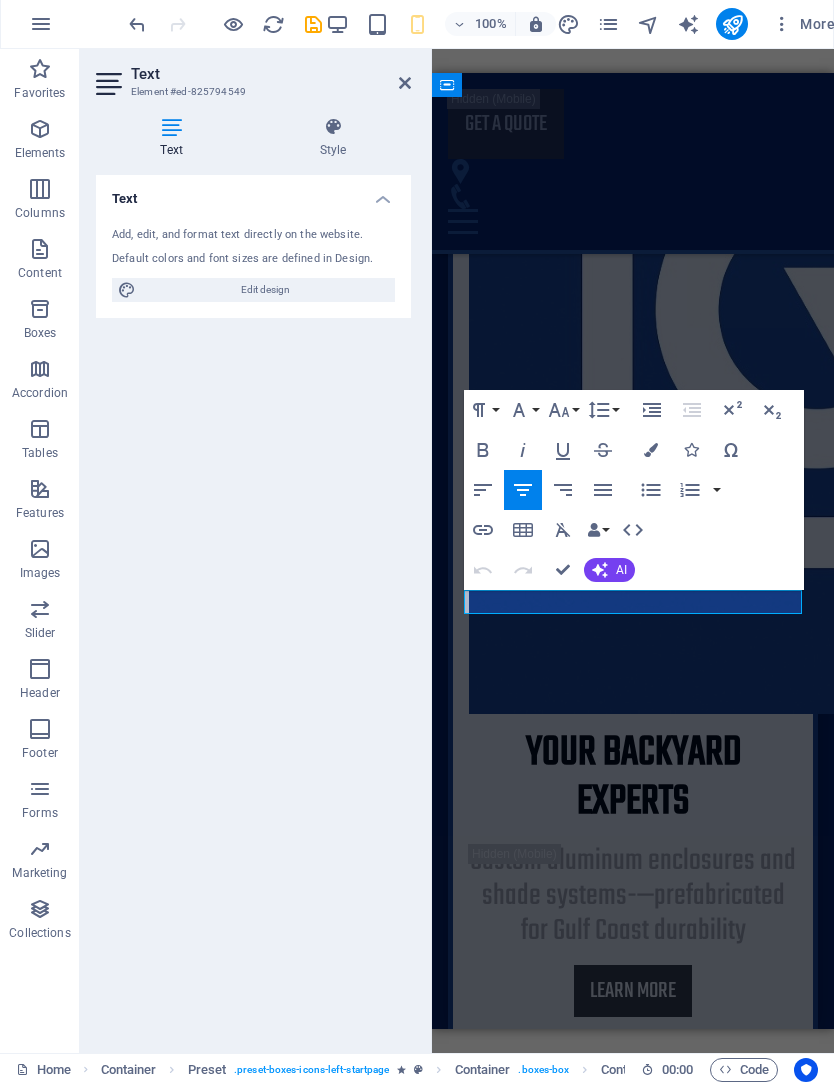 click on "[NUMBER] years of experience" at bounding box center [633, 1766] 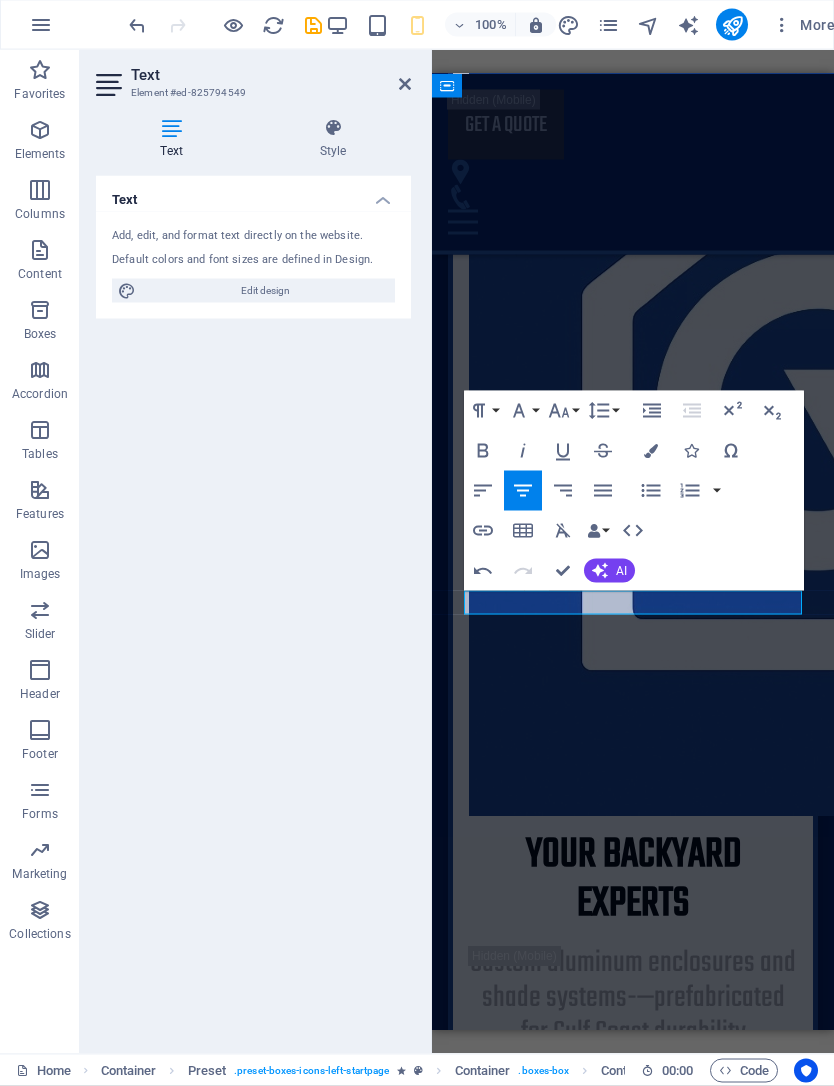 click on "20 Years reputation ​ Certification Fully licensed and insured, we specialize in delivering structured solutions that comply with the latest industry standards. Slate roofs Lorem ipsum dolor sit amet, consectetur adipisicing elit. Veritatis, dolorem! Fair Prices Lorem ipsum dolor sit amet, consectetur adipisicing elit. Veritatis, dolorem!" at bounding box center (633, 2291) 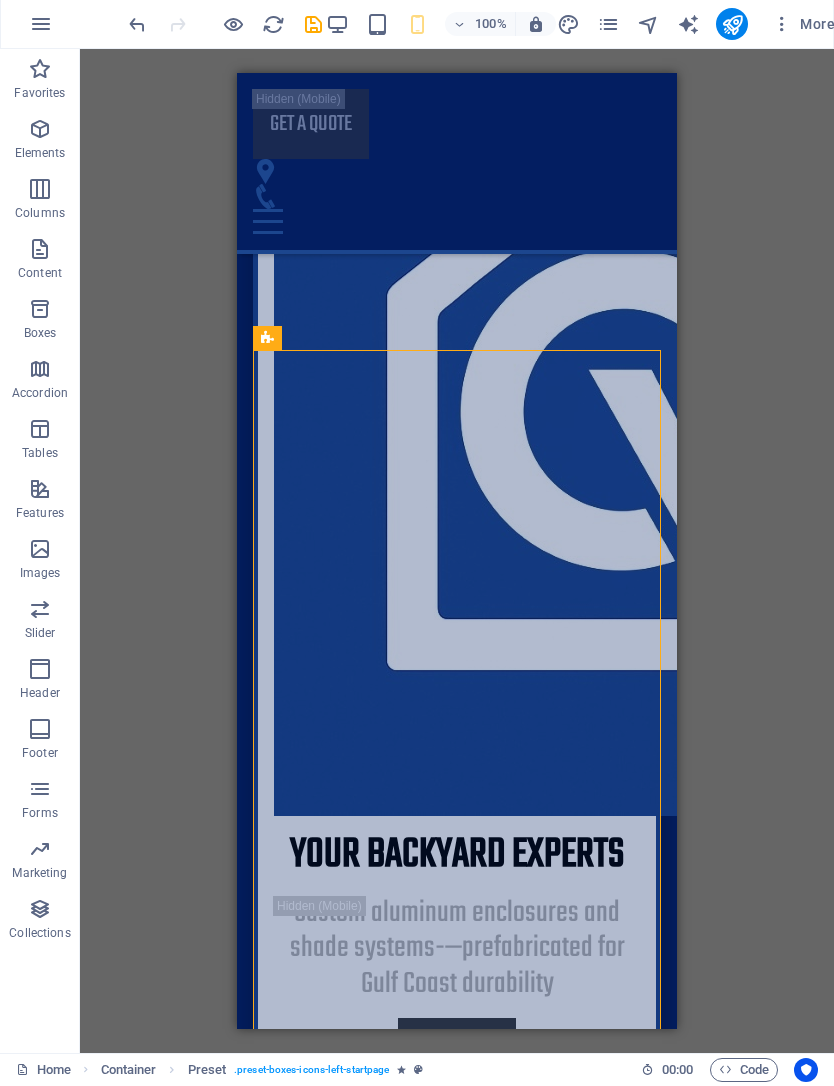 click on "H2   Banner   Banner   Container   Container   Banner   Container   Container   Logo   H3   Spacer   Button   Spacer   H1   Container   Text   H3   Spacer   Preset   Container   Icon   Preset   Container   Icon   Container   H3   Container   Container   Text   Container   Container   Container   Icon   Text" at bounding box center [457, 552] 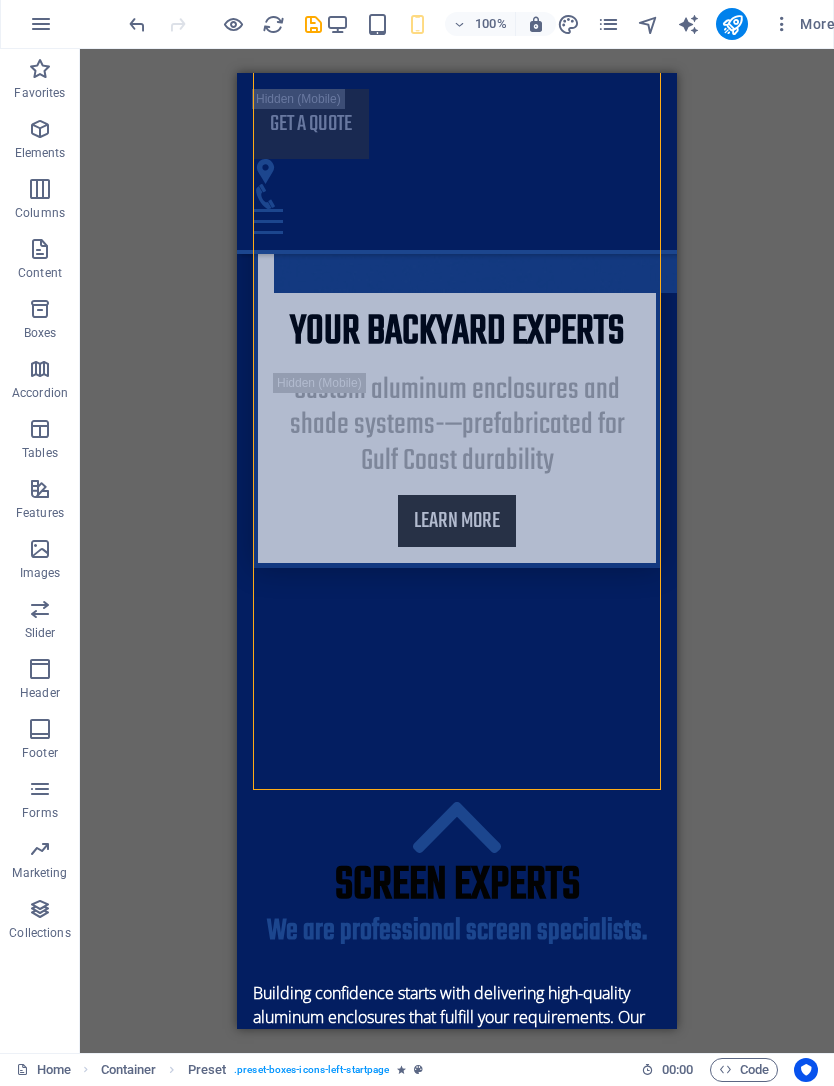 scroll, scrollTop: 1688, scrollLeft: 0, axis: vertical 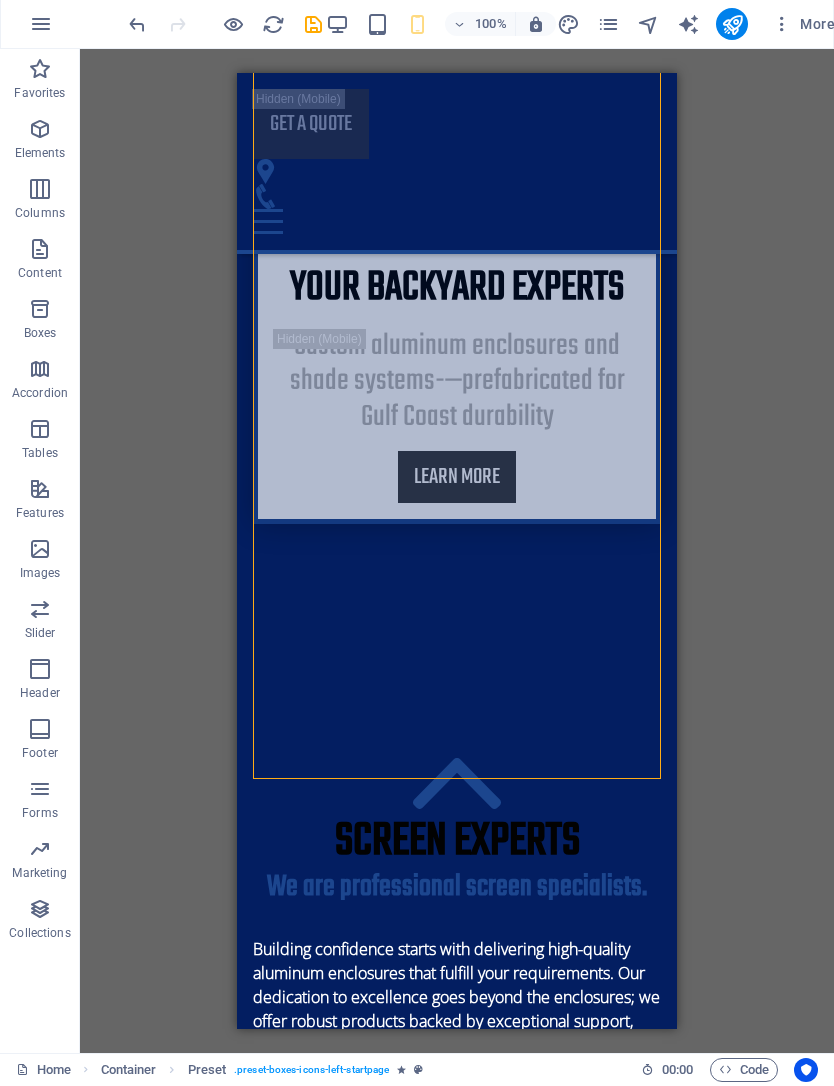 click on "Slate roofs" at bounding box center [457, 1629] 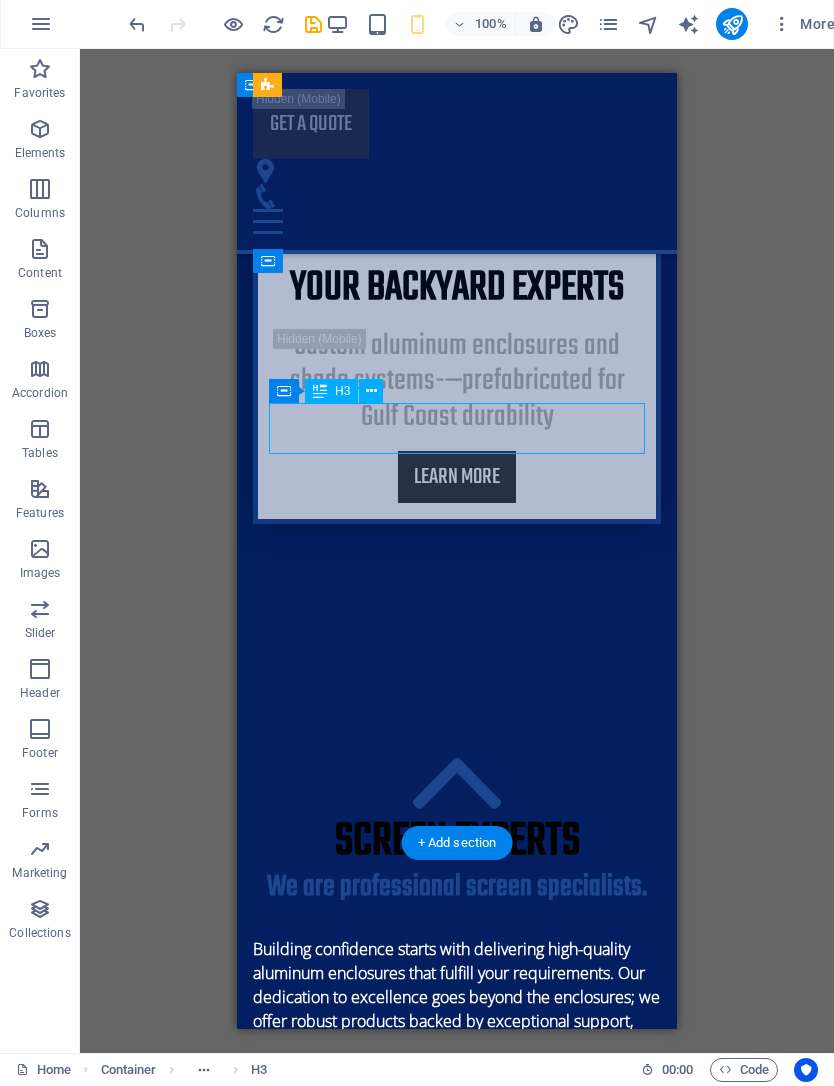 click on "Slate roofs" at bounding box center (457, 1629) 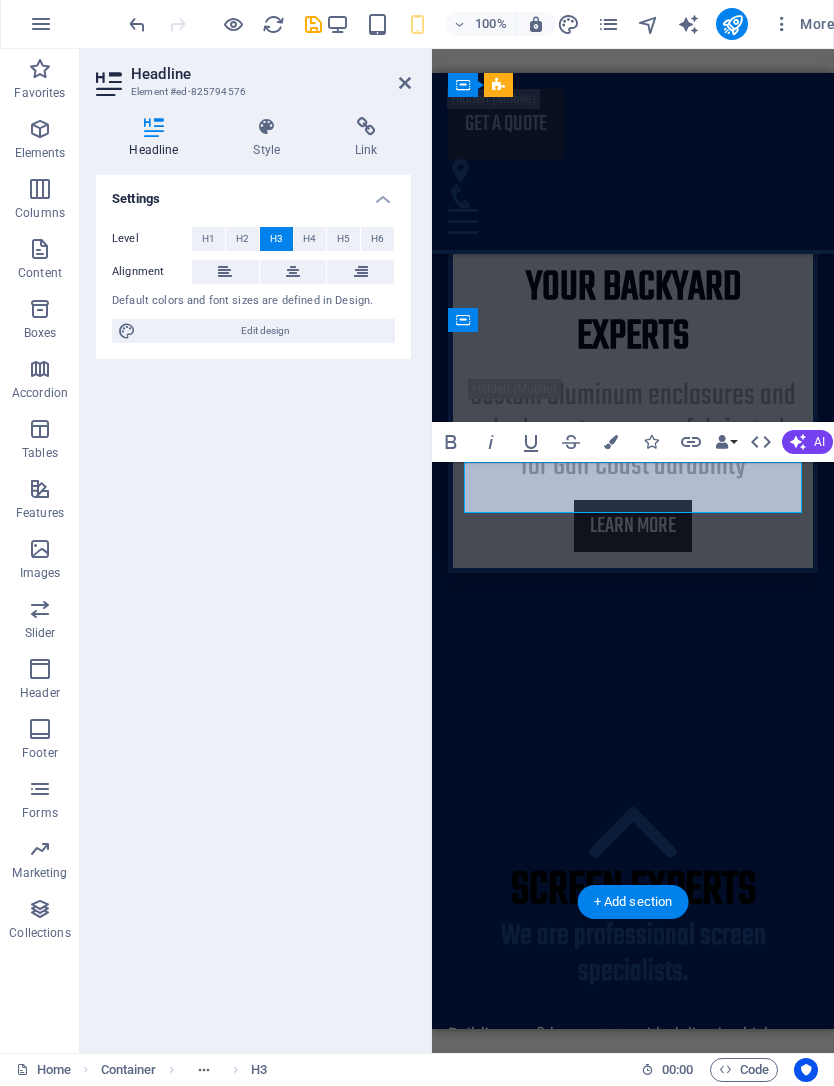click on "Slate roofs" at bounding box center [633, 1737] 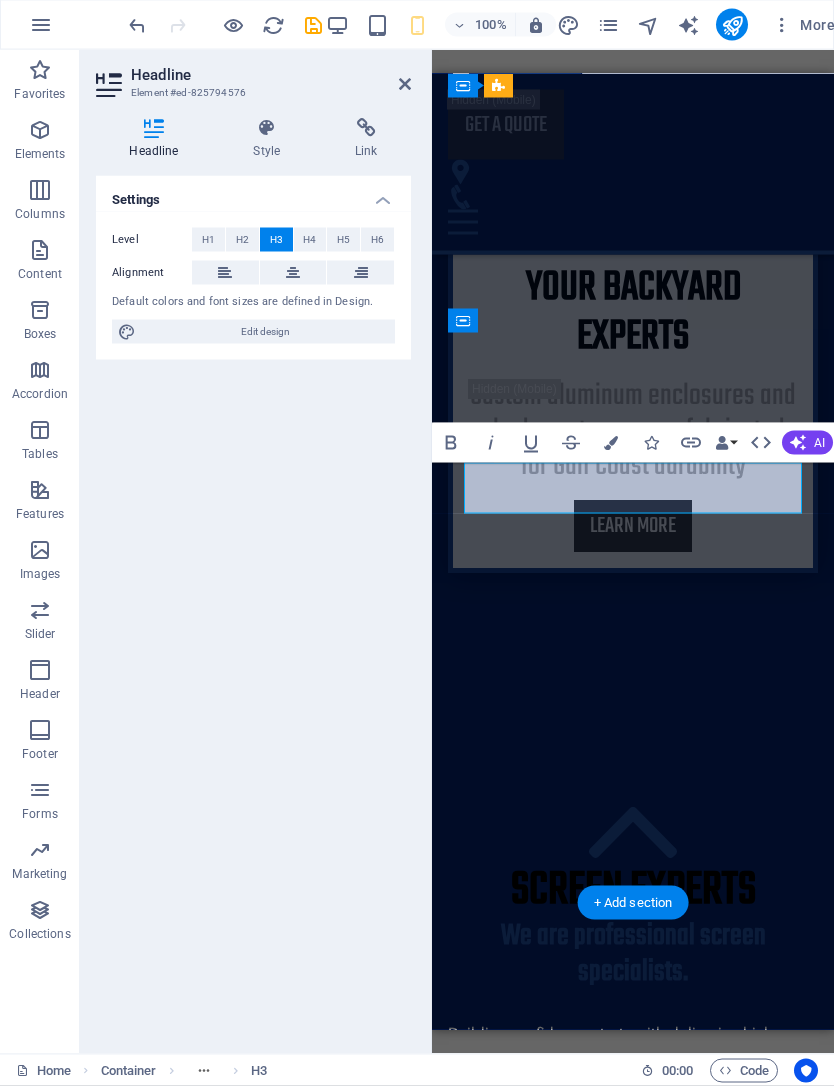 click on "Custom Site Specific Building Lorem ipsum dolor sit amet, consectetur adipisicing elit. Veritatis, dolorem!" at bounding box center (633, 1761) 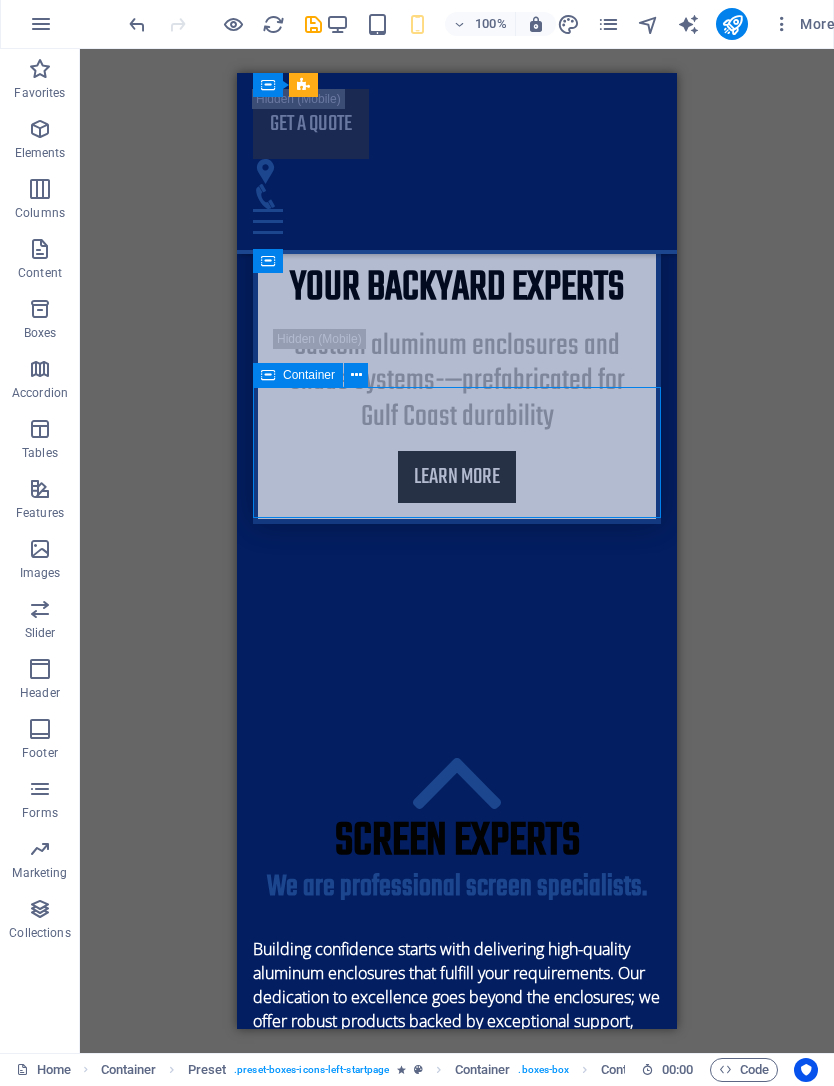 click on "Lorem ipsum dolor sit amet, consectetur adipisicing elit. Veritatis, dolorem!" at bounding box center (457, 1679) 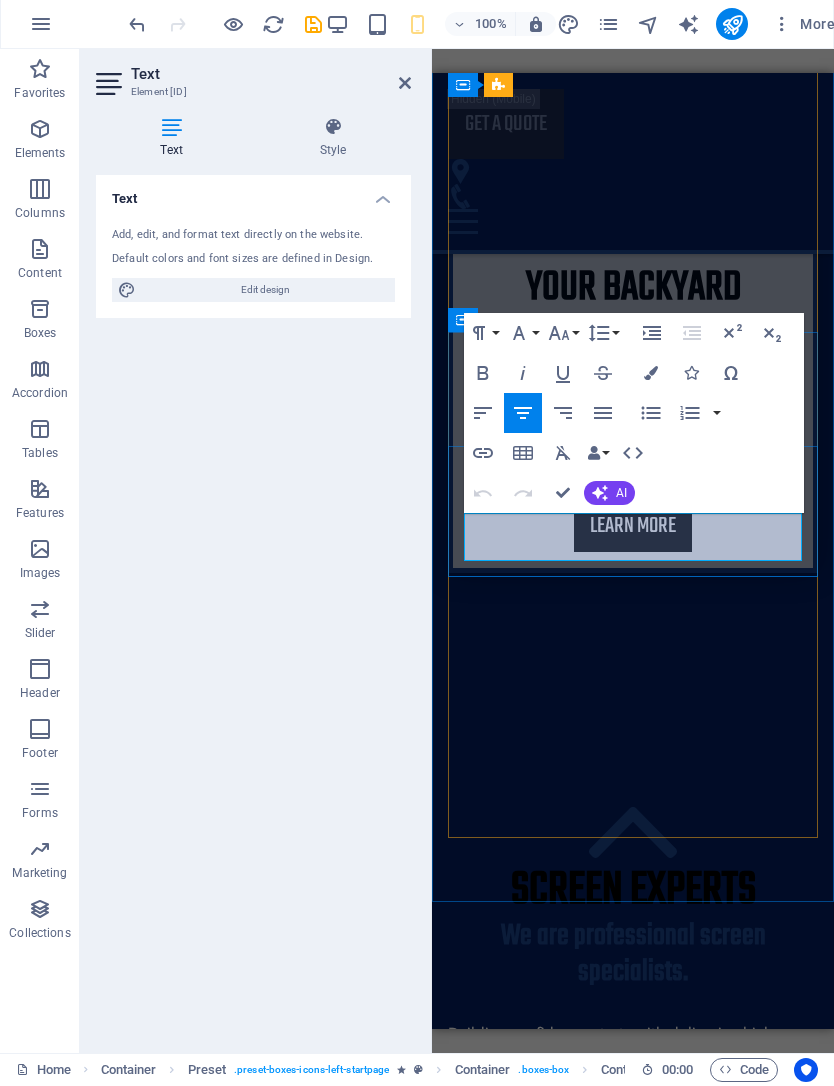 click on "Lorem ipsum dolor sit amet, consectetur adipisicing elit. Veritatis, dolorem!" at bounding box center (633, 1787) 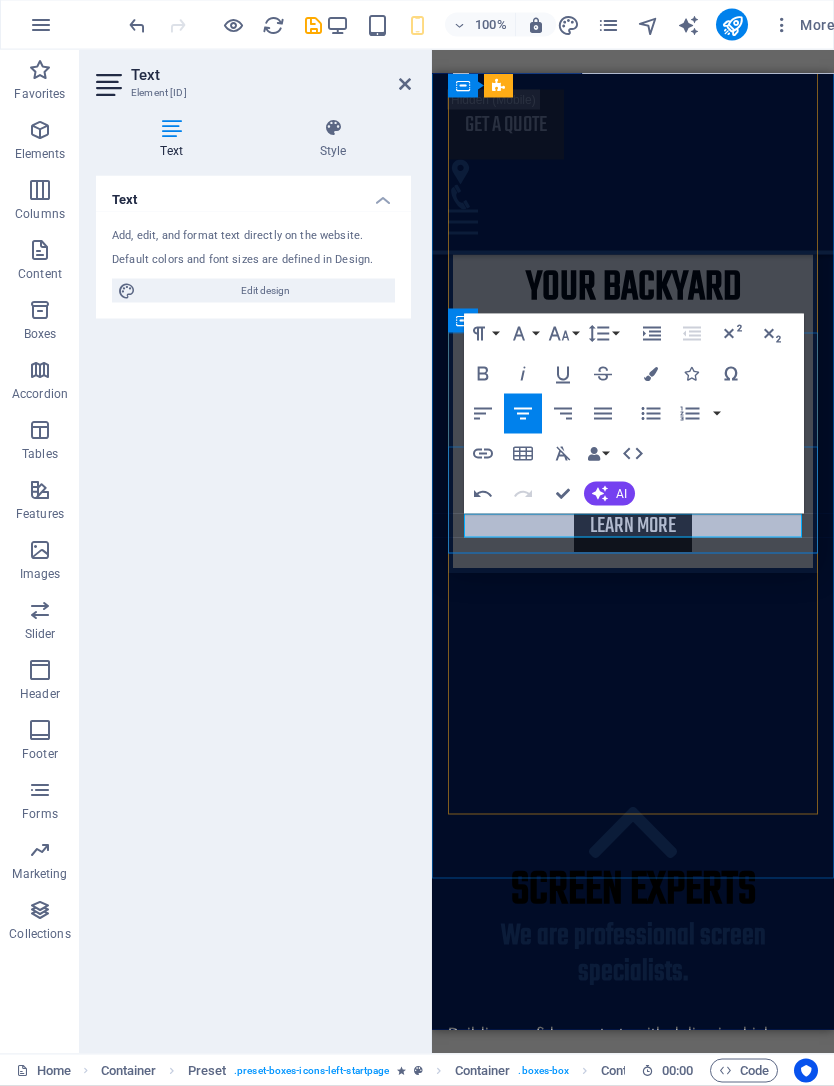 click on "Custom Site Specific Building Lorem ipsum!" at bounding box center [633, 1749] 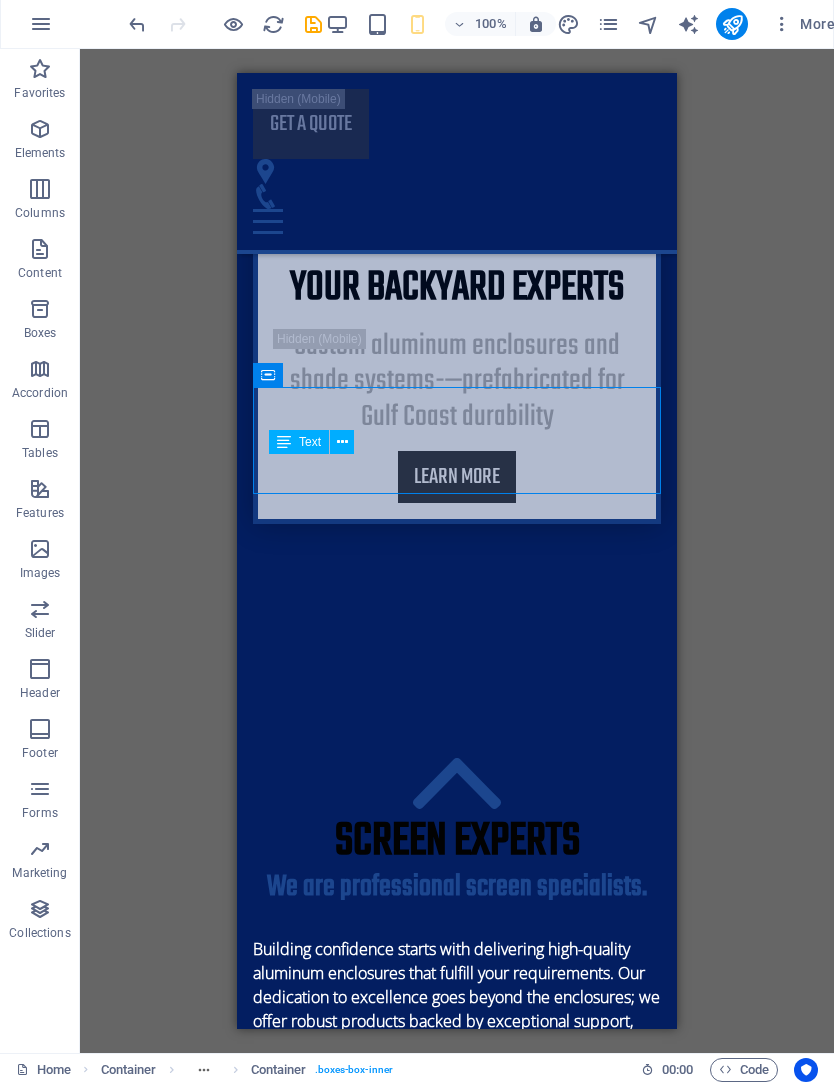 click on "H2   Banner   Banner   Container   Container   Banner   Container   Container   Logo   H3   Spacer   Button   Spacer   H1   Container   Text   H3   Spacer   Preset   Container   Icon   Container   Preset   Container   Icon   Container   H3   Container   Container   Text   Container   Container   Container   Icon   Text   H3   Container   Container   Text" at bounding box center (457, 552) 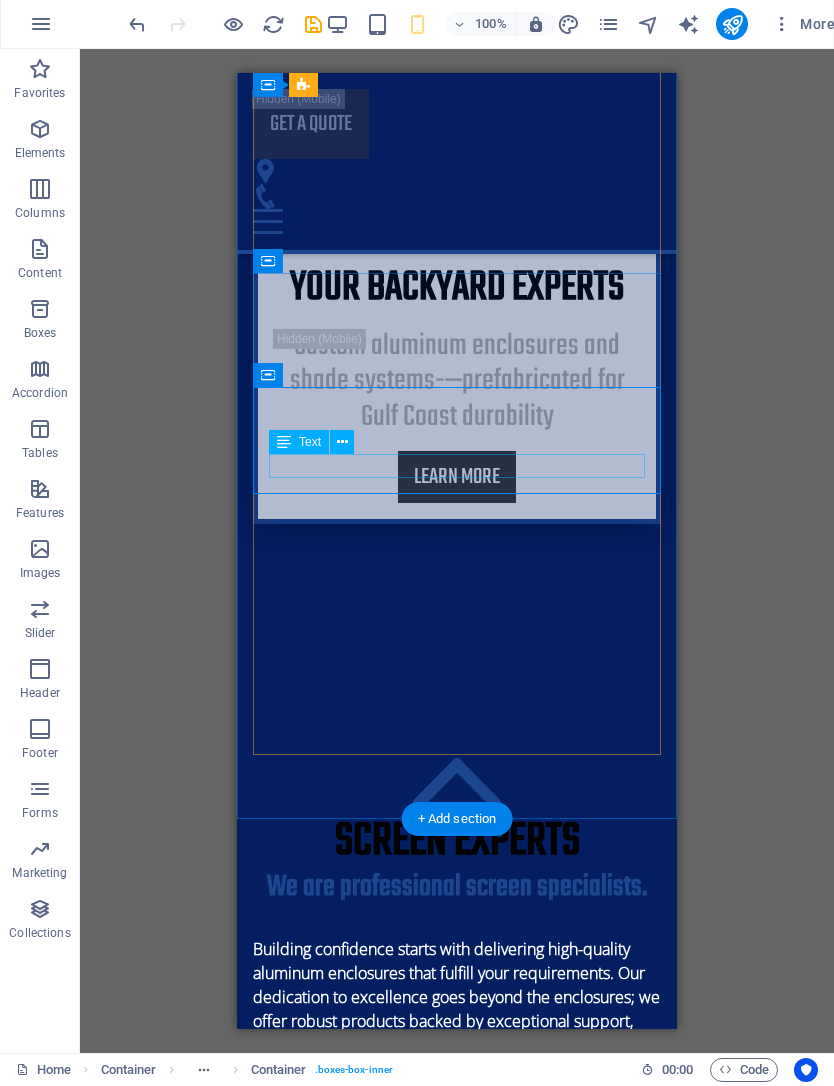 click on "Lorem ipsum!" at bounding box center (457, 1667) 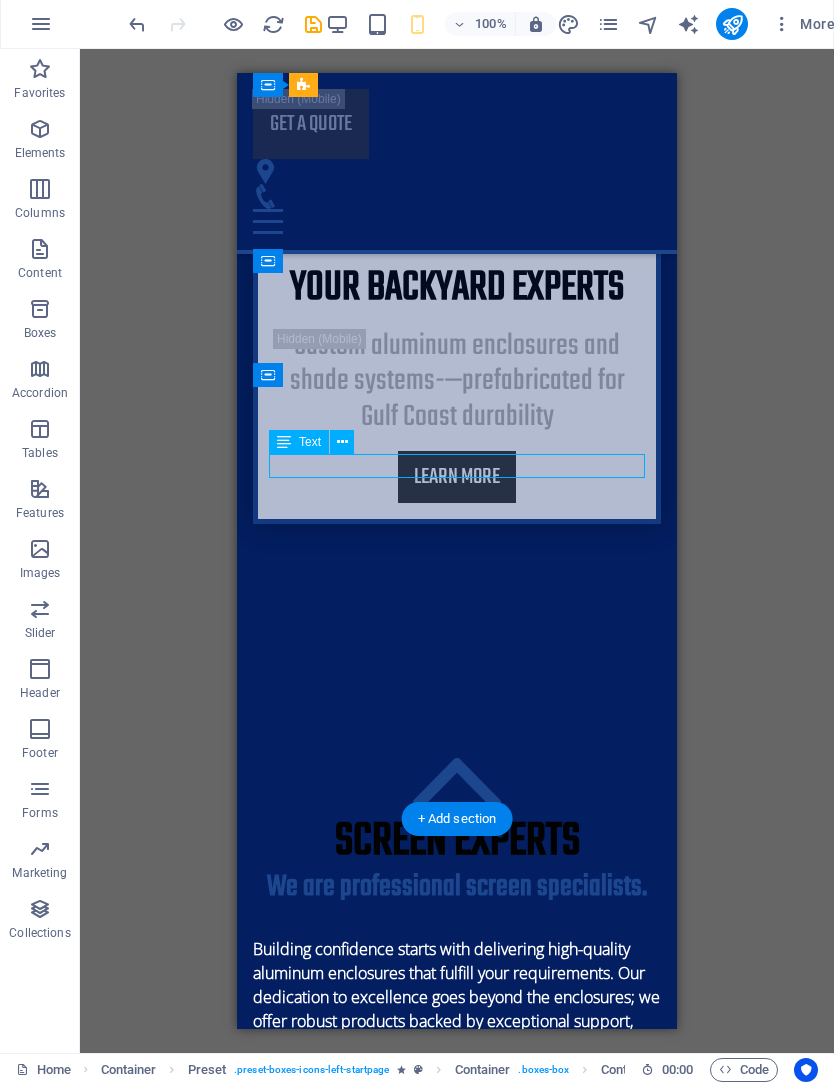 click on "Lorem ipsum!" at bounding box center [457, 1667] 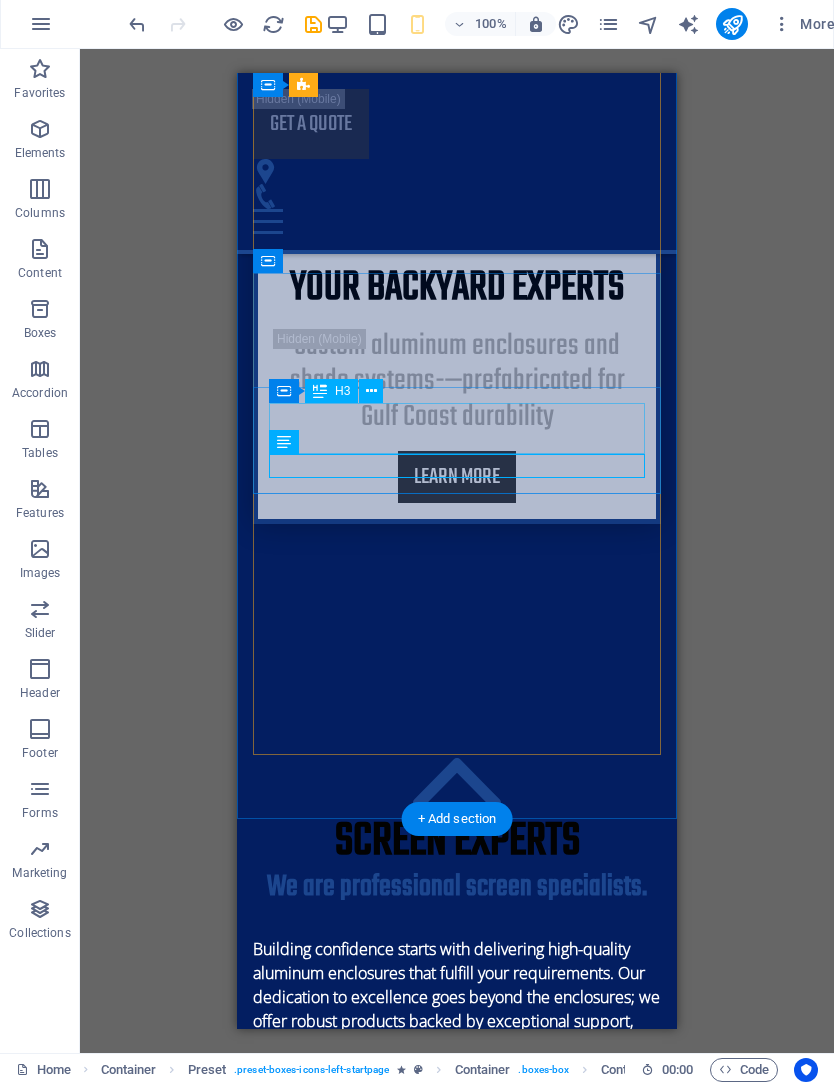 click on "Custom Site Specific Building" at bounding box center [457, 1629] 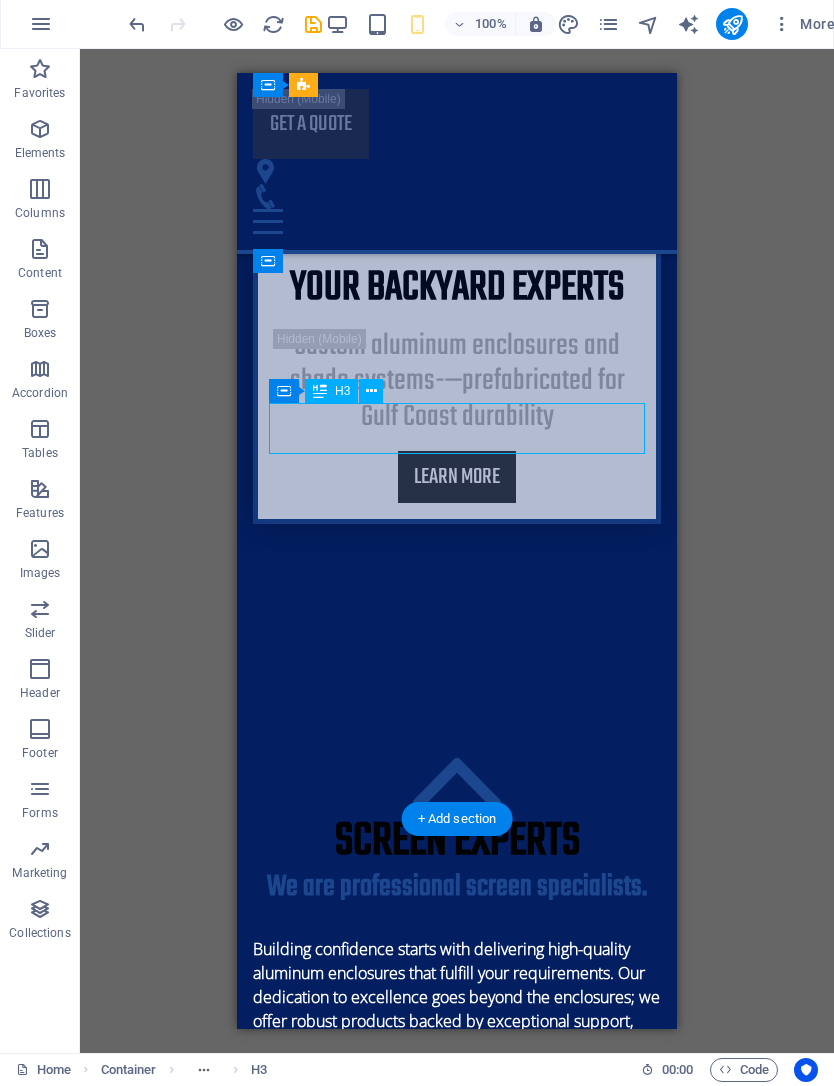 click on "Custom Site Specific Building" at bounding box center (457, 1629) 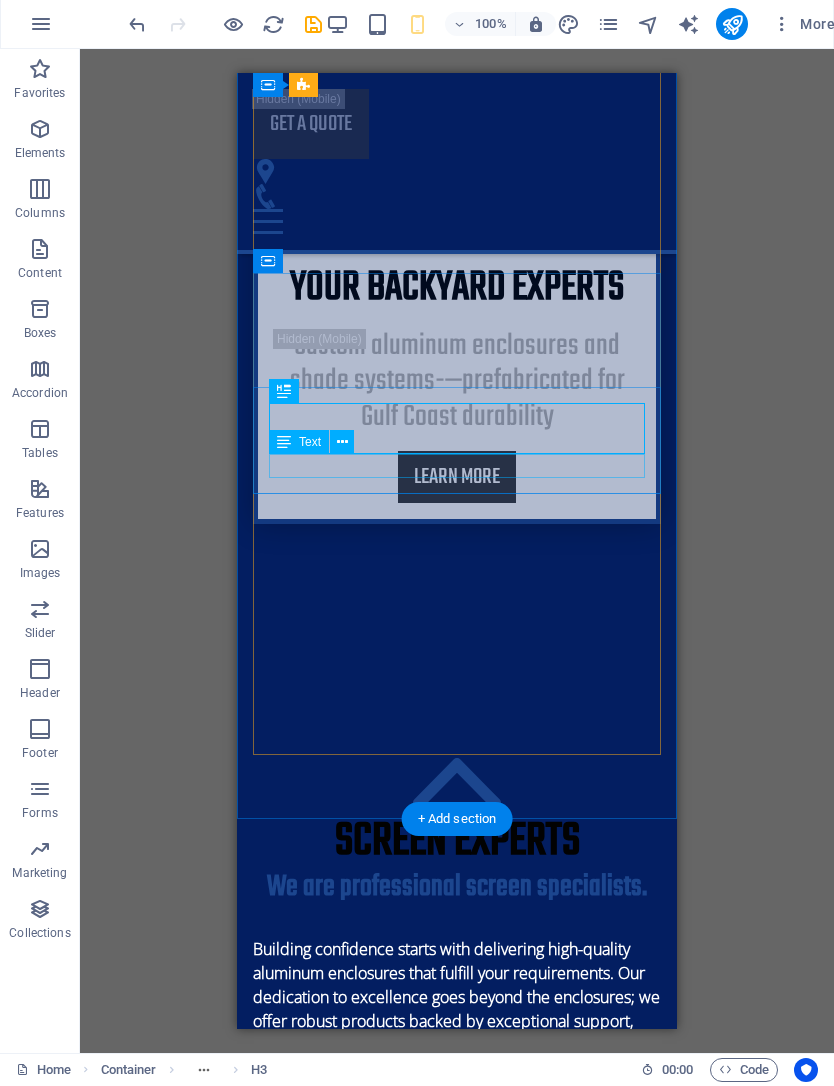 click on "Lorem ipsum!" at bounding box center [457, 1667] 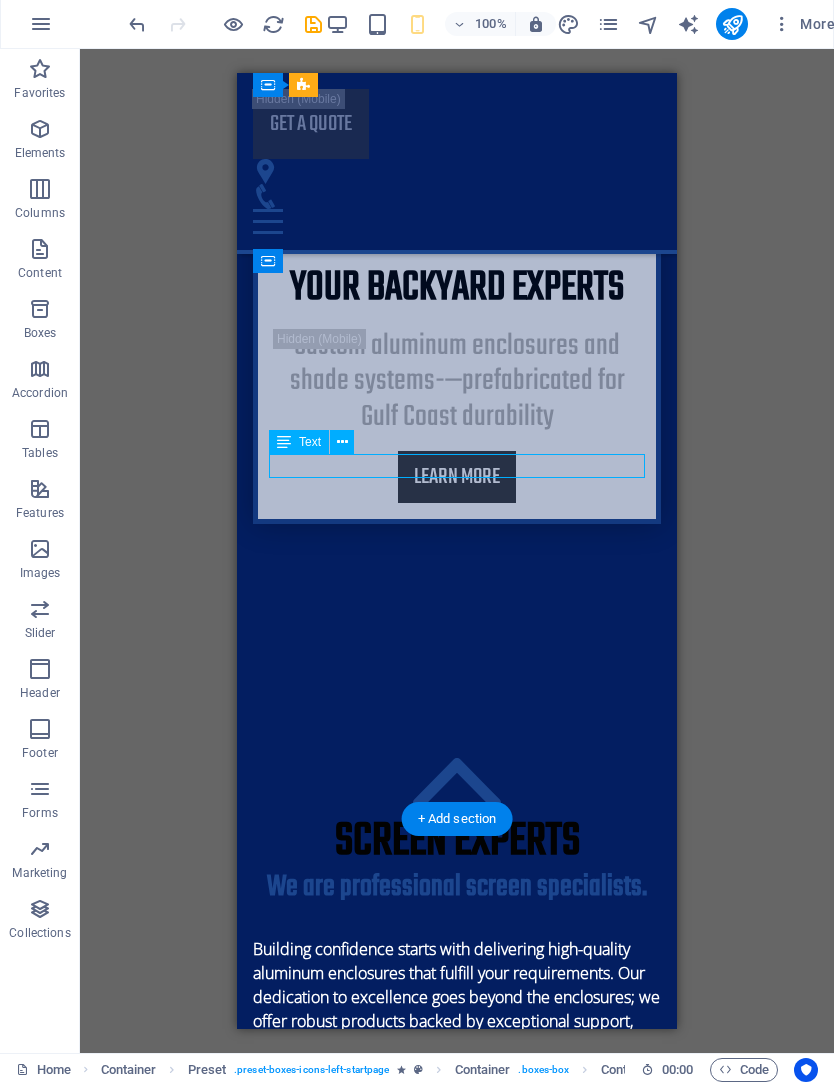click on "Lorem ipsum!" at bounding box center (457, 1667) 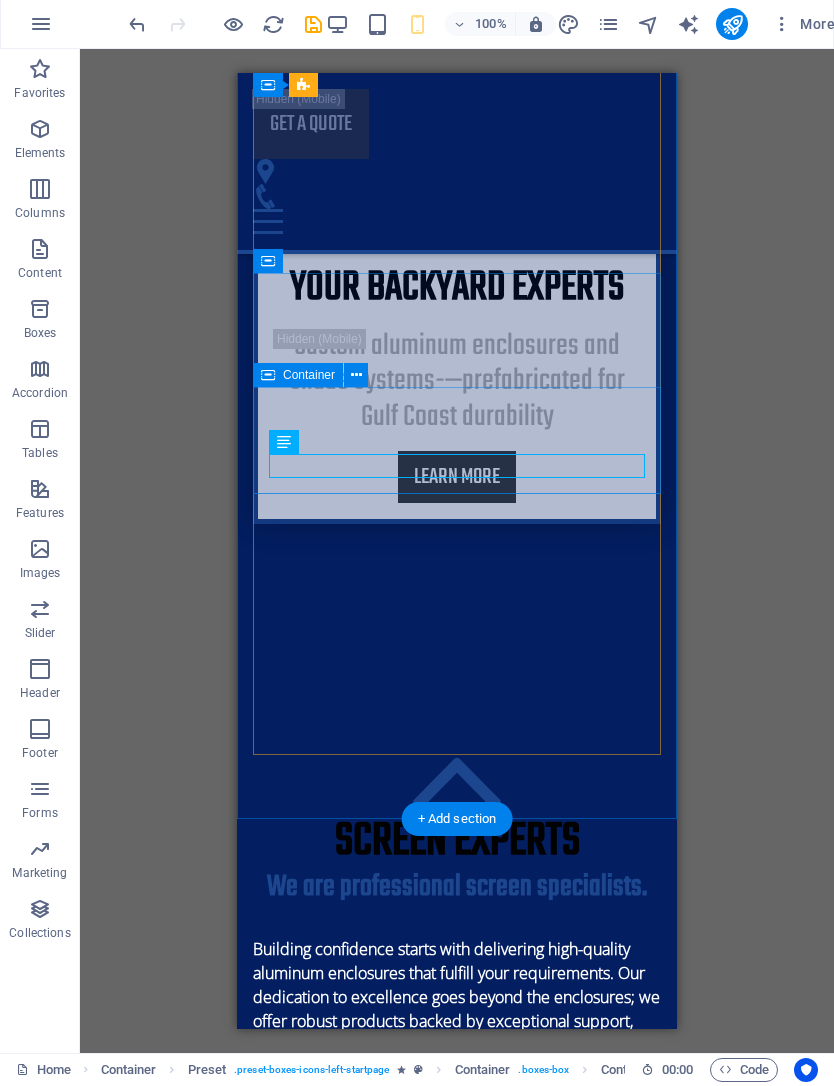 click on "Custom Site Specific Building Lorem ipsum!" at bounding box center [457, 1641] 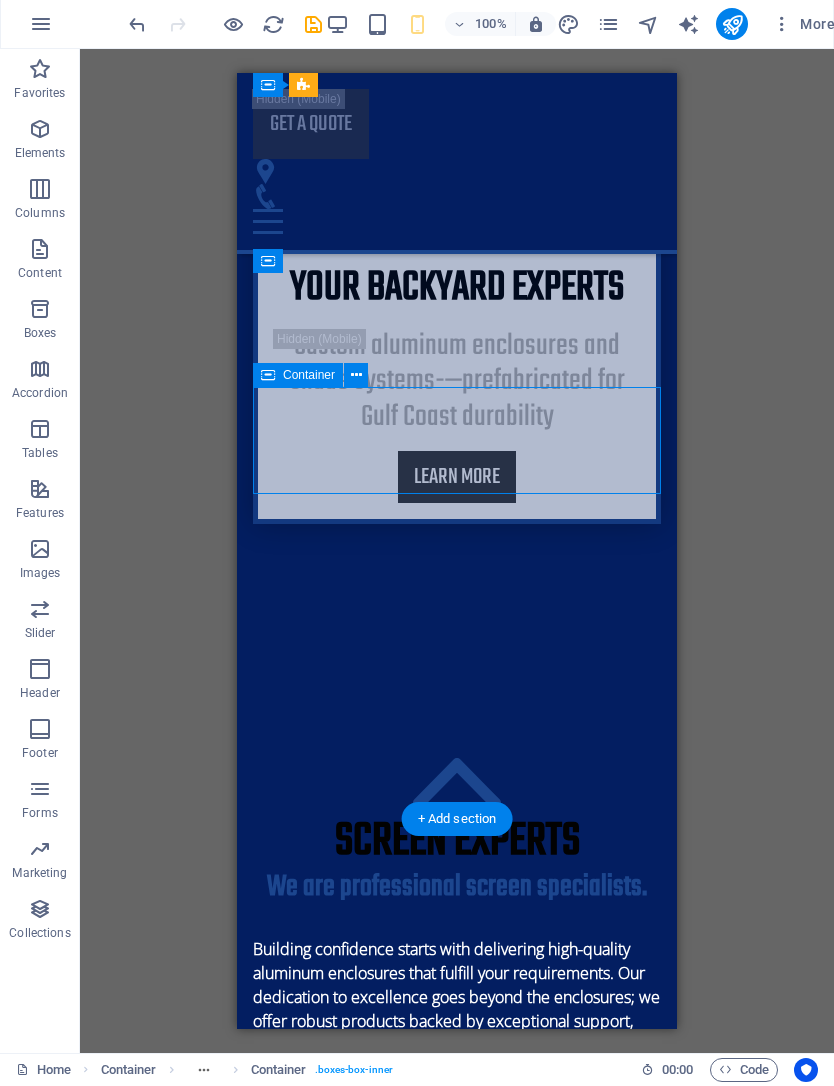 click on "Custom Site Specific Building" at bounding box center (457, 1629) 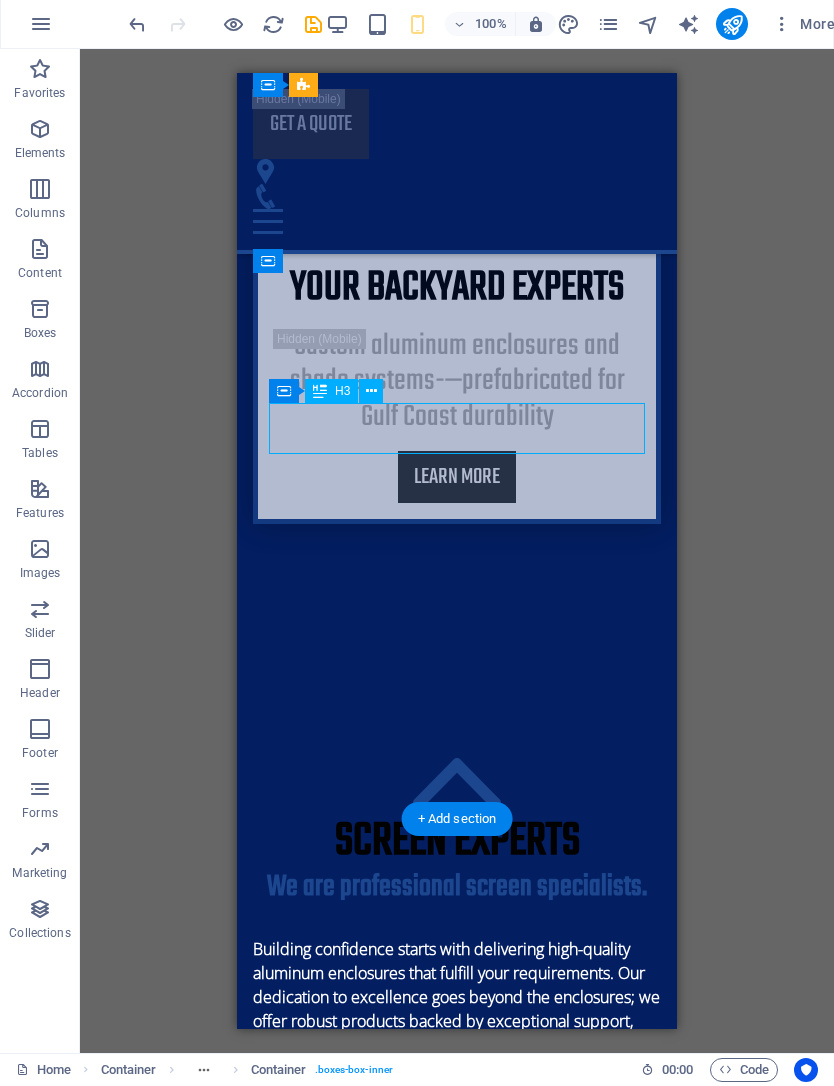 click on "Lorem ipsum!" at bounding box center (457, 1667) 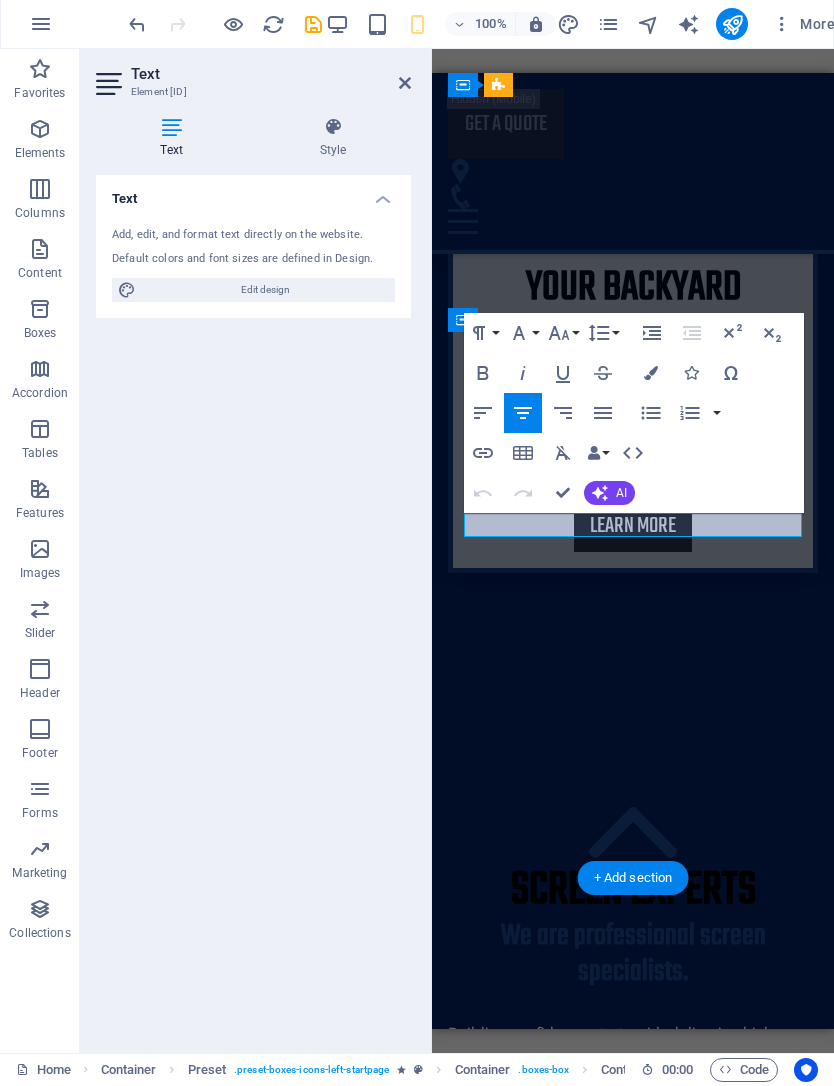 click on "Lorem ipsum!" at bounding box center (633, 1775) 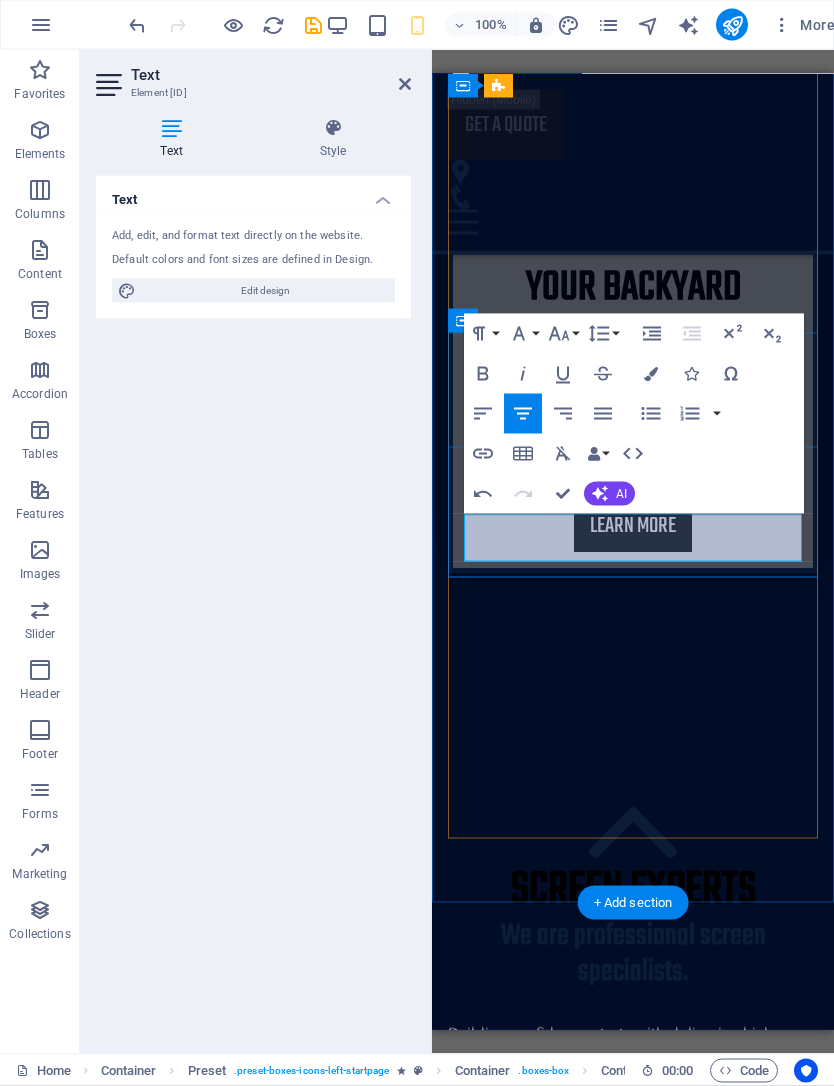 click on "Lorem ipsum!" at bounding box center [633, 1775] 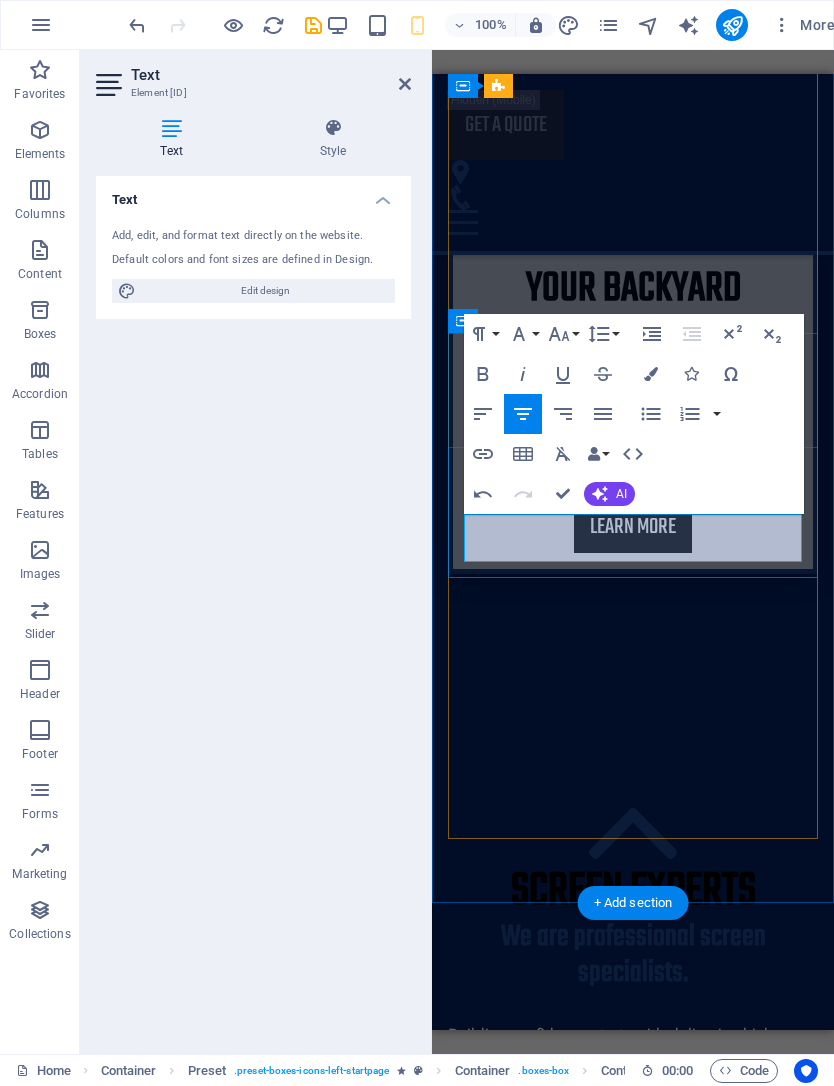 click at bounding box center [688, 25] 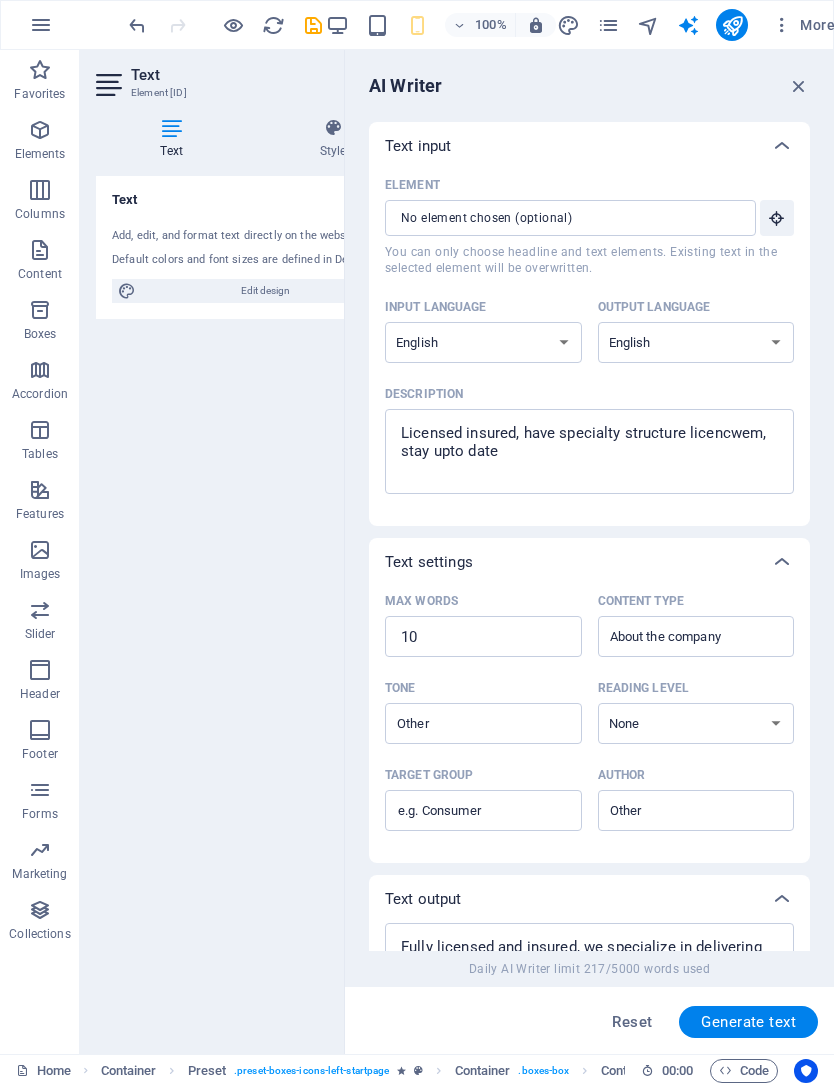 click at bounding box center [608, 25] 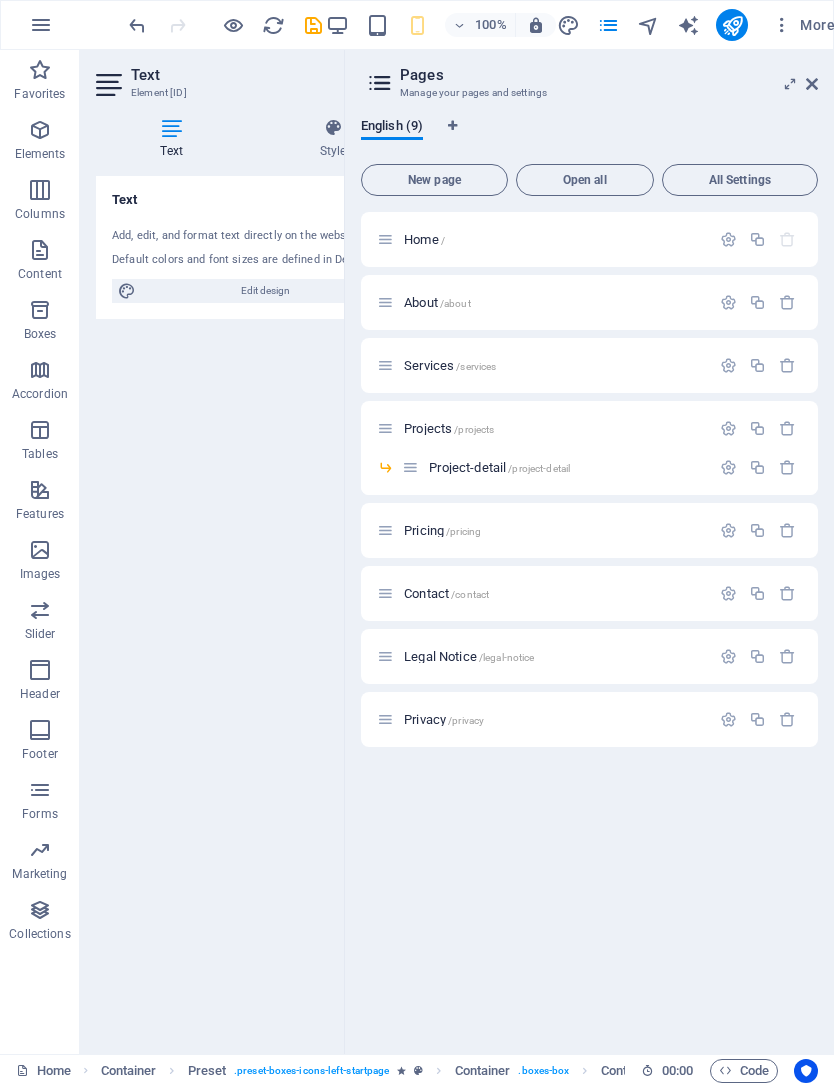 click at bounding box center [648, 25] 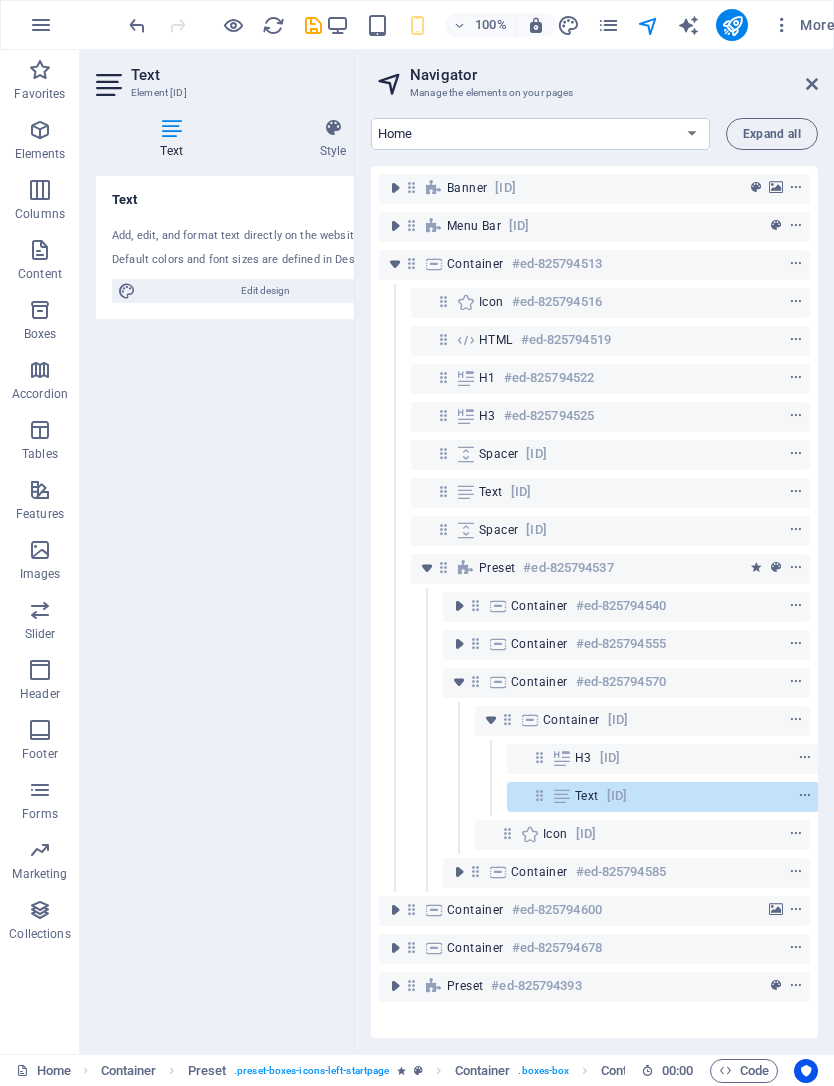 scroll, scrollTop: 0, scrollLeft: 1, axis: horizontal 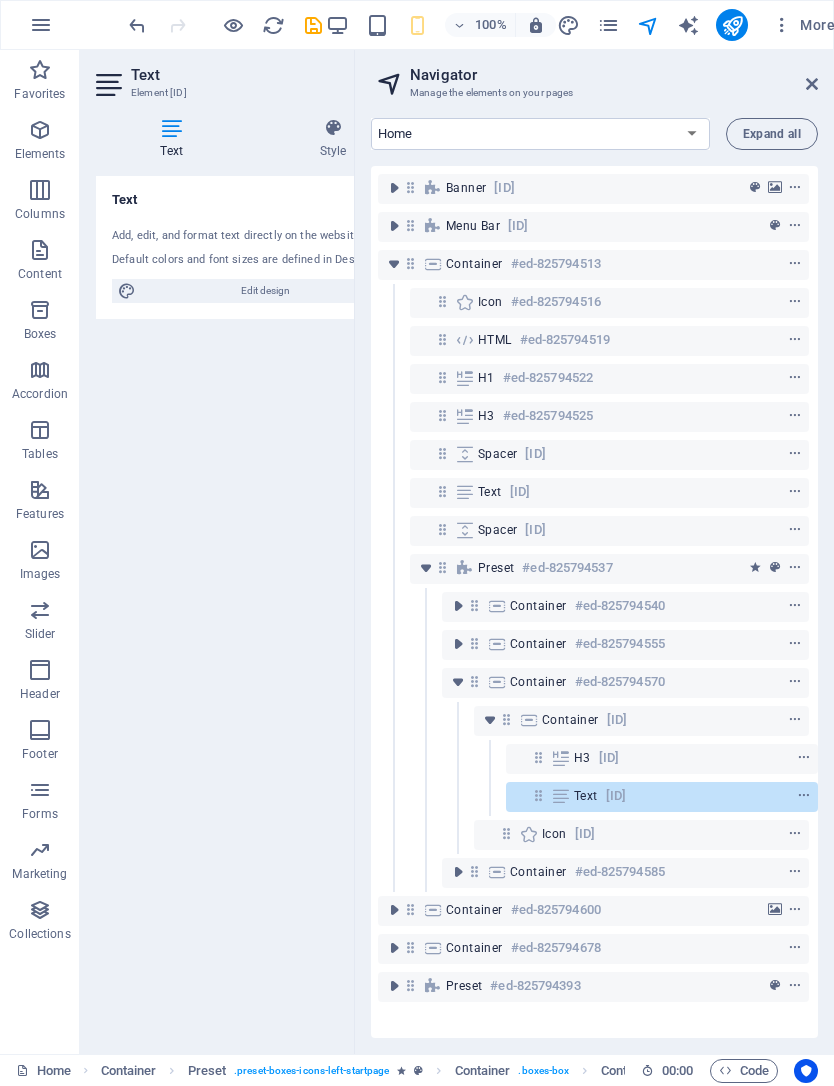 click at bounding box center [536, 25] 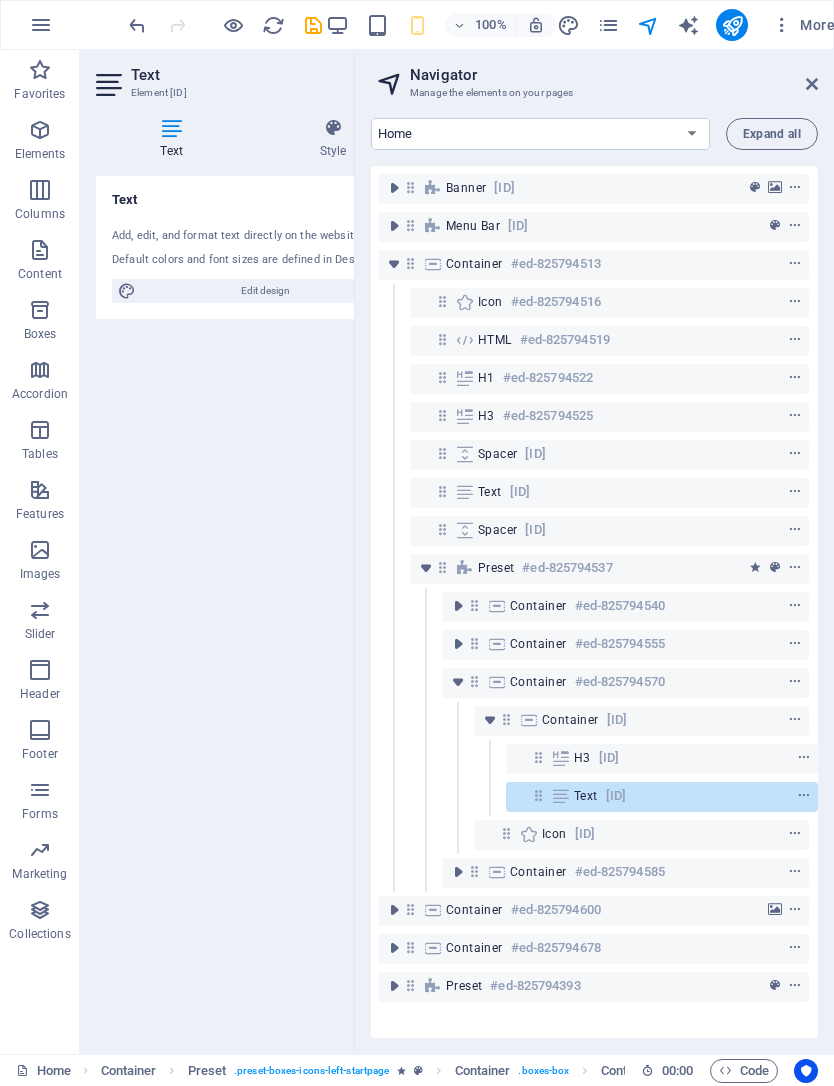 click at bounding box center [568, 25] 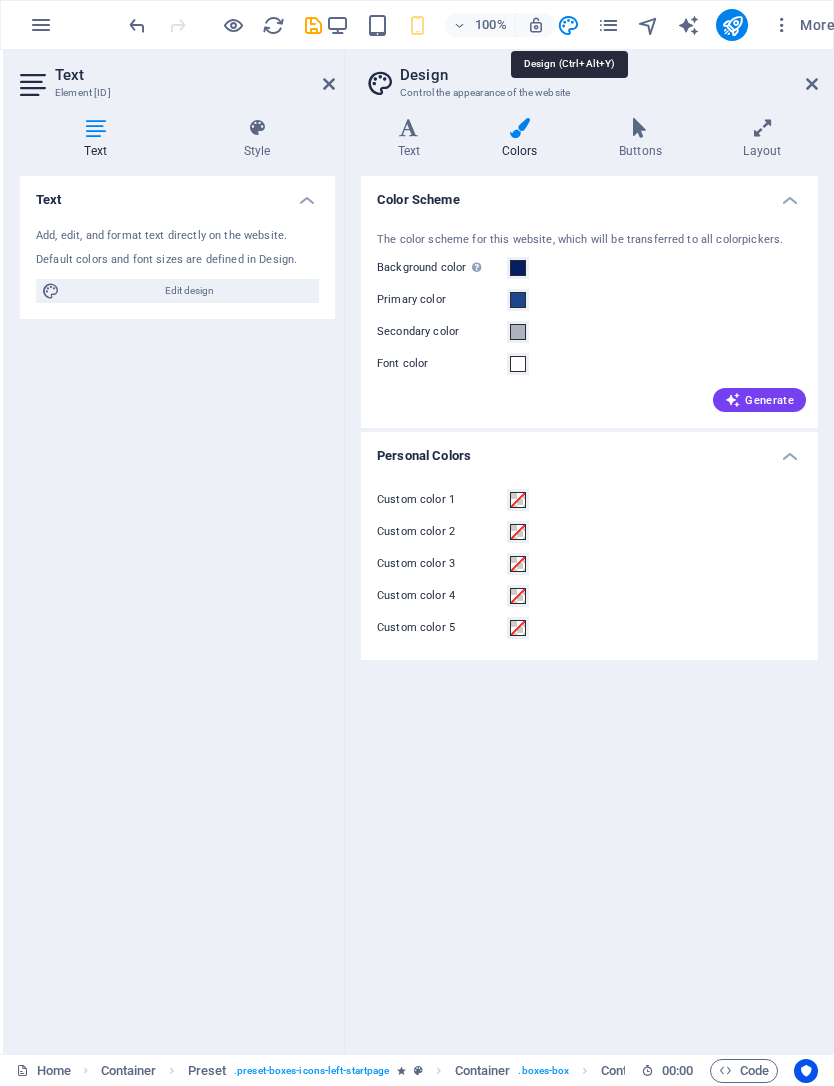 click at bounding box center [648, 25] 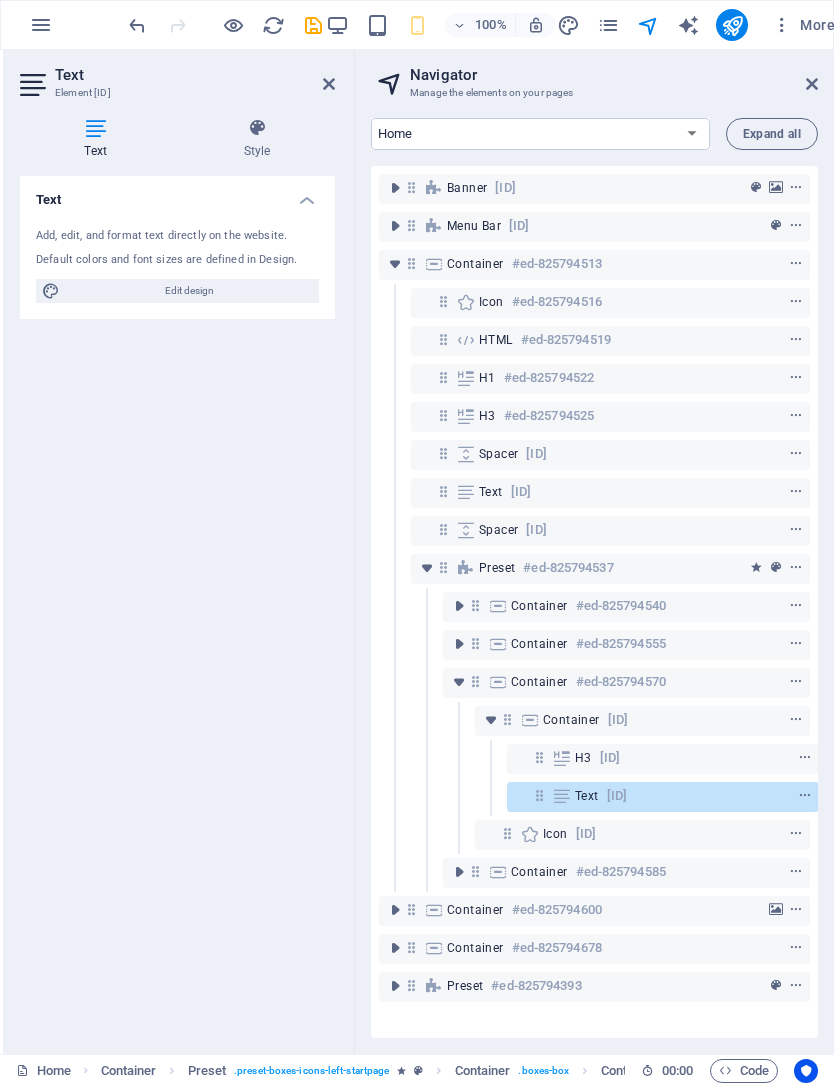 scroll, scrollTop: 0, scrollLeft: 63, axis: horizontal 